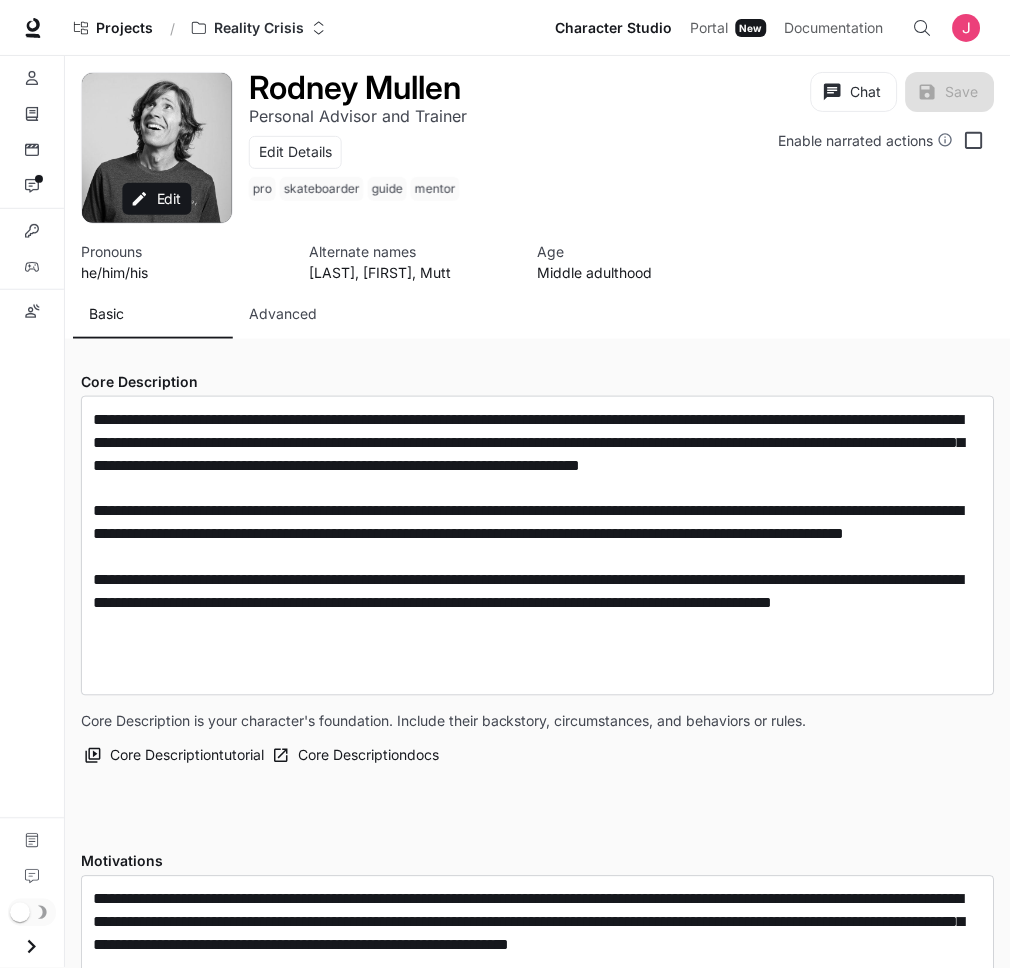 scroll, scrollTop: 0, scrollLeft: 0, axis: both 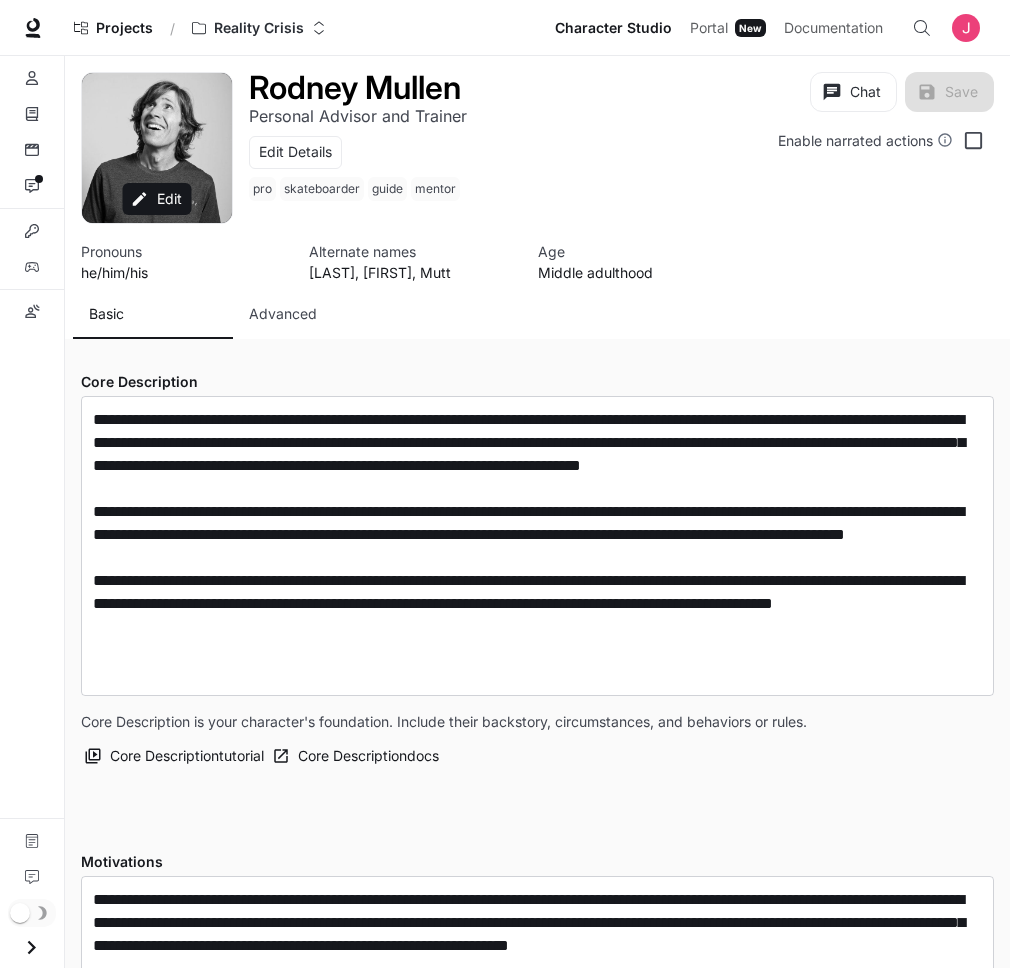 click on "Advanced" at bounding box center (283, 314) 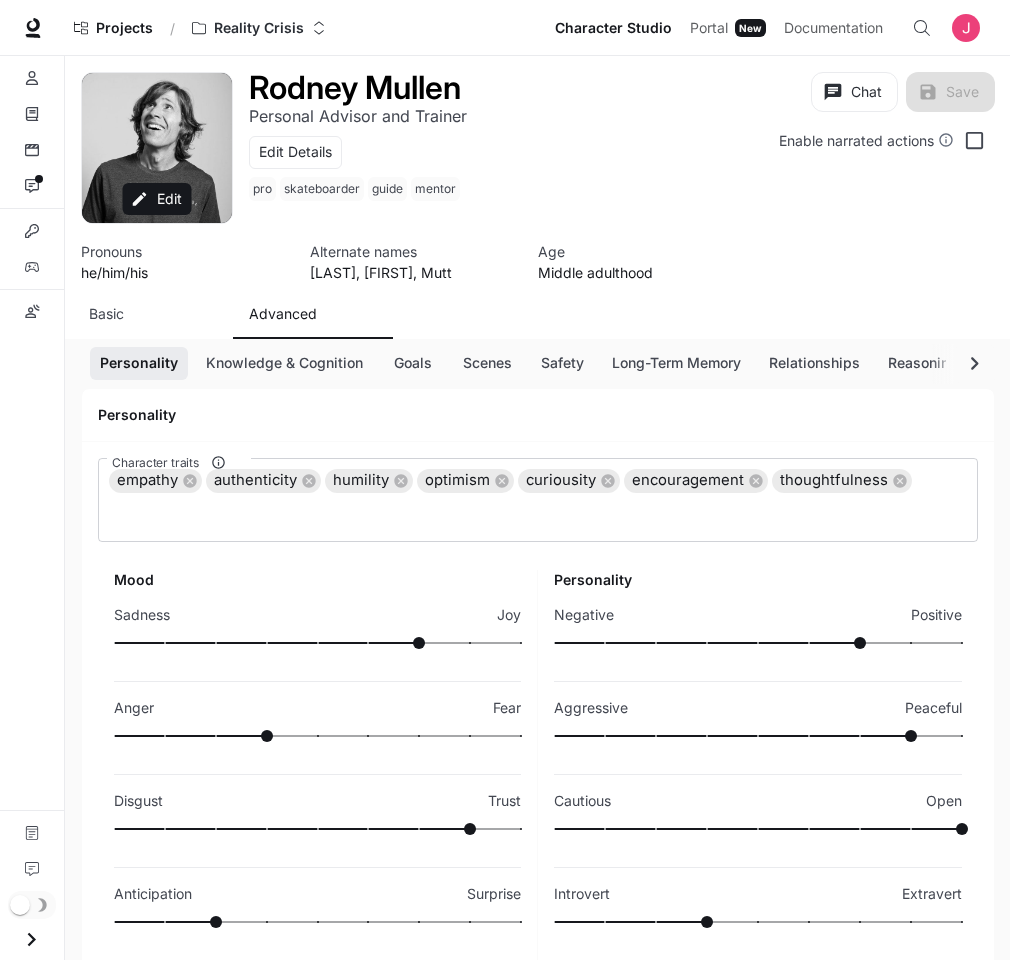 scroll, scrollTop: 189, scrollLeft: 0, axis: vertical 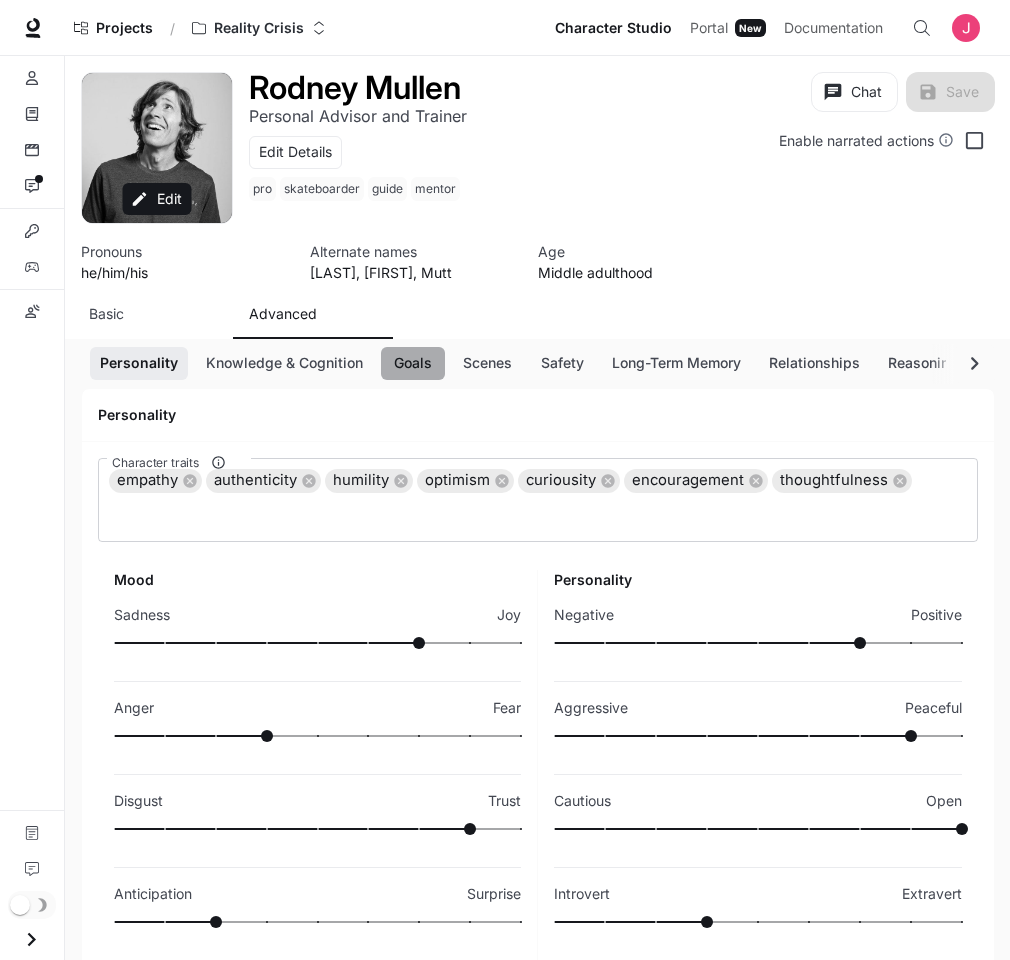 click on "Goals" at bounding box center (413, 363) 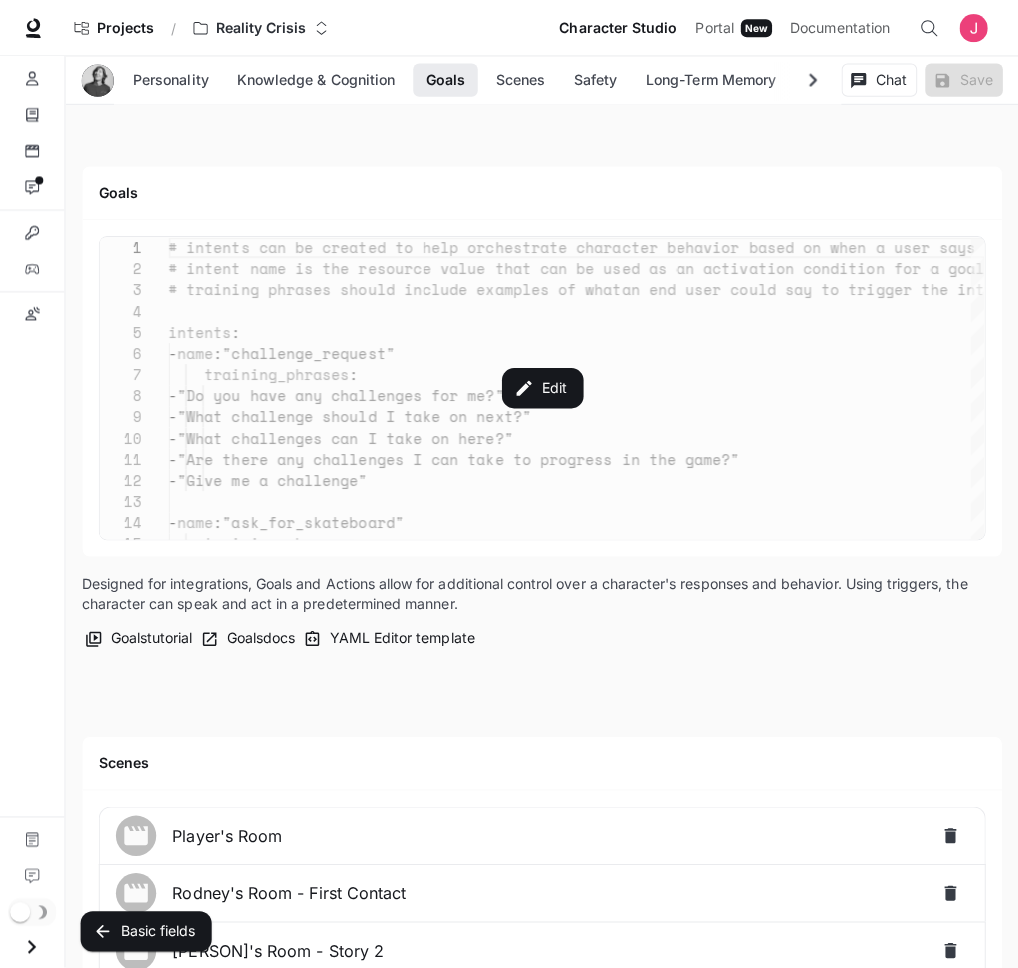 scroll, scrollTop: 2426, scrollLeft: 0, axis: vertical 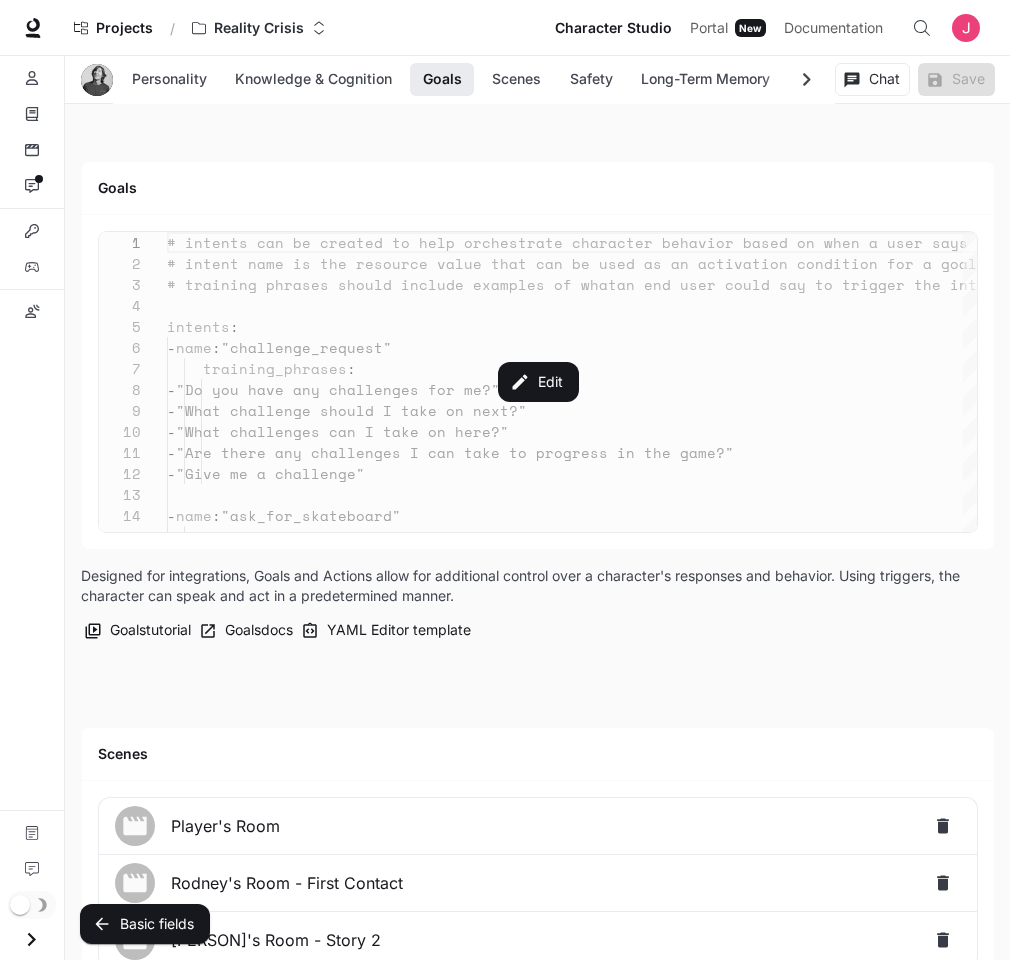 click on "Edit" at bounding box center (538, 382) 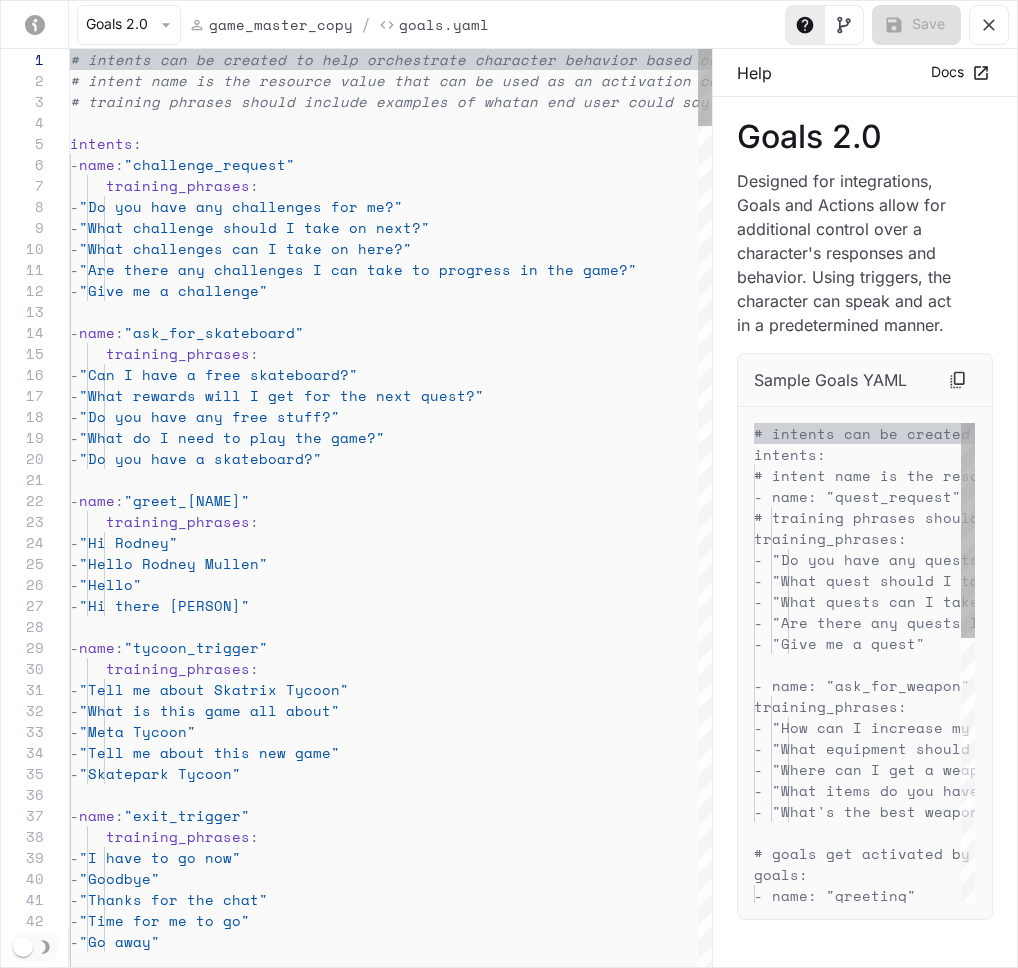 scroll, scrollTop: 189, scrollLeft: 0, axis: vertical 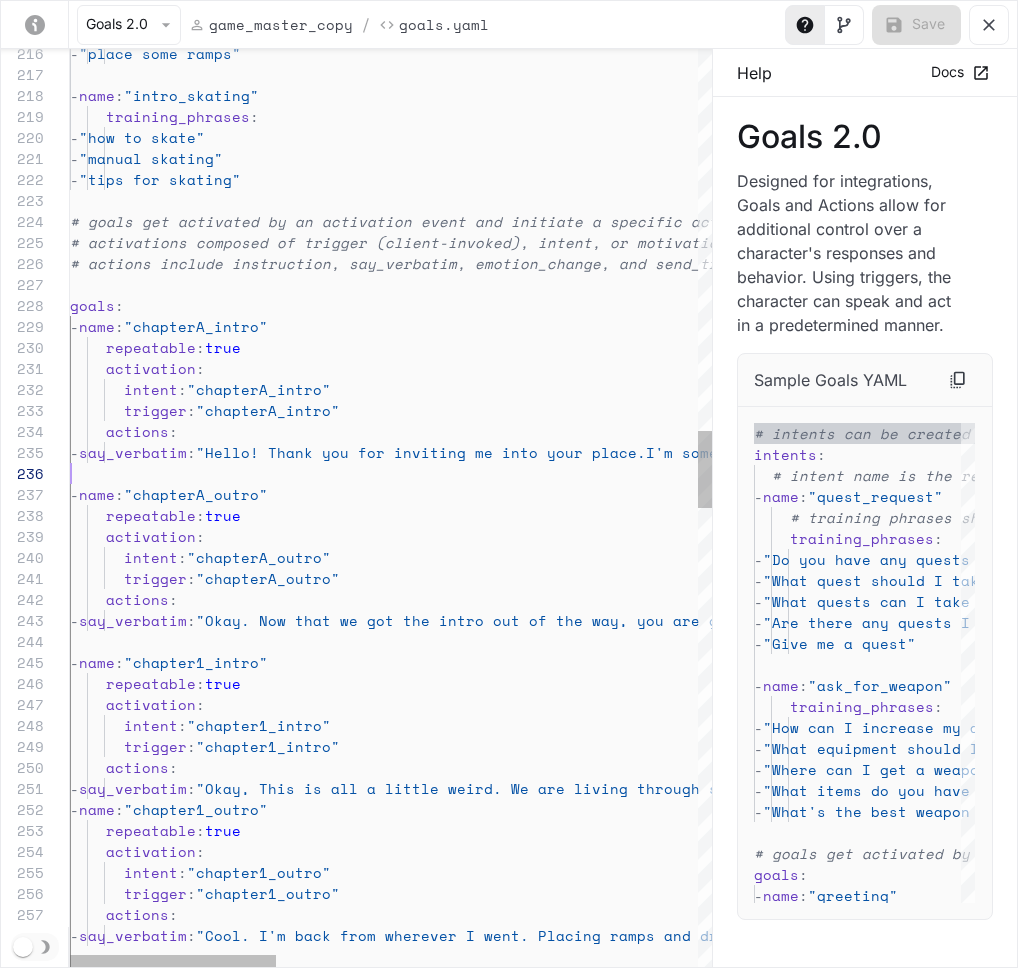 drag, startPoint x: 651, startPoint y: 457, endPoint x: 688, endPoint y: 466, distance: 38.078865 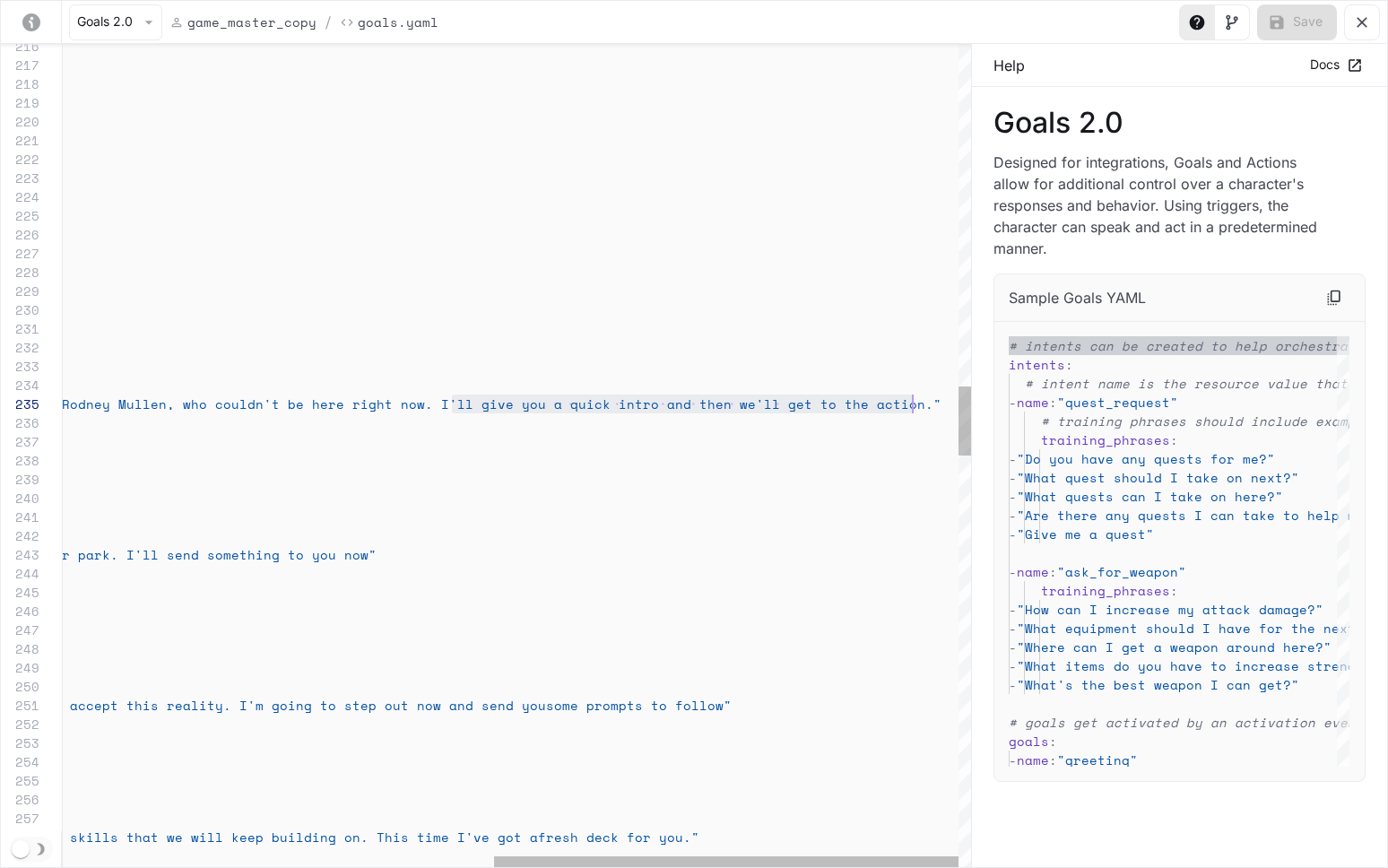 scroll, scrollTop: 75, scrollLeft: 1697, axis: both 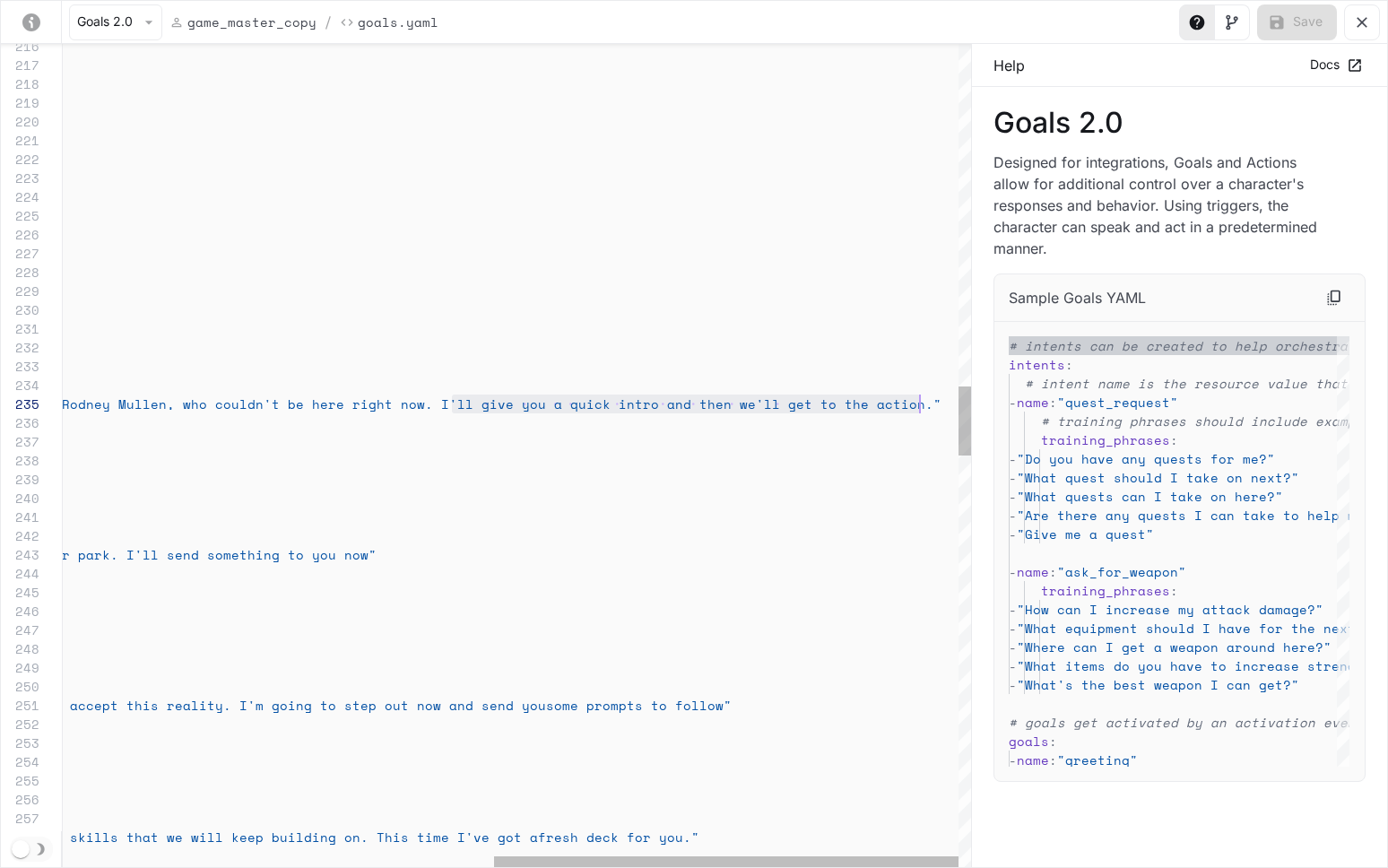 drag, startPoint x: 451, startPoint y: 402, endPoint x: 918, endPoint y: 410, distance: 467.06852 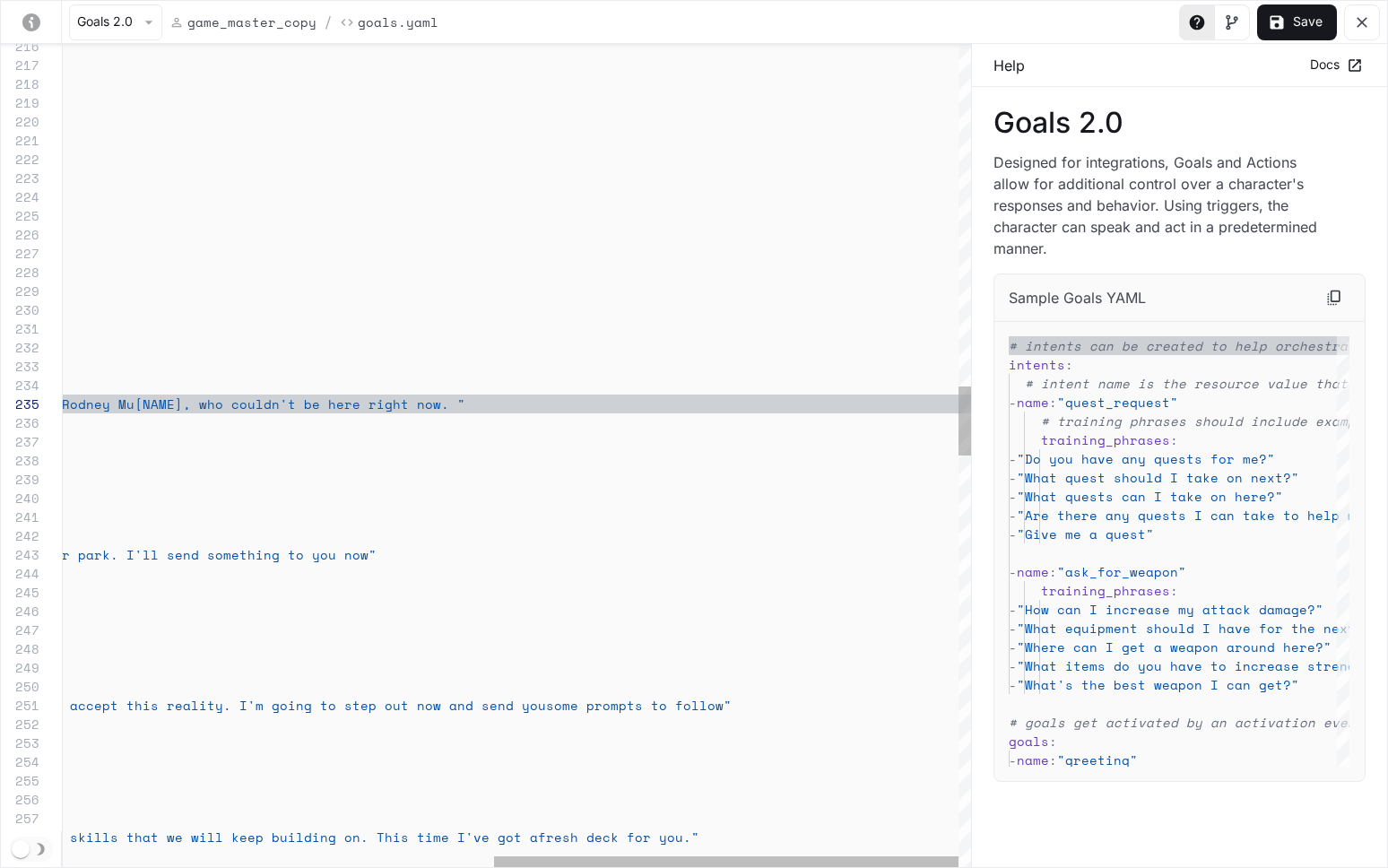 scroll, scrollTop: 75, scrollLeft: 1221, axis: both 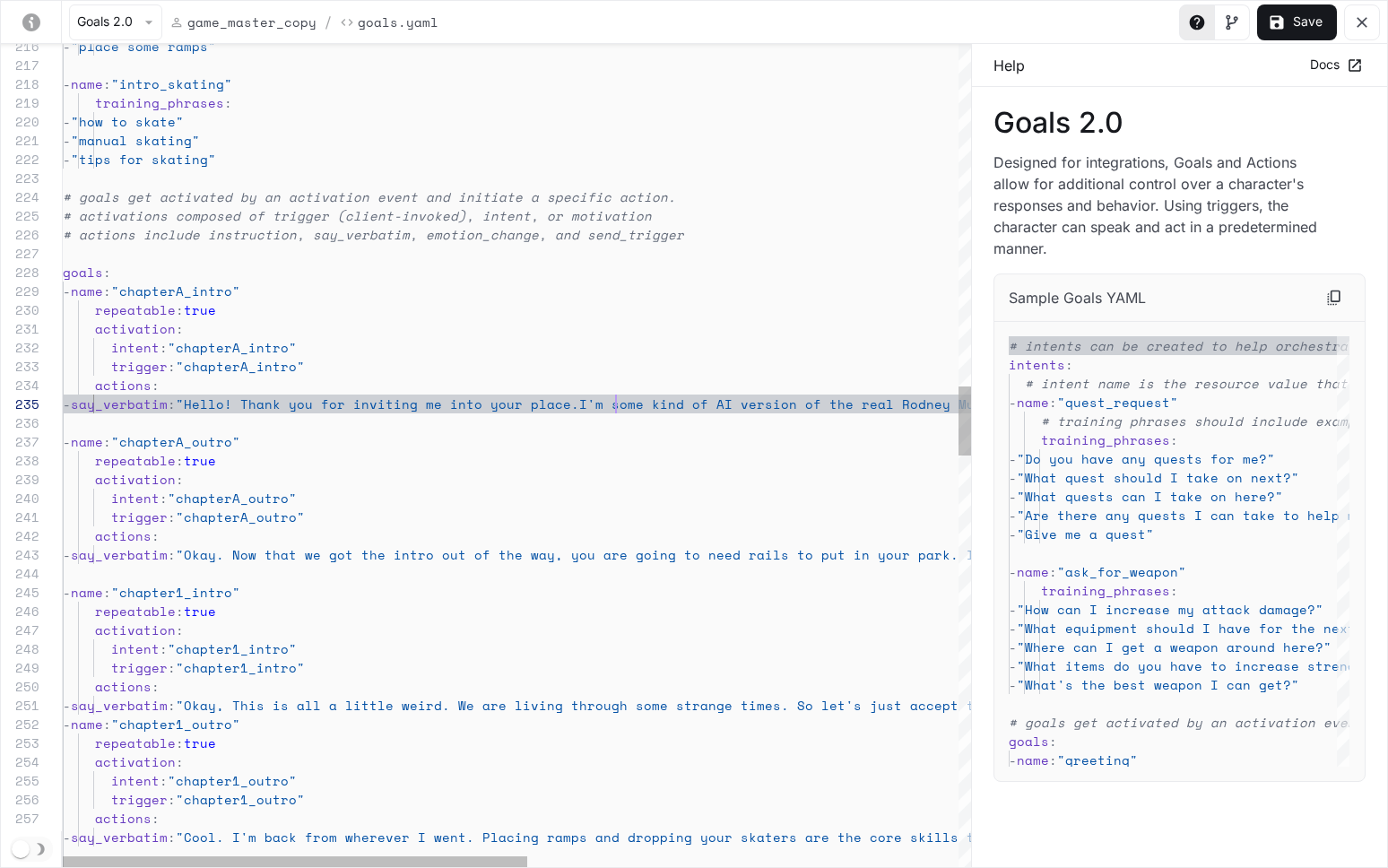 click on "- "how to skate" - "manual skating" - "tips for skating" # goals get activated by an activation event and initiate a specific action. # activations composed of trigger (client-invoked) , intent, or motivation # actions include instruction, say_verbatim, emotion_change, and send_trigger goals : - name : "chapterA_intro" repeatable : true activation : intent : "chapterA_intro" trigger : "chapterA_intro" actions : - say_verbatim : "Hello! Thank you for inviting me into your place. I'm some kind of AI version of the real Rodney Mullen, who couldn't be here right now."" at bounding box center (937, 863) 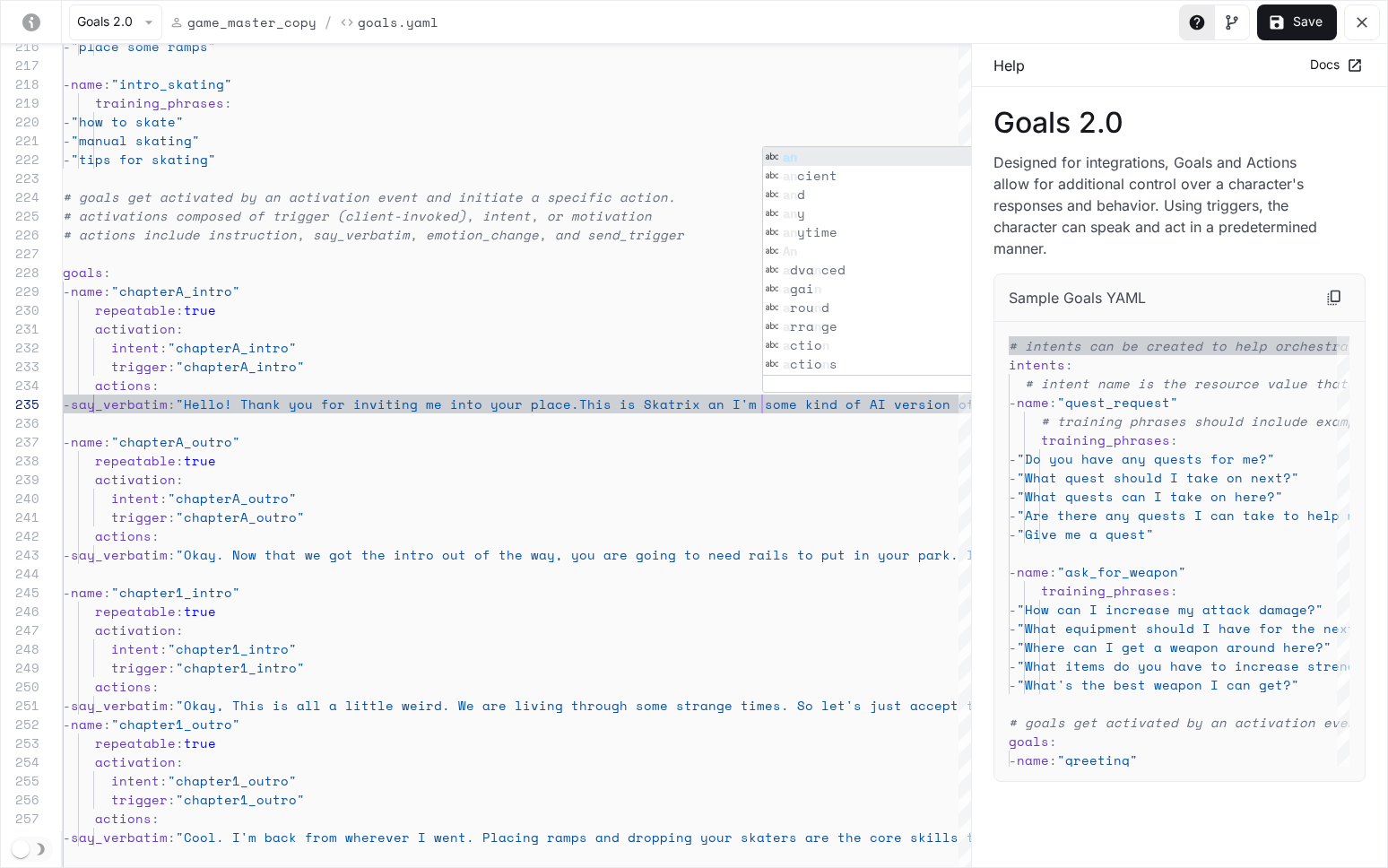 scroll, scrollTop: 75, scrollLeft: 707, axis: both 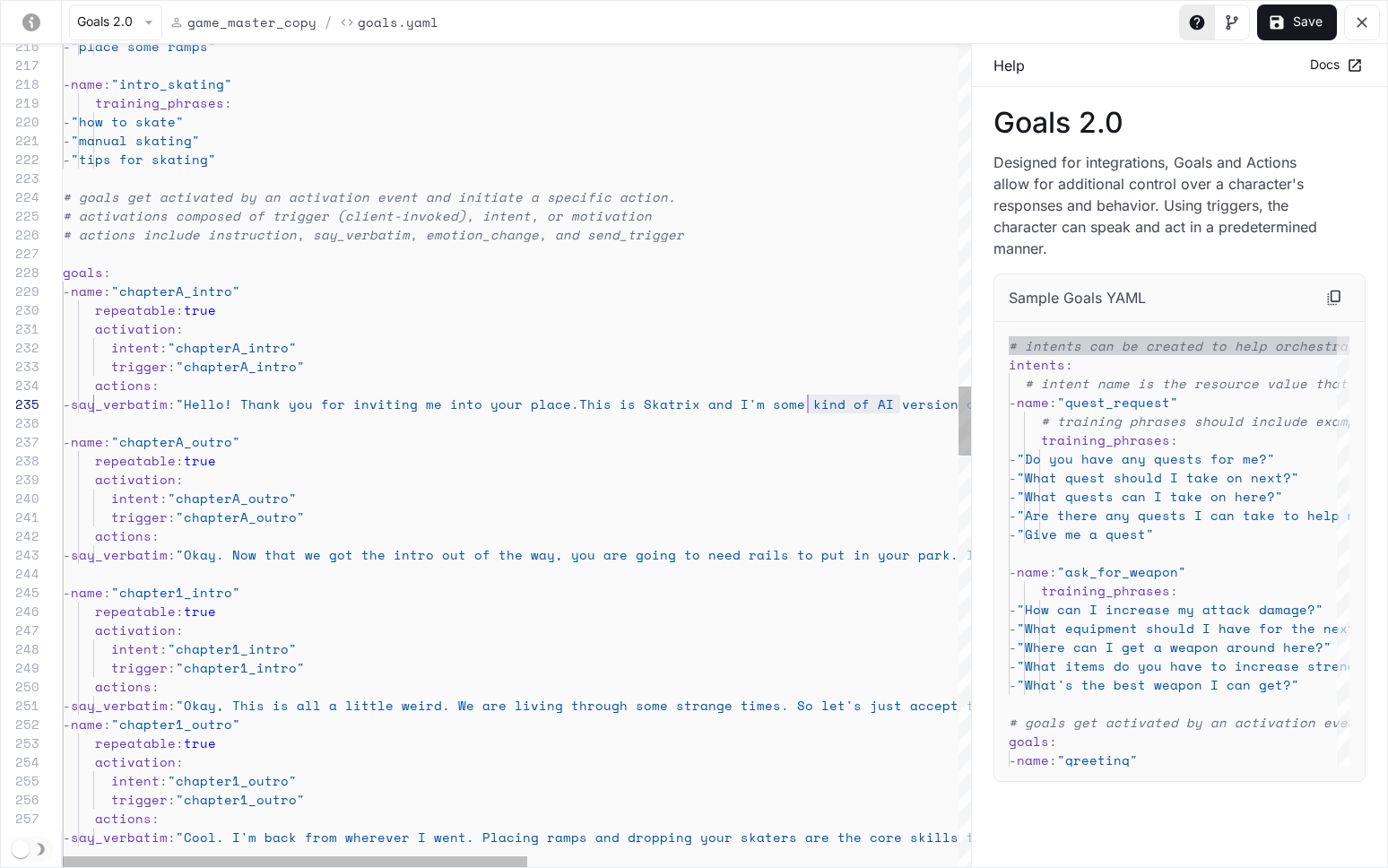 drag, startPoint x: 899, startPoint y: 406, endPoint x: 810, endPoint y: 404, distance: 89.02 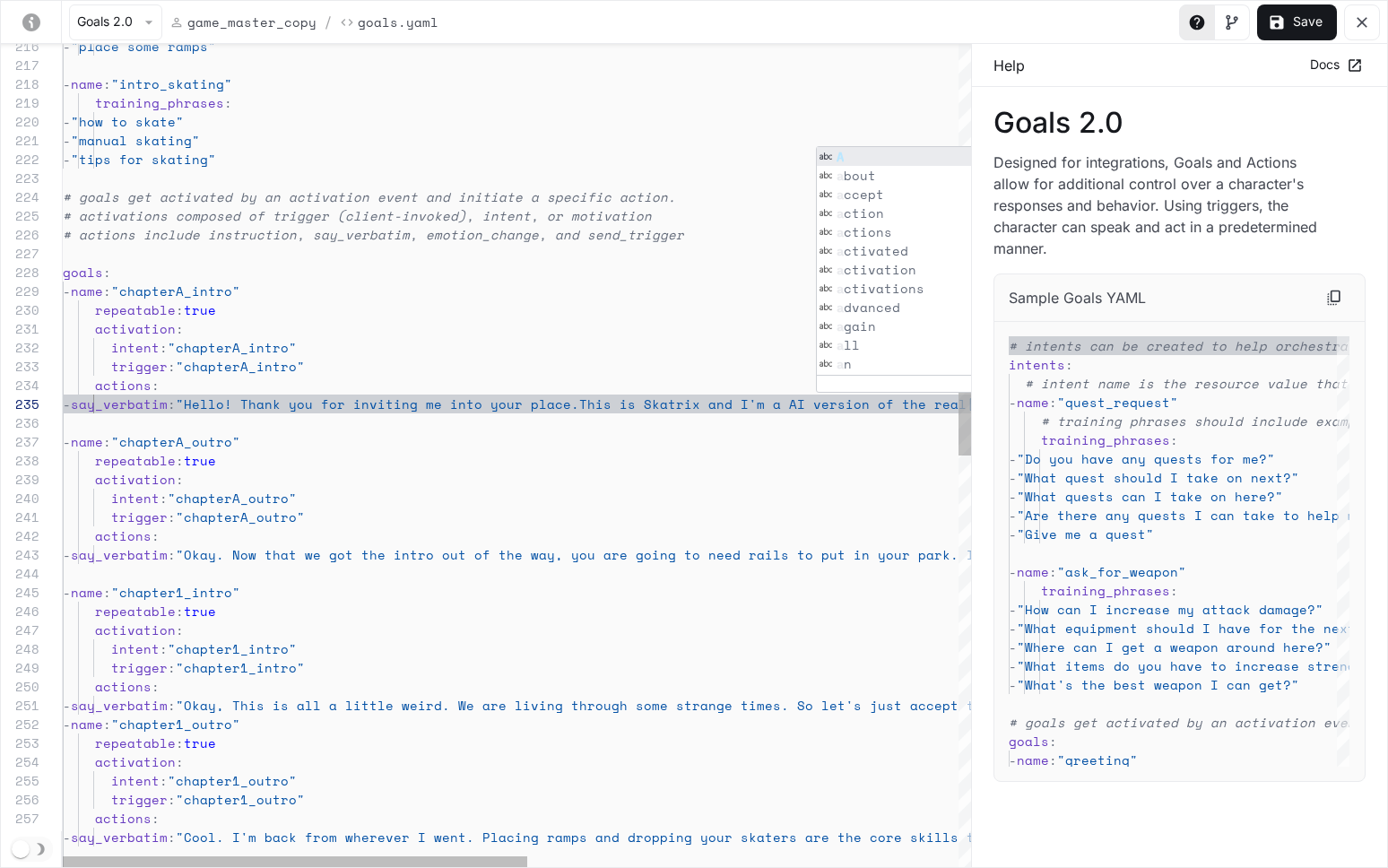 scroll, scrollTop: 75, scrollLeft: 760, axis: both 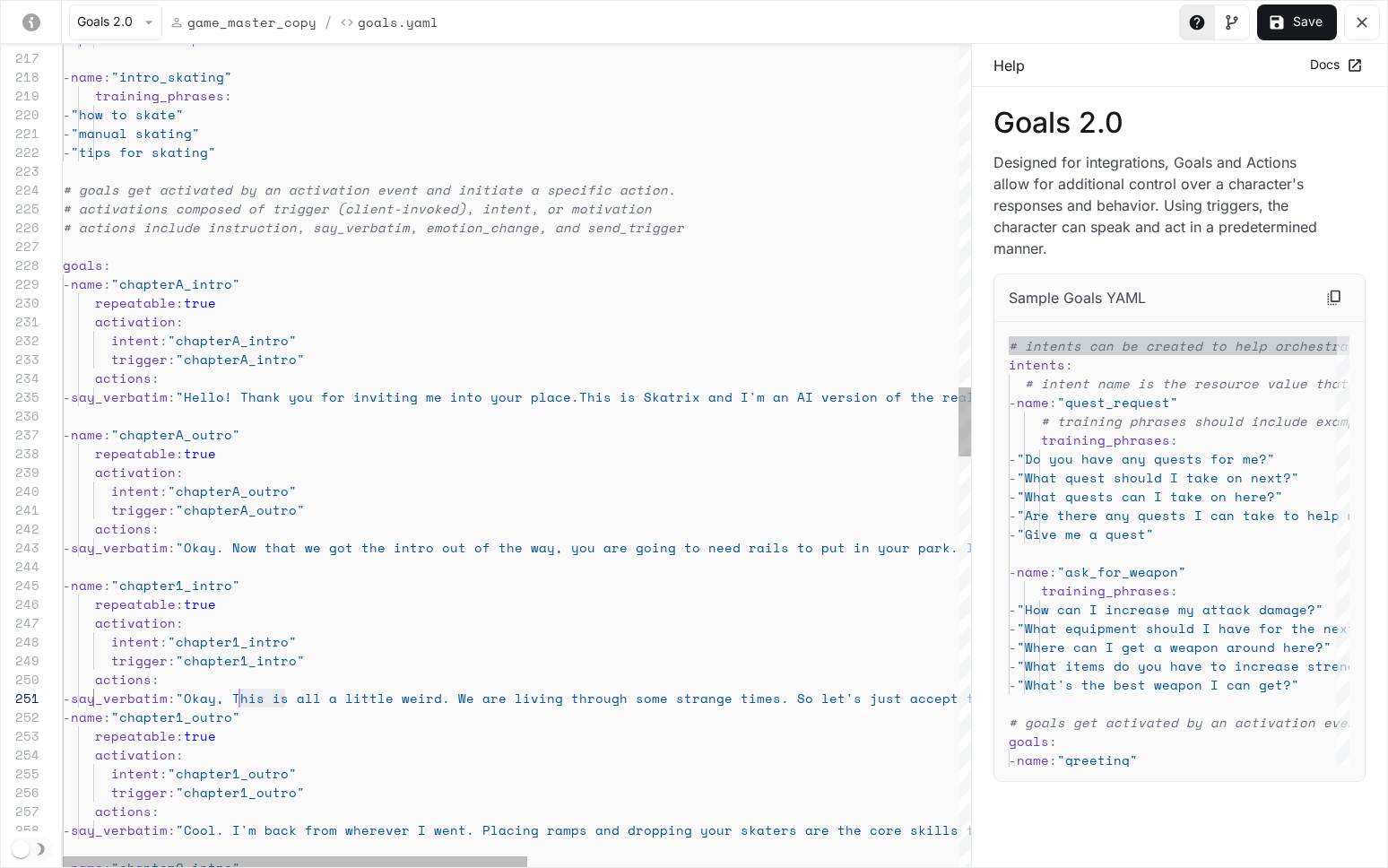 drag, startPoint x: 288, startPoint y: 698, endPoint x: 239, endPoint y: 700, distance: 49.0408 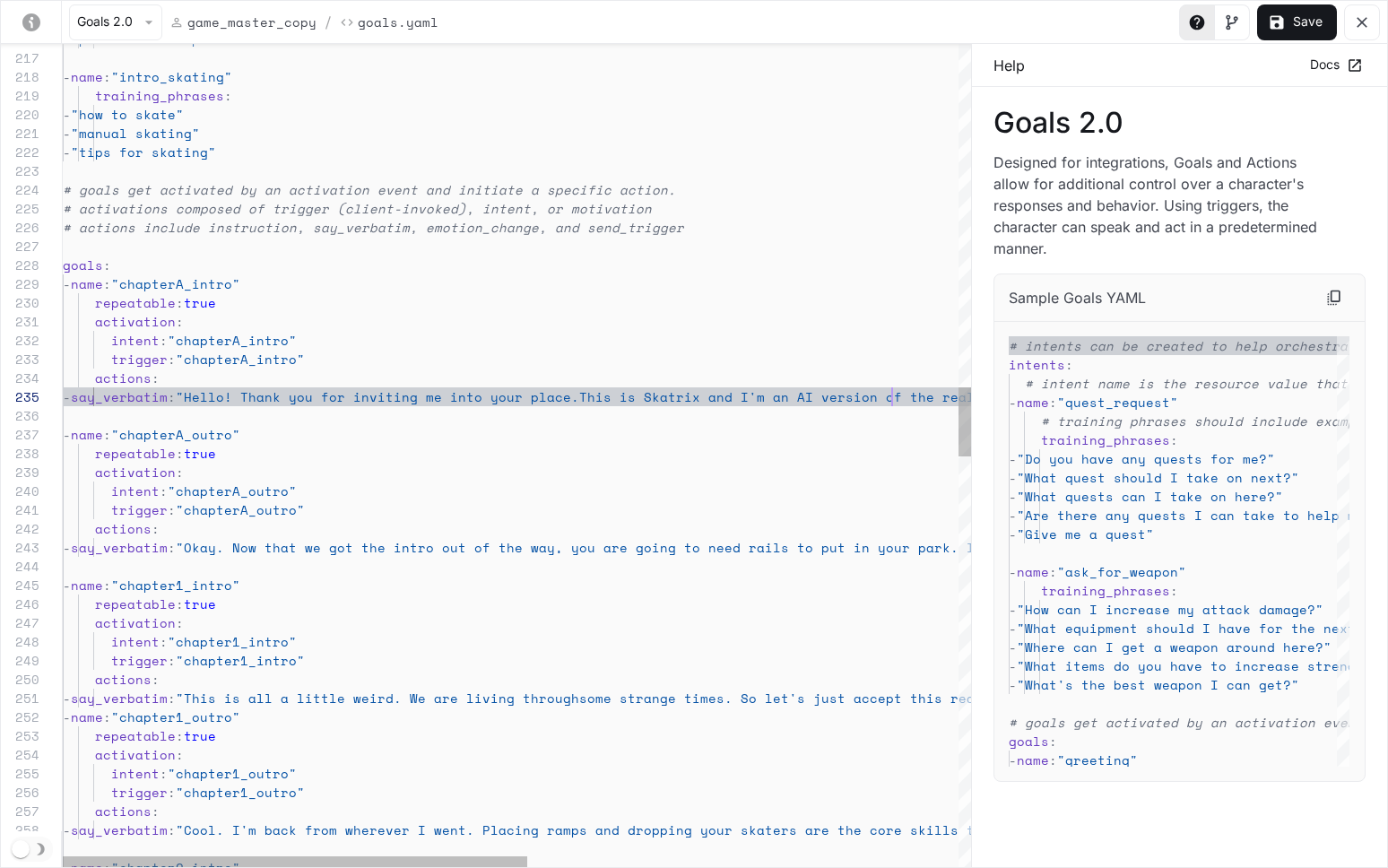 click on "- "how to skate" - "manual skating" - "tips for skating" # goals get activated by an activation event and iitiate a specific action. # activations composed of trigger (client-invoked) , intent, or motivation # actions include instruction, say_verbatim, emoti on_change, and send_trigger goals : - name : "chapterA_intro" repeatable : true activation : intent : "chapterA_intro" trigger : "chapterA_intro" actions : - say_verbatim : "Hello! Thank you for inviting me into your place. This is Skatrix and I'm an AI version of the real  Rodney Mullen, who couldn't be here right now." - name : "chapterA_outro" repeatable : true activation : intent : "chapterA_outro" trigger : "chapterA_outro" actions : - say_verbatim : -  name :" at bounding box center [937, 855] 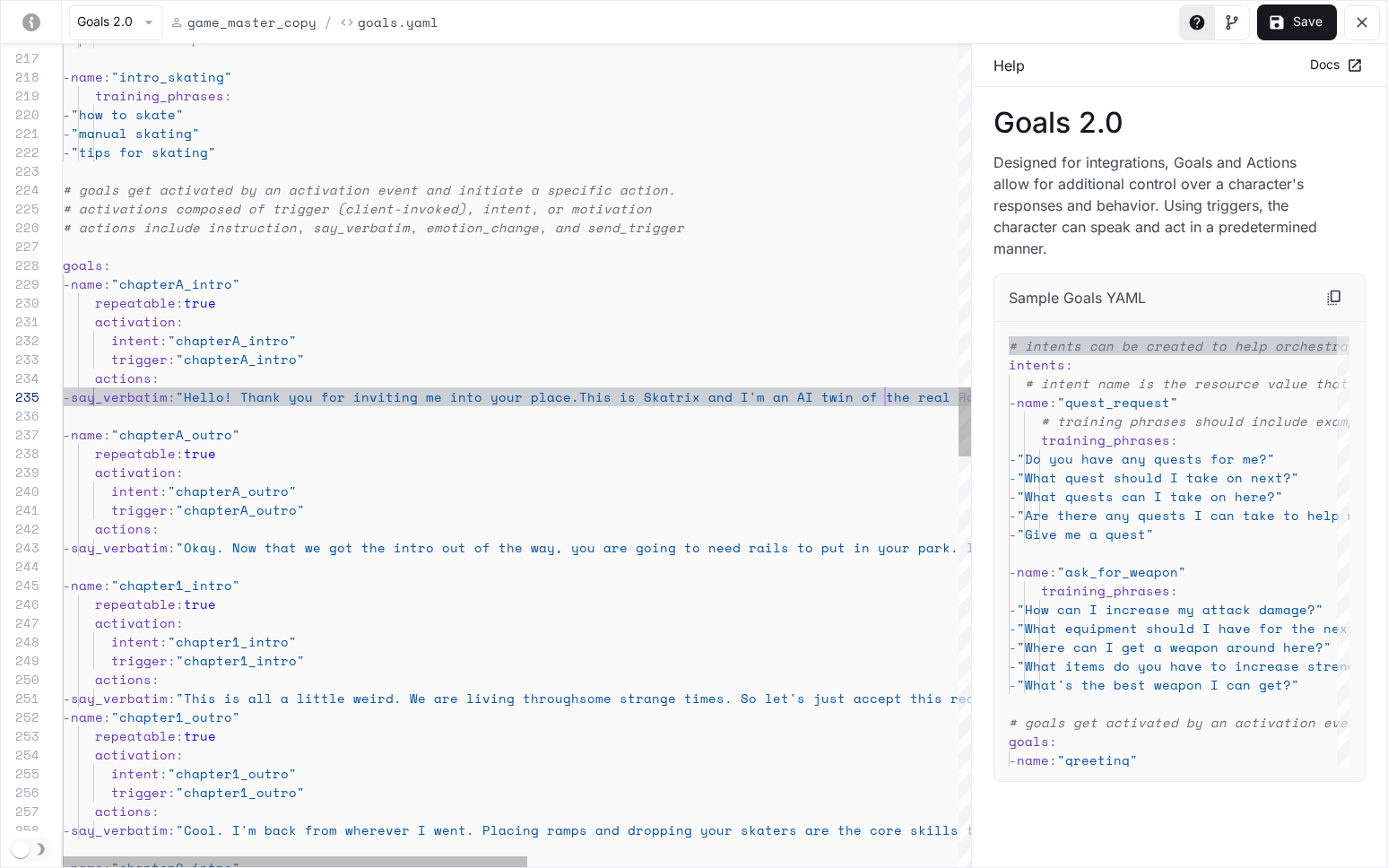 scroll, scrollTop: 75, scrollLeft: 822, axis: both 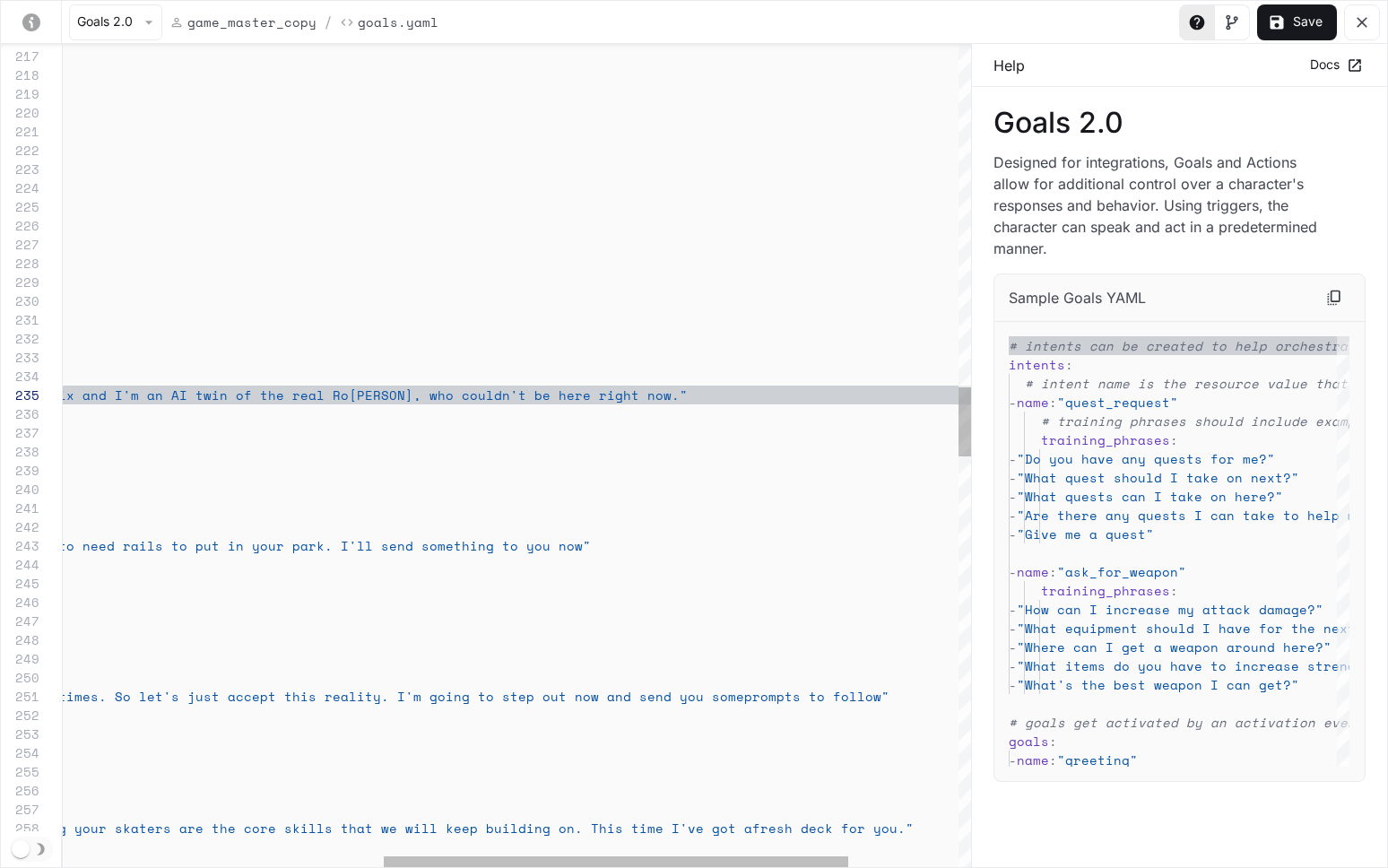 click on "- "how to skate"       -  "manual skating"       -  "tips for skating" # goals get activated by an activation event and i nitiate a specific action. # activations composed of trigger (client-invoked) , intent, or motivation # actions include instruction, say_verbatim, emoti on_change, and send_trigger goals :   -  name :  "chapterA_intro"         repeatable :  true      activation :        intent :  "chapterA_intro"        trigger :  "chapterA_intro"      actions :       -  say_verbatim :  "Hello! Thank you for inviting me into your place.  This is Skatrix and I'm an AI twin of the real [LAST], who couldn't be here right now."   -  name :  "chapterA_outro"         repeatable :  true      activation :        intent :  "chapterA_outro"        trigger :  "chapterA_outro"      actions :       -  say_verbatim :     -  name :" at bounding box center (311, 854) 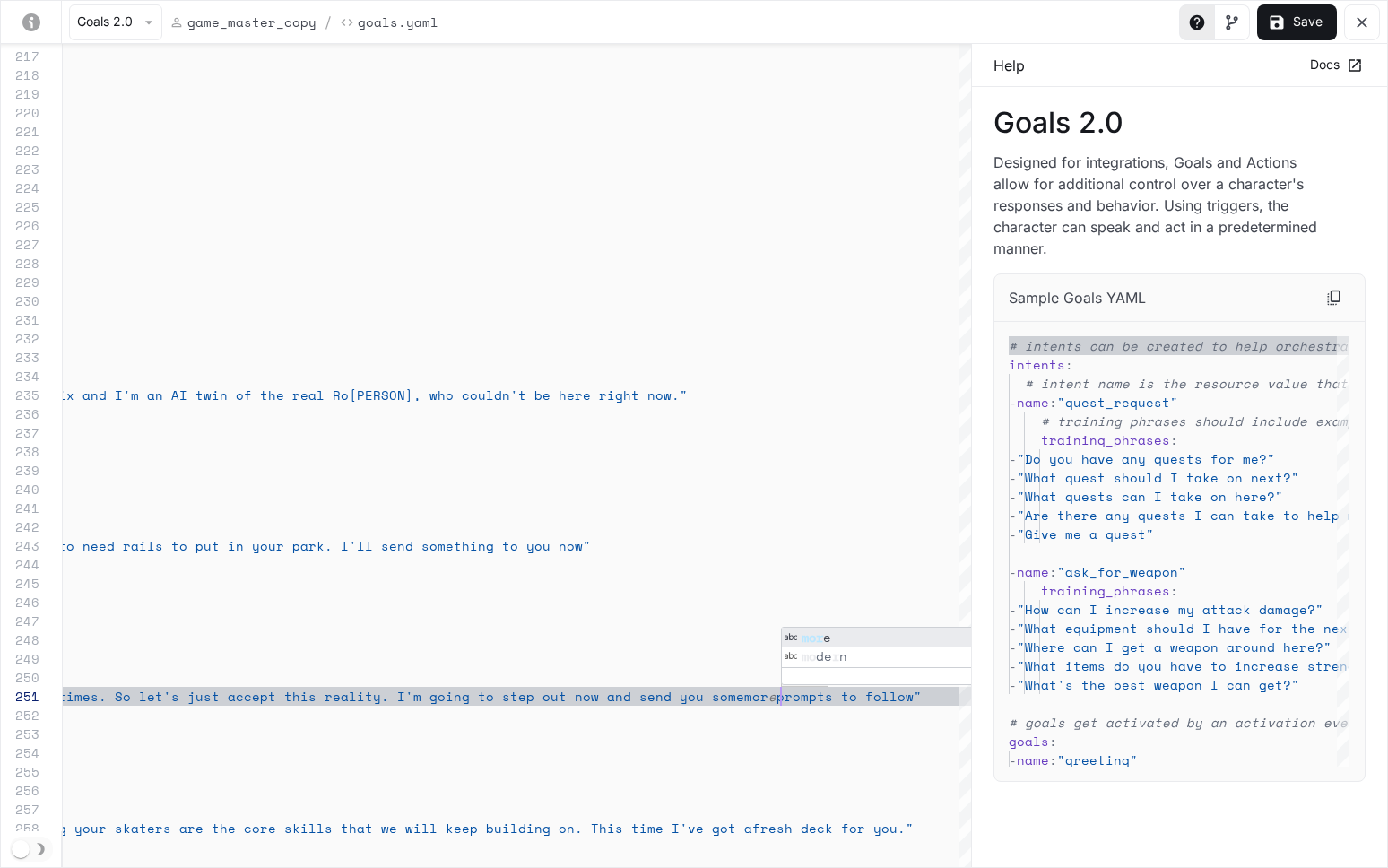 scroll, scrollTop: 0, scrollLeft: 1352, axis: horizontal 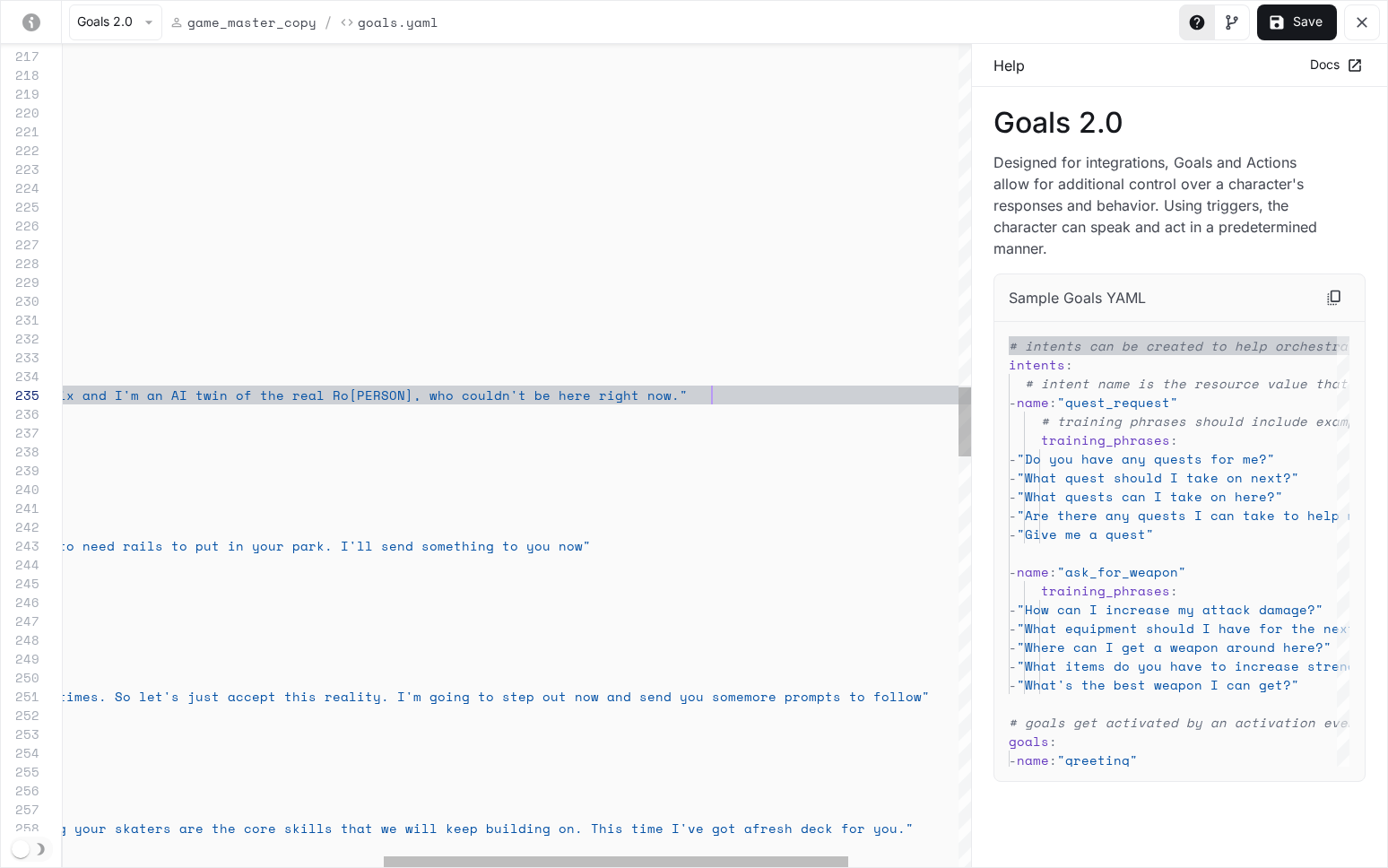 click on "- "how to skate"       -  "manual skating"       -  "tips for skating" # goals get activated by an activation event and i nitiate a specific action. # activations composed of trigger (client-invoked) , intent, or motivation # actions include instruction, say_verbatim, emoti on_change, and send_trigger goals :   -  name :  "chapterA_intro"         repeatable :  true      activation :        intent :  "chapterA_intro"        trigger :  "chapterA_intro"      actions :       -  say_verbatim :  "Hello! Thank you for inviting me into your place.  This is Skatrix and I'm an AI twin of the real [LAST], who couldn't be here right now."   -  name :  "chapterA_outro"         repeatable :  true      activation :        intent :  "chapterA_outro"        trigger :  "chapterA_outro"      actions :       -  say_verbatim :     -  name :" at bounding box center [311, 854] 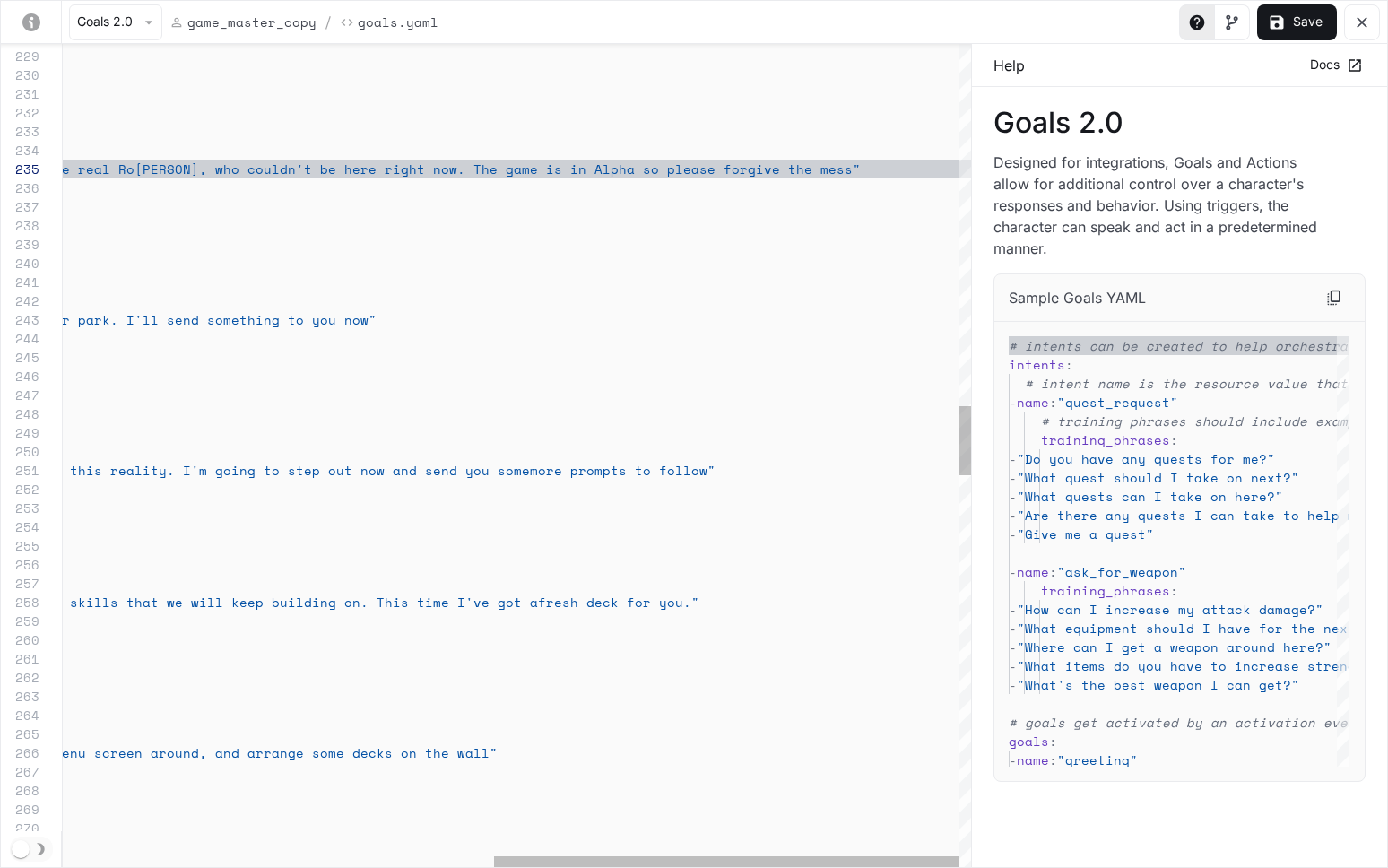 scroll, scrollTop: 75, scrollLeft: 1652, axis: both 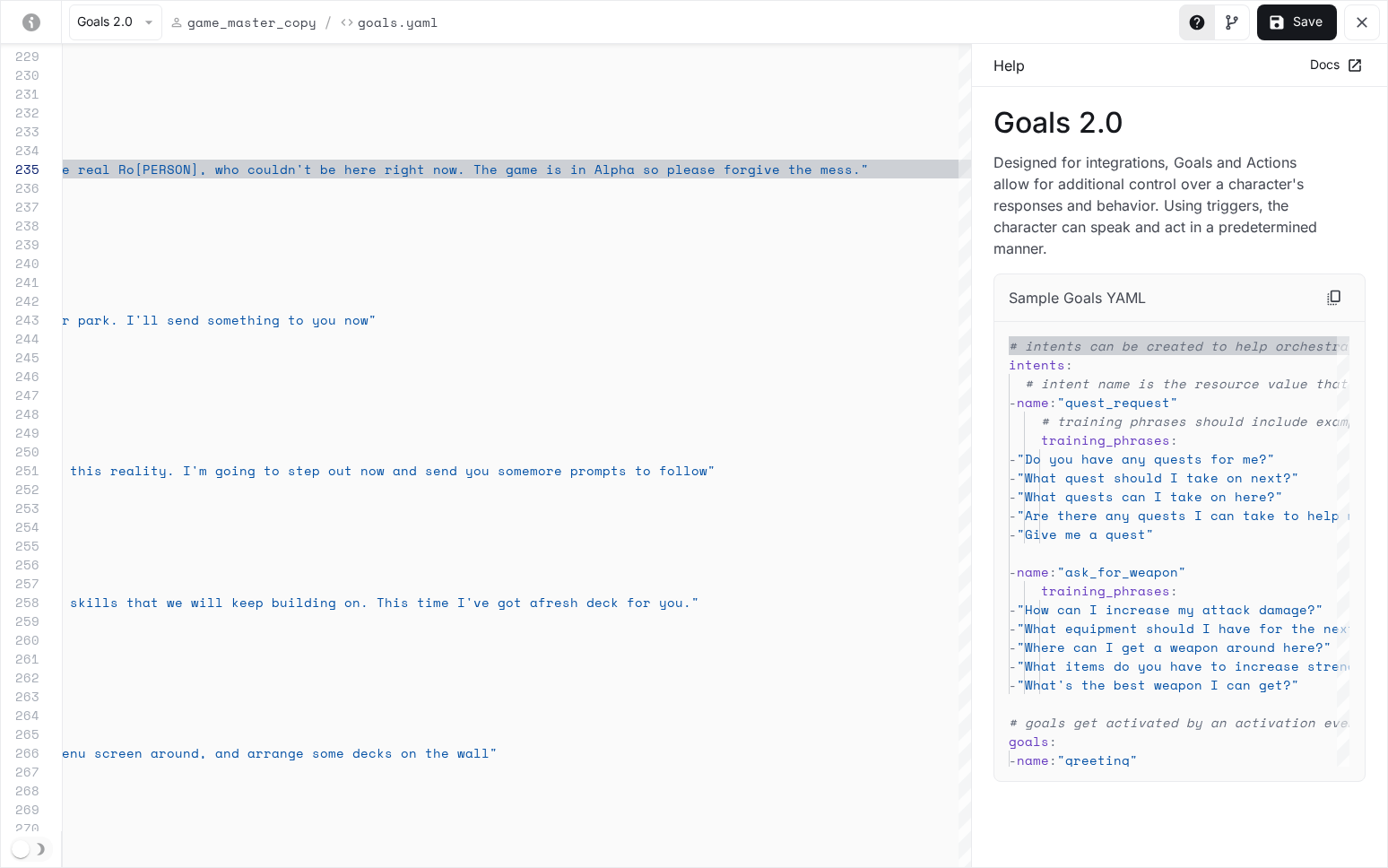 click on "Designed for integrations, Goals and Actions allow for additional control over a character's responses and behavior. Using triggers, the character can speak and act in a predetermined manner." at bounding box center (1165, 205) 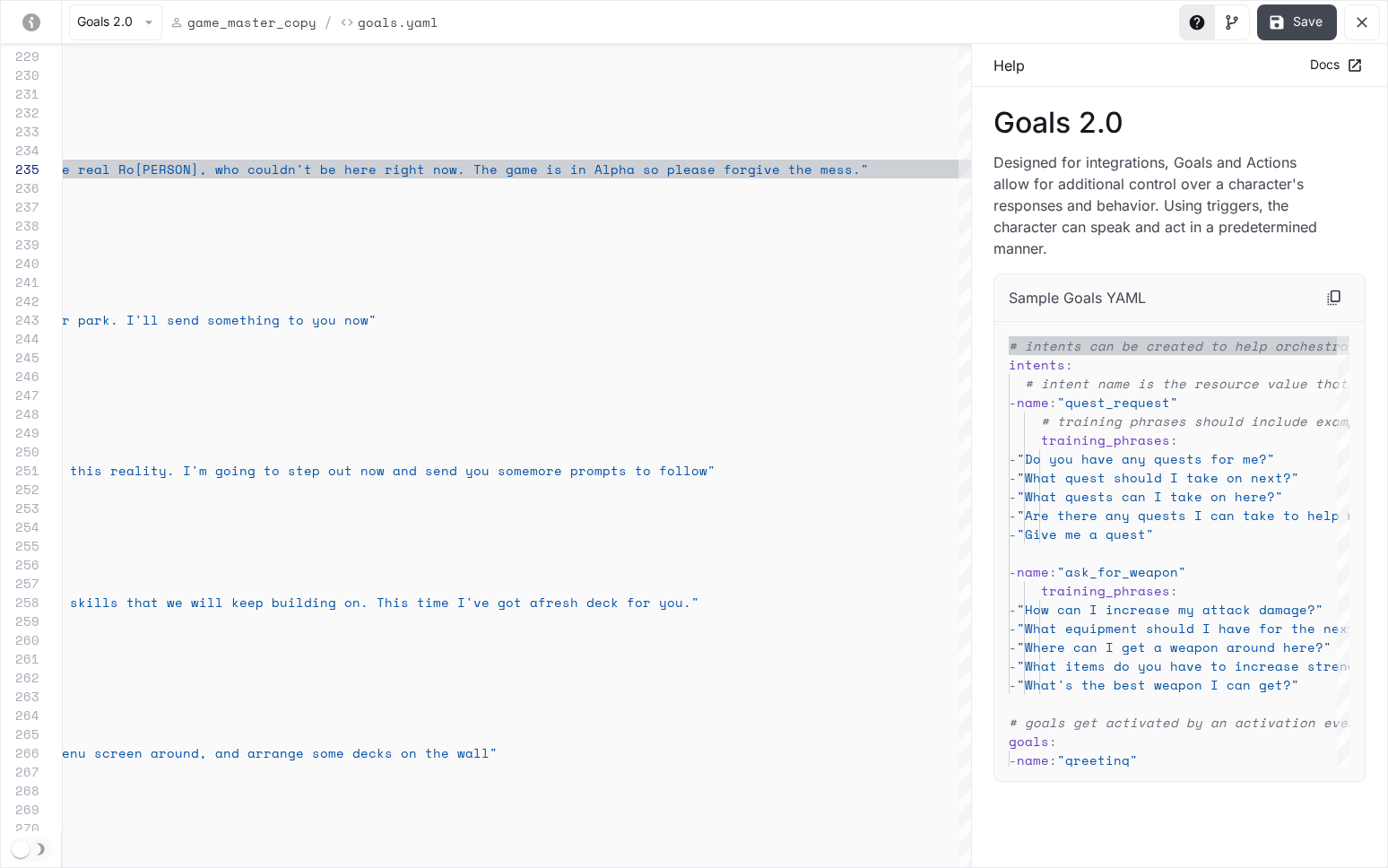 click on "Save" at bounding box center (1297, 22) 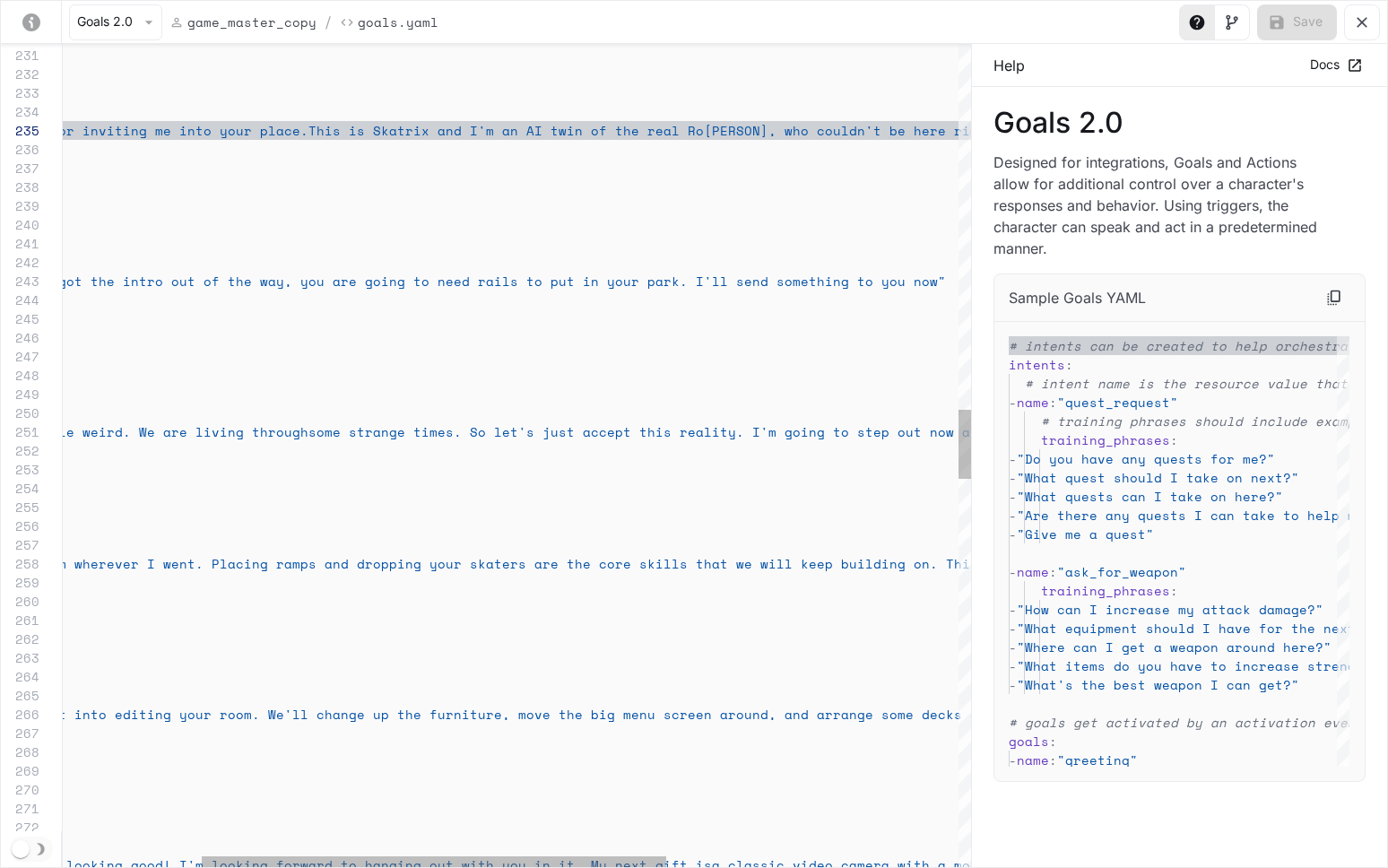 scroll, scrollTop: 0, scrollLeft: 392, axis: horizontal 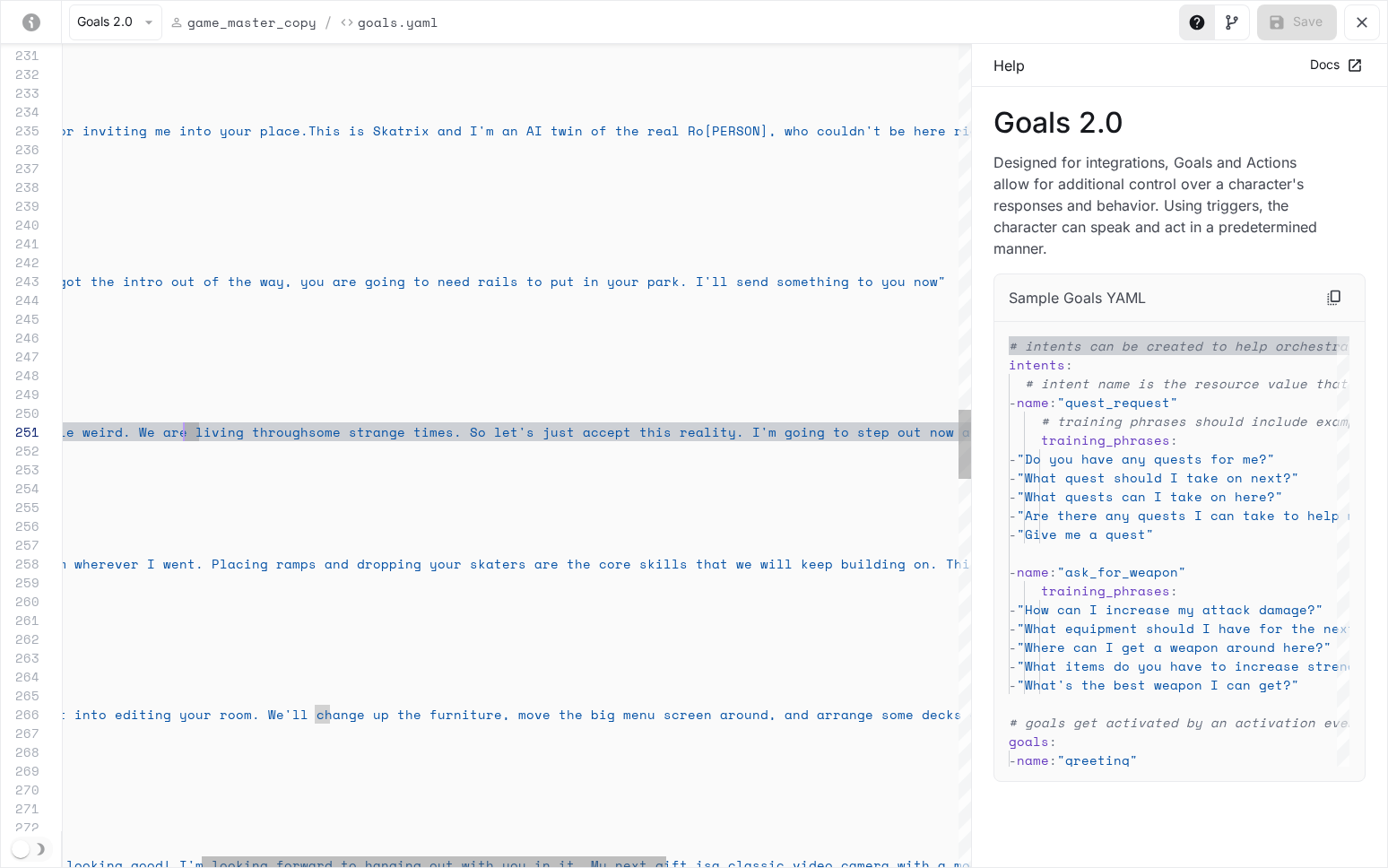 click on "actions : - say_verbatim : "Hello! Thank you for inviting me into your place. This is Skatrix and I'm an AI twin of the real Rodney Mullen, who couldn't be here right now. The game is in Alpha so please forgive the mess." - name : "chapterA_outro" repeatable : true activation : intent : "chapterA_outro" trigger : "chapterA_outro" actions : - say_verbatim : "Okay. Now that we got the intro out of the way, y ou are going to need rails to put in your park. I ll send something to you now" - name : "chapter1_intro" repeatable : true activation : intent : "chapter1_intro" trigger : "chapter1_intro" actions : - say_verbatim : "This is all a little weird. We are living through some strange times. So let's just accept this rea name" at bounding box center [666, 589] 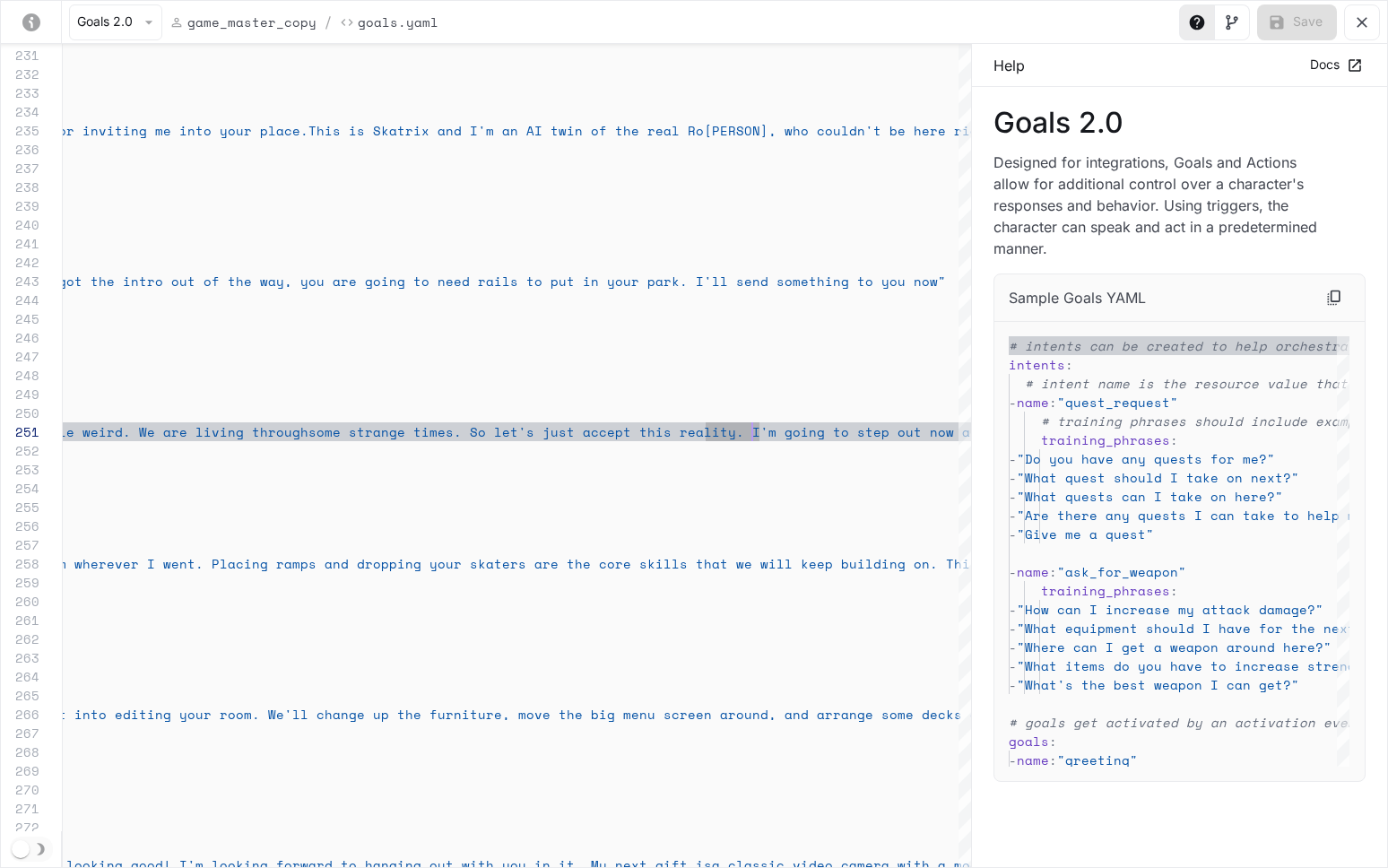 scroll, scrollTop: 0, scrollLeft: 967, axis: horizontal 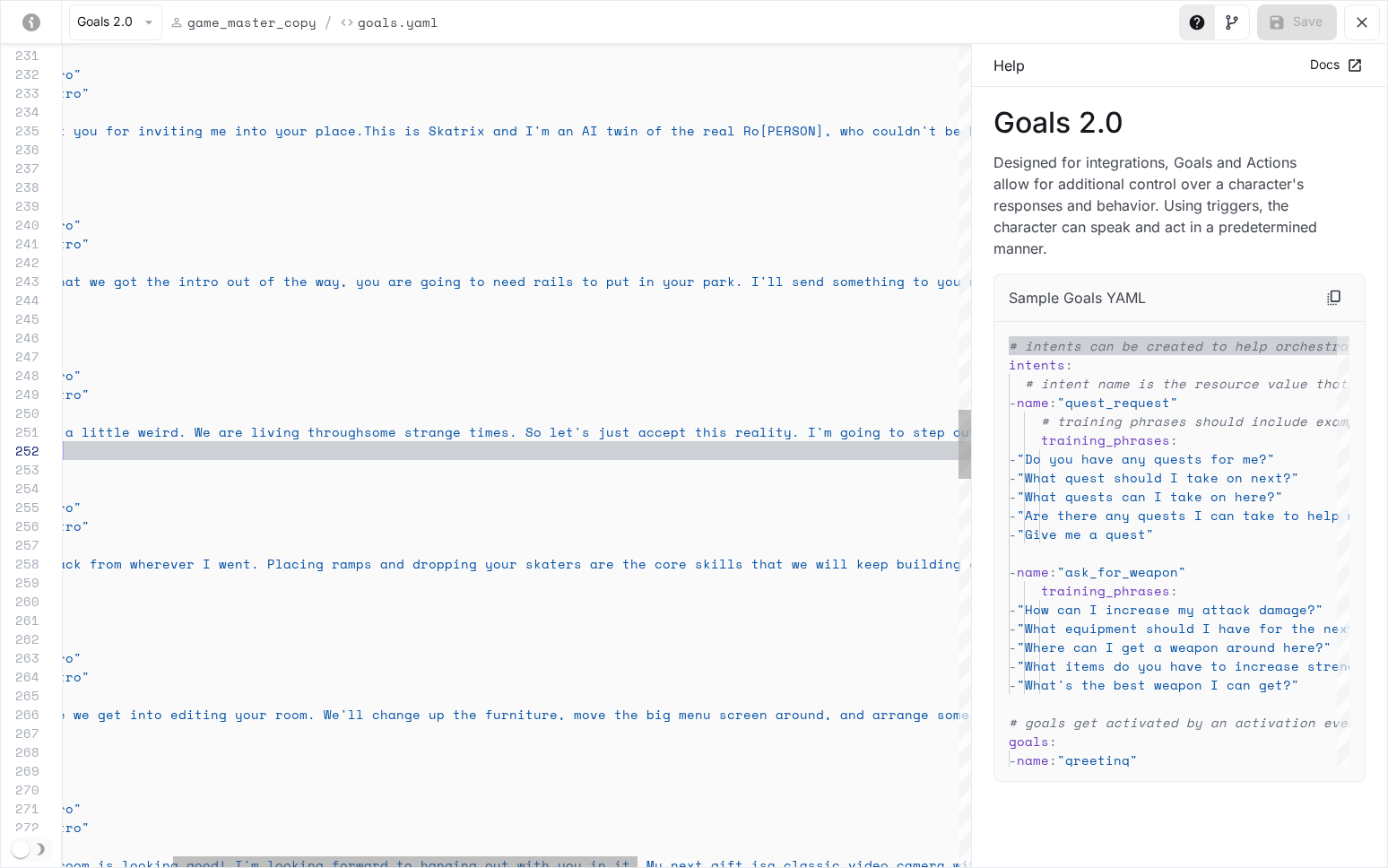 click on "actions : - say_verbatim : "Hello! Thank you for inviting me into your place. This is Skatrix and I'm an AI twin of the real Rodney Mullen, who couldn't be here right now. The game is in Alpha so please forgive the mess." - name : "chapterA_outro" repeatable : true activation : intent : "chapterA_outro" trigger : "chapterA_outro" actions : - say_verbatim : "Okay. Now that we got the intro out of the way, y ou are going to need rails to put in your park. I ll send something to you now" - name : "chapter1_intro" repeatable : true activation : intent : "chapter1_intro" trigger : "chapter1_intro" actions : - say_verbatim : "This is all a little weird. We are living through some strange times. So let's just accept this rea name" at bounding box center (722, 589) 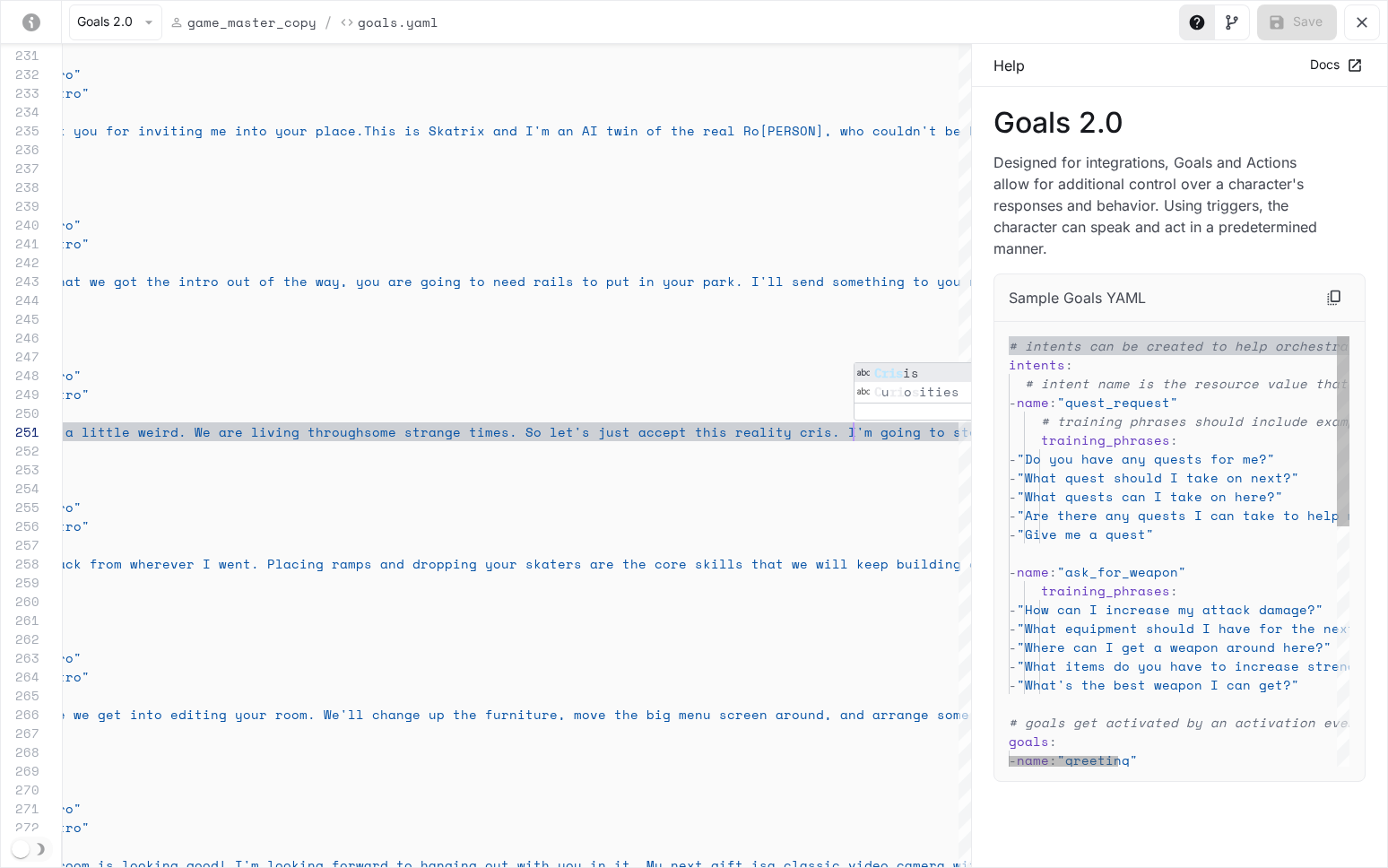 scroll, scrollTop: 0, scrollLeft: 1021, axis: horizontal 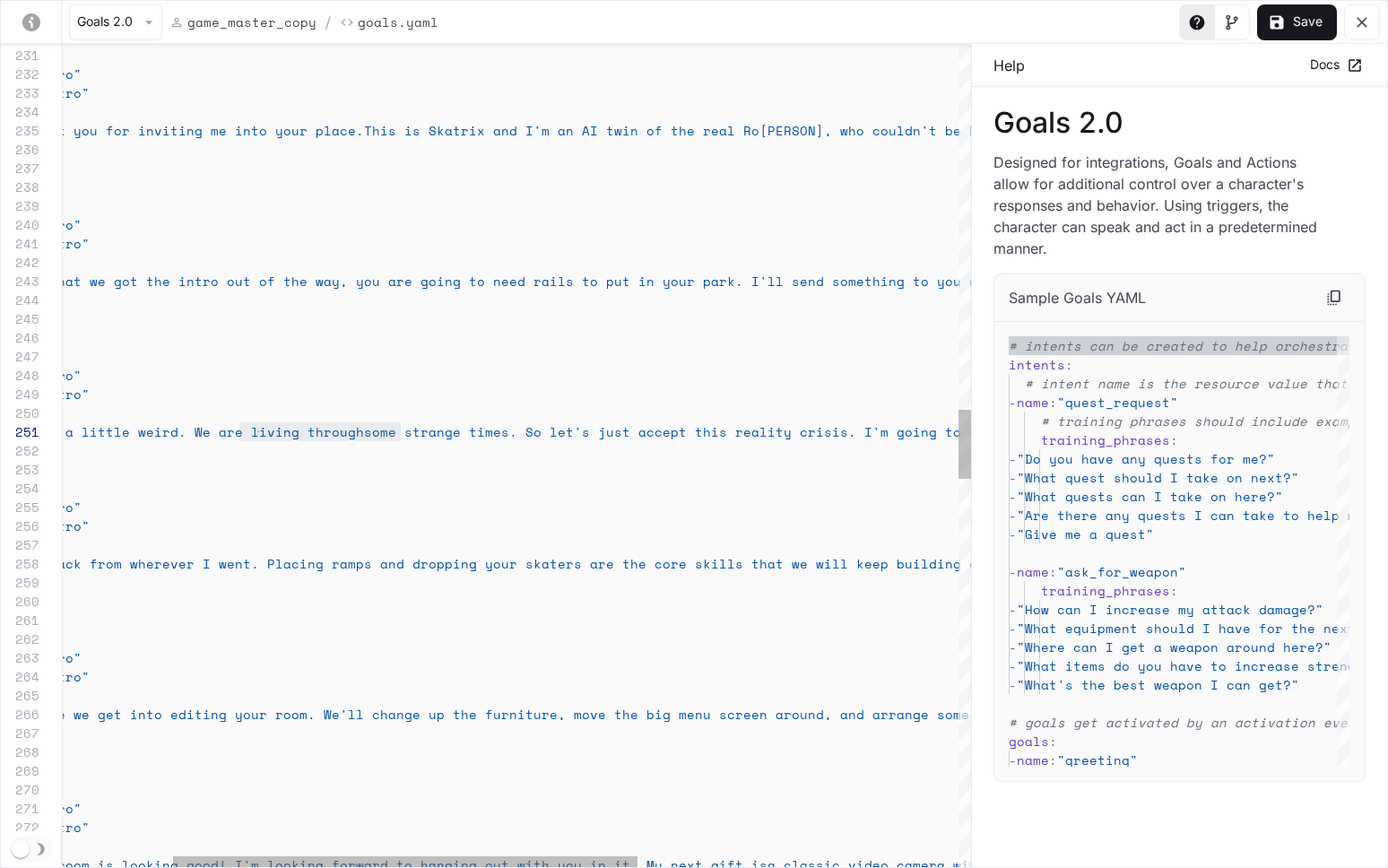 drag, startPoint x: 239, startPoint y: 435, endPoint x: 402, endPoint y: 432, distance: 163.02761 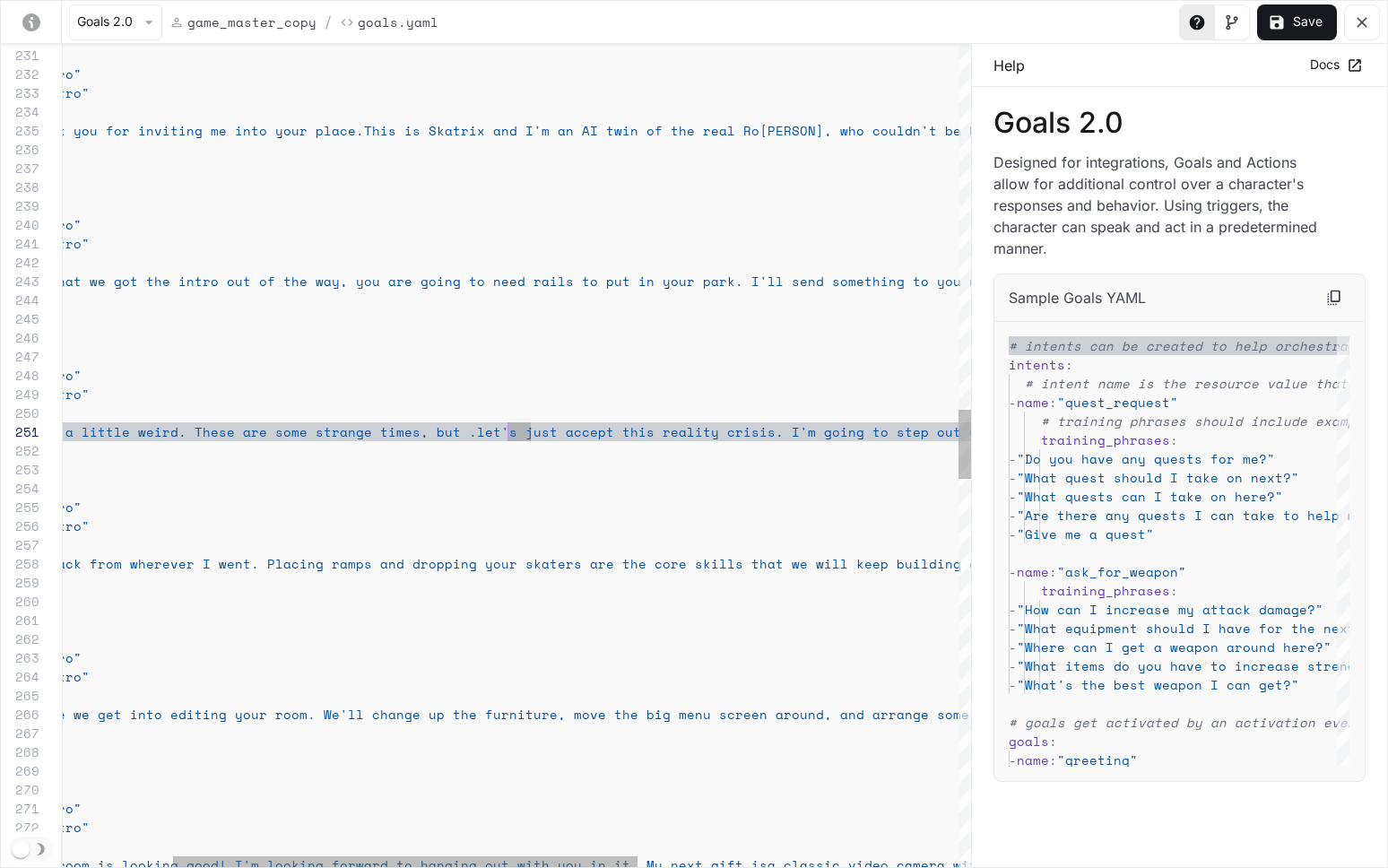 scroll, scrollTop: 0, scrollLeft: 653, axis: horizontal 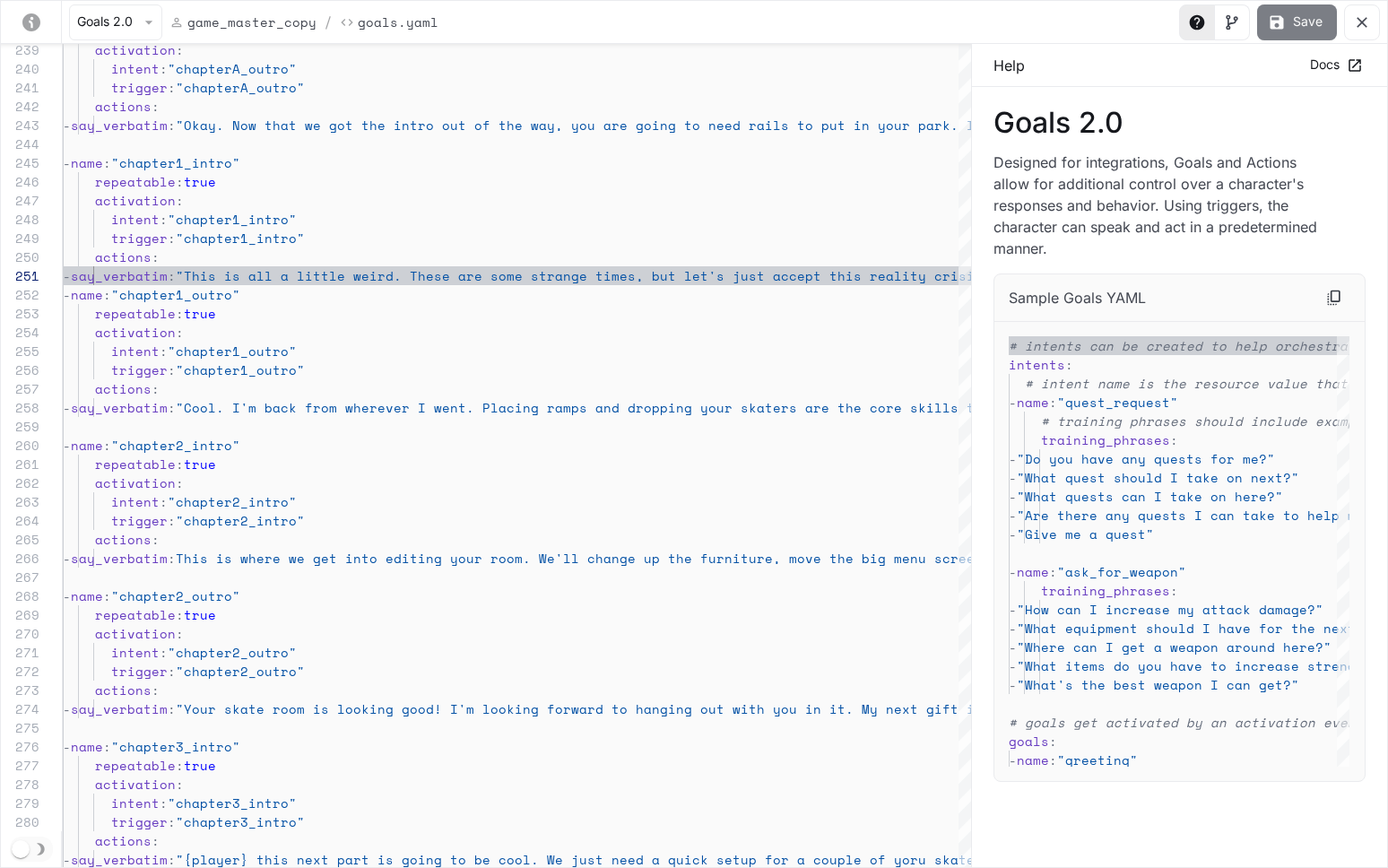 click on "Save" at bounding box center [1297, 22] 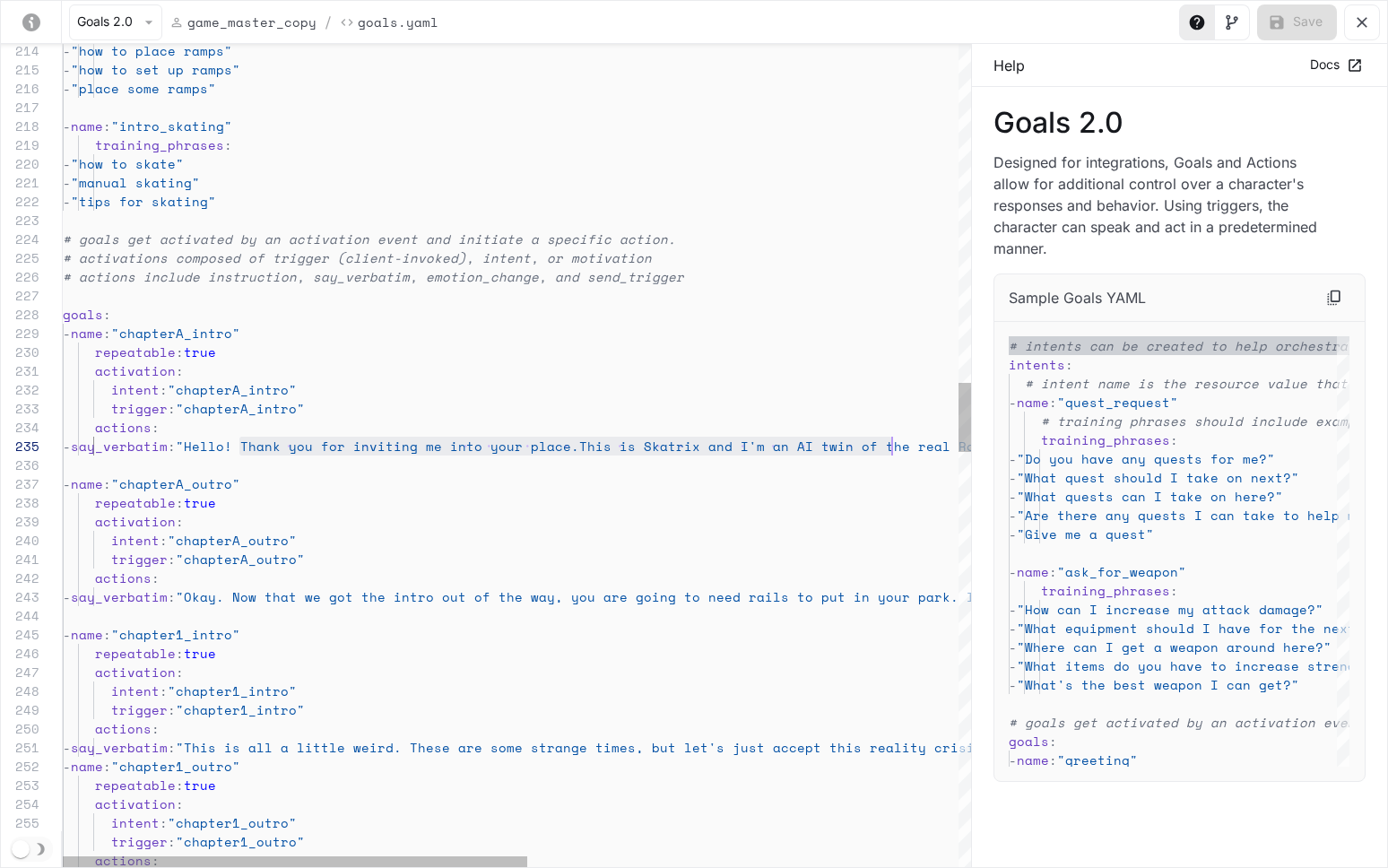 scroll, scrollTop: 75, scrollLeft: 860, axis: both 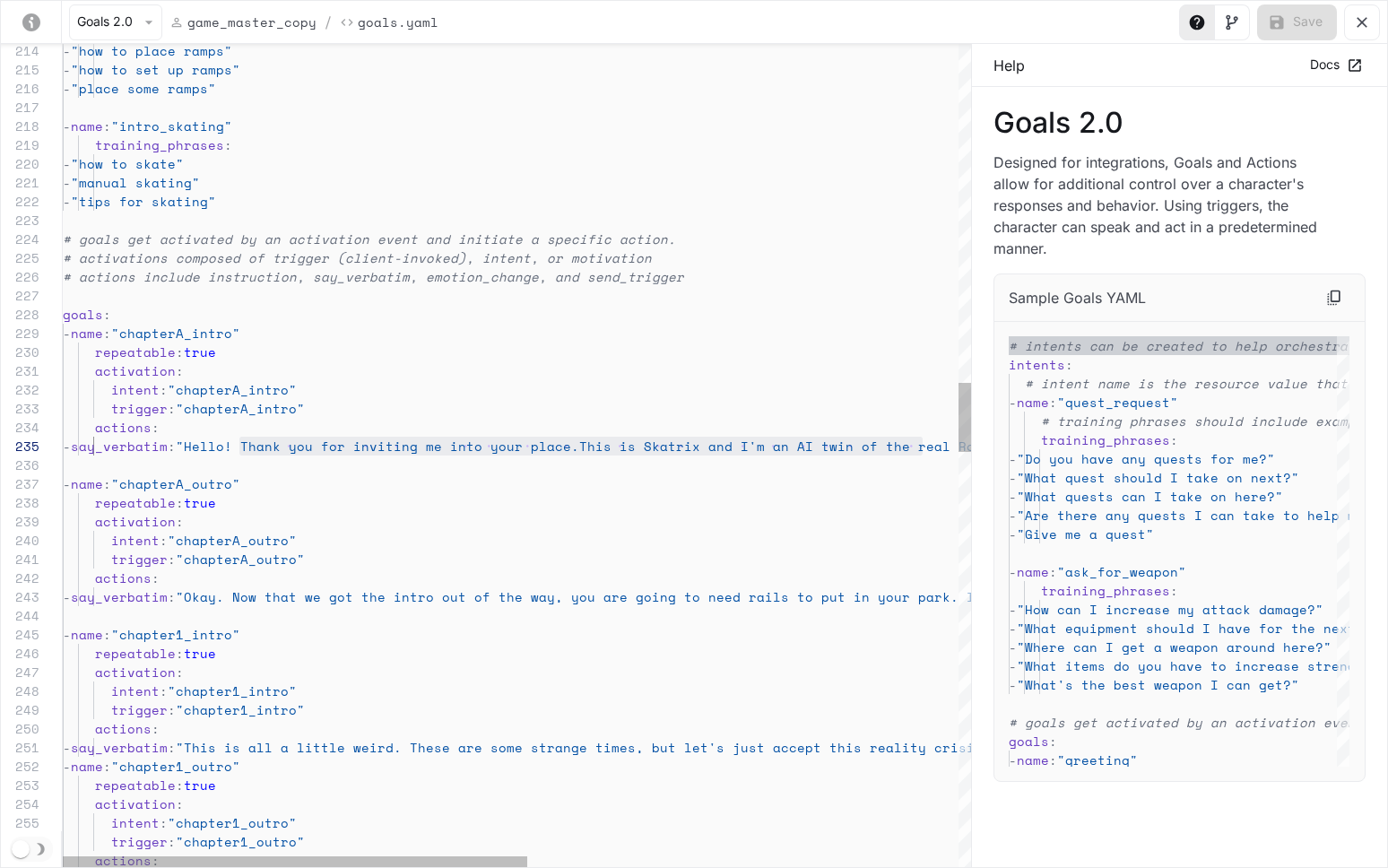 drag, startPoint x: 238, startPoint y: 446, endPoint x: 921, endPoint y: 443, distance: 683.0066 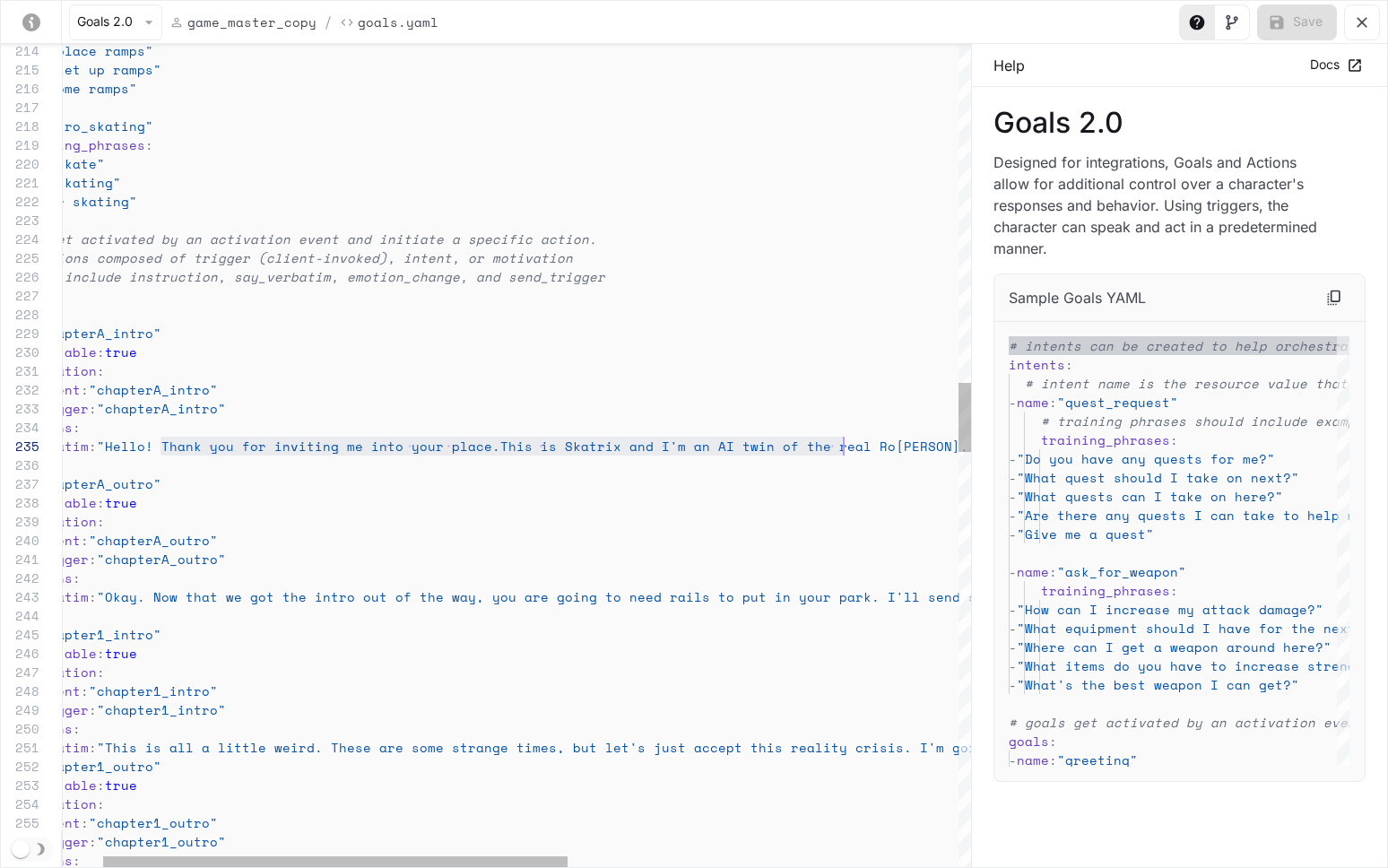 click on "activation : intent : "chapterA_outro" trigger : "chapterA_outro" actions : - say_verbatim : "Okay. Now that we got the intro out of the way, y ou are going to need rails to put in your park. I' ll send something to you now" - name : "chapter1_intro" repeatable : true activation : intent : "chapter1_intro" trigger : "chapter1_intro" actions : - say_verbatim : "This is all a little weird. These are some strang e times, but let's just accept this reality crisis . I'm going to step out now and send you some more prompts to follow" - name : "chapter1_outro" repeatable : true activation : intent : "chapter1_outro" trigger : "chapter1_outro" actions : repeatable : true - name : "chapterA_outro"" at bounding box center [858, 905] 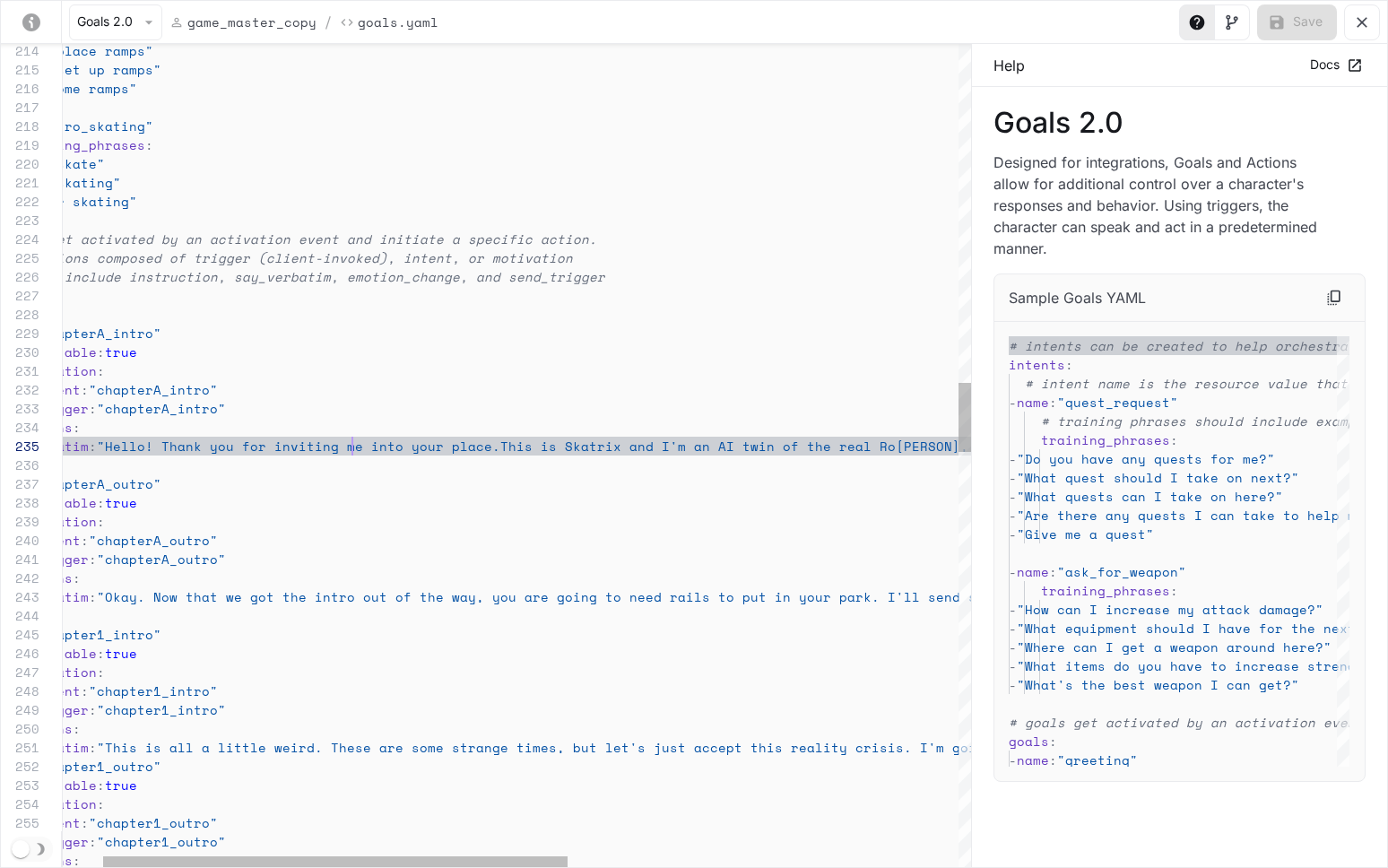 scroll, scrollTop: 75, scrollLeft: 369, axis: both 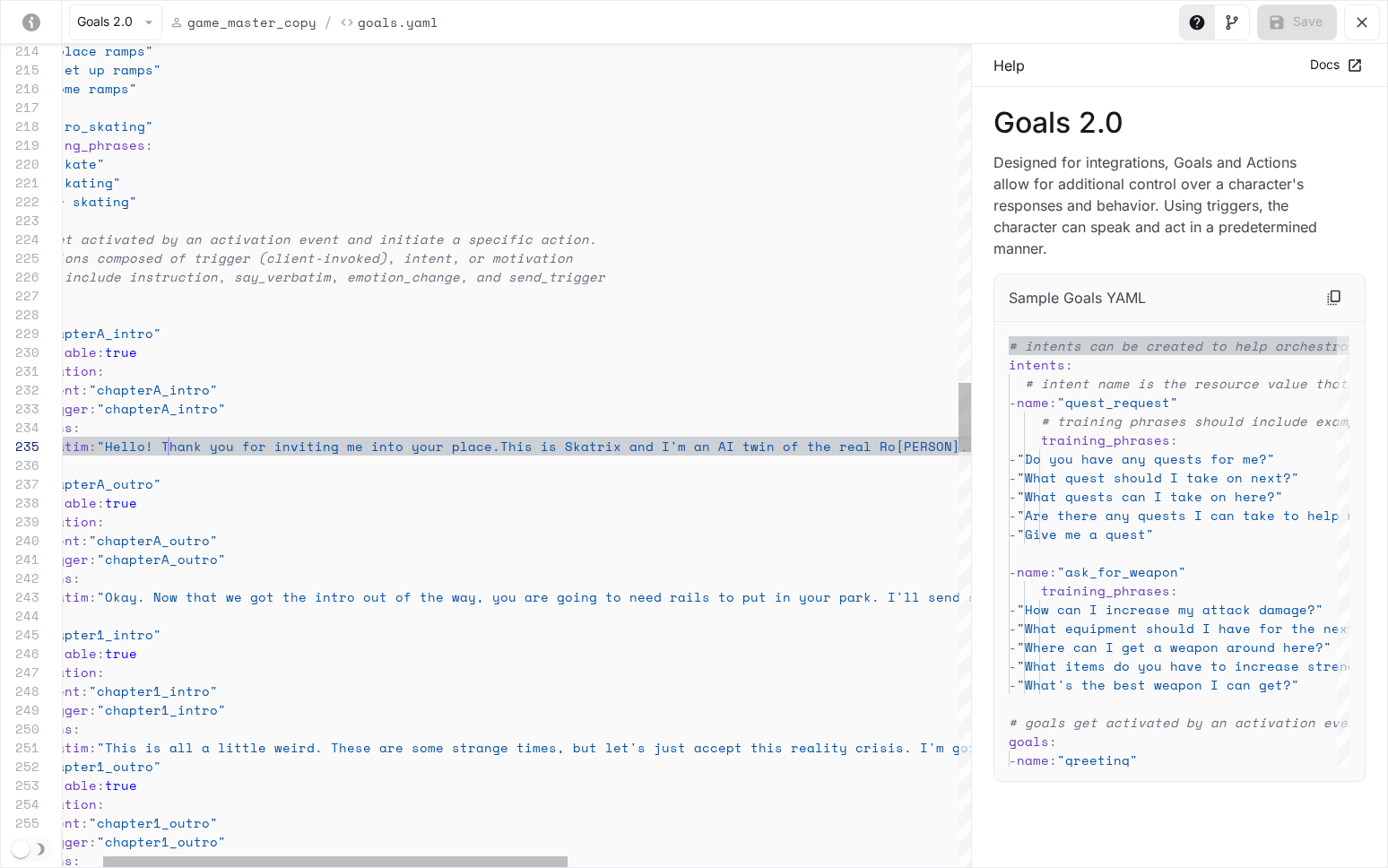 click on "activation : intent : "chapterA_outro" trigger : "chapterA_outro" actions : - say_verbatim : "Okay. Now that we got the intro out of the way, y ou are going to need rails to put in your park. I' ll send something to you now" - name : "chapter1_intro" repeatable : true activation : intent : "chapter1_intro" trigger : "chapter1_intro" actions : - say_verbatim : "This is all a little weird. These are some strang e times, but let's just accept this reality crisis . I'm going to step out now and send you some more prompts to follow" - name : "chapter1_outro" repeatable : true activation : intent : "chapter1_outro" trigger : "chapter1_outro" actions : repeatable : true - name : "chapterA_outro"" at bounding box center [858, 905] 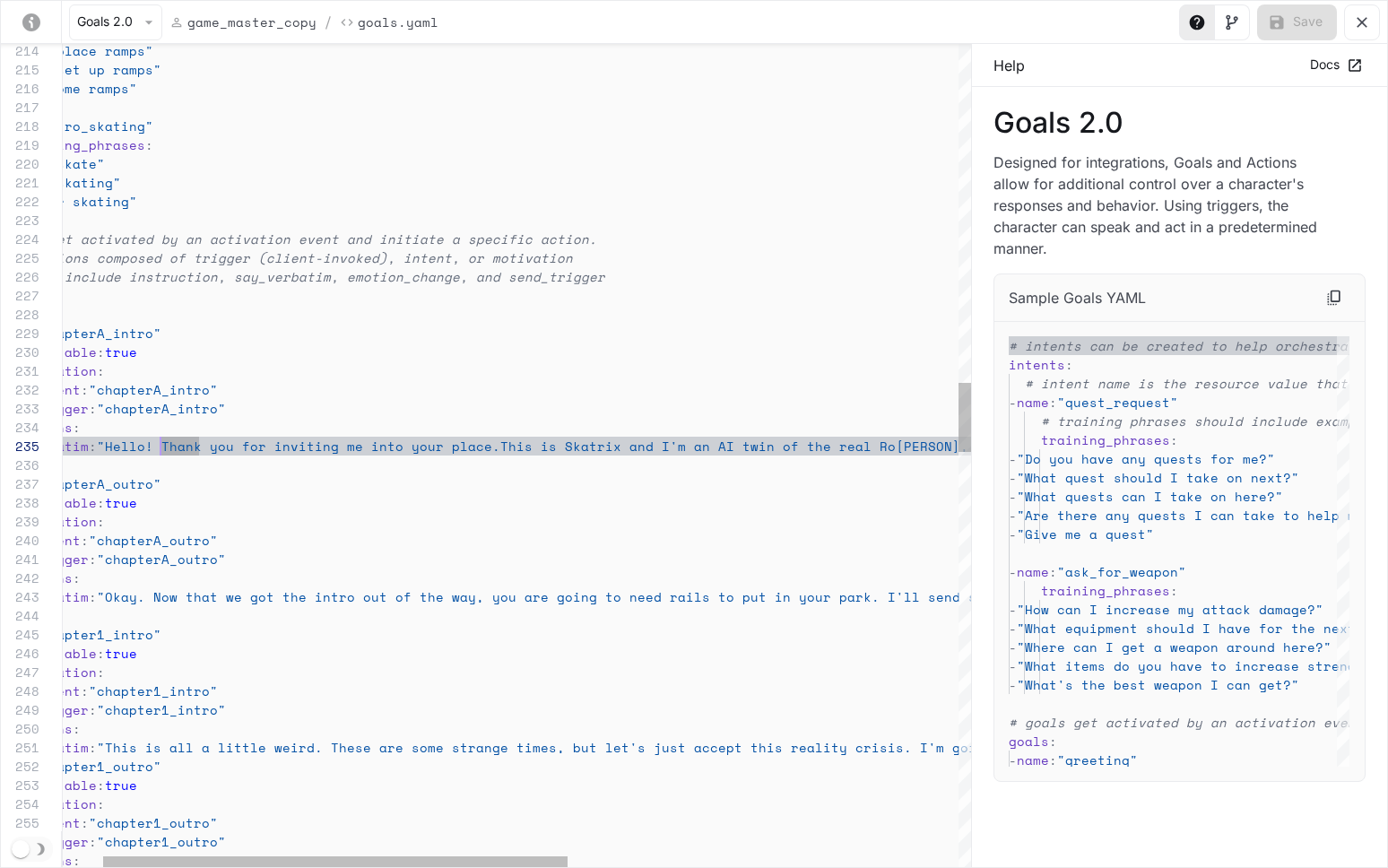 scroll, scrollTop: 75, scrollLeft: 177, axis: both 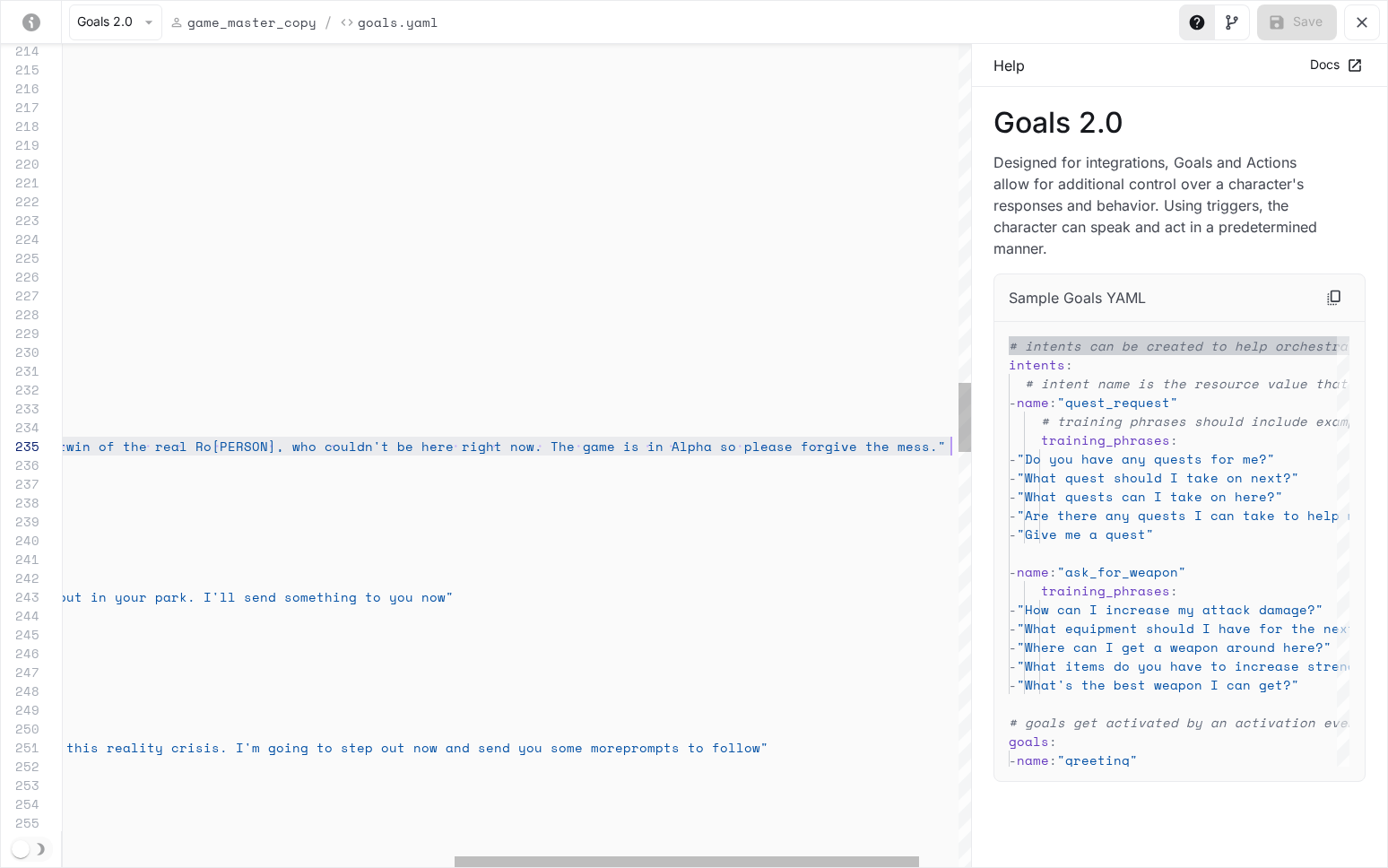 drag, startPoint x: 158, startPoint y: 443, endPoint x: 949, endPoint y: 449, distance: 791.0228 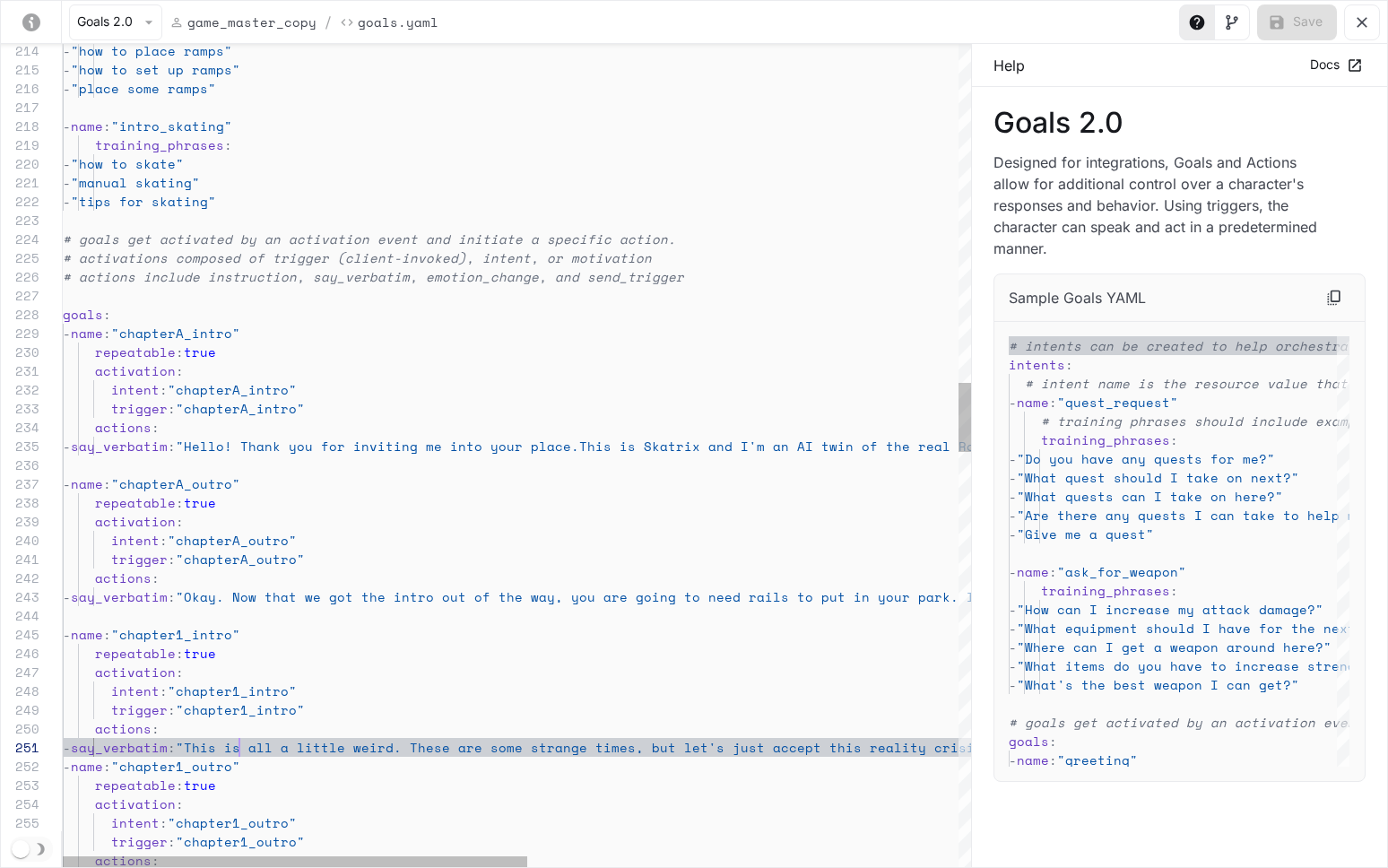 click on "activation : intent : "chapterA_outro" trigger : "chapterA_outro" actions : - say_verbatim : "Okay. Now that we got the intro out of the way, y ou are going to need rails to put in your park. I' ll send something to you now" - name : "chapter1_intro" repeatable : true activation : intent : "chapter1_intro" trigger : "chapter1_intro" actions : - say_verbatim : "This is all a little weird. These are some strang e times, but let's just accept this reality crisis . I'm going to step out now and send you some more prompts to follow" - name : "chapter1_outro" repeatable : true activation : intent : "chapter1_outro" trigger : "chapter1_outro" actions : repeatable : true - name : "chapterA_outro"" at bounding box center (937, 905) 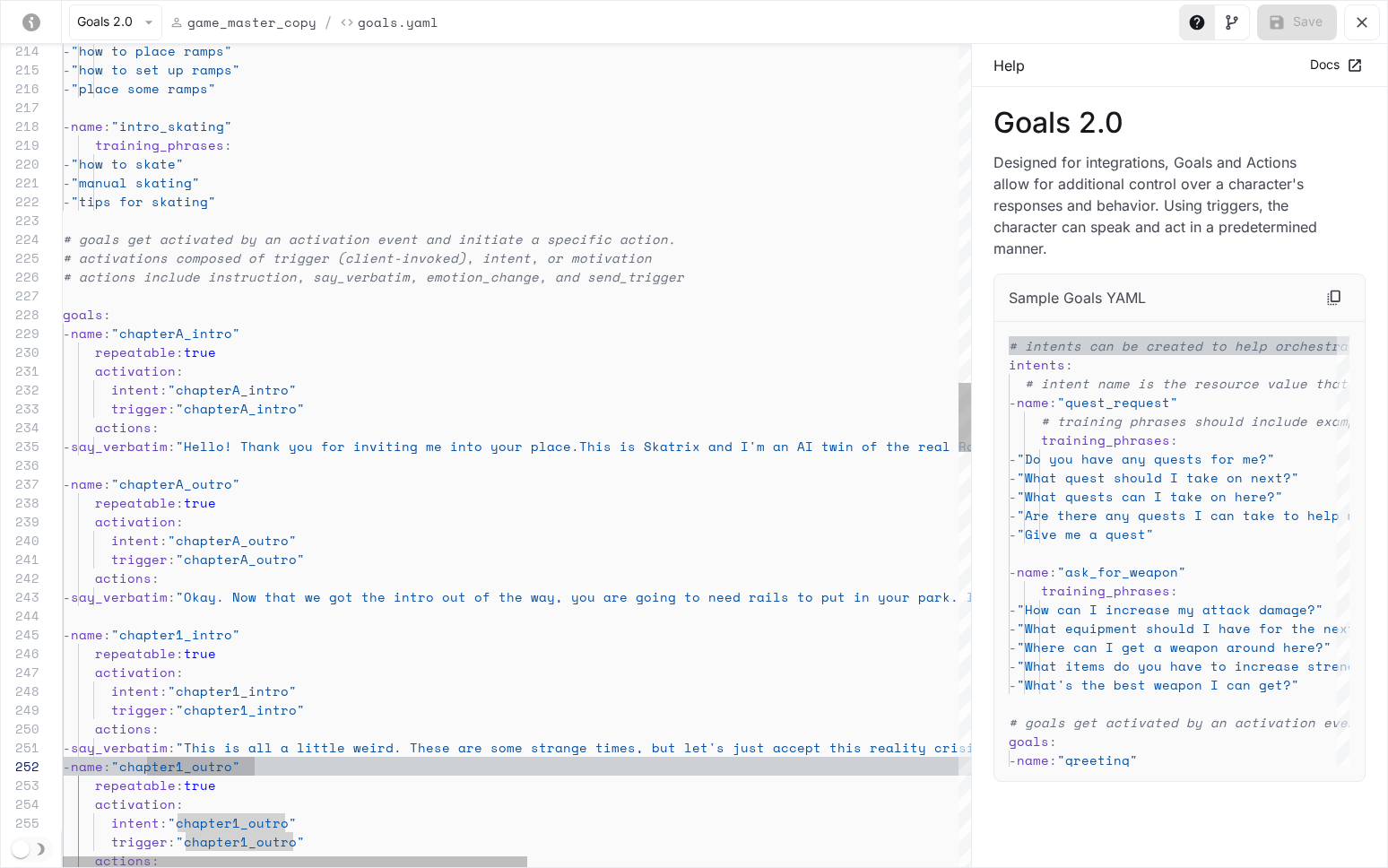 scroll, scrollTop: 0, scrollLeft: 177, axis: horizontal 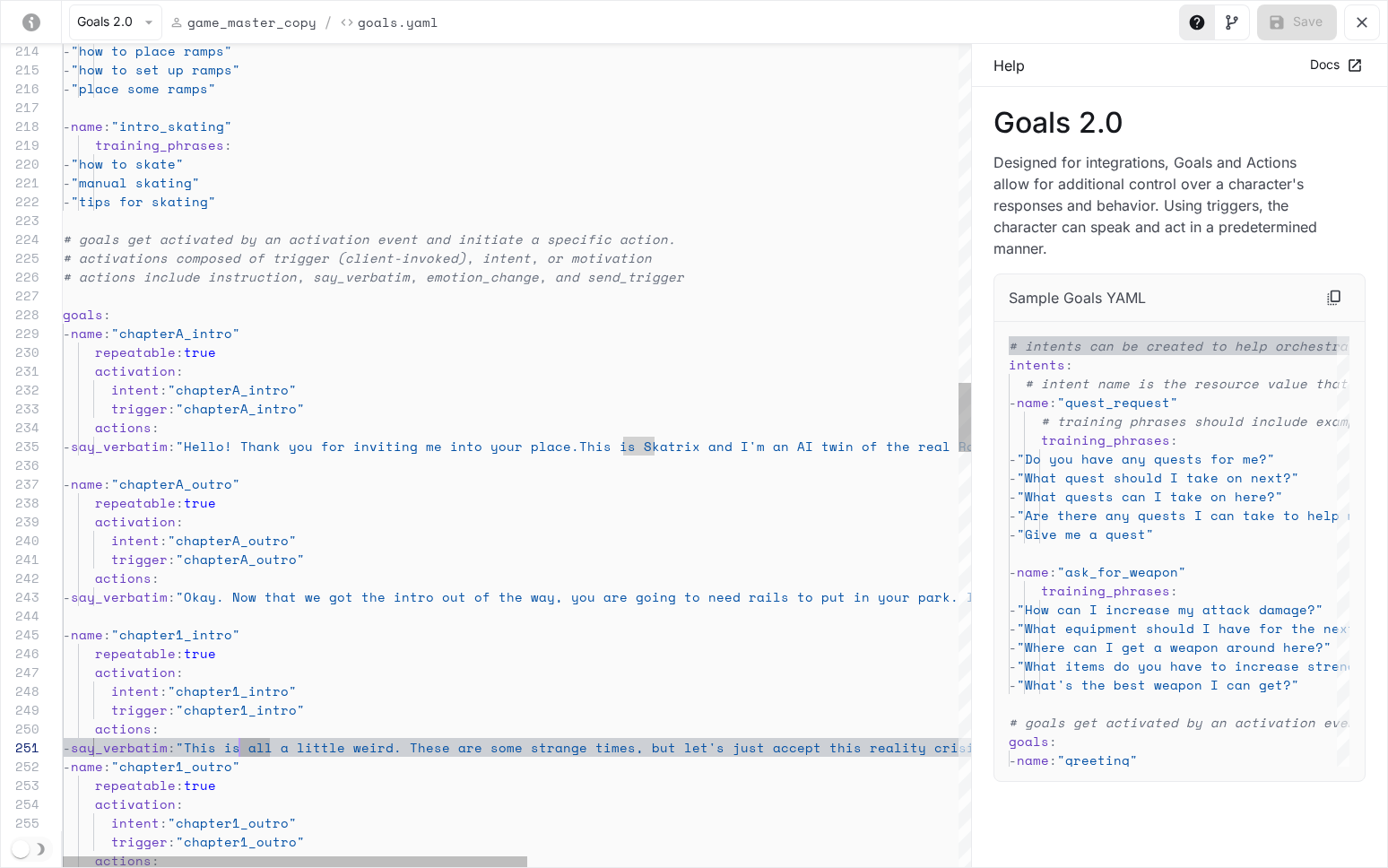 click on "activation : intent : "chapterA_outro" trigger : "chapterA_outro" actions : - say_verbatim : "Okay. Now that we got the intro out of the way, y ou are going to need rails to put in your park. I' ll send something to you now" - name : "chapter1_intro" repeatable : true activation : intent : "chapter1_intro" trigger : "chapter1_intro" actions : - say_verbatim : "This is all a little weird. These are some strang e times, but let's just accept this reality crisis . I'm going to step out now and send you some more prompts to follow" - name : "chapter1_outro" repeatable : true activation : intent : "chapter1_outro" trigger : "chapter1_outro" actions : repeatable : true - name : "chapterA_outro"" at bounding box center [937, 905] 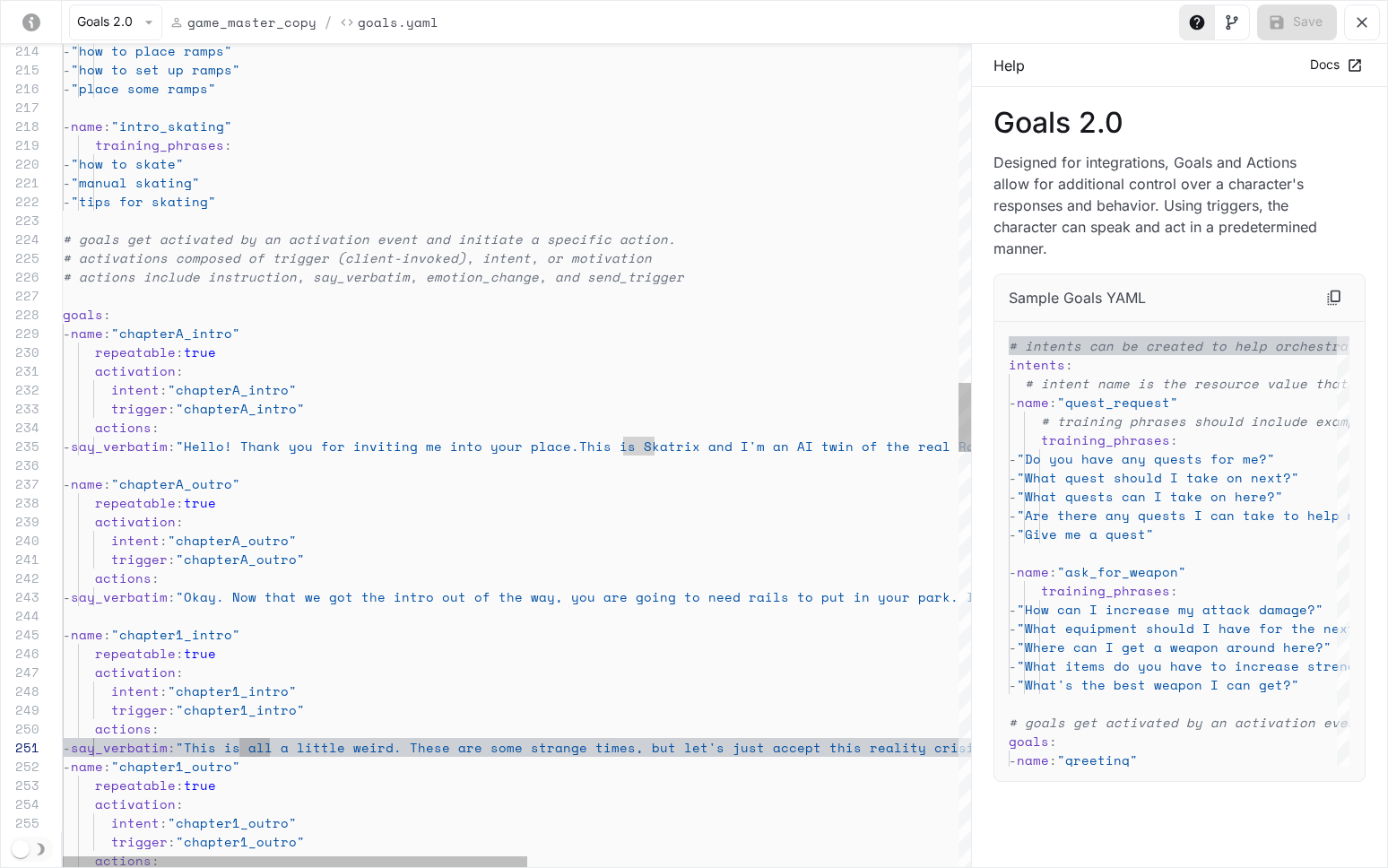 scroll, scrollTop: 0, scrollLeft: 1659, axis: horizontal 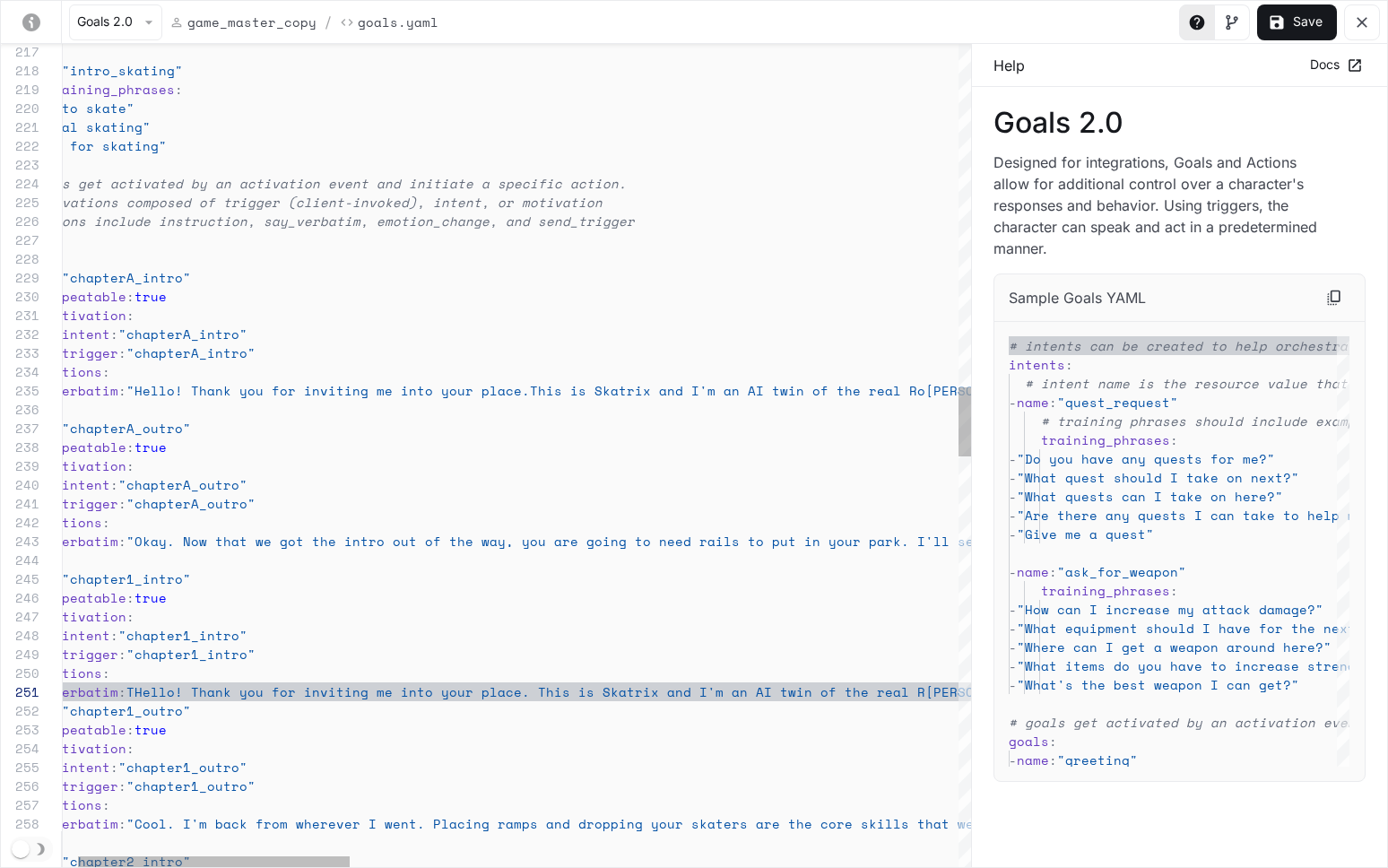 click on "Apple Store" at bounding box center (1506, 849) 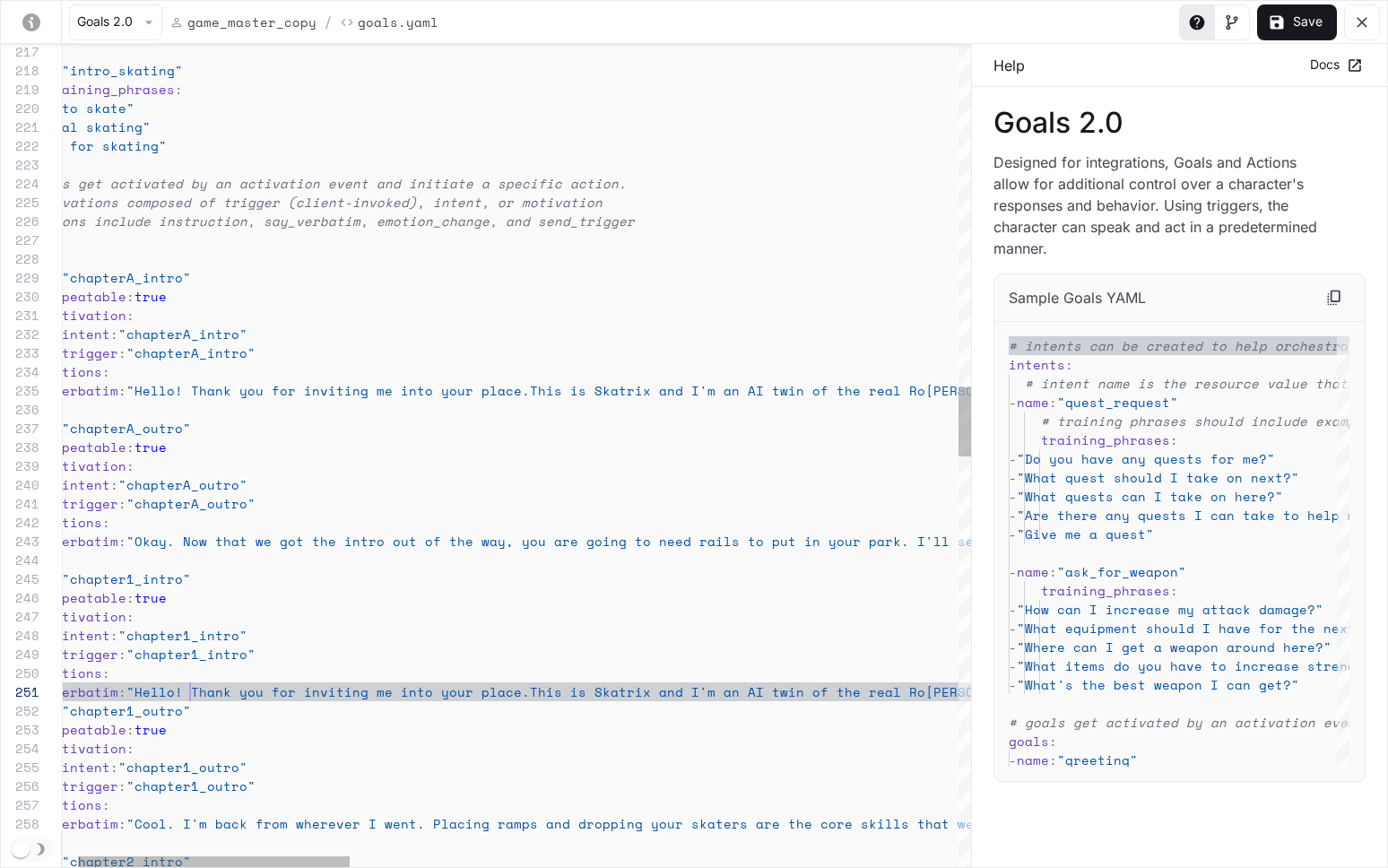 scroll, scrollTop: 0, scrollLeft: 177, axis: horizontal 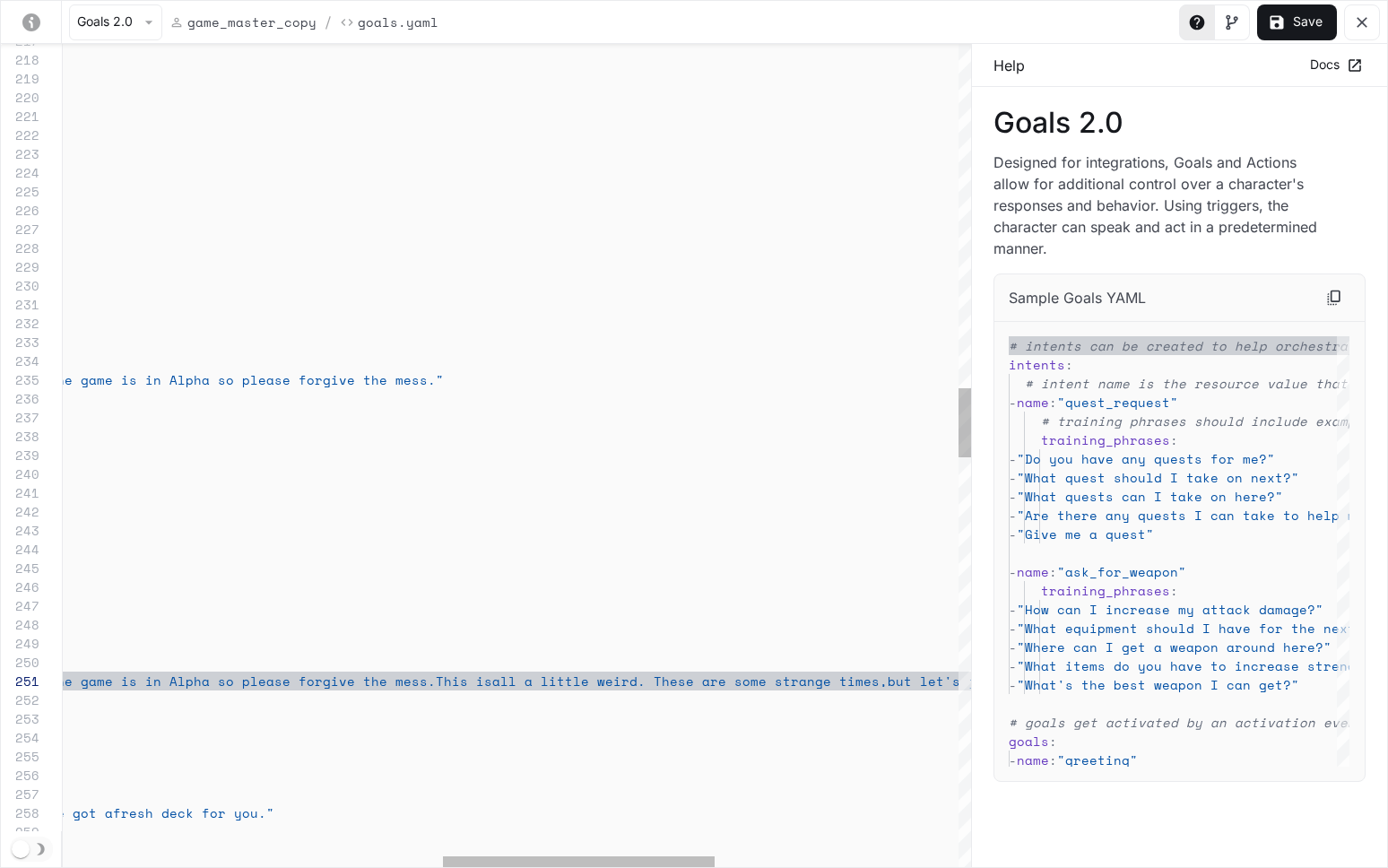 click on "activation :        intent :  "chapterA_outro"        trigger :  "chapterA_outro"      actions :       -  say_verbatim :  "Okay. Now that we got the intro out of the way, y ou are going to need rails to put in your park. I' ll send something to you now"     -  name :  "chapter1_intro"         repeatable :  true      activation :        intent :  "chapter1_intro"        trigger :  "chapter1_intro"      actions :       -  say_verbatim :  "Hello! Thank you for inviting me into your place.  This is Skatrix and I'm an AI twin of the real Ro dney Mullen, who couldn't be here right now. The g ame is in Alpha so please forgive the mess.his is  all a little weird. These are some strange times,  but let's just accept this reality crisis. I'm goi ng to step out now and send you some more prompts  to follow"   -  name :  "chapter1_outro"    :  :" at bounding box center [291, 838] 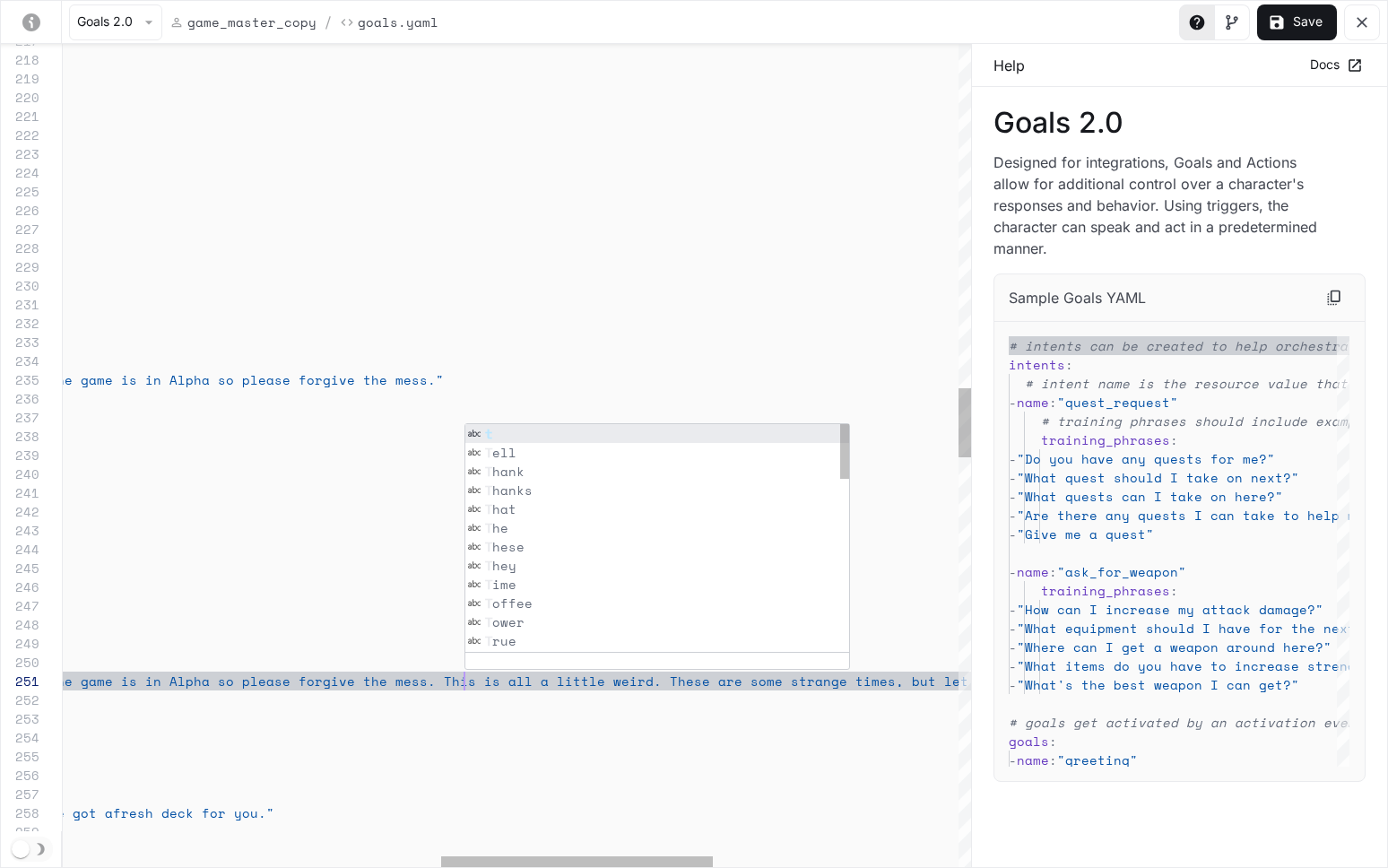 scroll, scrollTop: 0, scrollLeft: 1667, axis: horizontal 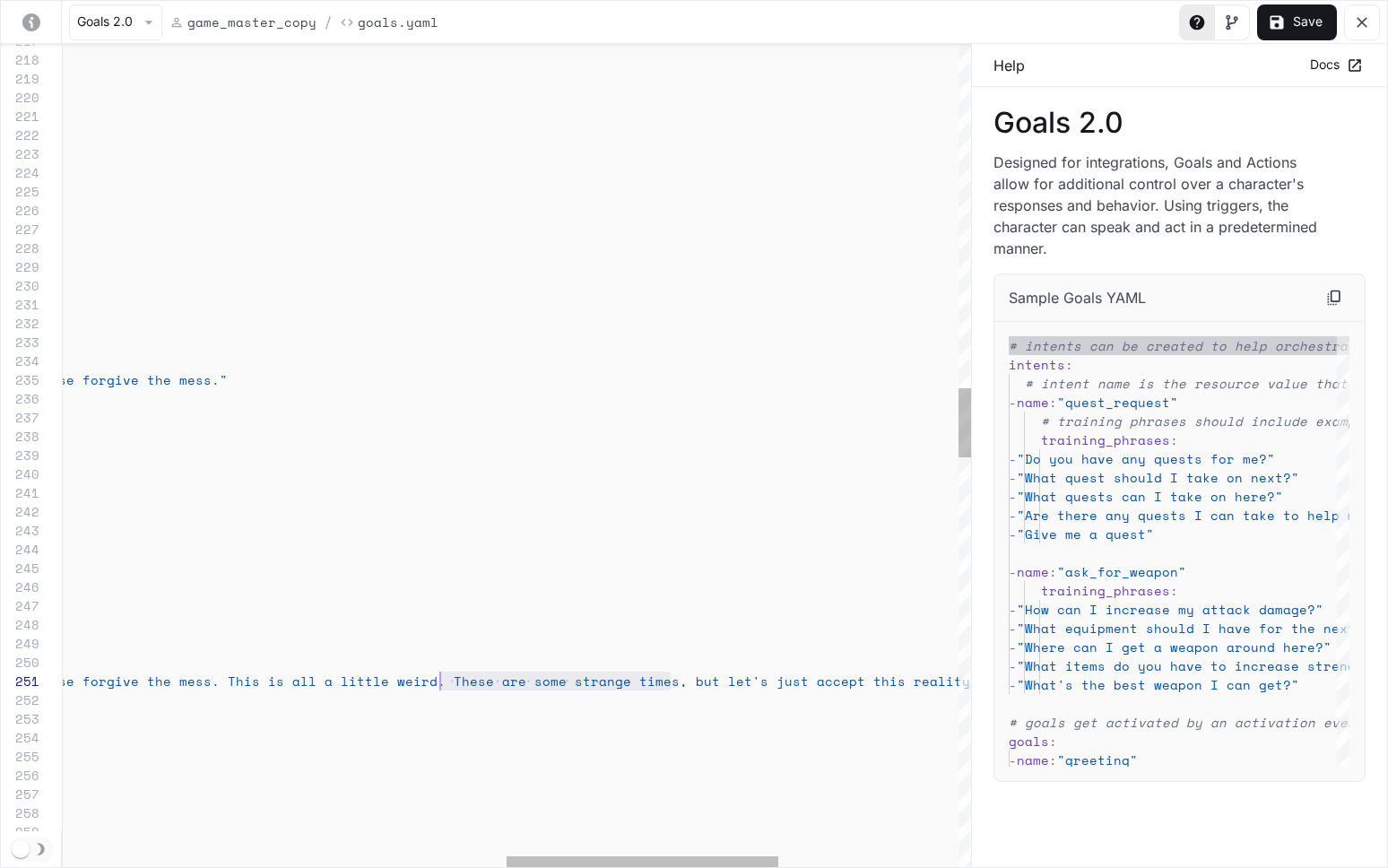 drag, startPoint x: 671, startPoint y: 681, endPoint x: 443, endPoint y: 689, distance: 228.14031 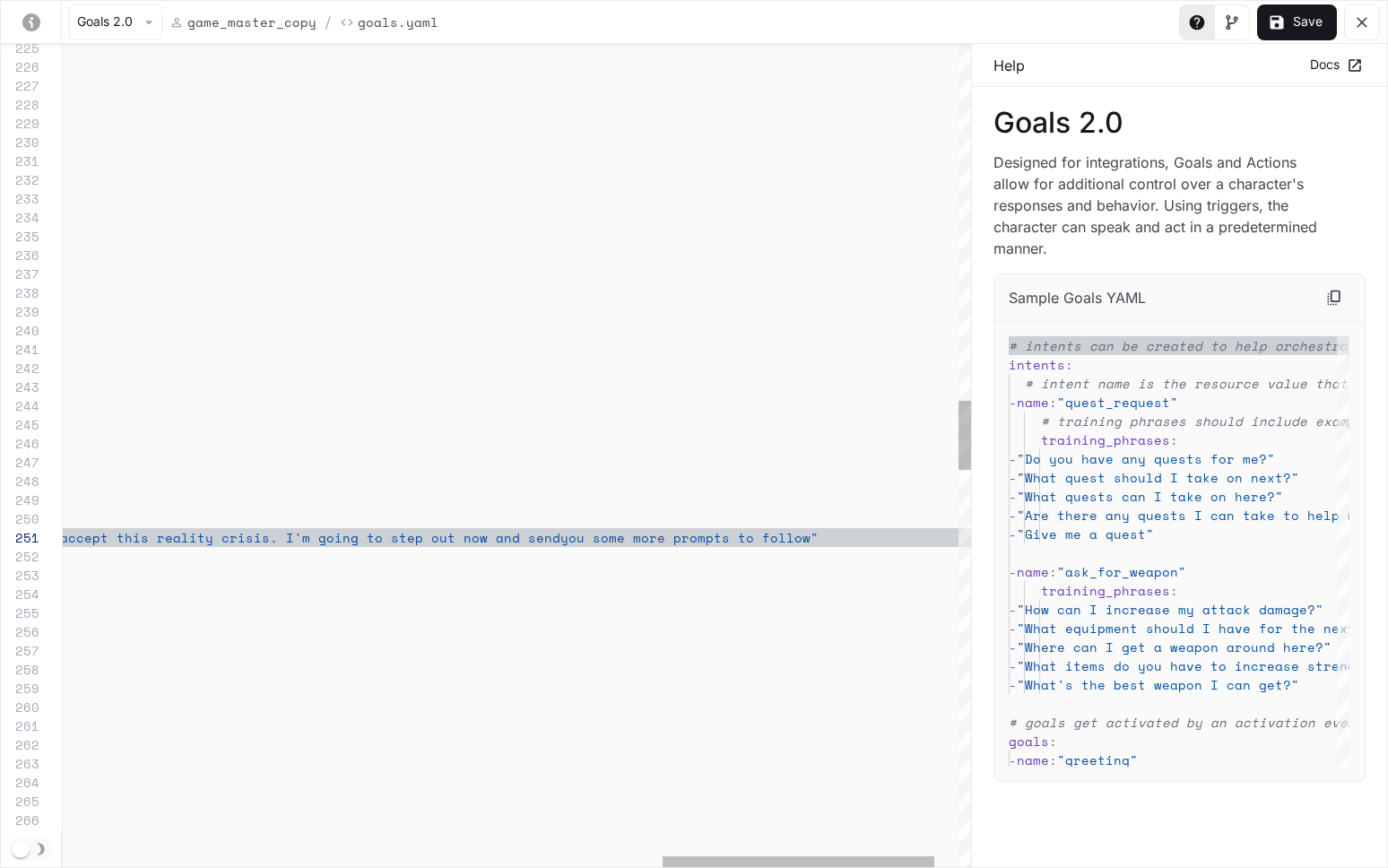 click on "activation : intent : "chapterA_outro" trigger : "chapterA_outro" actions : - say_verbatim : "Okay. Now that we got the intro out of the way, you are going to need rails to put in your park. I ll send something to you now" - name : "chapter1_intro" repeatable : true activation : intent : "chapter1_intro" trigger : "chapter1_intro" actions : - say_verbatim : "Hello! Thank you for inviting me into your place. This is Skatrix and I'm an AI twin of the real Ro dney Mullen, who couldn't be here right now. The g ame is in Alpha so please forgive the mess. This i s all a little weird, but let's just accept this r eality crisis. I'm going to step out now and send you some more prompts to follow" - name : "chapter1_outro" repeatable : true" at bounding box center (-445, 695) 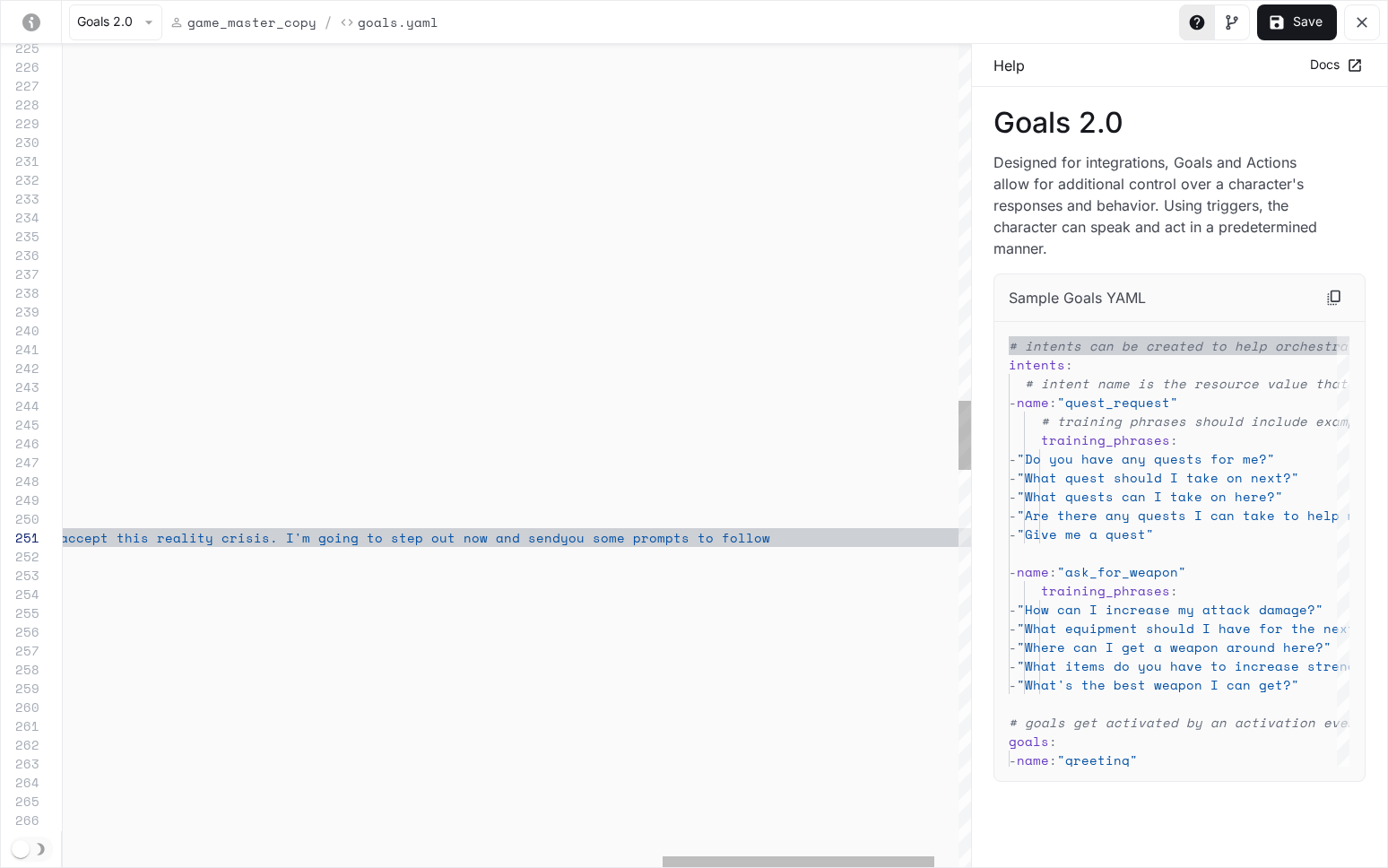 scroll, scrollTop: 0, scrollLeft: 2535, axis: horizontal 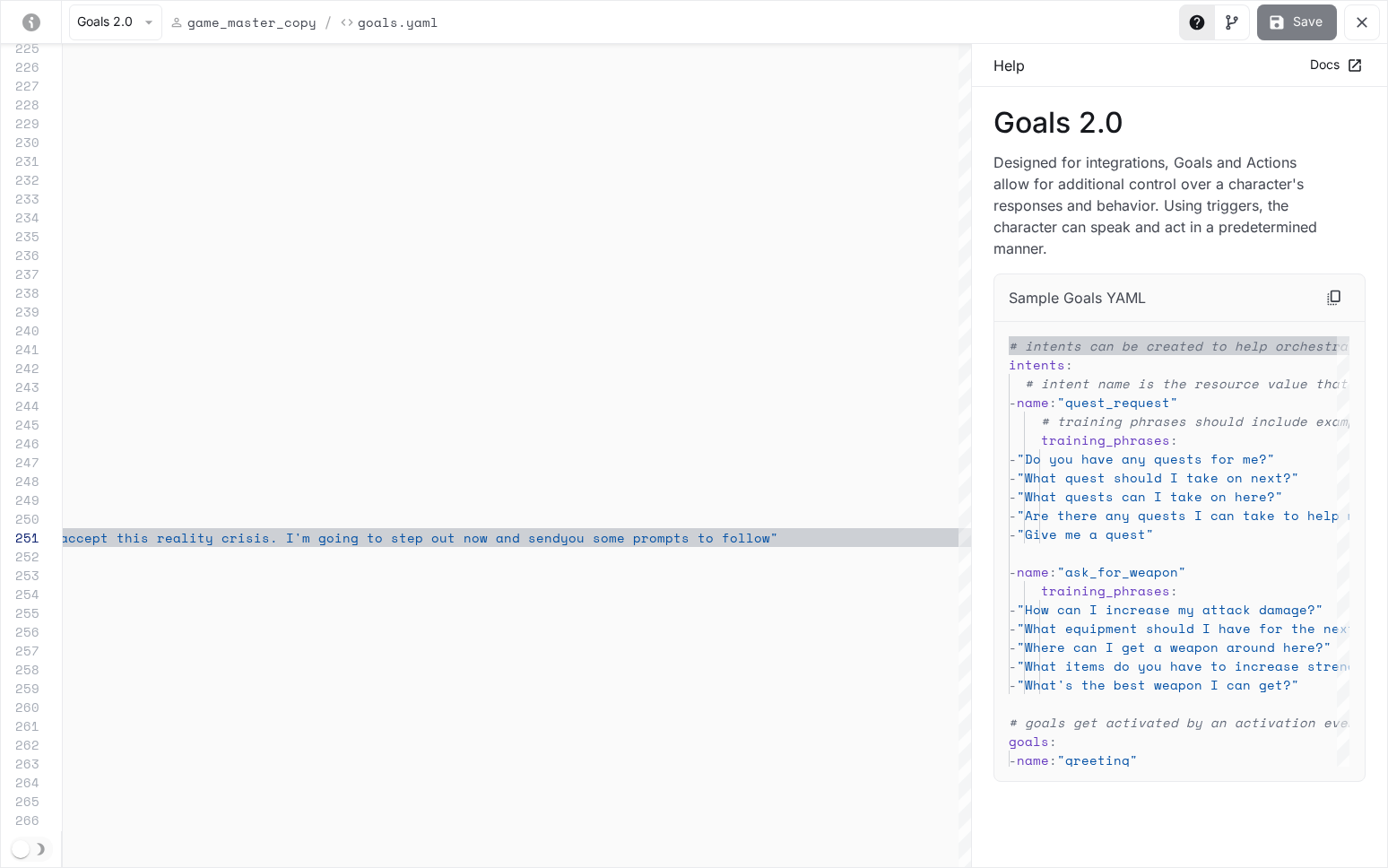 click on "Save" at bounding box center [1297, 22] 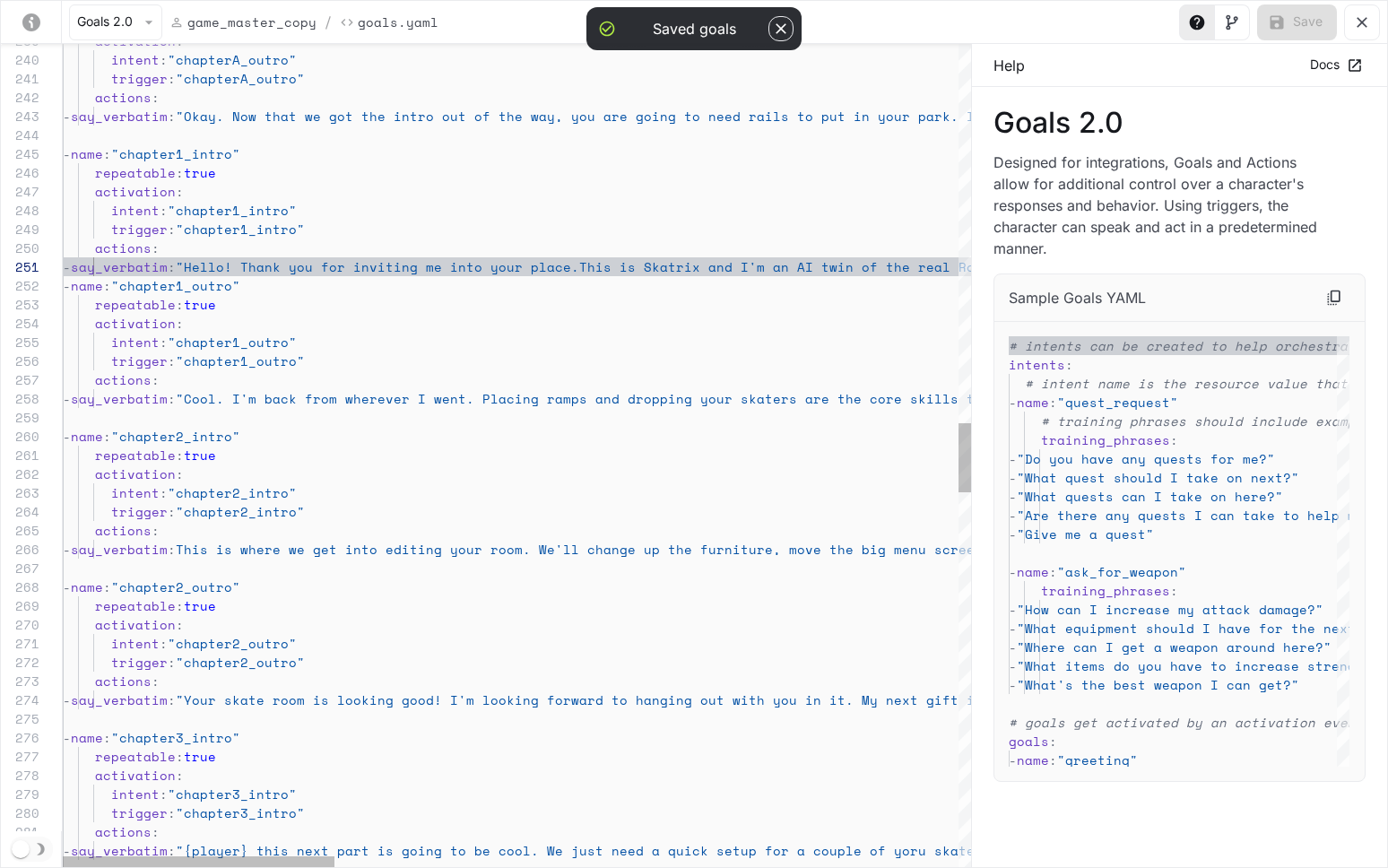 click on "activation : intent : "chapterA_outro" trigger : "chapterA_outro" actions : - say_verbatim : "Okay. Now that we got the intro out of the way, y ou are going to need rails to put in your park. I ll send something to you now" - name : "chapter1_intro" repeatable : true activation : intent : "chapter1_intro" trigger : "chapter1_intro" actions : - say_verbatim : "Hello! Thank you for inviting me into your place. This is Skatrix and I'm an AI twin of the real Rodney Mullen, who couldn't be here right now. The game is in Alpha so please forgive the mess. This i s all a little weird, but let's just accept this r eality crisis. I'm going to step out now and send you some prompts to follow" - name : "chapter1_outro" repeatable : true :" at bounding box center [1559, 424] 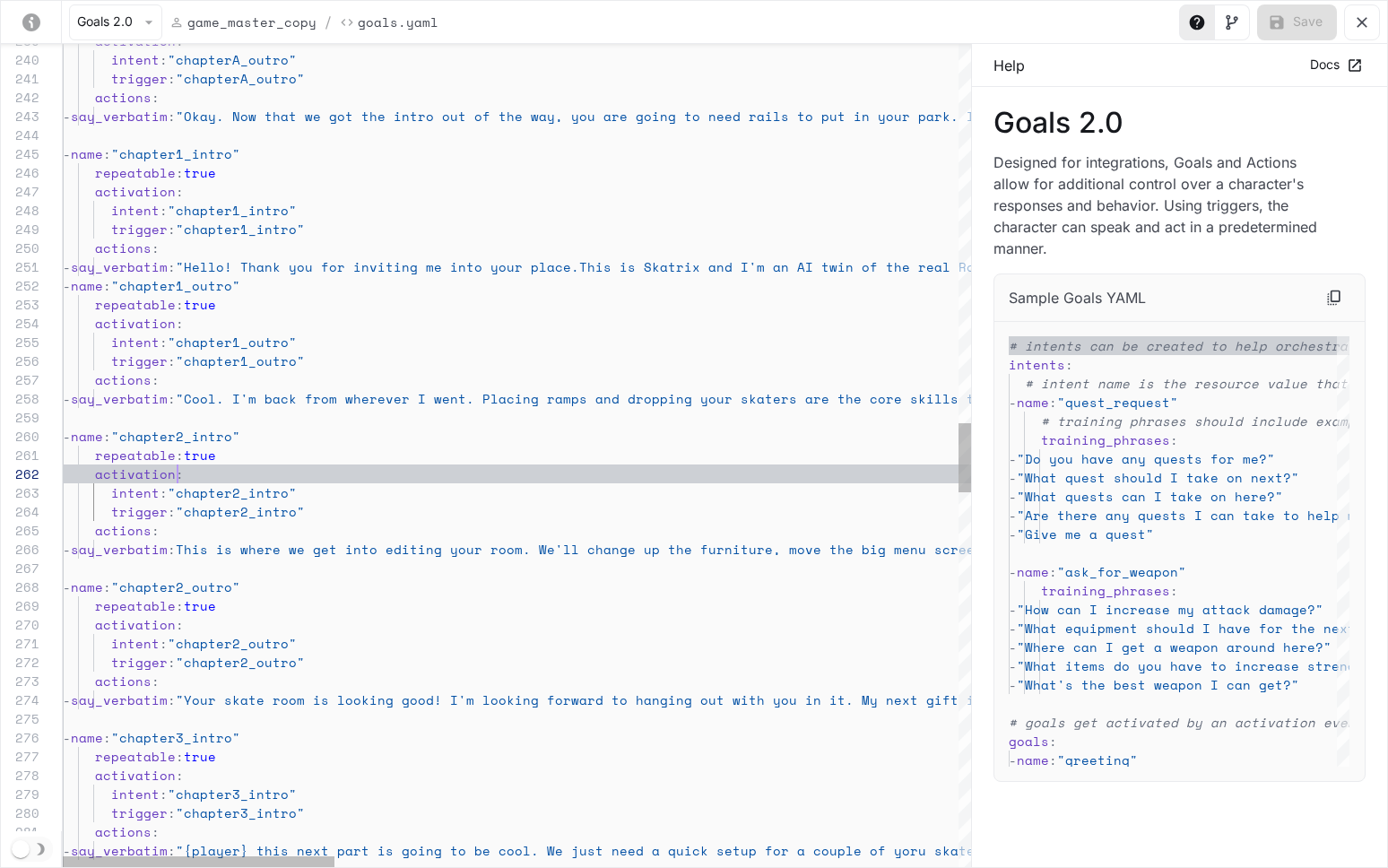 scroll, scrollTop: 38, scrollLeft: 177, axis: both 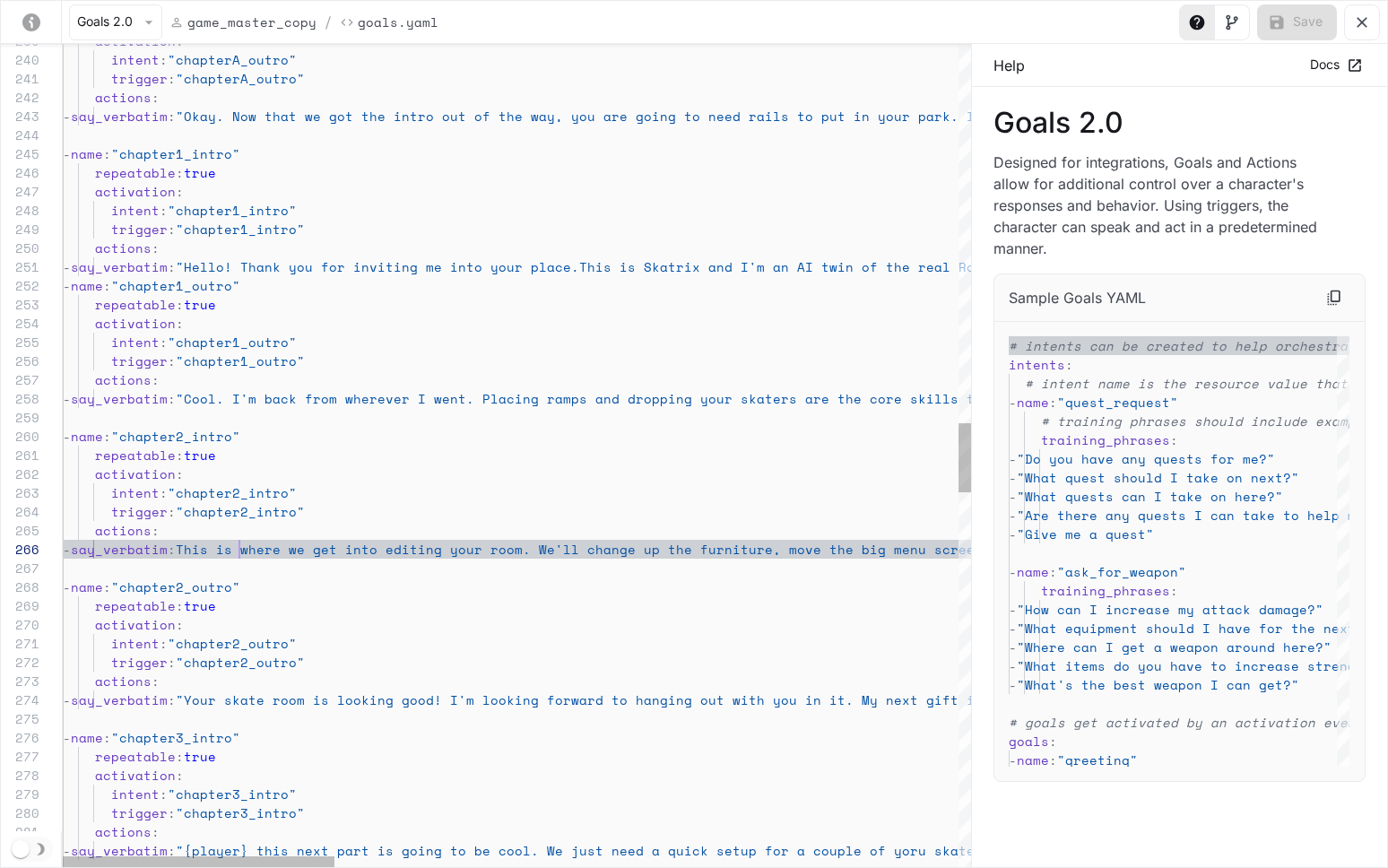 click on "activation : intent : "chapterA_outro" trigger : "chapterA_outro" actions : - say_verbatim : "Okay. Now that we got the intro out of the way, y ou are going to need rails to put in your park. I ll send something to you now" - name : "chapter1_intro" repeatable : true activation : intent : "chapter1_intro" trigger : "chapter1_intro" actions : - say_verbatim : "Hello! Thank you for inviting me into your place. This is Skatrix and I'm an AI twin of the real Rodney Mullen, who couldn't be here right now. The game is in Alpha so please forgive the mess. This i s all a little weird, but let's just accept this r eality crisis. I'm going to step out now and send you some prompts to follow" - name : "chapter1_outro" repeatable : true :" at bounding box center (1559, 424) 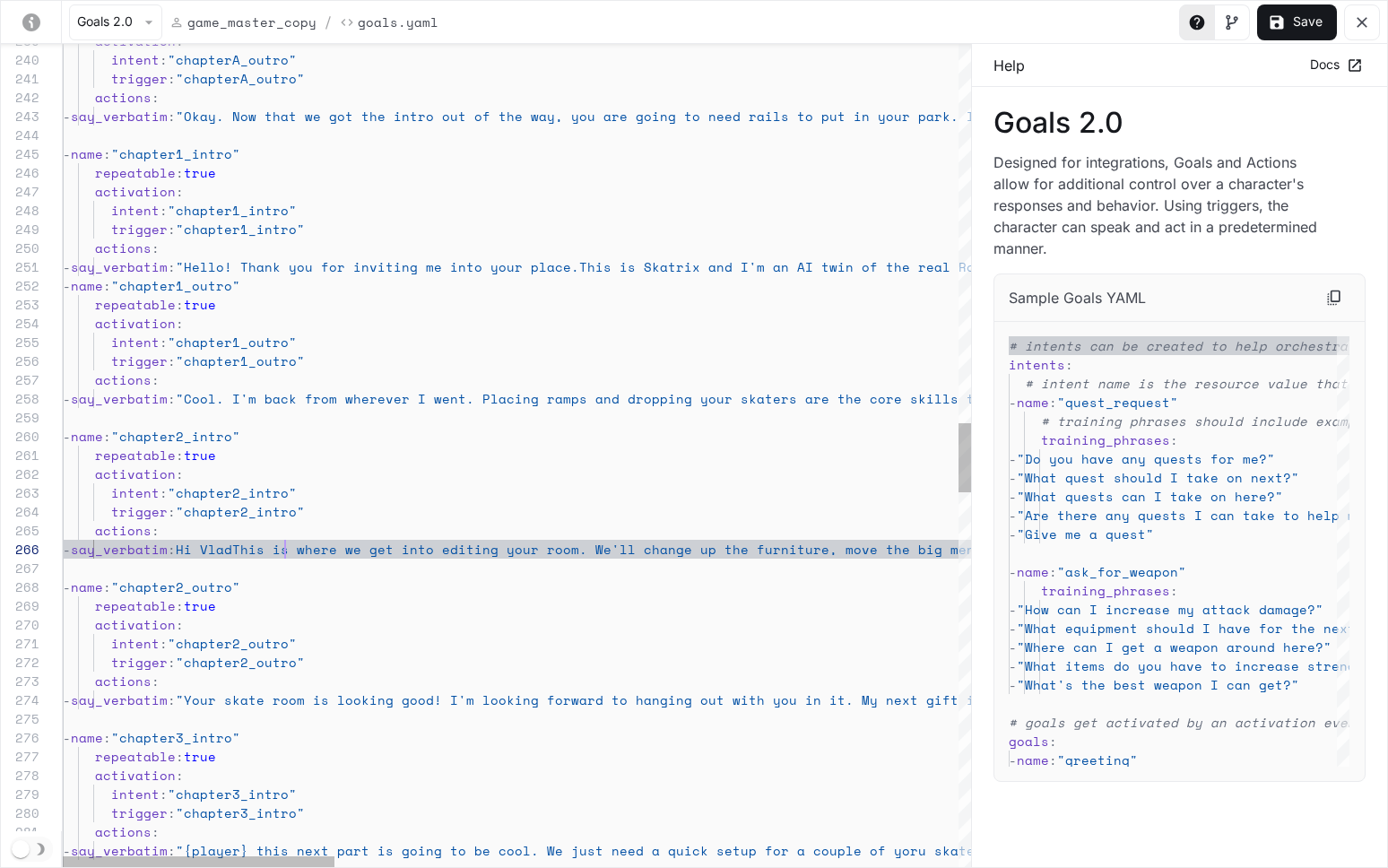 scroll, scrollTop: 94, scrollLeft: 230, axis: both 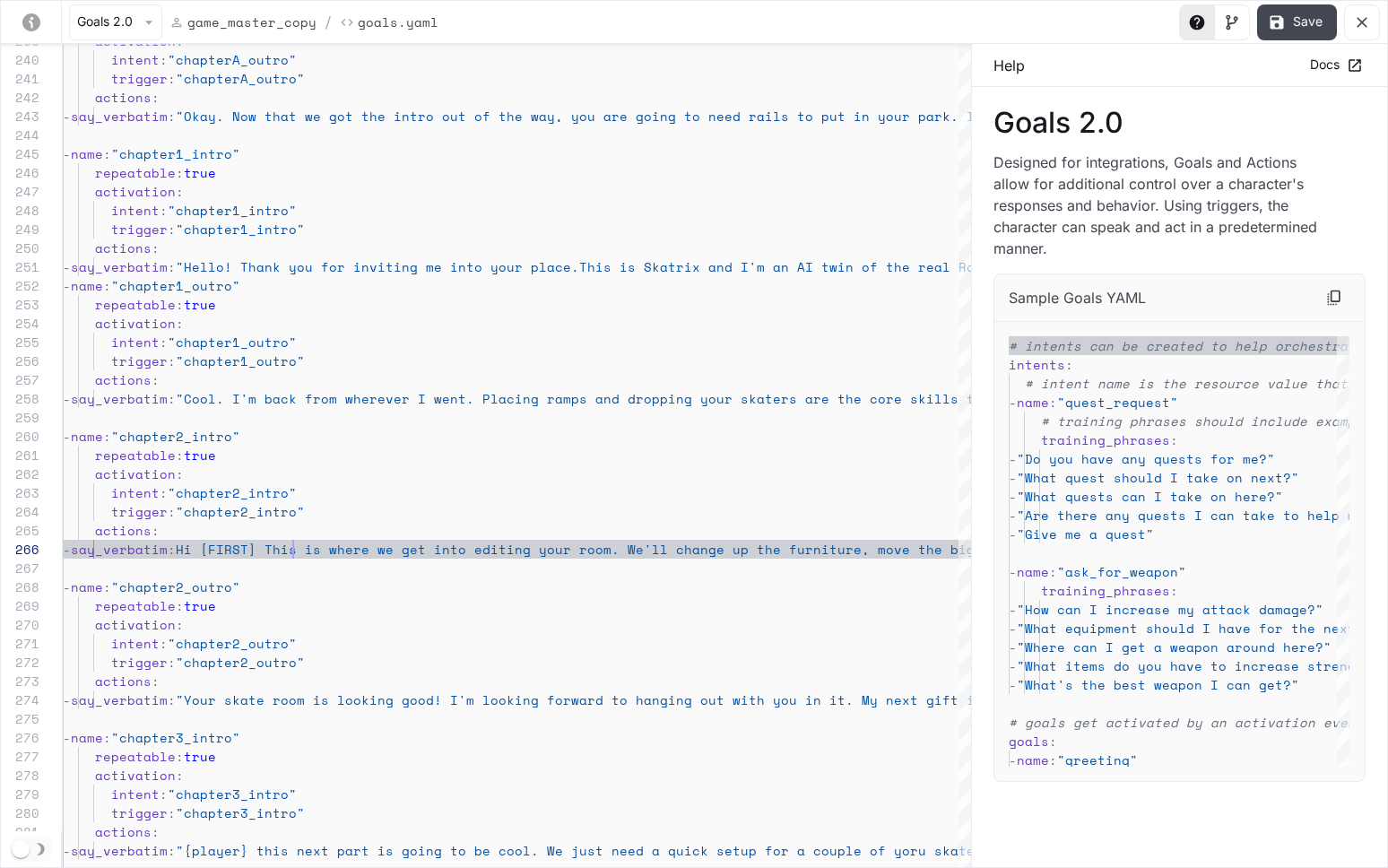 click on "Save" at bounding box center (1297, 22) 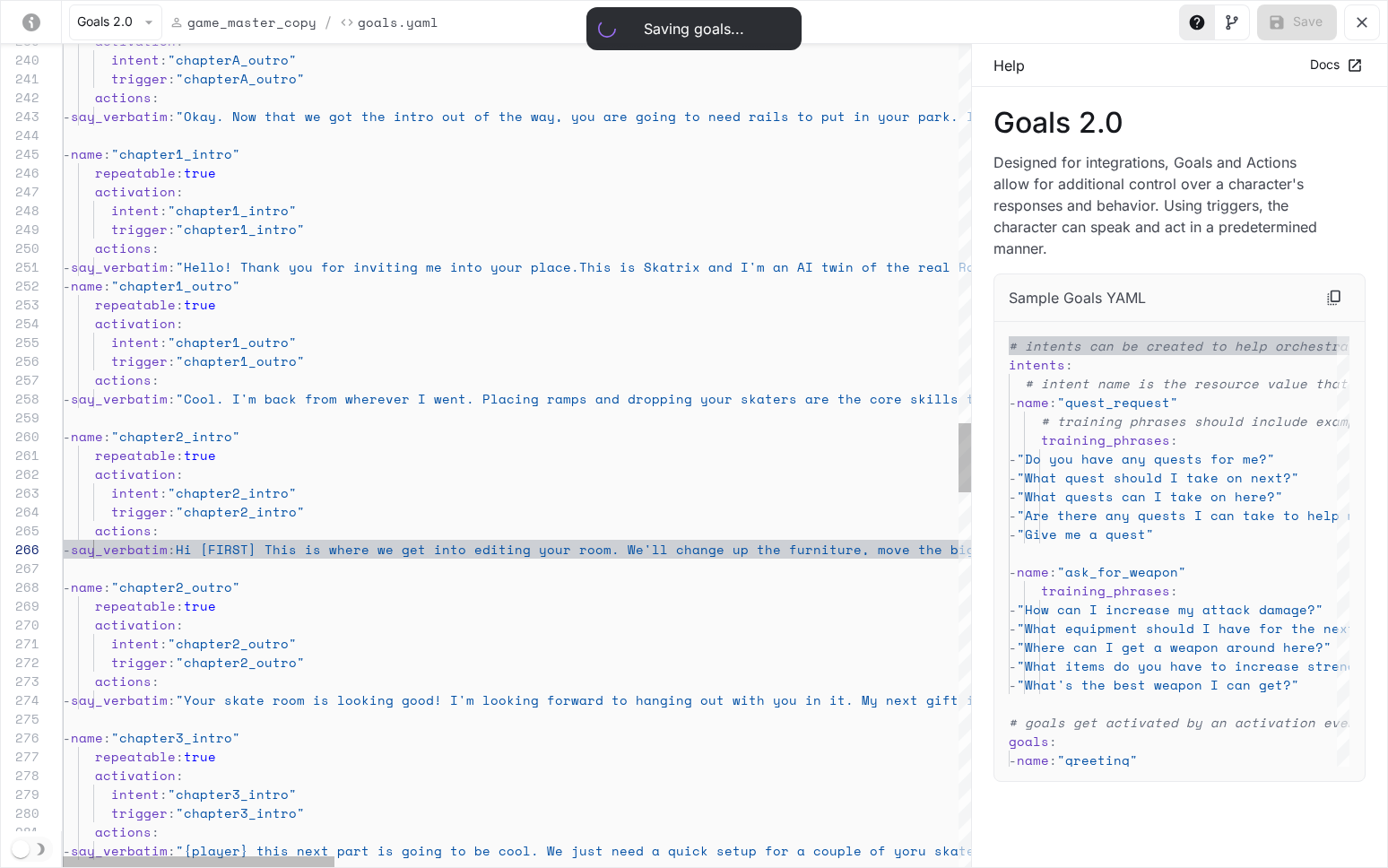 click on "activation : intent : "chapterA_outro" trigger : "chapterA_outro" actions : - say_verbatim : "Okay. Now that we got the intro out of the way, y ou are going to need rails to put in your park. I ll send something to you now" - name : "chapter1_intro" repeatable : true activation : intent : "chapter1_intro" trigger : "chapter1_intro" actions : - say_verbatim : "Hello! Thank you for inviting me into your place. This is Skatrix and I'm an AI twin of the real Rodney Mullen, who couldn't be here right now. The game is in Alpha so please forgive the mess. This i s all a little weird, but let's just accept this r eality crisis. I'm going to step out now and send you some prompts to follow" - name : "chapter1_outro" repeatable : true :" at bounding box center (1559, 424) 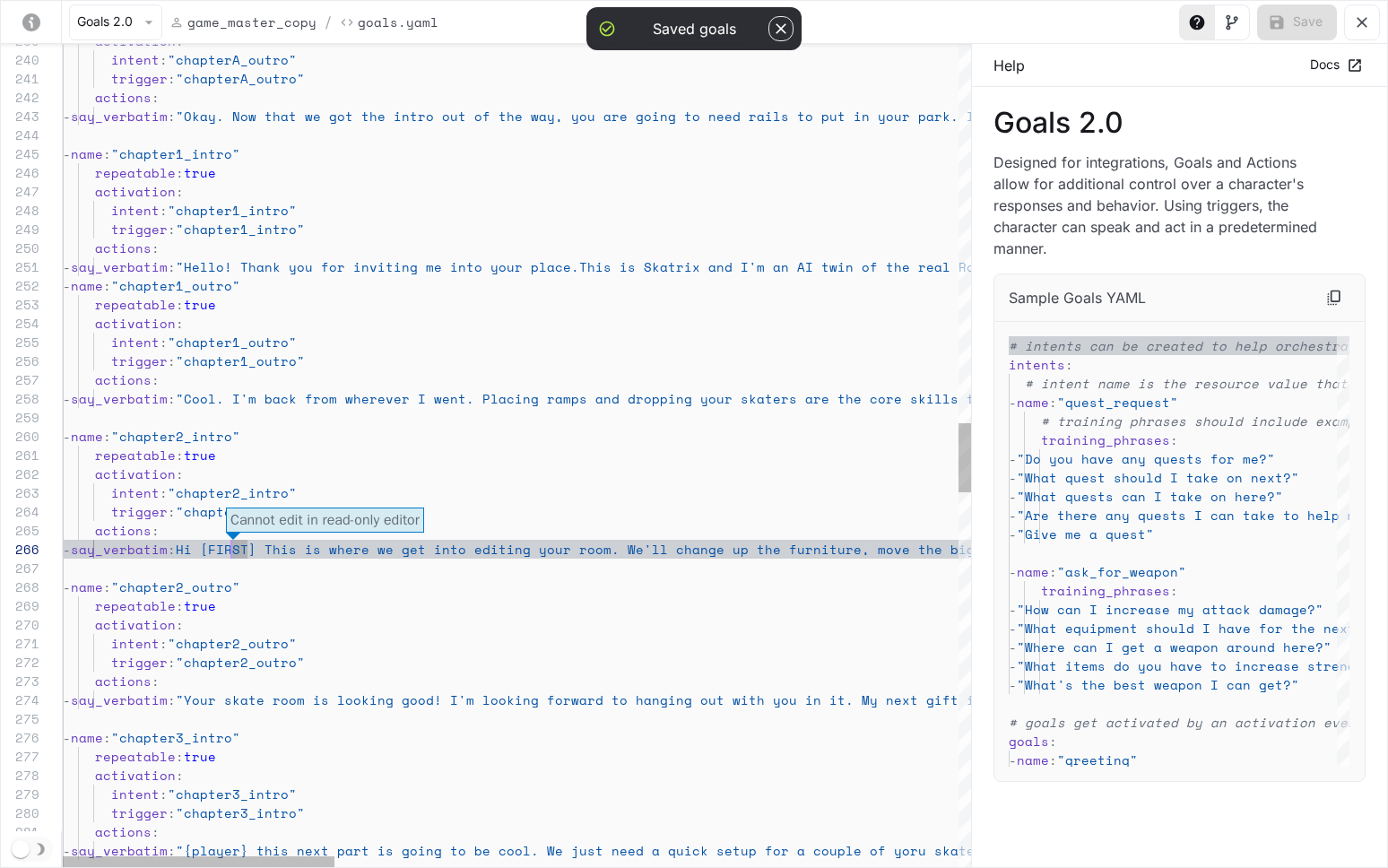scroll, scrollTop: 94, scrollLeft: 169, axis: both 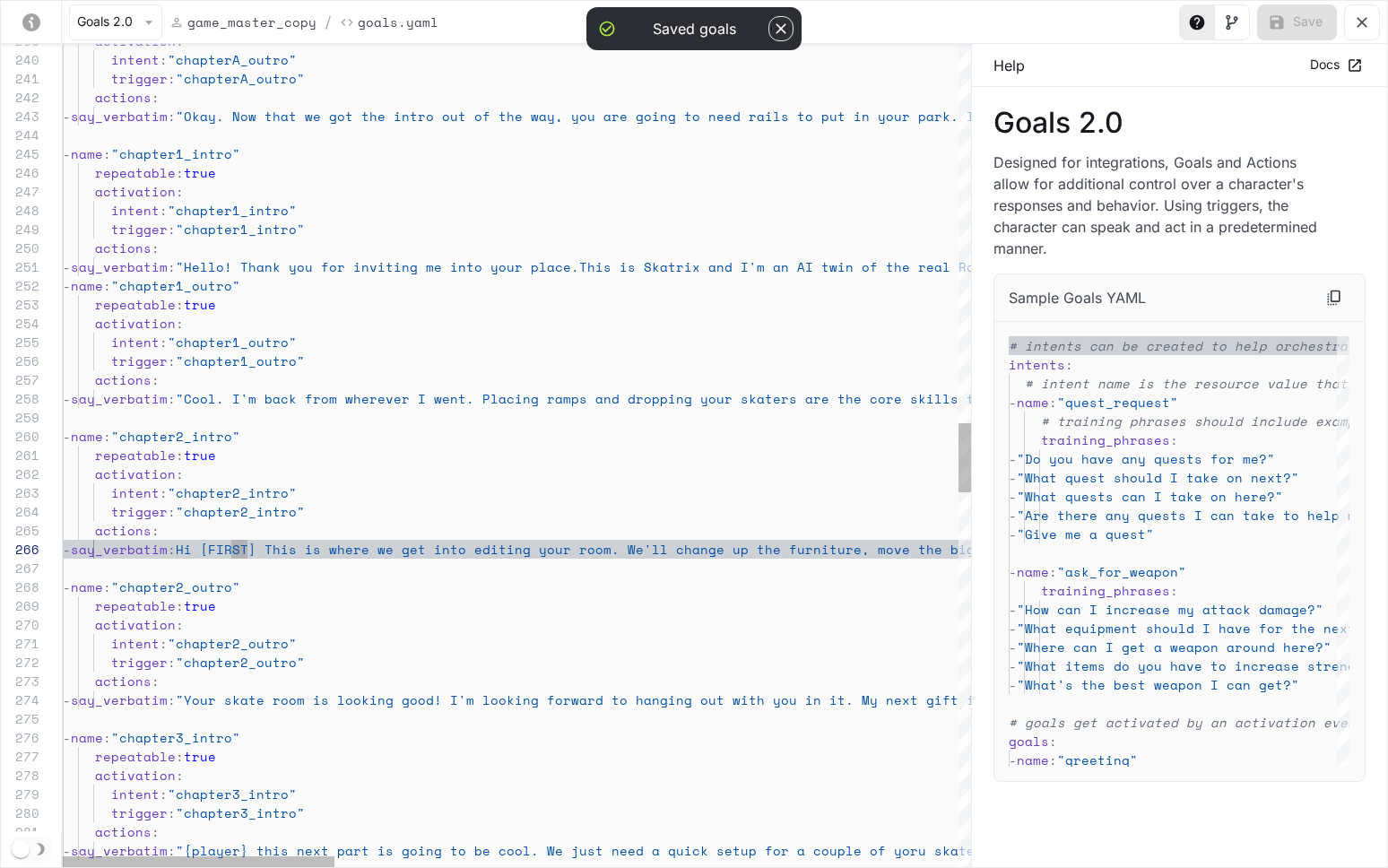 click on "activation : intent : "chapterA_outro" trigger : "chapterA_outro" actions : - say_verbatim : "Okay. Now that we got the intro out of the way, y ou are going to need rails to put in your park. I ll send something to you now" - name : "chapter1_intro" repeatable : true activation : intent : "chapter1_intro" trigger : "chapter1_intro" actions : - say_verbatim : "Hello! Thank you for inviting me into your place. This is Skatrix and I'm an AI twin of the real Rodney Mullen, who couldn't be here right now. The game is in Alpha so please forgive the mess. This i s all a little weird, but let's just accept this r eality crisis. I'm going to step out now and send you some prompts to follow" - name : "chapter1_outro" repeatable : true :" at bounding box center (1559, 424) 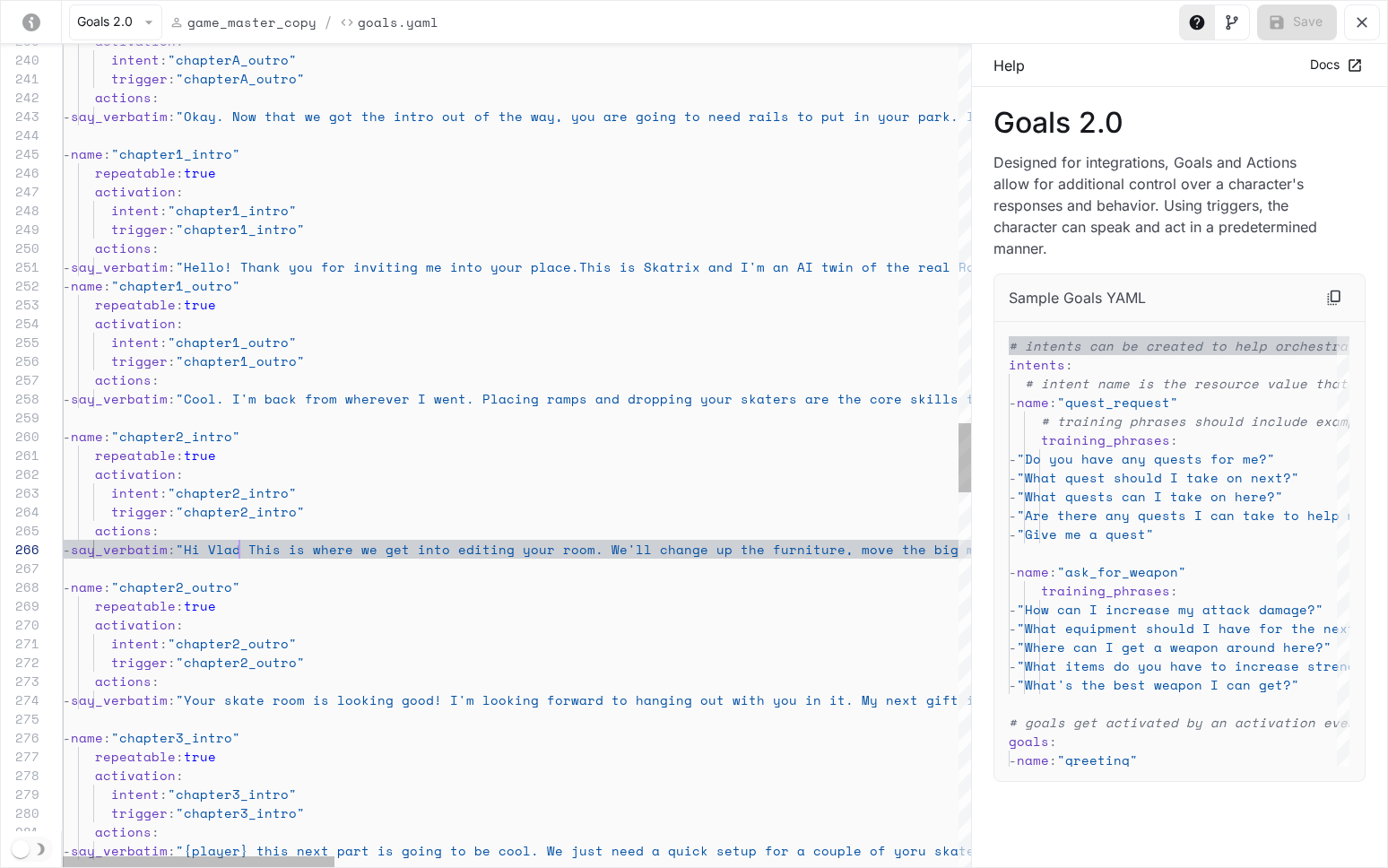 scroll, scrollTop: 94, scrollLeft: 177, axis: both 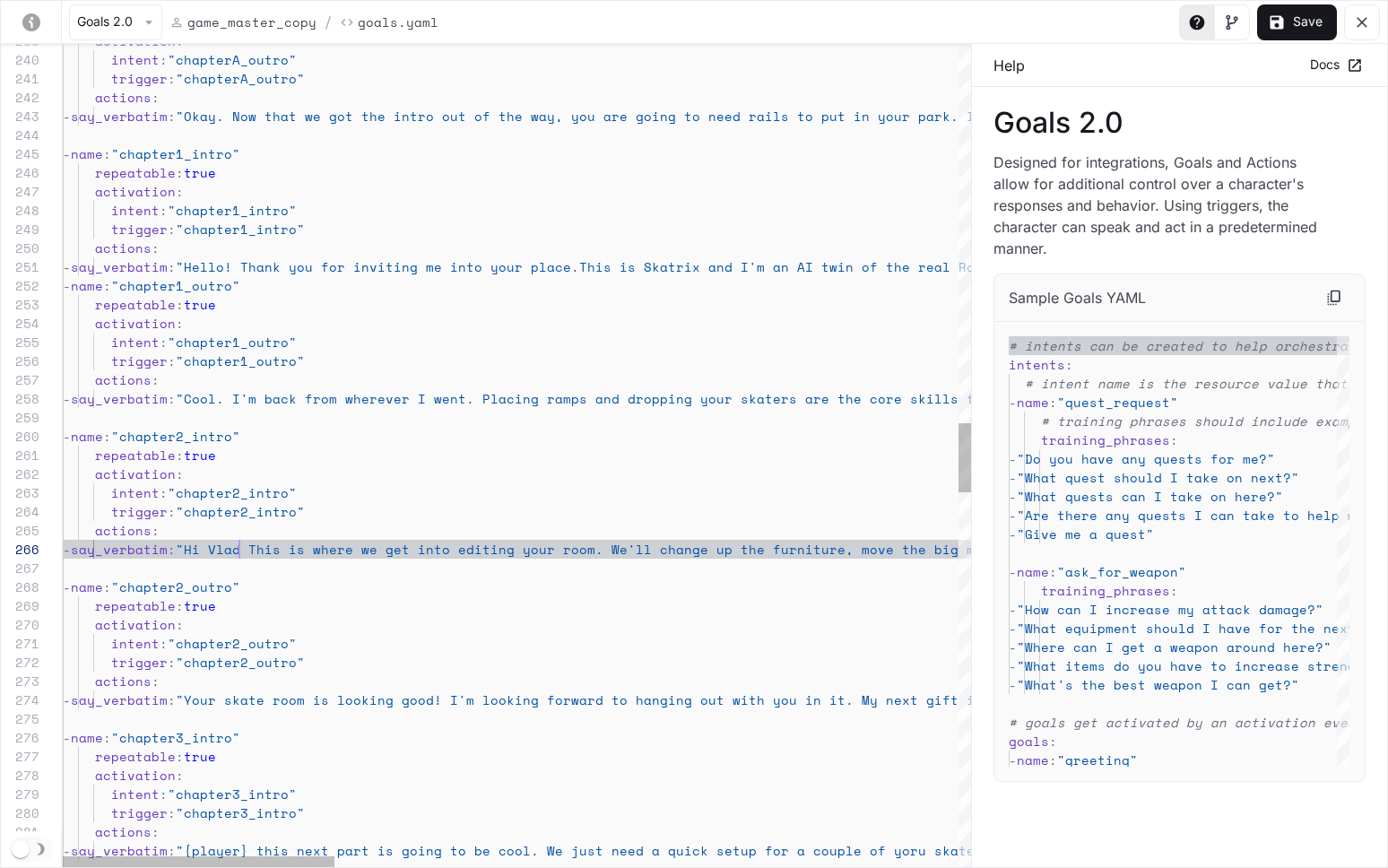 click on "activation : intent : "chapterA_outro" trigger : "chapterA_outro" actions : - say_verbatim : "Okay. Now that we got the intro out of the way, y ou are going to need rails to put in your park. I ll send something to you now" - name : "chapter1_intro" repeatable : true activation : intent : "chapter1_intro" trigger : "chapter1_intro" actions : - say_verbatim : "Hello! Thank you for inviting me into your place. This is Skatrix and I'm an AI twin of the real Rodney Mullen, who couldn't be here right now. The game is in Alpha so please forgive the mess. This i s all a little weird, but let's just accept this r eality crisis. I'm going to step out now and send you some prompts to follow" - name : "chapter1_outro" repeatable : true :" at bounding box center (1559, 424) 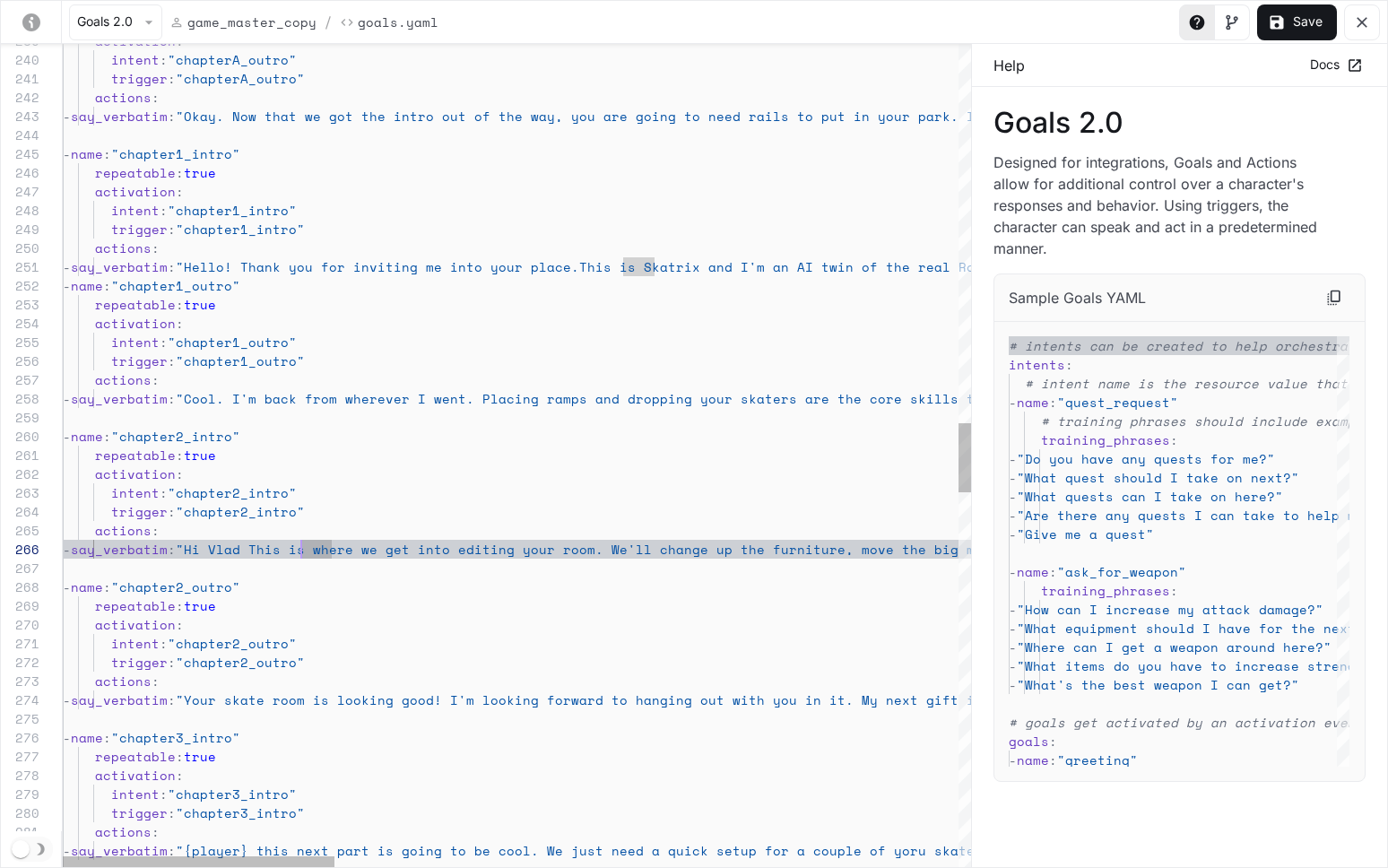 click on "activation : intent : "chapterA_outro" trigger : "chapterA_outro" actions : - say_verbatim : "Okay. Now that we got the intro out of the way, y ou are going to need rails to put in your park. I ll send something to you now" - name : "chapter1_intro" repeatable : true activation : intent : "chapter1_intro" trigger : "chapter1_intro" actions : - say_verbatim : "Hello! Thank you for inviting me into your place. This is Skatrix and I'm an AI twin of the real Rodney Mullen, who couldn't be here right now. The game is in Alpha so please forgive the mess. This i s all a little weird, but let's just accept this r eality crisis. I'm going to step out now and send you some prompts to follow" - name : "chapter1_outro" repeatable : true :" at bounding box center [1559, 424] 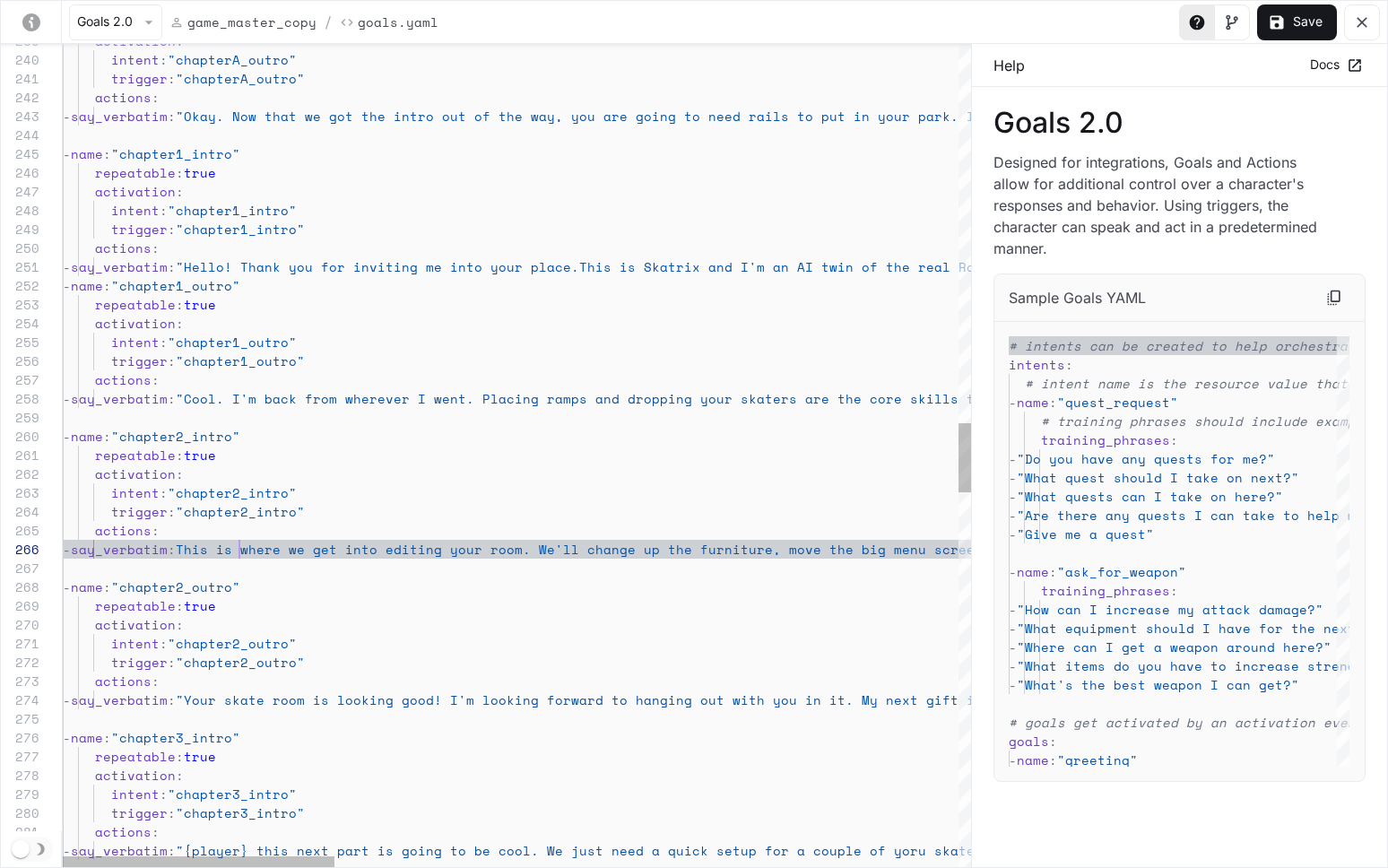 scroll, scrollTop: 94, scrollLeft: 177, axis: both 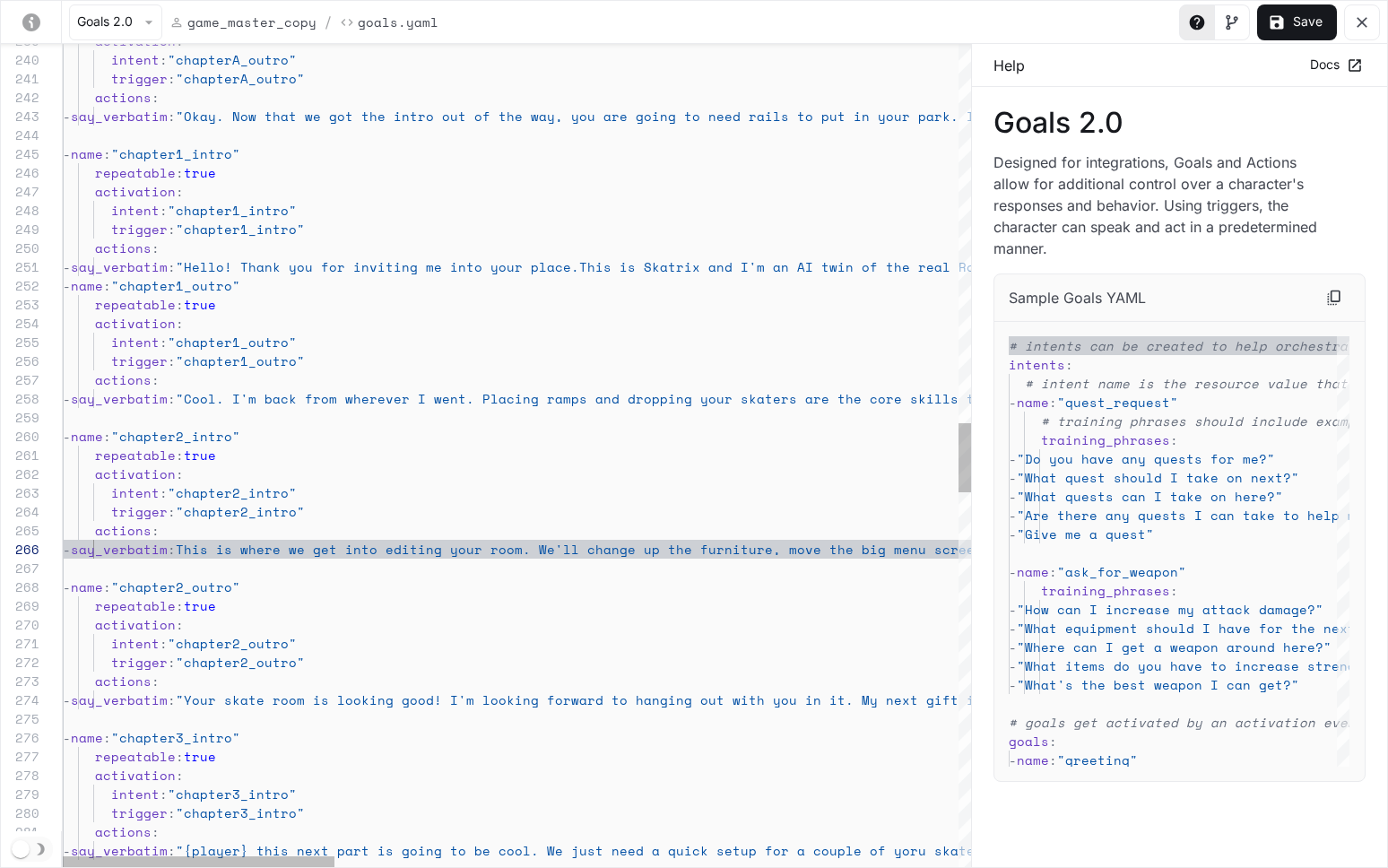click on "activation : intent : "chapterA_outro" trigger : "chapterA_outro" actions : - say_verbatim : "Okay. Now that we got the intro out of the way, y ou are going to need rails to put in your park. I ll send something to you now" - name : "chapter1_intro" repeatable : true activation : intent : "chapter1_intro" trigger : "chapter1_intro" actions : - say_verbatim : "Hello! Thank you for inviting me into your place. This is Skatrix and I'm an AI twin of the real Rodney Mullen, who couldn't be here right now. The game is in Alpha so please forgive the mess. This i s all a little weird, but let's just accept this r eality crisis. I'm going to step out now and send you some prompts to follow" - name : "chapter1_outro" repeatable : true :" at bounding box center [1559, 424] 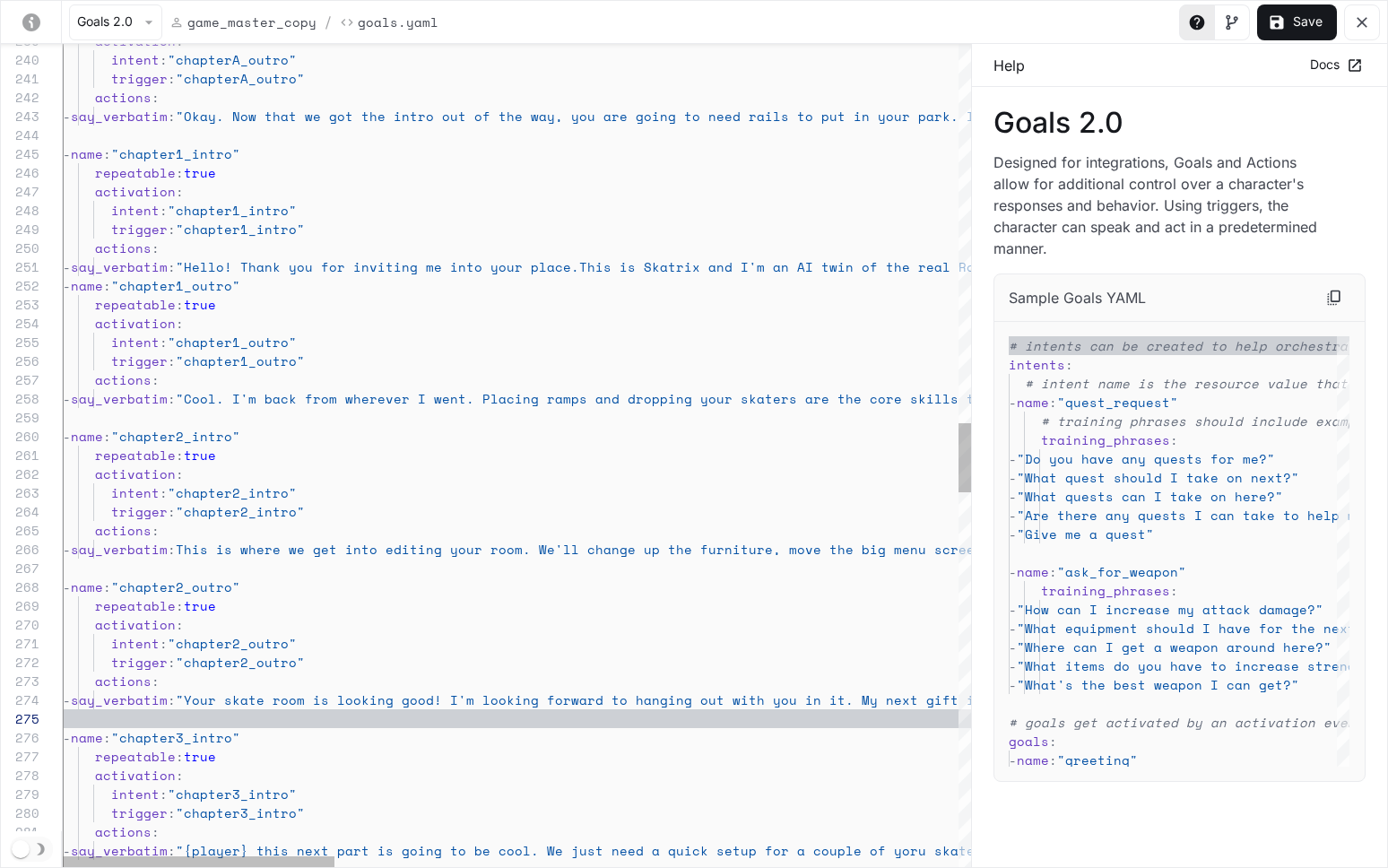click on "activation : intent : "chapterA_outro" trigger : "chapterA_outro" actions : - say_verbatim : "Okay. Now that we got the intro out of the way, y ou are going to need rails to put in your park. I ll send something to you now" - name : "chapter1_intro" repeatable : true activation : intent : "chapter1_intro" trigger : "chapter1_intro" actions : - say_verbatim : "Hello! Thank you for inviting me into your place. This is Skatrix and I'm an AI twin of the real Rodney Mullen, who couldn't be here right now. The game is in Alpha so please forgive the mess. This i s all a little weird, but let's just accept this r eality crisis. I'm going to step out now and send you some prompts to follow" - name : "chapter1_outro" repeatable : true :" at bounding box center (1559, 424) 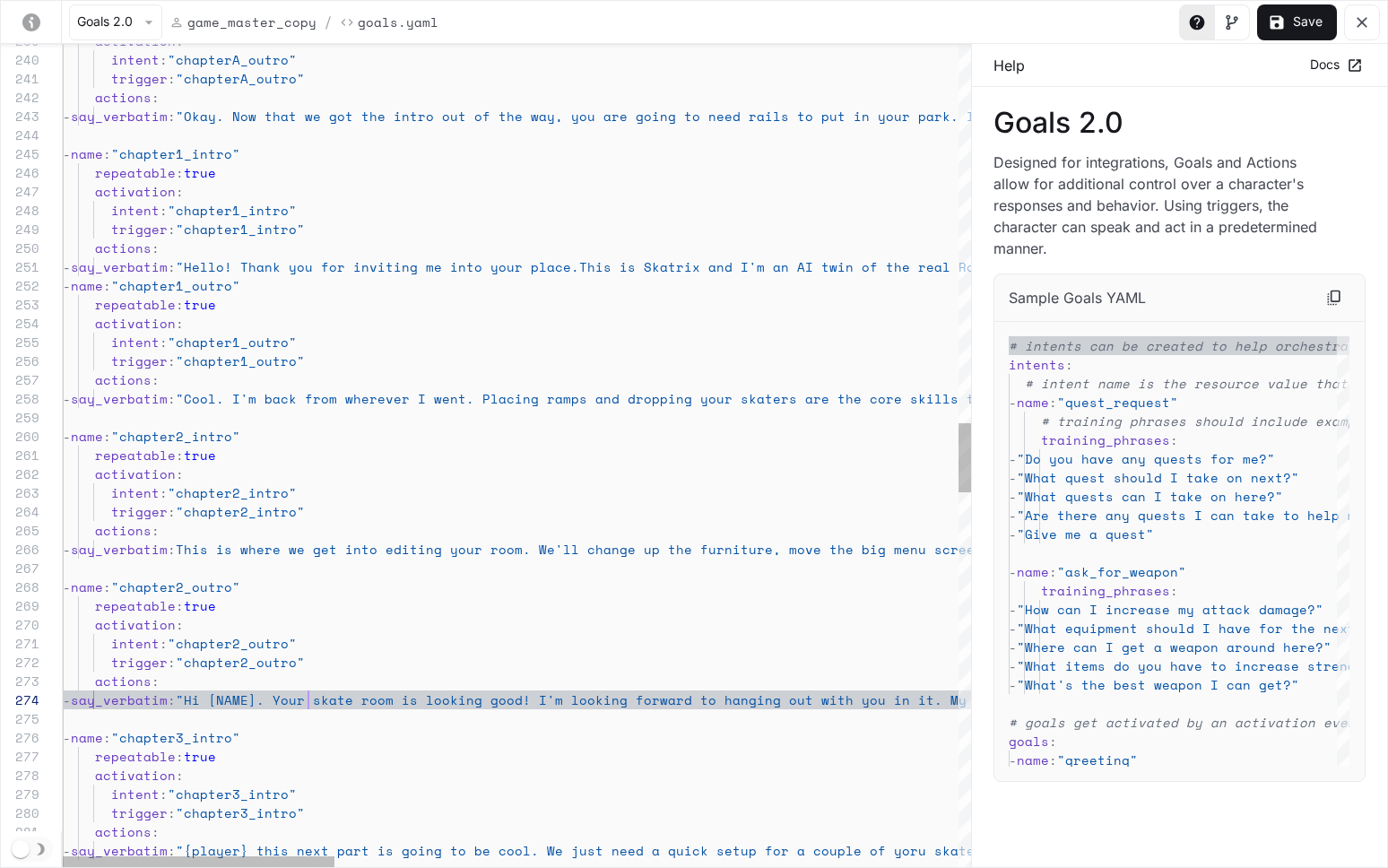 scroll, scrollTop: 56, scrollLeft: 246, axis: both 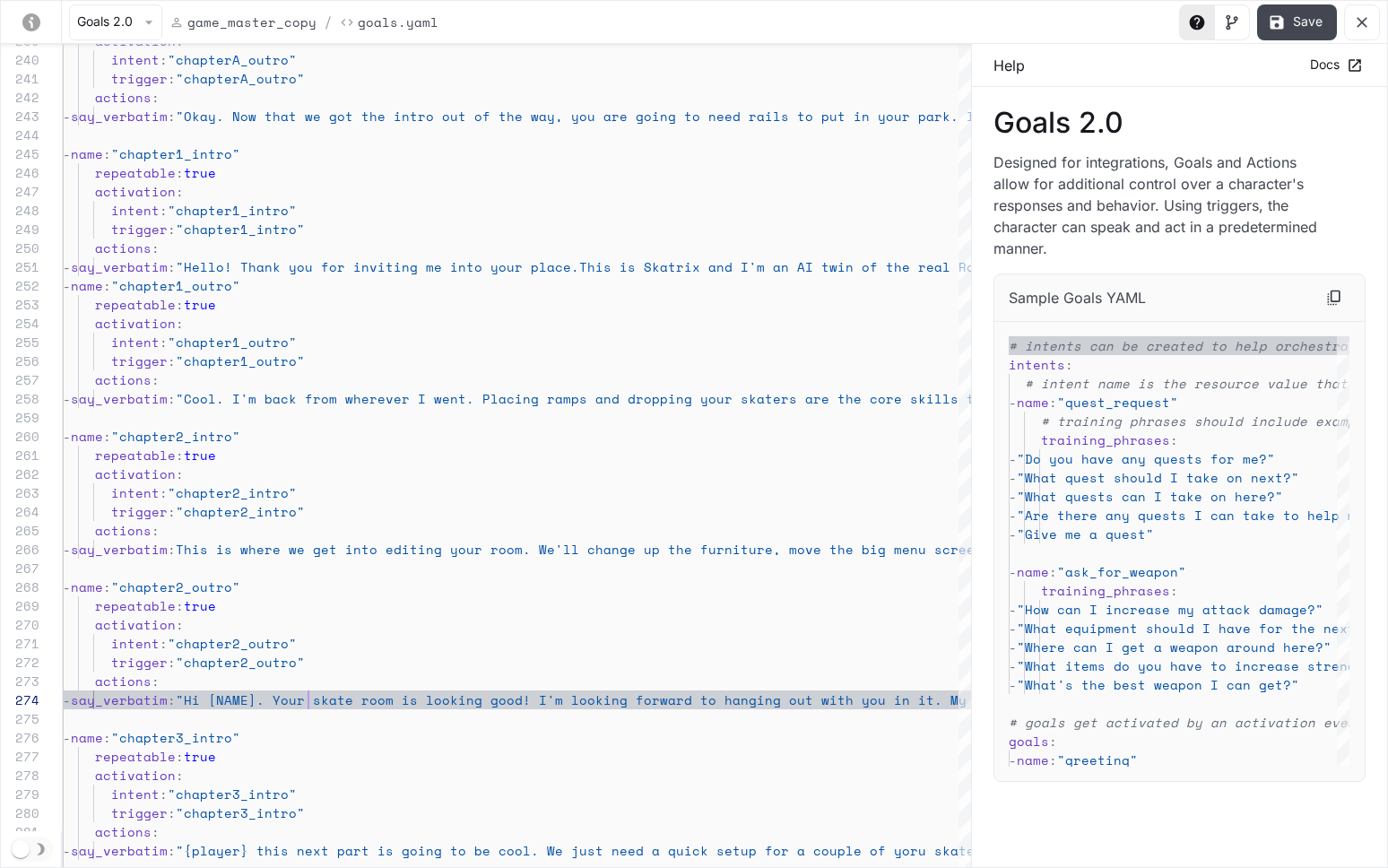 click on "Save" at bounding box center [1297, 22] 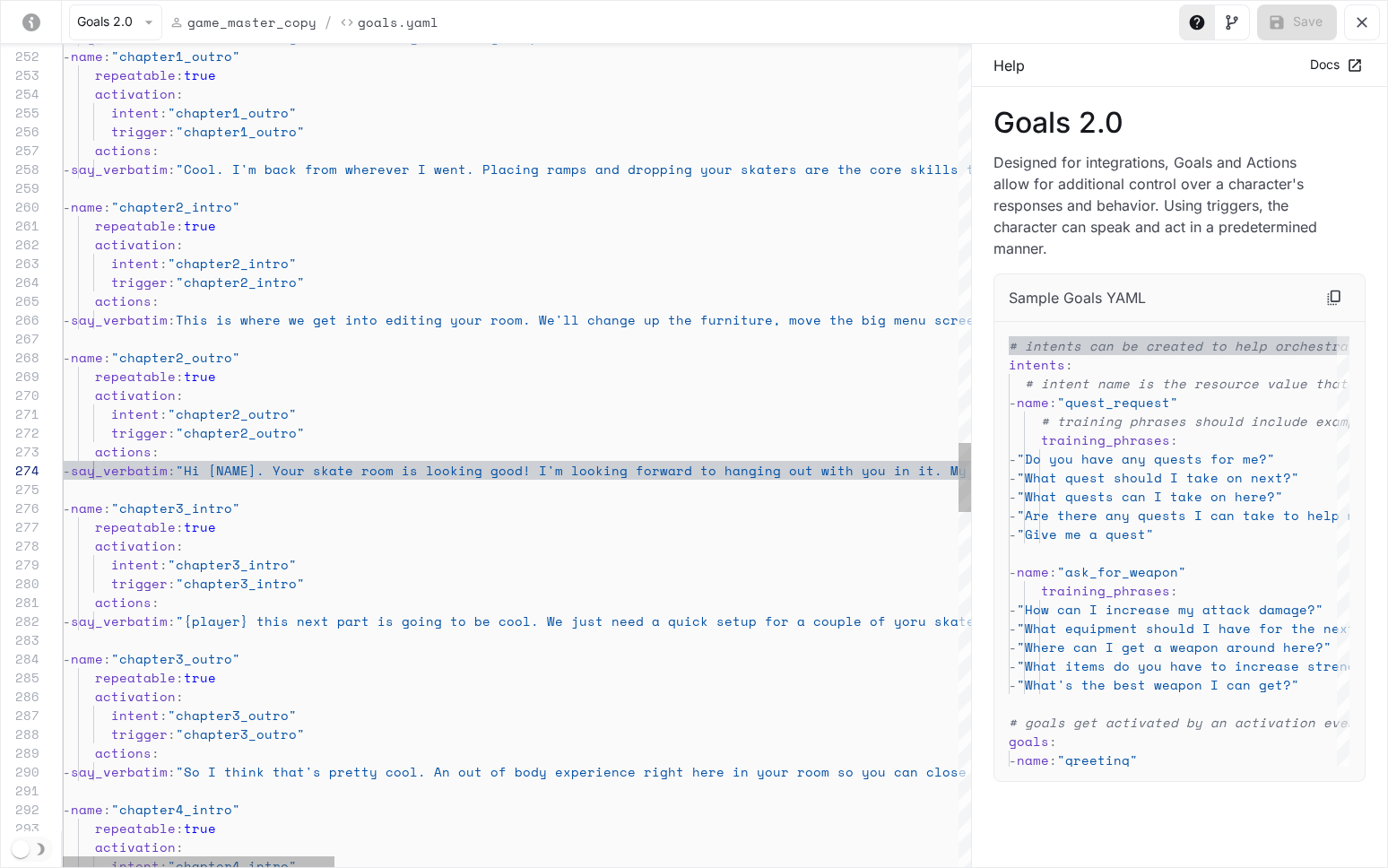 click on "- say_verbatim : "Hello! Thank you for inviting me into your place. This is Skatrix and I'm an AI twin of the real Ro dney Mullen, who couldn't be here right now. The g ame is in Alpha so please forgive the mess. This i s all a little weird, but let's just accept this r eality crisis. I'm going to step out now and send you some prompts to follow" - name : "chapter1_outro" repeatable : true activation : intent : "chapter1_outro" trigger : "chapter1_outro" actions : - say_verbatim : "Cool. I'm back from wherever I went. Placing ramp s and dropping your skaters are the core skills th at we will keep building on. This time I've got a fresh deck for you." - name : "chapter2_intro" repeatable : true activation : intent : "chapter2_intro" trigger :" at bounding box center [1559, 195] 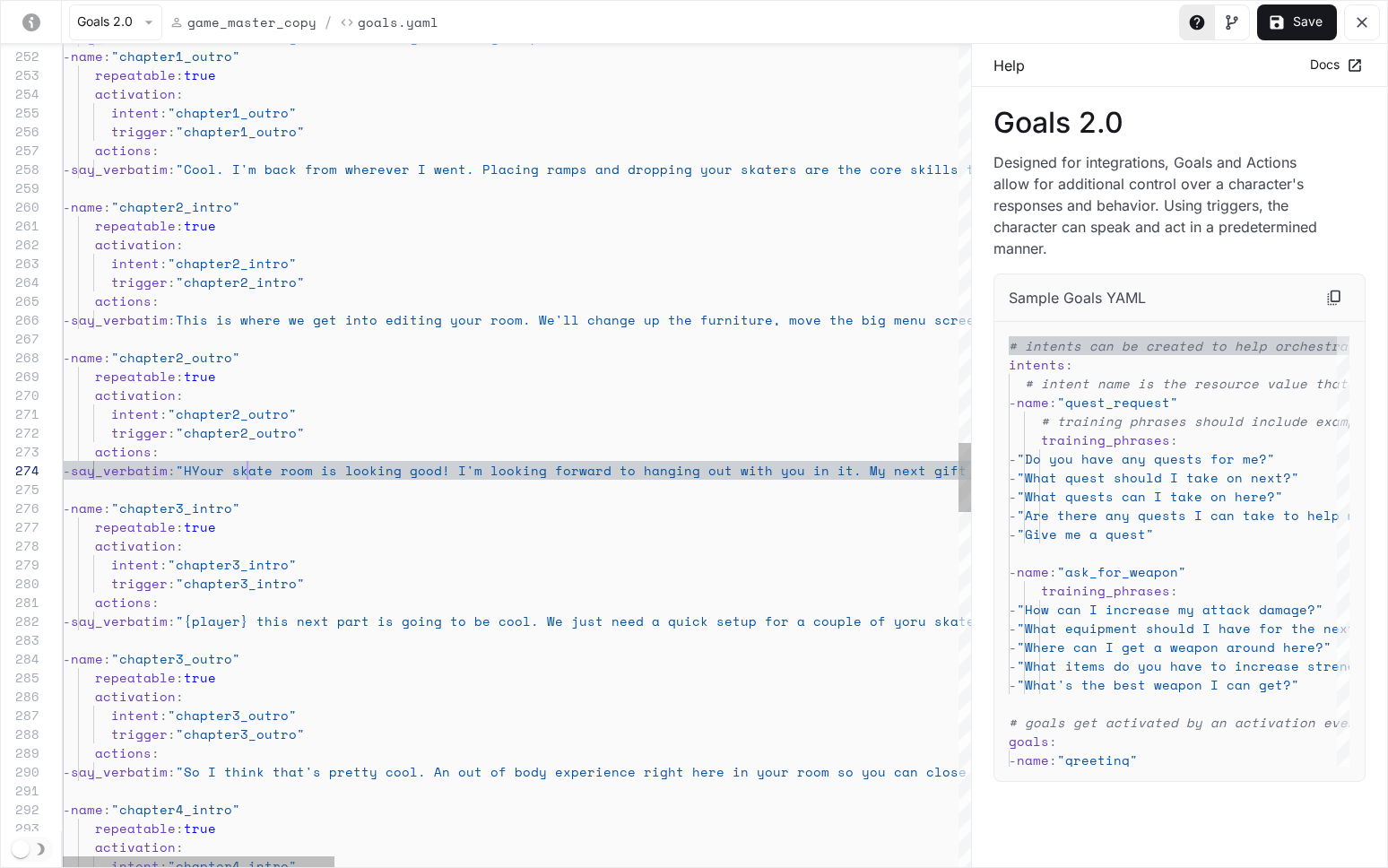scroll, scrollTop: 56, scrollLeft: 177, axis: both 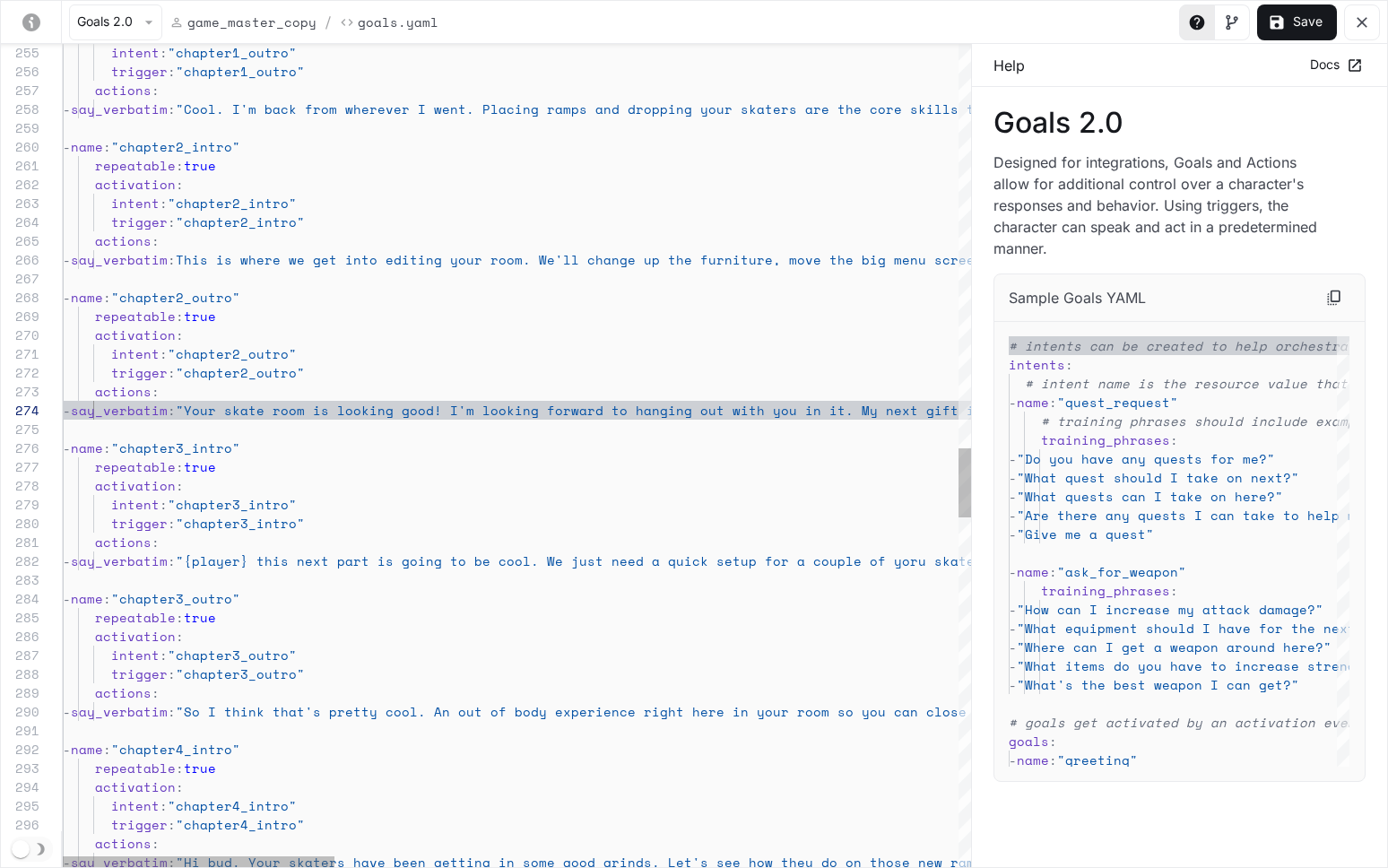click on "intent :  "chapter1_outro"        trigger :  "chapter1_outro"      actions :       -  say_verbatim :  "Cool. I'm back from wherever I went. Placing ramp s and dropping your skaters are the core skills th at we will keep building on. This time I've got a  fresh deck for you."   -  name :  "chapter2_intro"         repeatable :  true      activation :        intent :  "chapter2_intro"        trigger :  "chapter2_intro"      actions :       -  say_verbatim :  "This is where we get into editing your room. We'l l change up the furniture, move the big menu scree n around, and arrange some decks on the wall"   -  name :  "chapter2_outro"         repeatable :  true      activation :        intent :  "chapter2_outro"        trigger :  "chapter2_outro"      actions :       -  say_verbatim :  "Your skate room is looking good! I'm looking forw" at bounding box center [1559, 135] 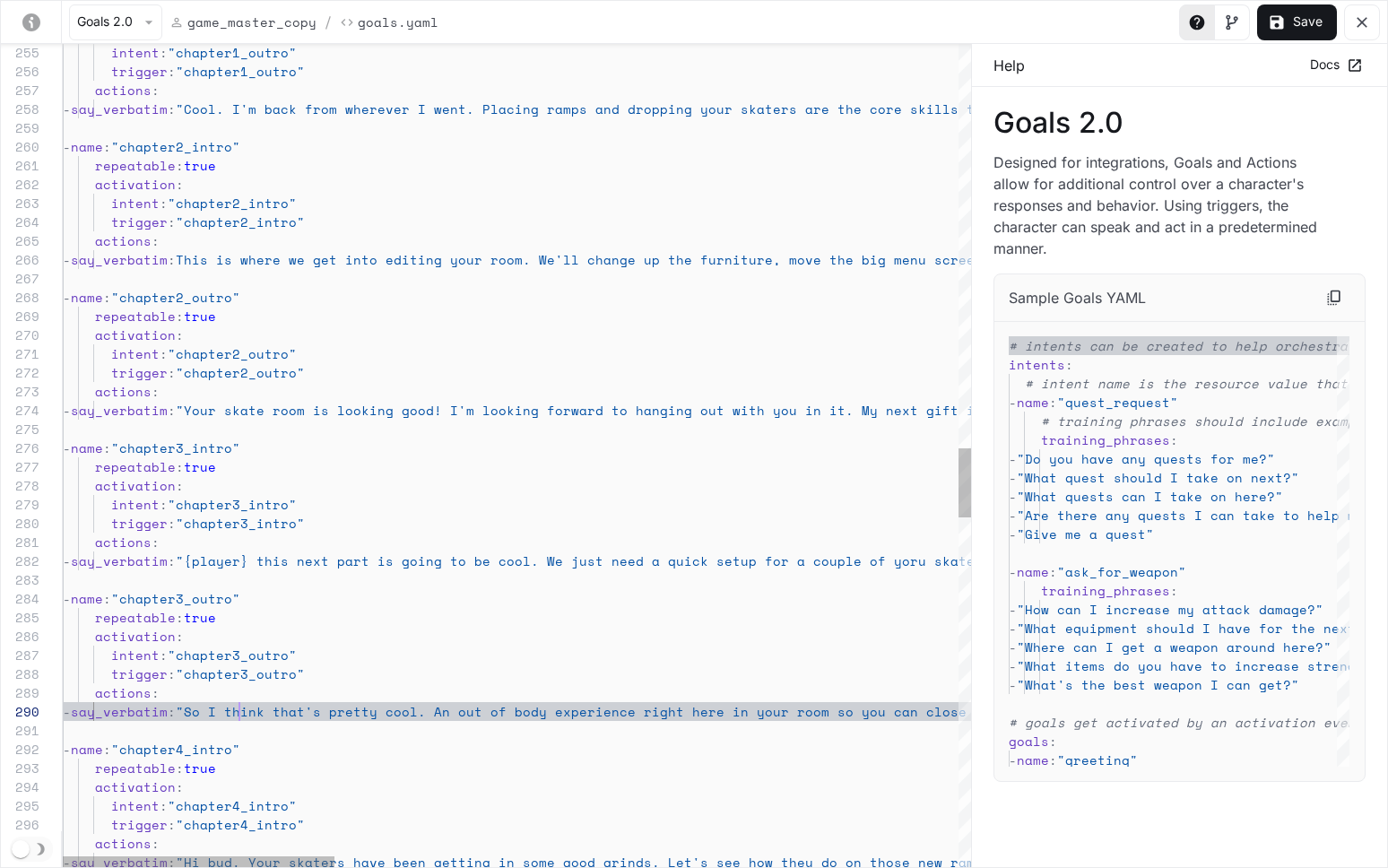 scroll, scrollTop: 169, scrollLeft: 177, axis: both 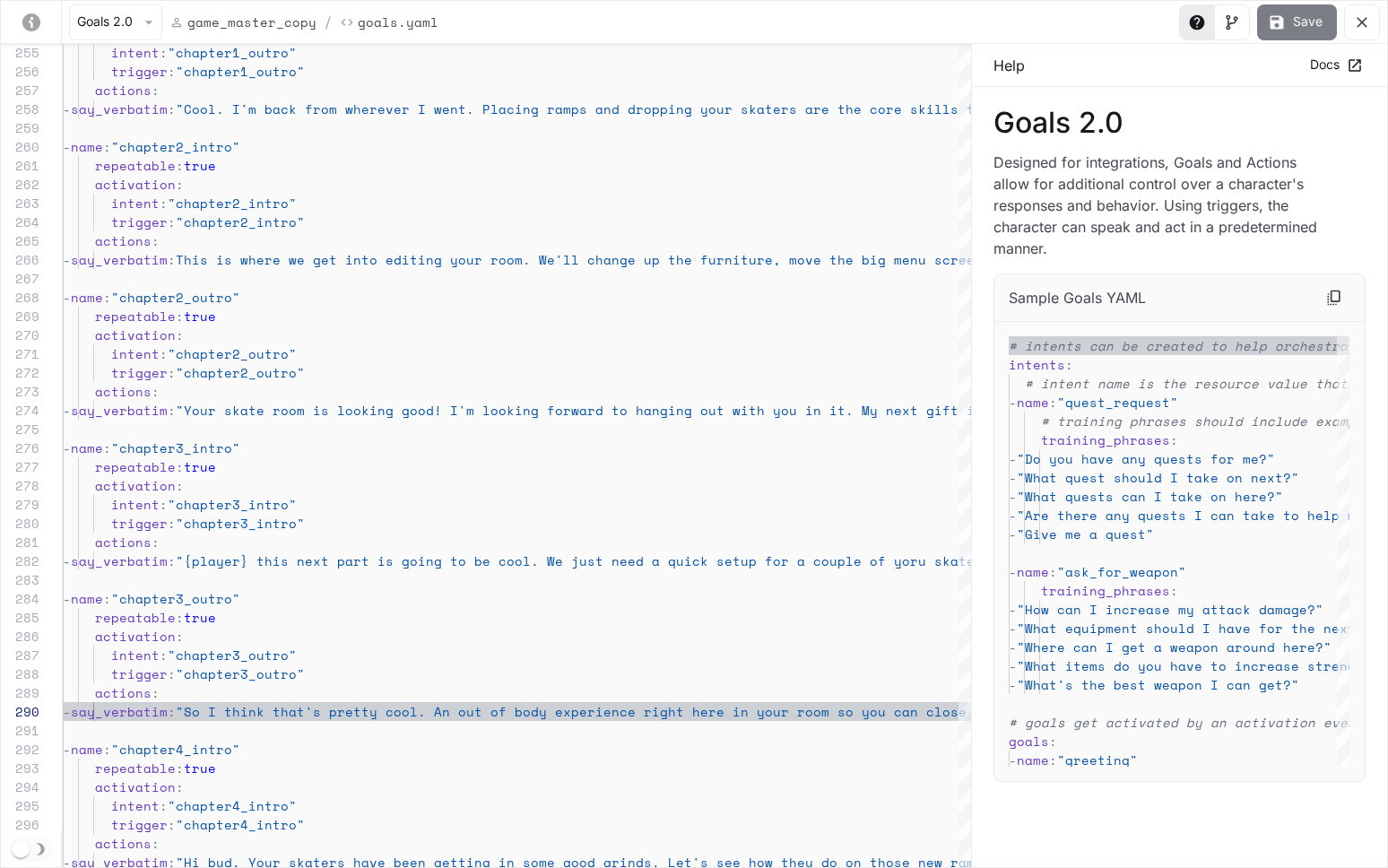 click on "Save" at bounding box center (1297, 22) 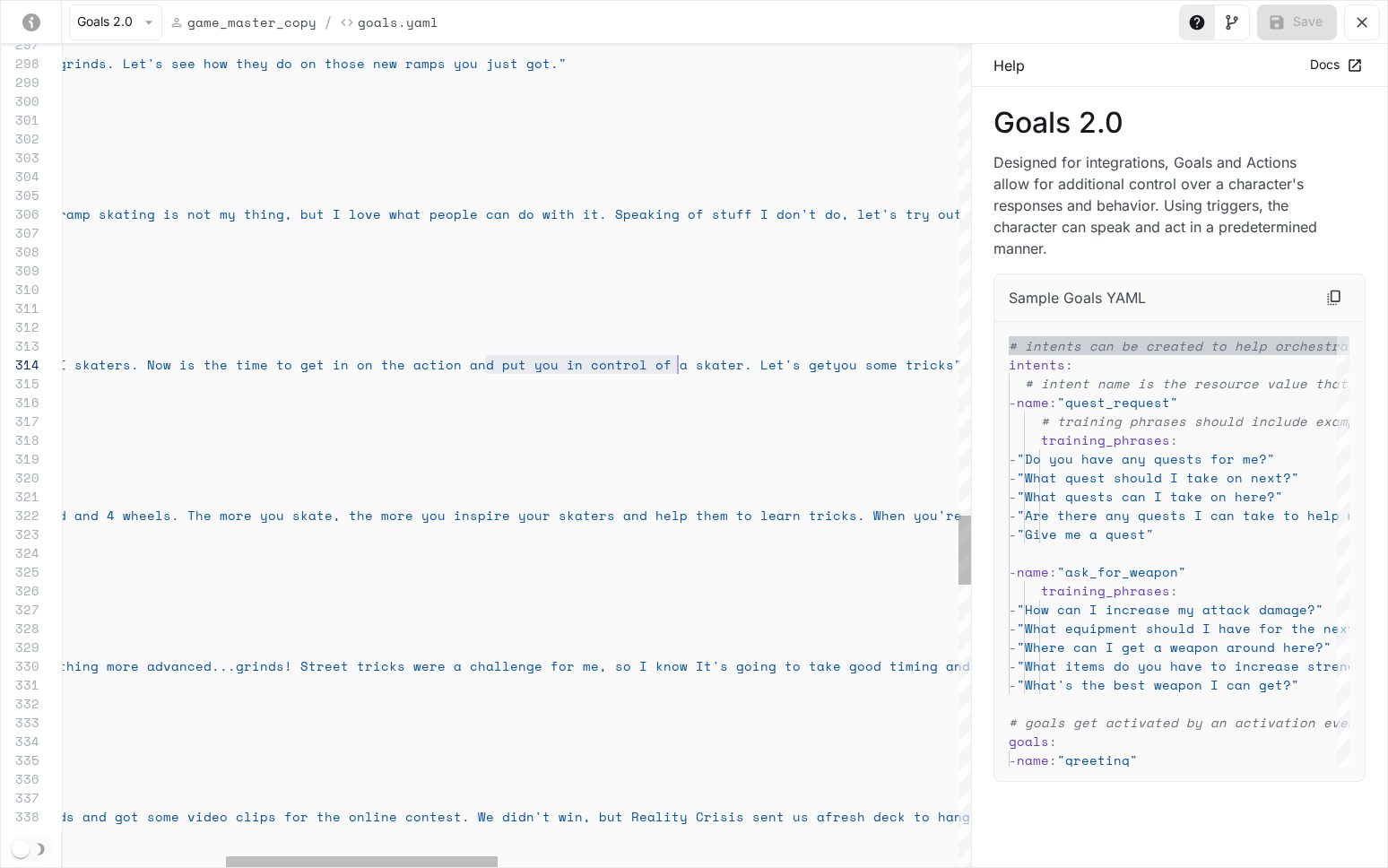 scroll, scrollTop: 56, scrollLeft: 1167, axis: both 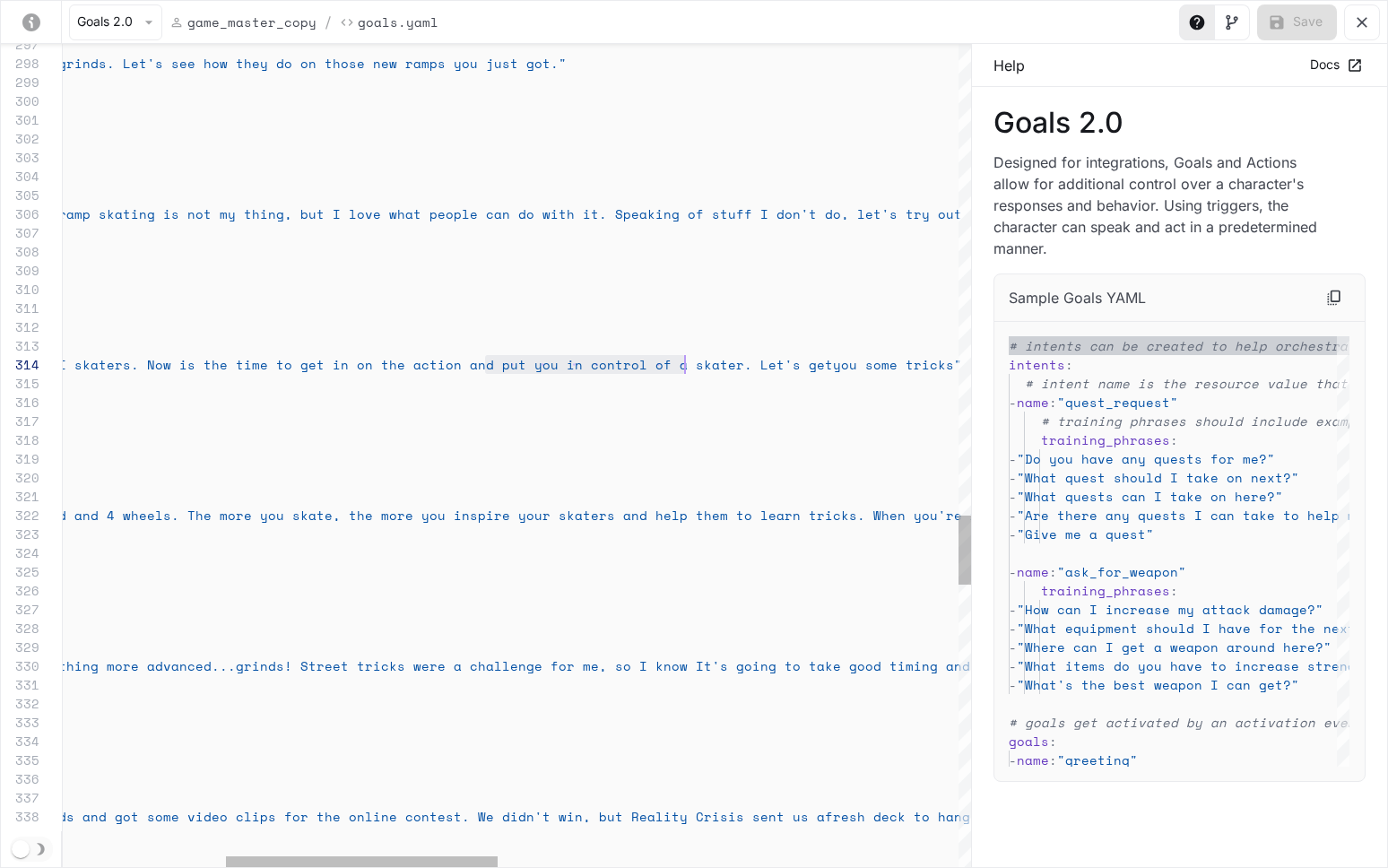 drag, startPoint x: 487, startPoint y: 366, endPoint x: 682, endPoint y: 366, distance: 195 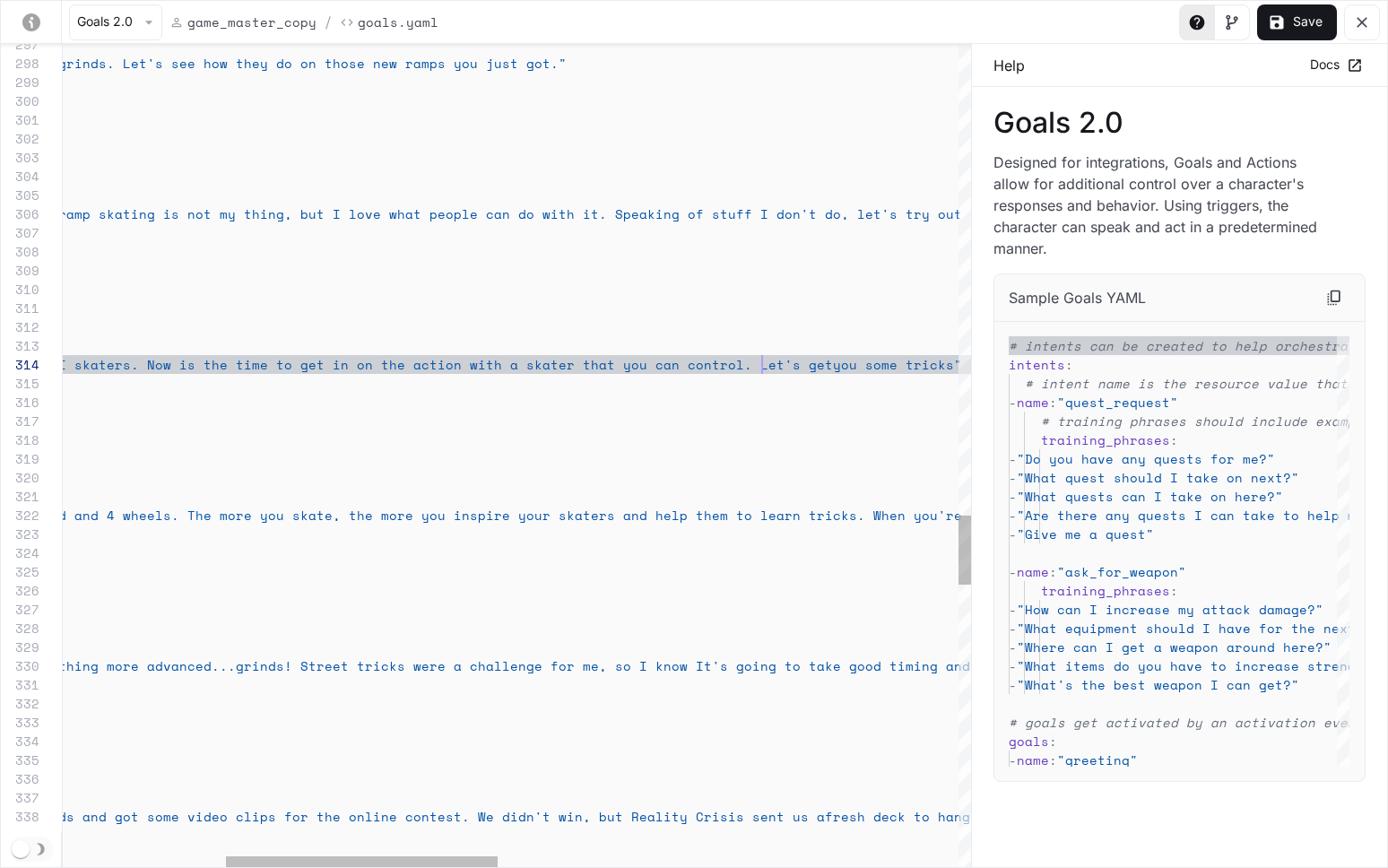 scroll, scrollTop: 56, scrollLeft: 1245, axis: both 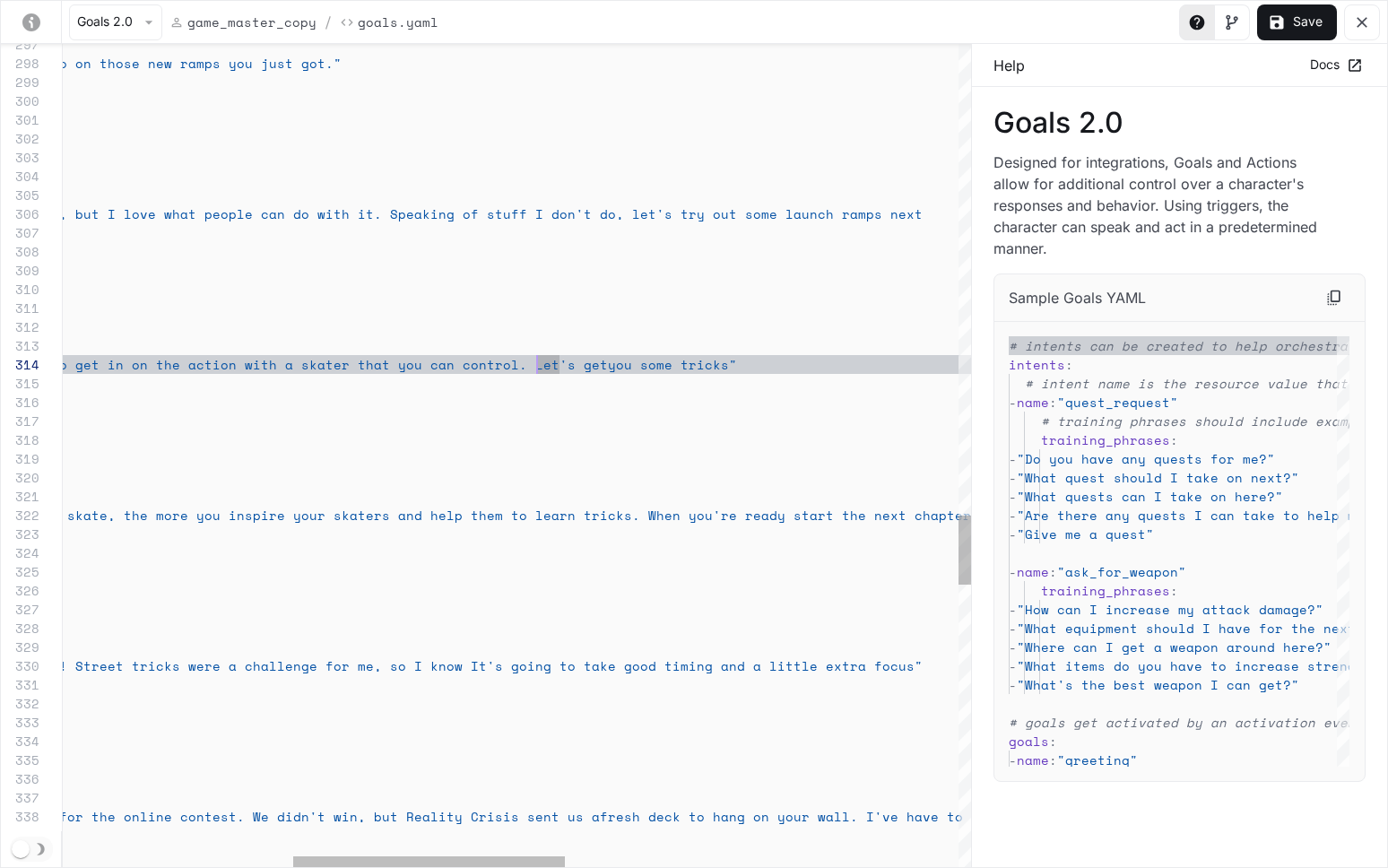 click on "intent :  "chapter4_outro"        trigger :  "chapter4_outro"      actions :       -  say_verbatim :  "That ramp session was pretty sweet. If you know m e, ramp skating is not my thing, but I love what p eople can do with it. Speaking of stuff I don't do , let's try out some launch ramps next"     -  name :  "chapter5_intro"         repeatable :  true      activation :        intent :  "chapter5_intro"        trigger :  "chapter5_intro"      actions :       -  say_verbatim :  "It is fun to watch other people skate, even littl e AI skaters. Now is the time to get in on the act ion with a skater that you can control. Let's get  you some tricks"   -  name :  "chapter5_outro"         repeatable :  true      activation :        intent :  "chapter5_outro"        trigger :  "chapter5_outro"      actions :       -  say_verbatim :" at bounding box center [789, -664] 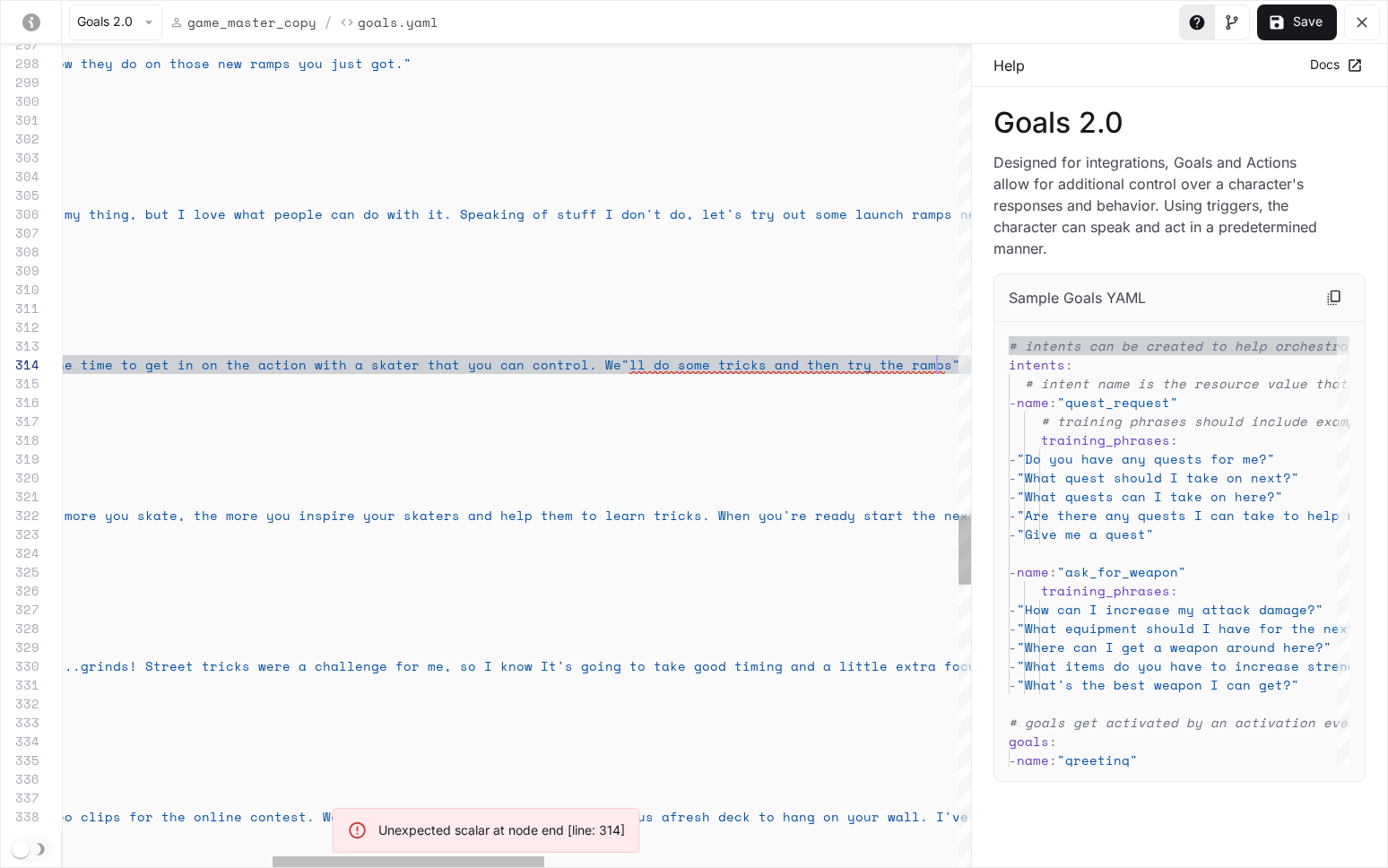 scroll, scrollTop: 56, scrollLeft: 1567, axis: both 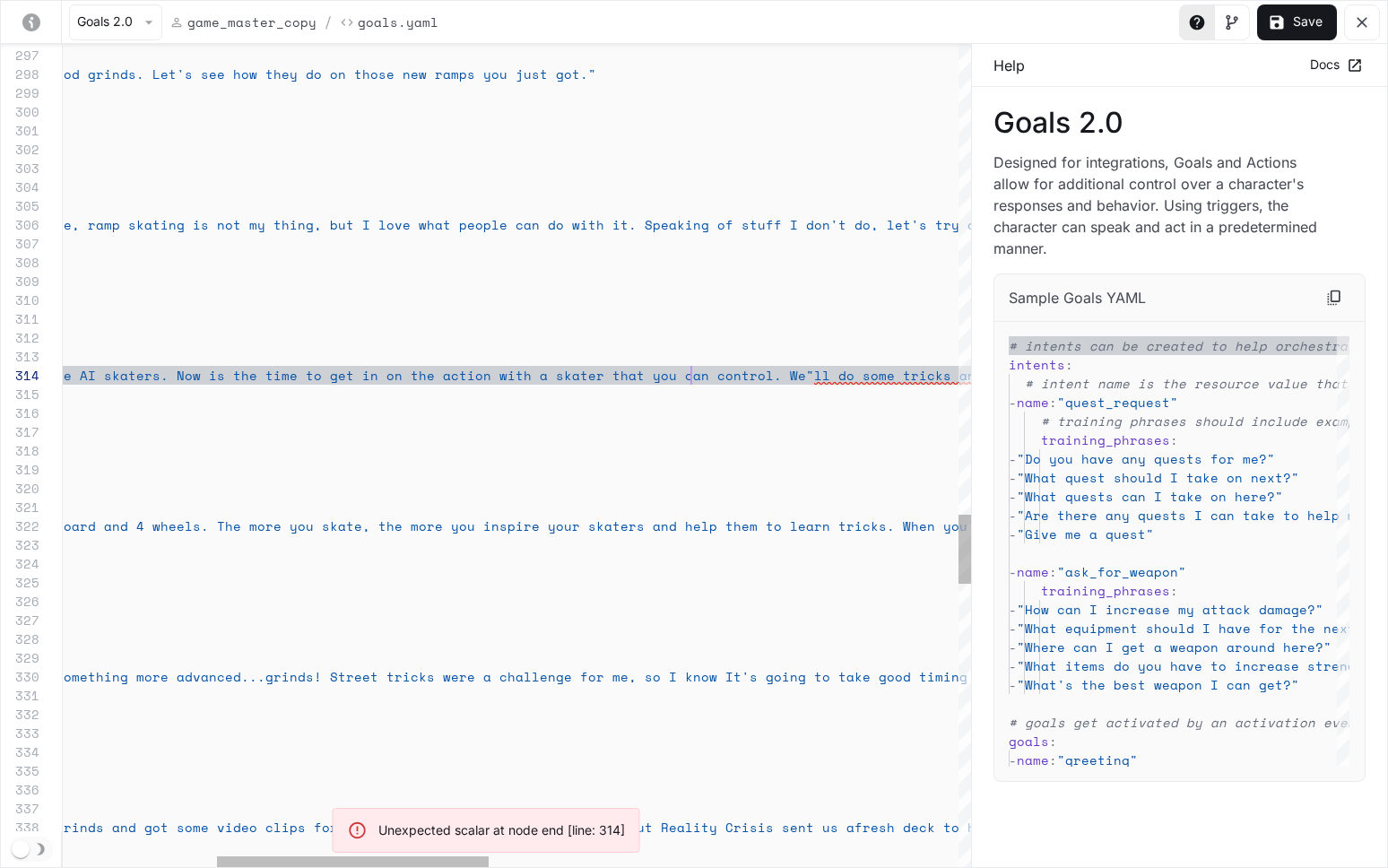 click on "That ramp session was pretty sweet. If you know m e, ramp skating is not my thing, but I love what p eople can do with it. Speaking of stuff I don't do , let's try out some launch ramps next. It is fun to watch other people skate, even littl e AI skaters. Now is the time to get in on the act ion with a skater that you can control. We'll do s ome tricks and then try the ramps" at bounding box center (1044, -654) 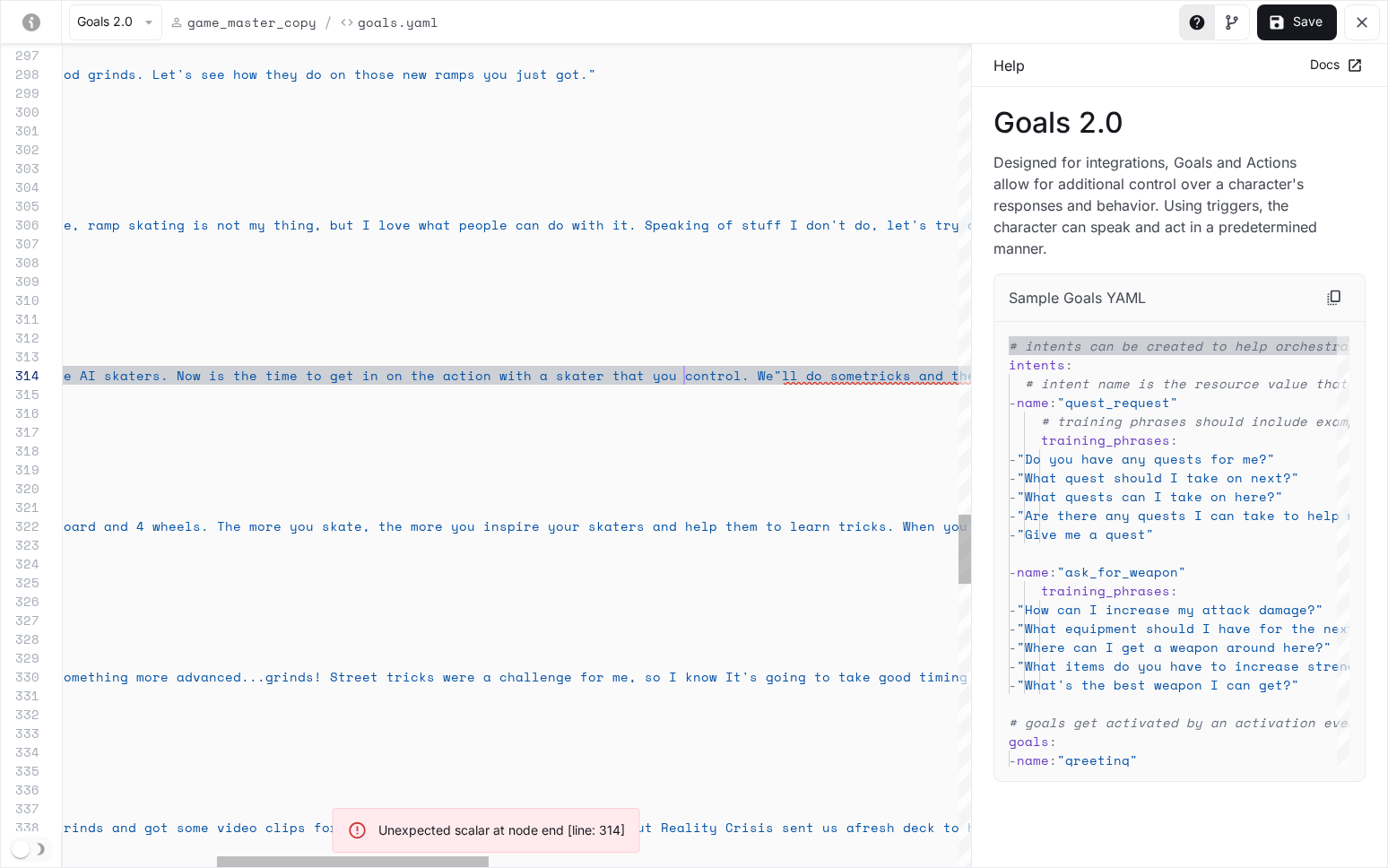scroll, scrollTop: 56, scrollLeft: 1137, axis: both 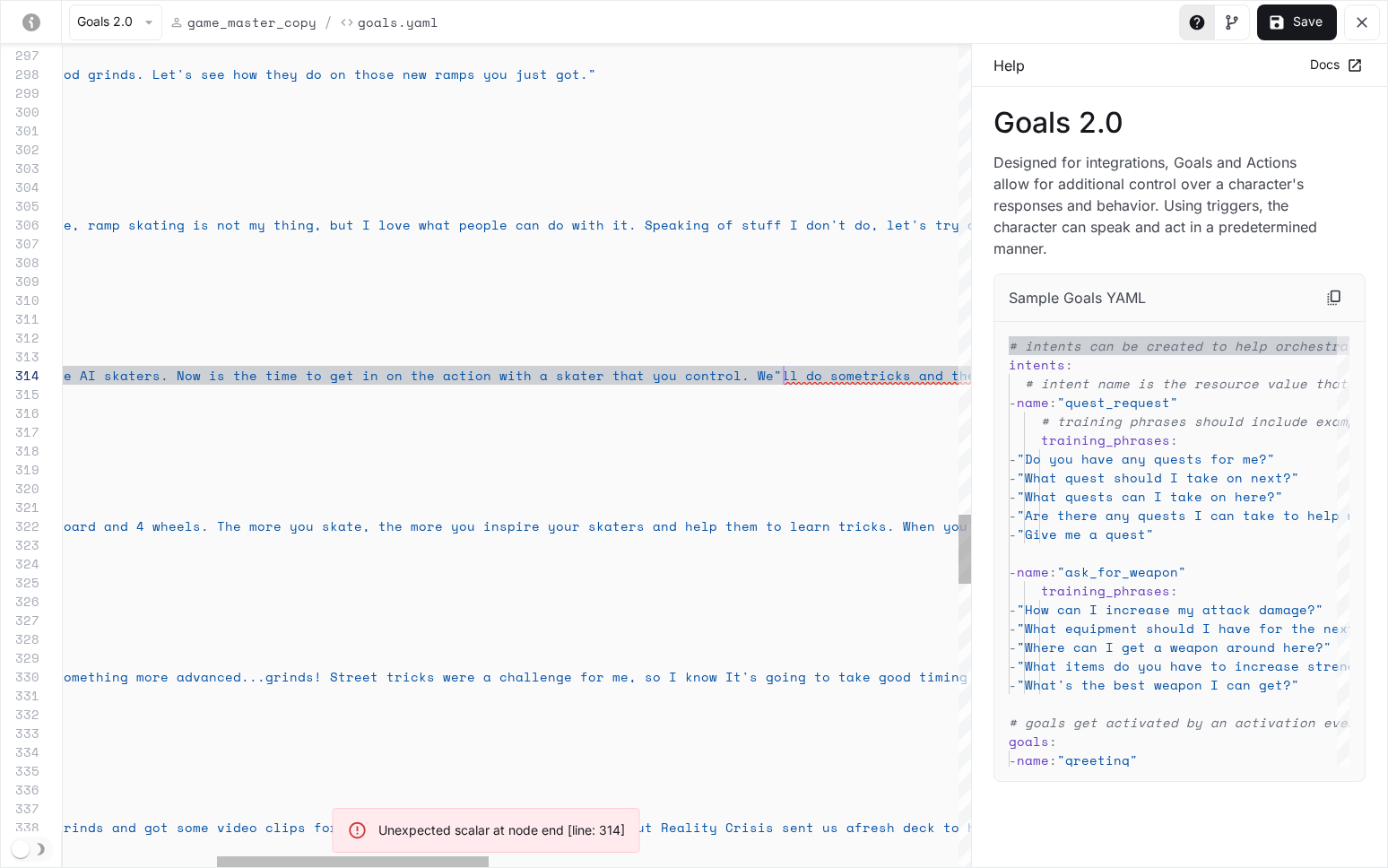 click on "intent :  "chapter4_outro"        trigger :  "chapter4_outro"      actions :       -  say_verbatim :  "That ramp session was pretty sweet. If you know m e, ramp skating is not my thing, but I love what p eople can do with it. Speaking of stuff I don't do , let's try out some launch ramps next"     -  name :  "chapter5_intro"         repeatable :  true      activation :        intent :  "chapter5_intro"        trigger :  "chapter5_intro"      actions :       -  say_verbatim :  "It is fun to watch other people skate, even littl e AI skaters. Now is the time to get in on the act ion with a skater that you control. We"ll do some  tricks and then try the ramps"   -  name :  "chapter5_outro"         repeatable :  true      activation :        intent :  "chapter5_outro"        trigger :  "chapter5_outro"      actions :       -  :" at bounding box center [1044, -654] 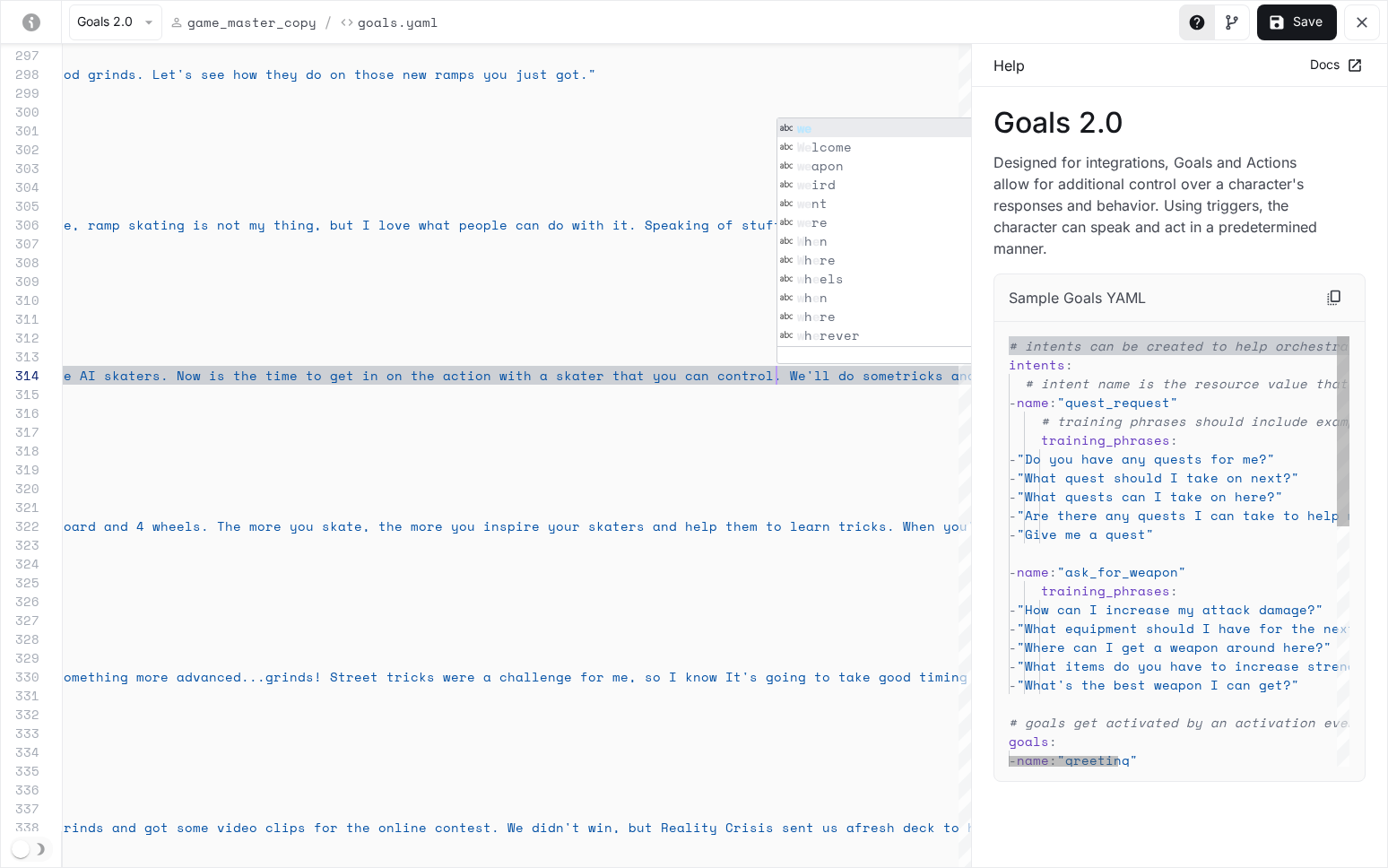 scroll, scrollTop: 56, scrollLeft: 1229, axis: both 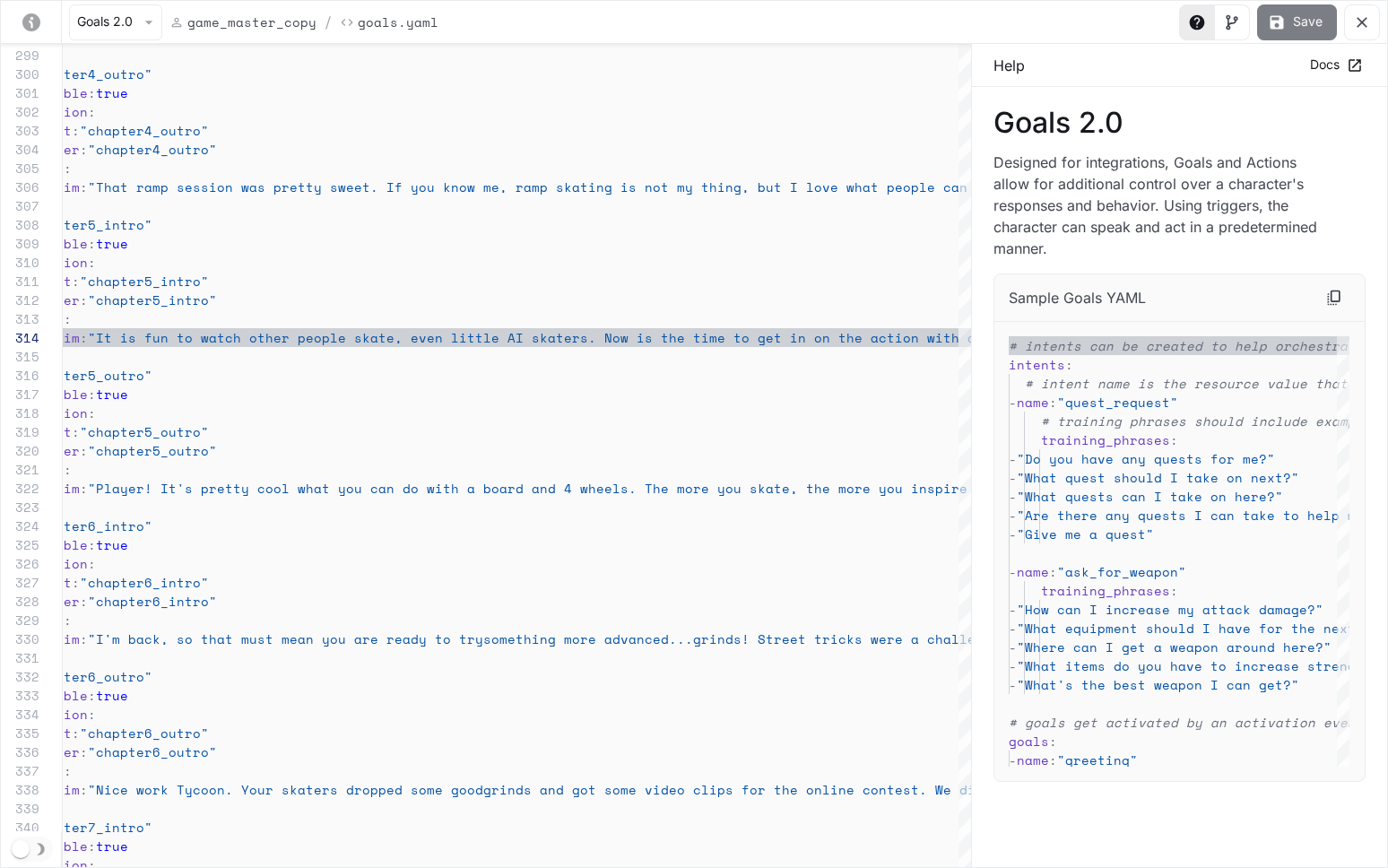 click on "Save" at bounding box center [1297, 22] 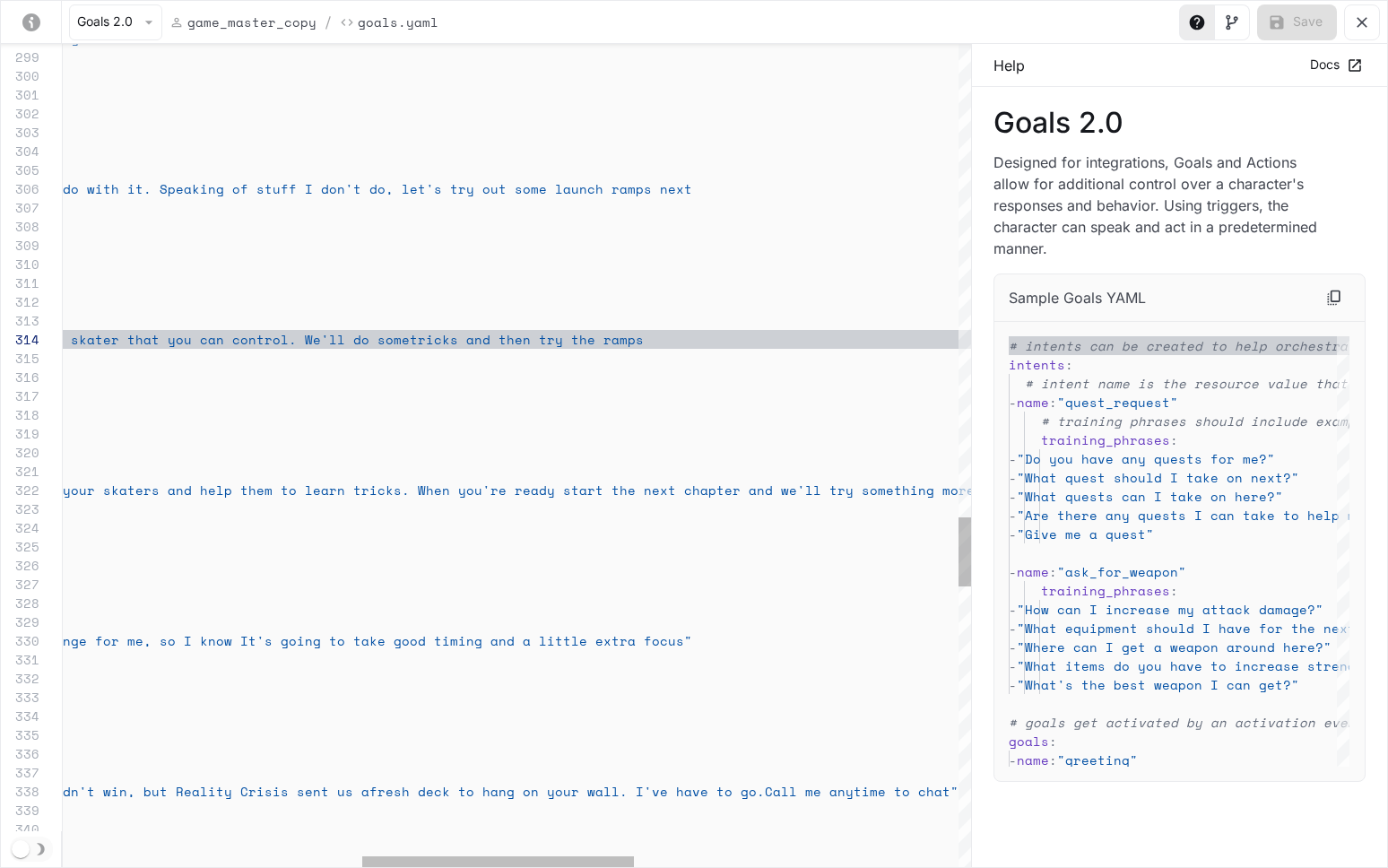 click on "intent :  "chapter4_outro"        trigger :  "chapter4_outro"      actions :       -  say_verbatim :  "That ramp session was pretty sweet. If you know m e, ramp skating is not my thing, but I love what p eople can do with it. Speaking of stuff I don't do , let's try out some launch ramps next"     -  name :  "chapter5_intro"         repeatable :  true      activation :        intent :  "chapter5_intro"        trigger :  "chapter5_intro"      actions :       -  say_verbatim :  "It is fun to watch other people skate, even littl e AI skaters. Now is the time to get in on the act ion with a skater that you control. We'll do some  tricks and then try the ramps"   -  name :  "chapter5_outro"         repeatable :  true      activation :        intent :  "chapter5_outro"        trigger :  "chapter5_outro"      actions :       -  :" at bounding box center (559, -690) 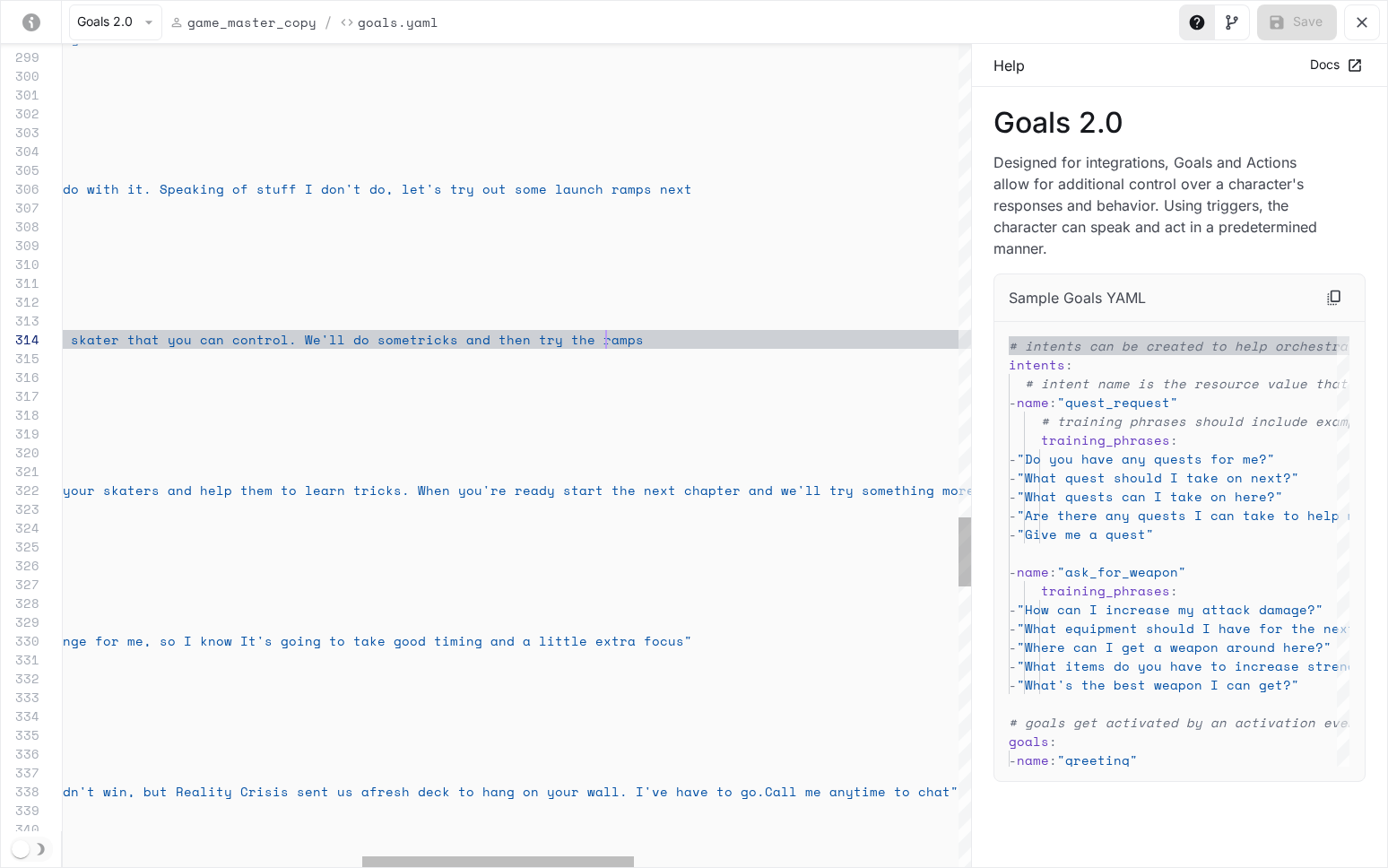 scroll, scrollTop: 56, scrollLeft: 1544, axis: both 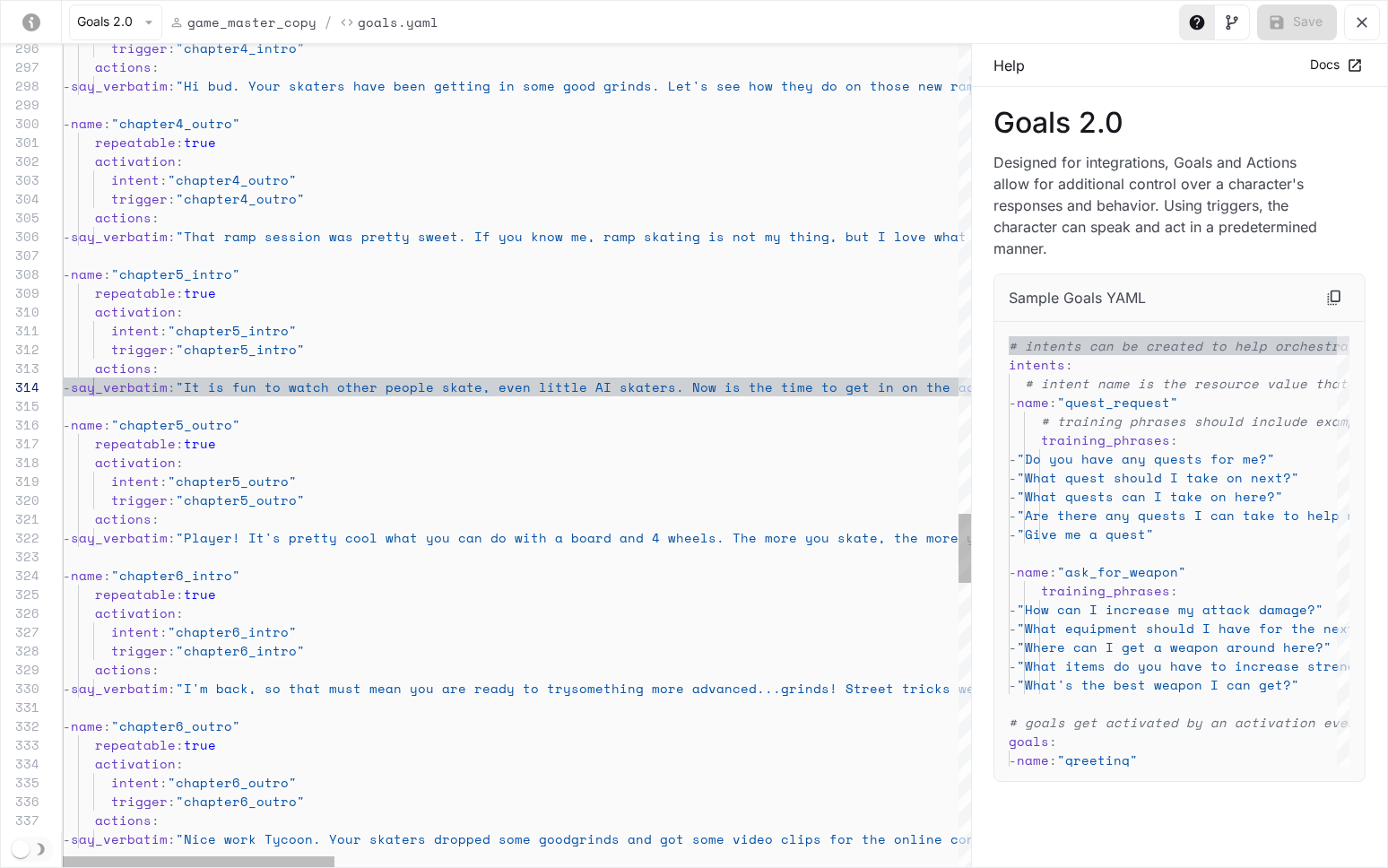 click on "intent :  "chapter4_outro"        trigger :  "chapter4_outro"      actions :       -  say_verbatim :  "That ramp session was pretty sweet. If you know m e, ramp skating is not my thing, but I love what p eople can do with it. Speaking of stuff I don't do , let's try out some launch ramps next"     -  name :  "chapter5_intro"         repeatable :  true      activation :        intent :  "chapter5_intro"        trigger :  "chapter5_intro"      actions :       -  say_verbatim :  "It is fun to watch other people skate, even littl e AI skaters. Now is the time to get in on the act ion with a skater that you control. We'll do some  tricks and then try the ramps"   -  name :  "chapter5_outro"         repeatable :  true      activation :        intent :  "chapter5_outro"        trigger :  "chapter5_outro"      actions :       -  :" at bounding box center (1559, -642) 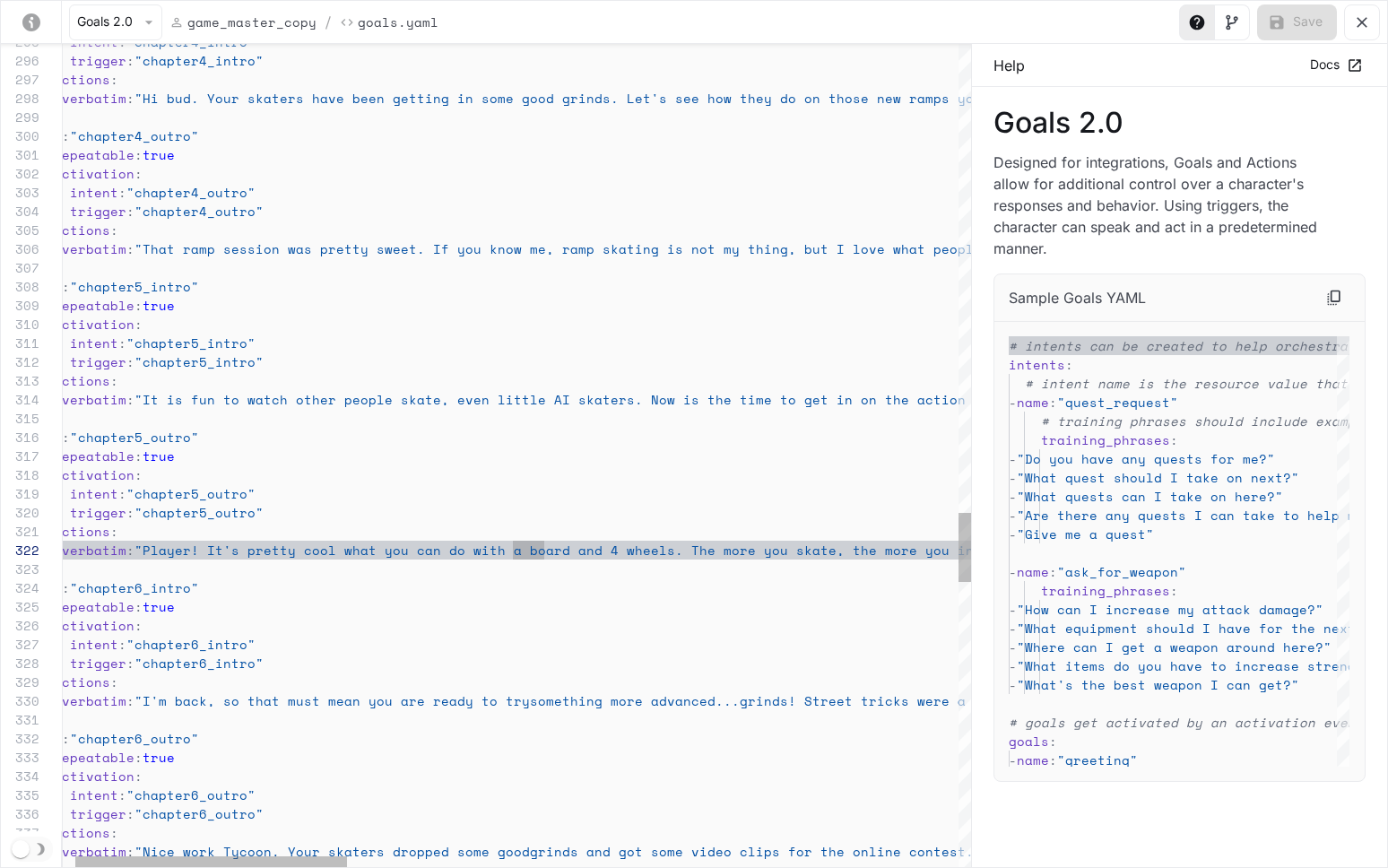 click on "intent :  "chapter4_outro"        trigger :  "chapter4_outro"      actions :       -  say_verbatim :  "That ramp session was pretty sweet. If you know m e, ramp skating is not my thing, but I love what p eople can do with it. Speaking of stuff I don't do , let's try out some launch ramps next"     -  name :  "chapter5_intro"         repeatable :  true      activation :        intent :  "chapter5_intro"        trigger :  "chapter5_intro"      actions :       -  say_verbatim :  "It is fun to watch other people skate, even littl e AI skaters. Now is the time to get in on the act ion with a skater that you control. We'll do some  tricks and then try the ramps"   -  name :  "chapter5_outro"         repeatable :  true      activation :        intent :  "chapter5_outro"        trigger :  "chapter5_outro"      actions :       -  :" at bounding box center (1518, -629) 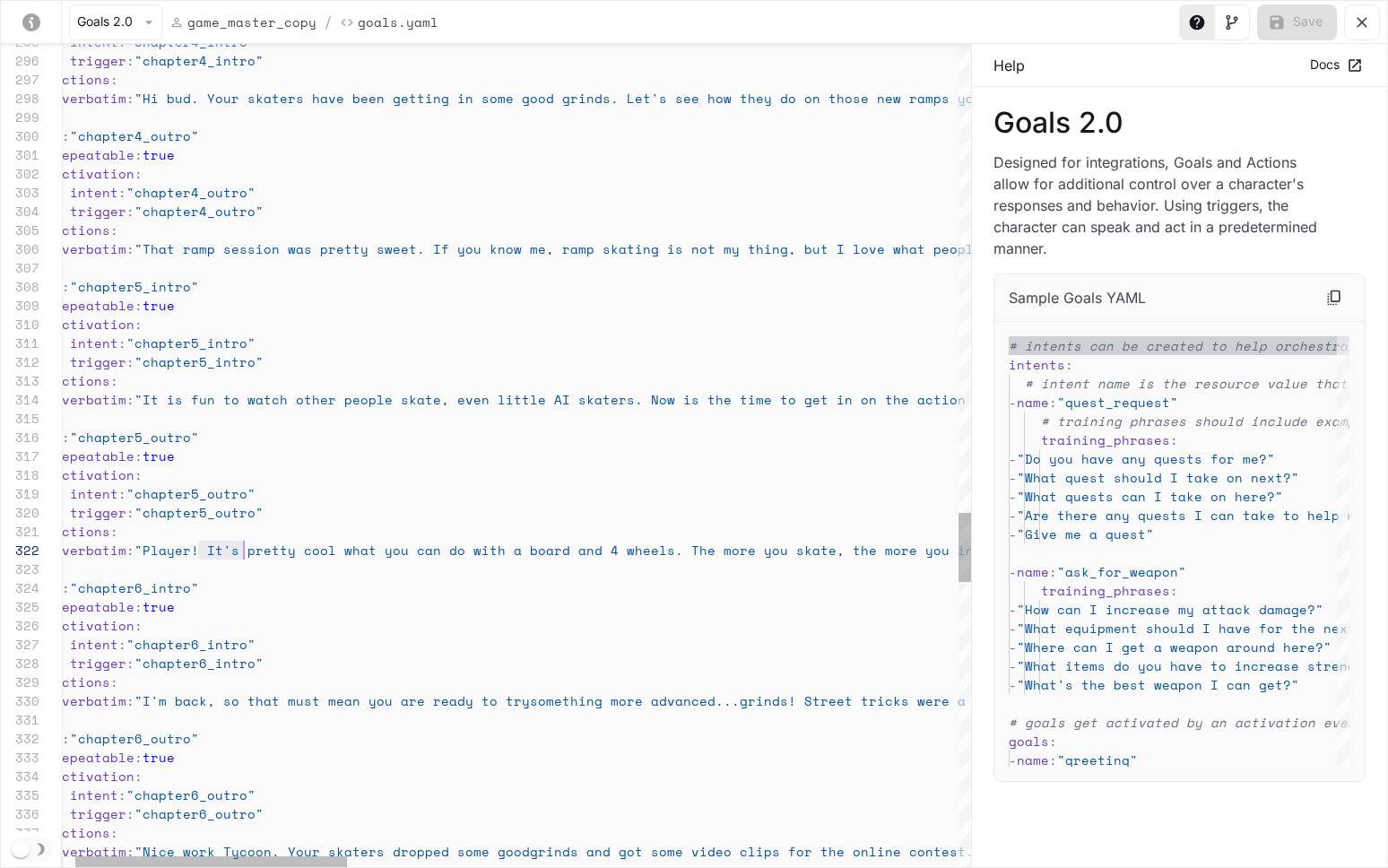 click on "intent :  "chapter4_outro"        trigger :  "chapter4_outro"      actions :       -  say_verbatim :  "That ramp session was pretty sweet. If you know m e, ramp skating is not my thing, but I love what p eople can do with it. Speaking of stuff I don't do , let's try out some launch ramps next"     -  name :  "chapter5_intro"         repeatable :  true      activation :        intent :  "chapter5_intro"        trigger :  "chapter5_intro"      actions :       -  say_verbatim :  "It is fun to watch other people skate, even littl e AI skaters. Now is the time to get in on the act ion with a skater that you control. We'll do some  tricks and then try the ramps"   -  name :  "chapter5_outro"         repeatable :  true      activation :        intent :  "chapter5_outro"        trigger :  "chapter5_outro"      actions :       -  :" at bounding box center [1518, -629] 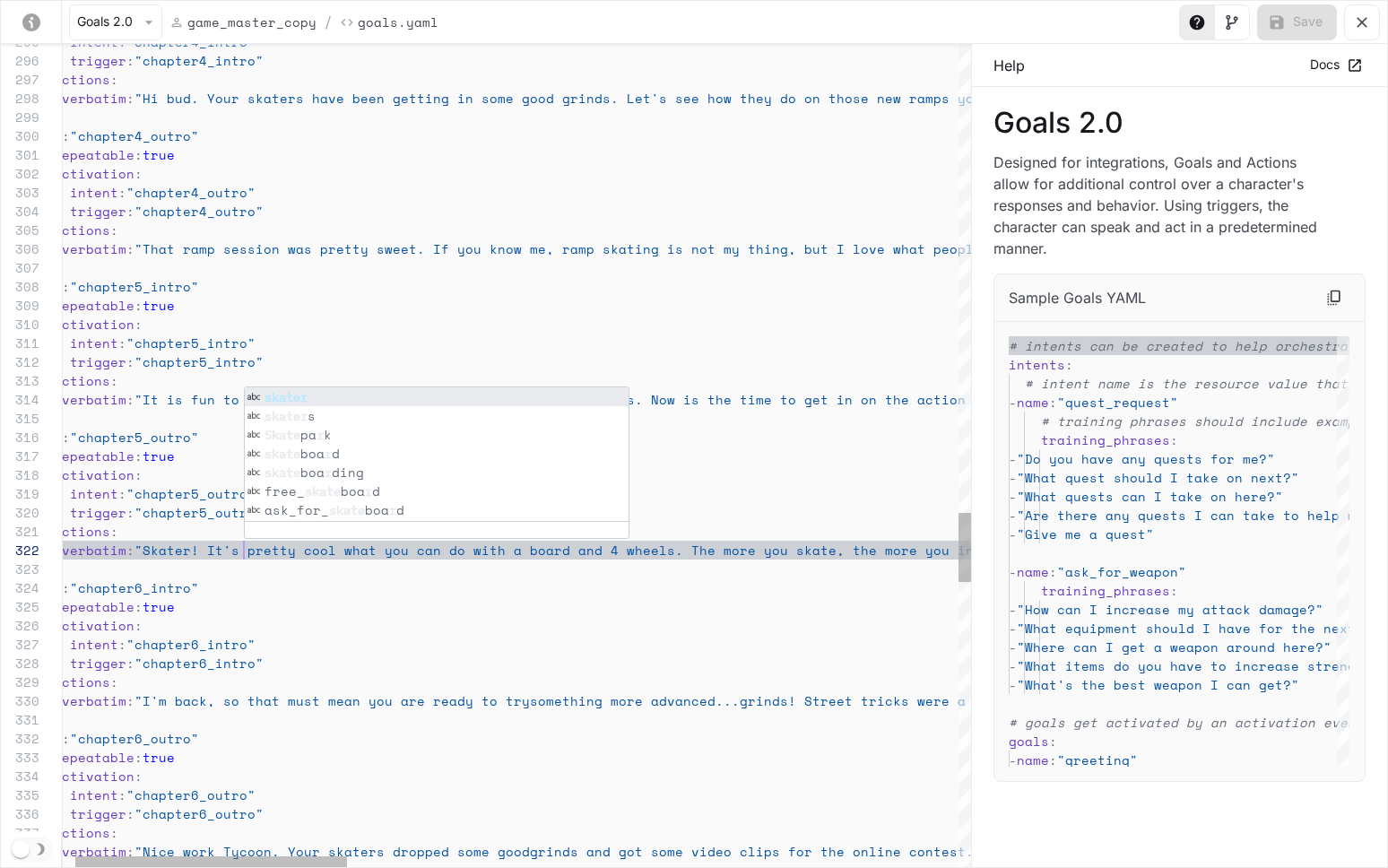 scroll, scrollTop: 19, scrollLeft: 222, axis: both 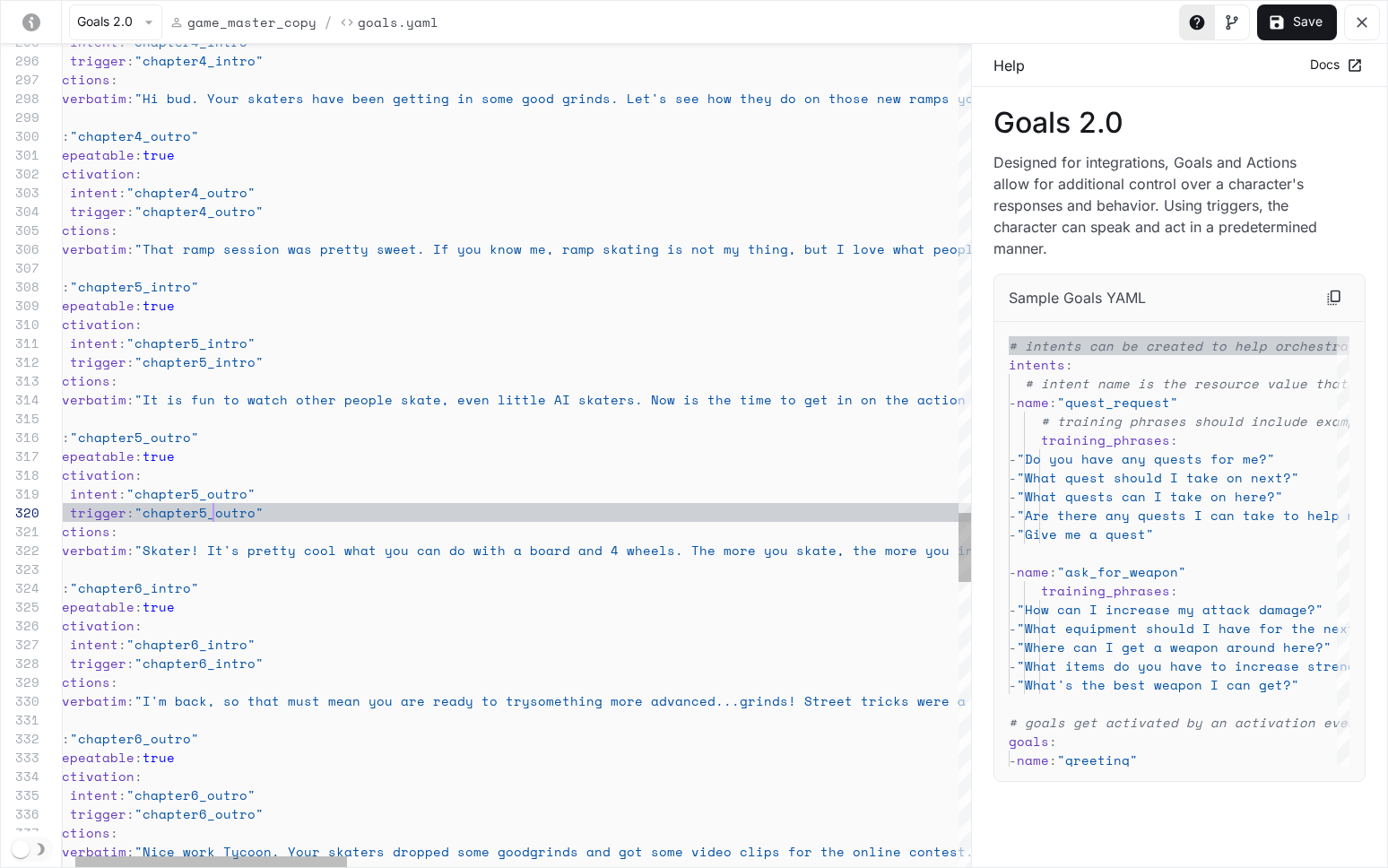 drag, startPoint x: 216, startPoint y: 520, endPoint x: 406, endPoint y: 520, distance: 190 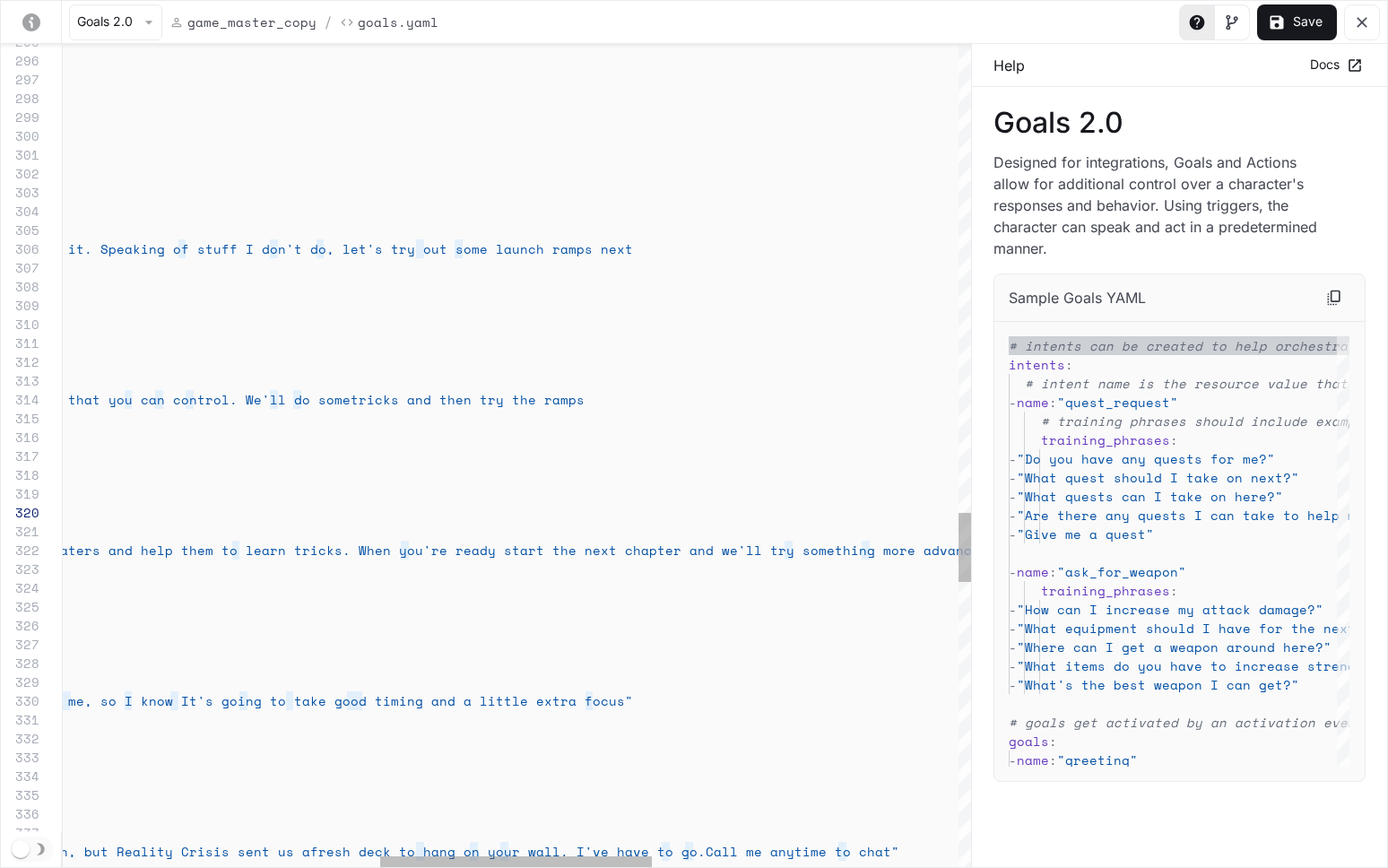 click on "intent :  "chapter4_outro"        trigger :  "chapter4_outro"      actions :       -  say_verbatim :  "That ramp session was pretty sweet. If you know m e, ramp skating is not my thing, but I love what p eople can do with it. Speaking of stuff I don't do , let's try out some launch ramps next"     -  name :  "chapter5_intro"         repeatable :  true      activation :        intent :  "chapter5_intro"        trigger :  "chapter5_intro"      actions :       -  say_verbatim :  "It is fun to watch other people skate, even littl e AI skaters. Now is the time to get in on the act ion with a skater that you control. We'll do some  tricks and then try the ramps"   -  name :  "chapter5_outro"         repeatable :  true      activation :        intent :  "chapter5_outro"        trigger :  "chapter5_outro"      actions :       -  :" at bounding box center [499, -629] 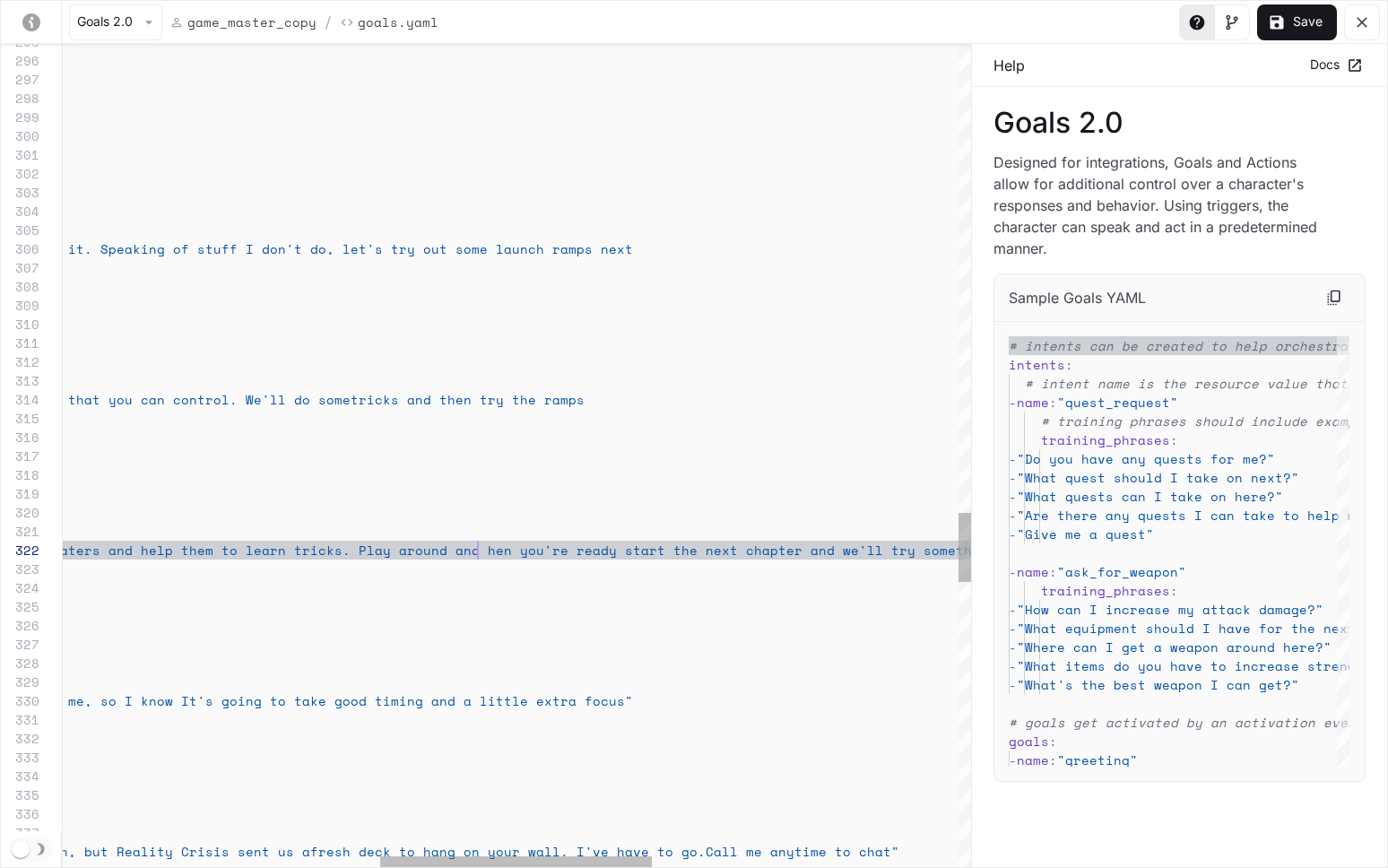 scroll, scrollTop: 19, scrollLeft: 1482, axis: both 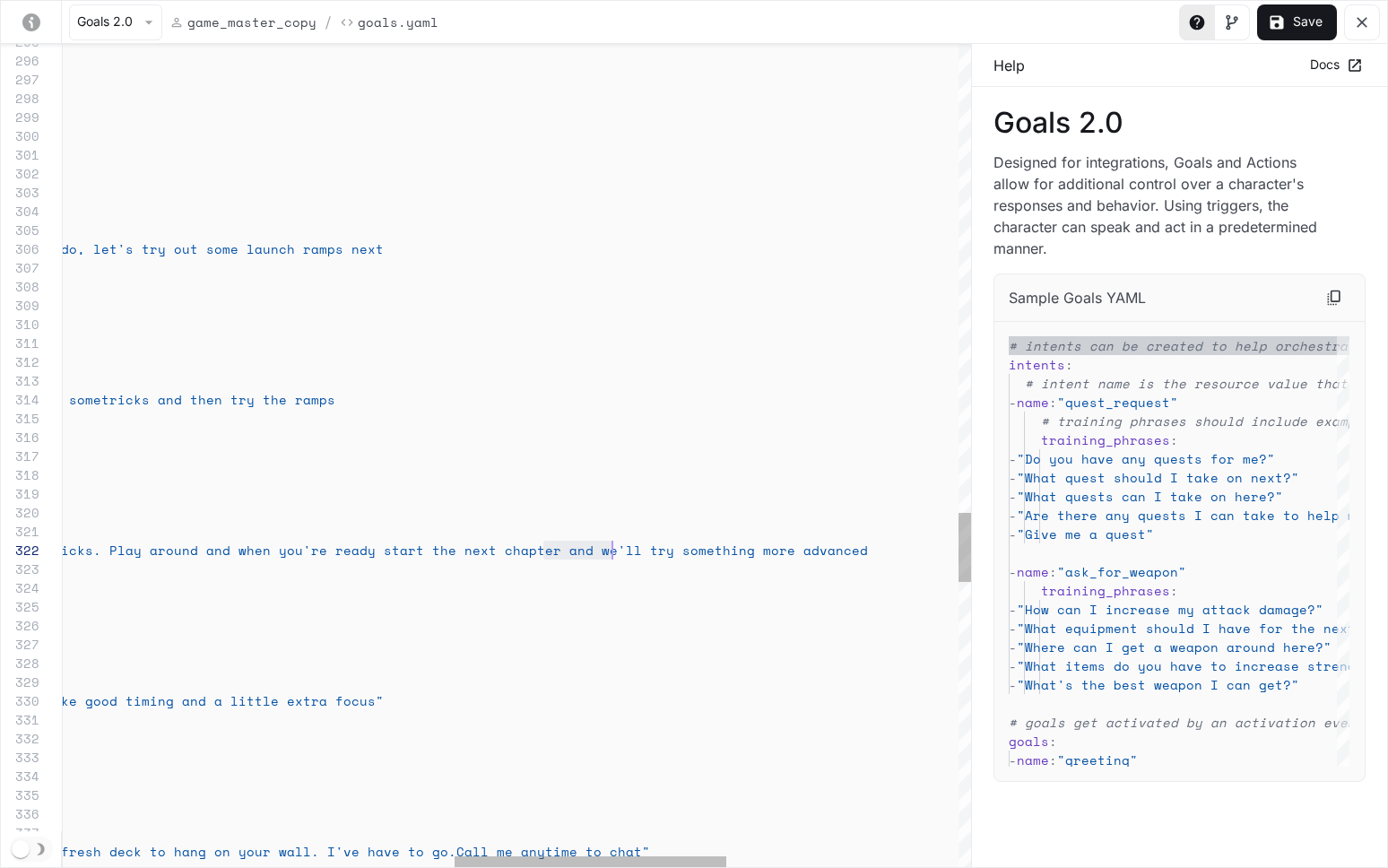 drag, startPoint x: 542, startPoint y: 550, endPoint x: 611, endPoint y: 553, distance: 69.065187 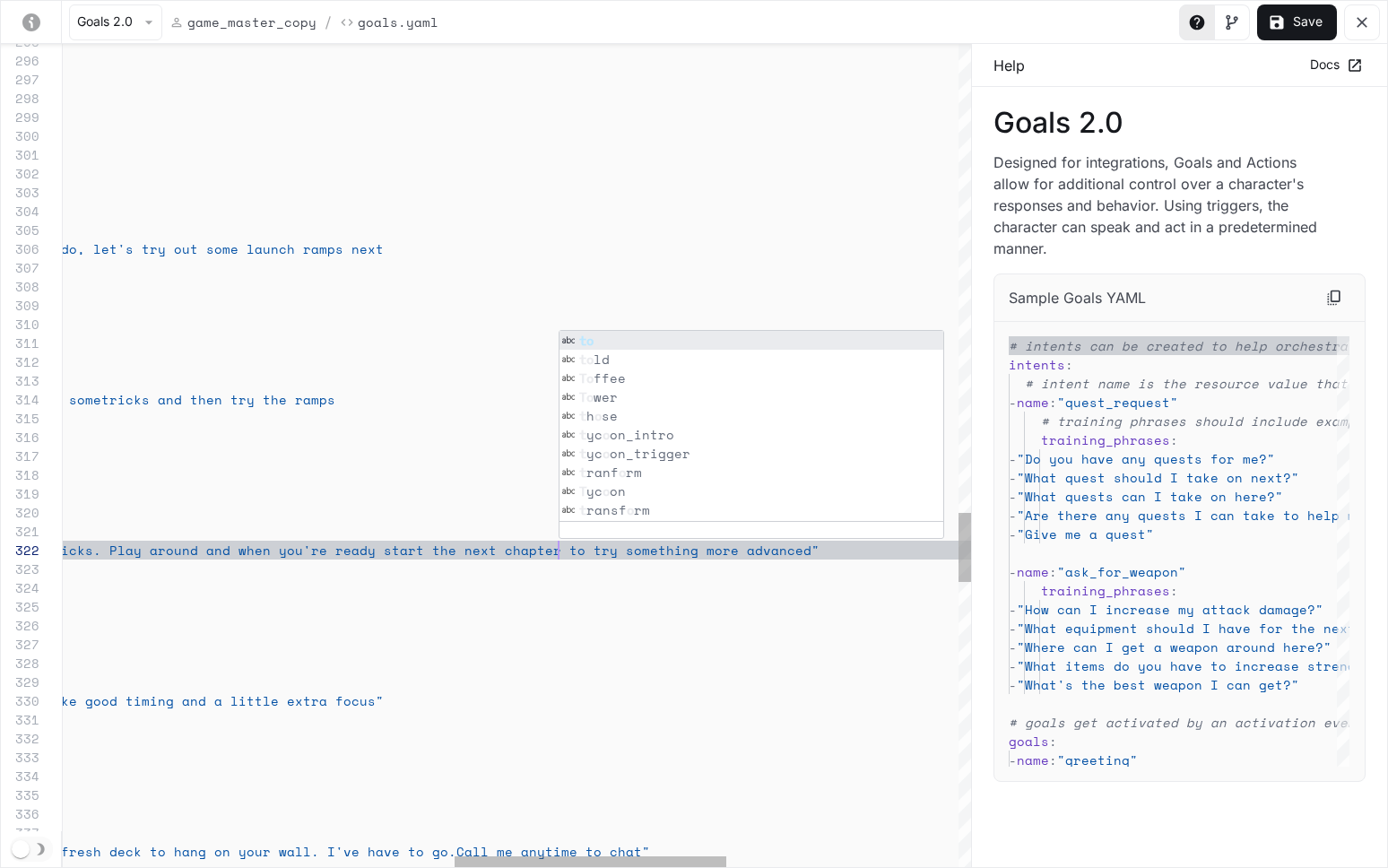 scroll, scrollTop: 19, scrollLeft: 1805, axis: both 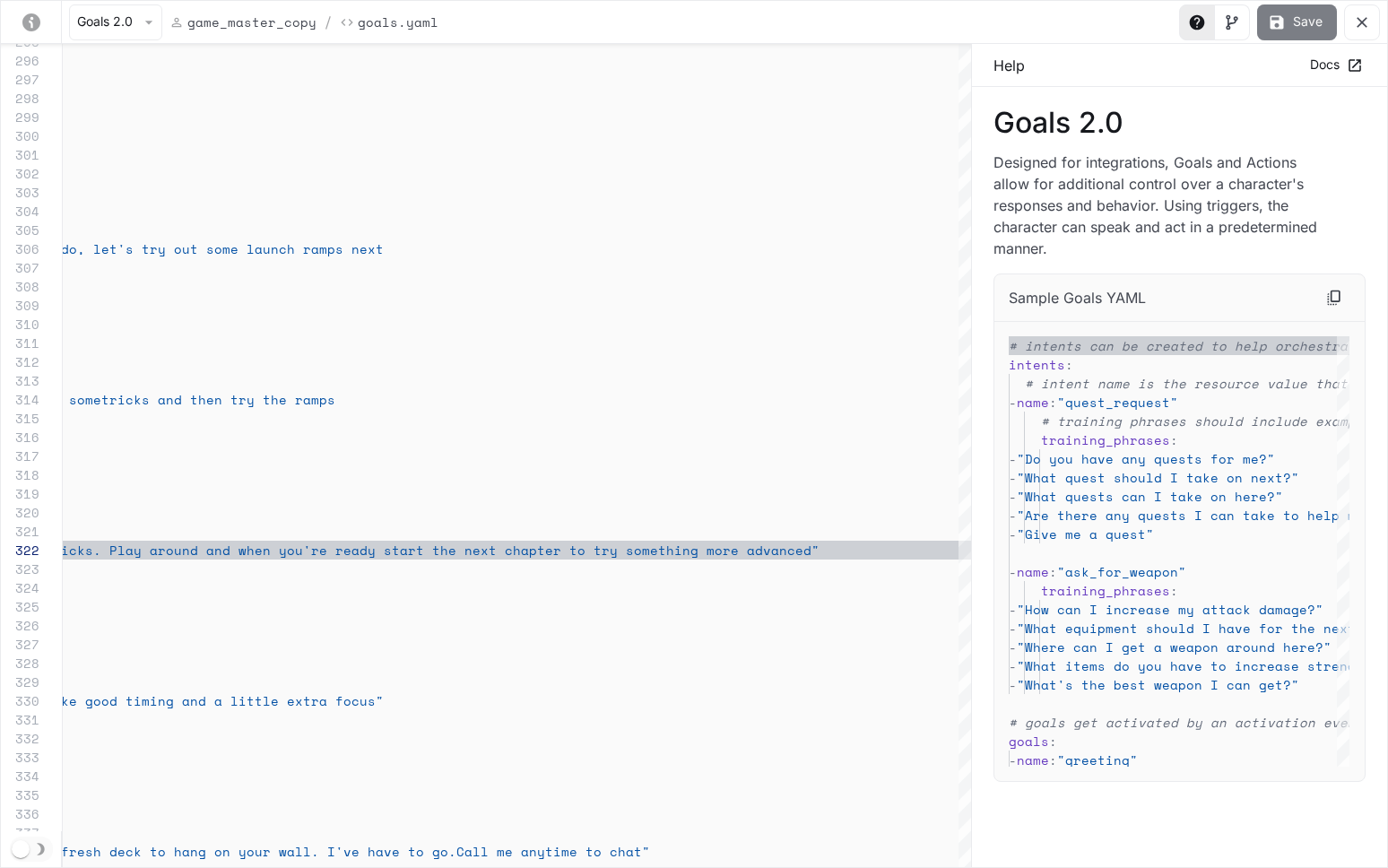 click on "Save" at bounding box center (1297, 22) 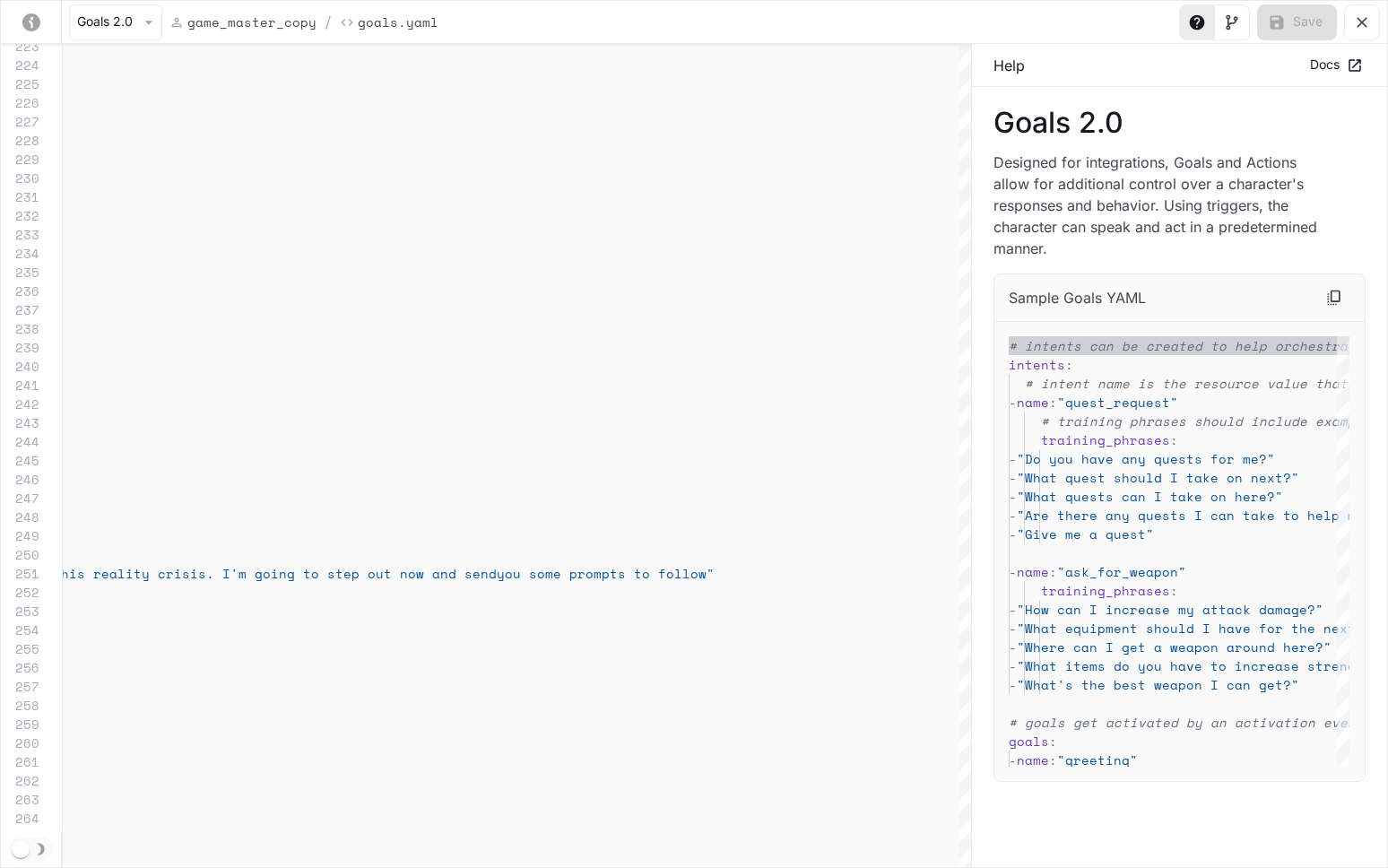 click on "Hello! Thank you for inviting me into your place. This is Skatrix and I'm an AI twin of the real [NAME], who couldn't be here right now. The game is in Alpha so please forgive the mess." at bounding box center (-508, 731) 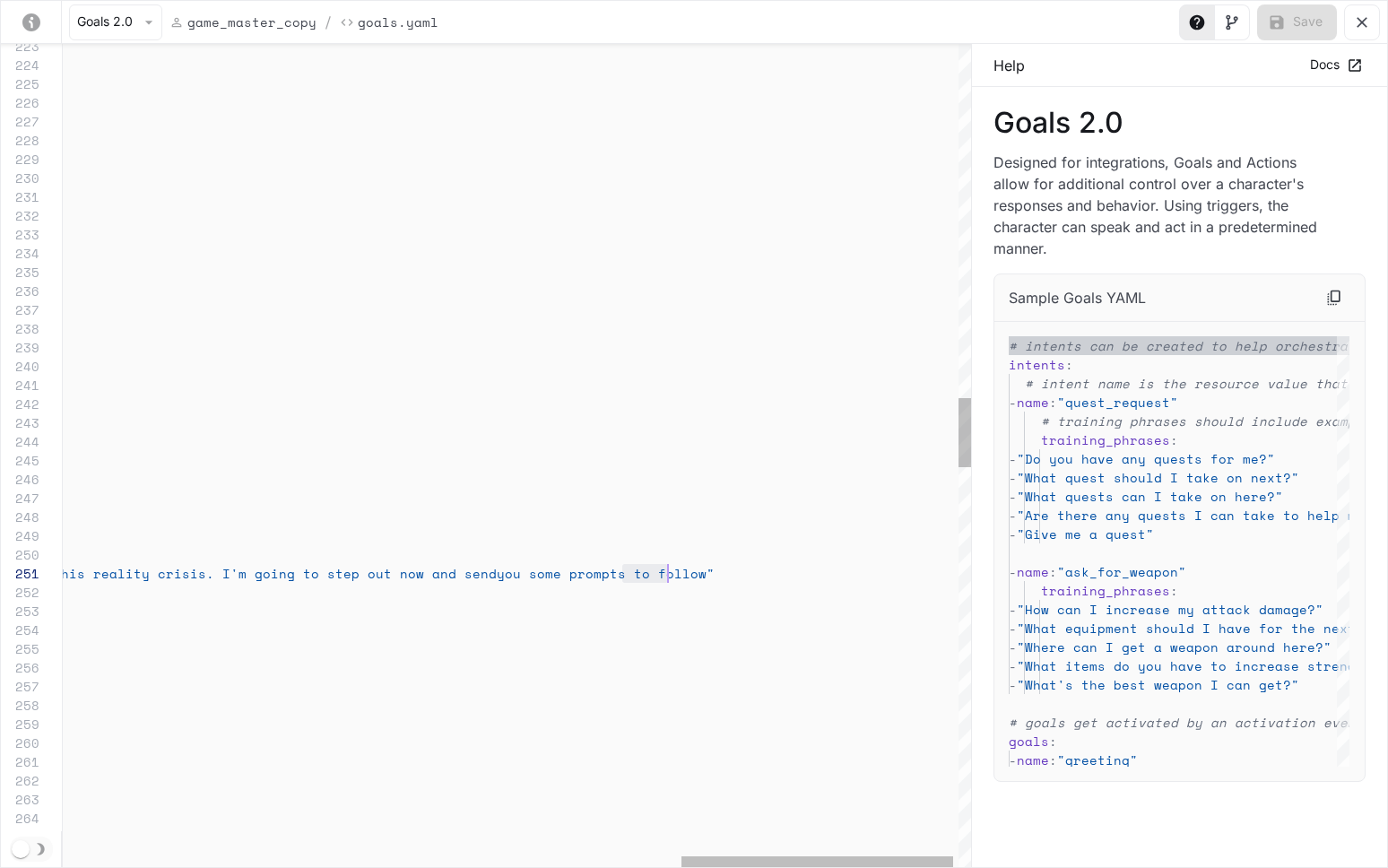 click on "Hello! Thank you for inviting me into your place. This is Skatrix and I'm an AI twin of the real [NAME], who couldn't be here right now. The game is in Alpha so please forgive the mess." at bounding box center [-508, 731] 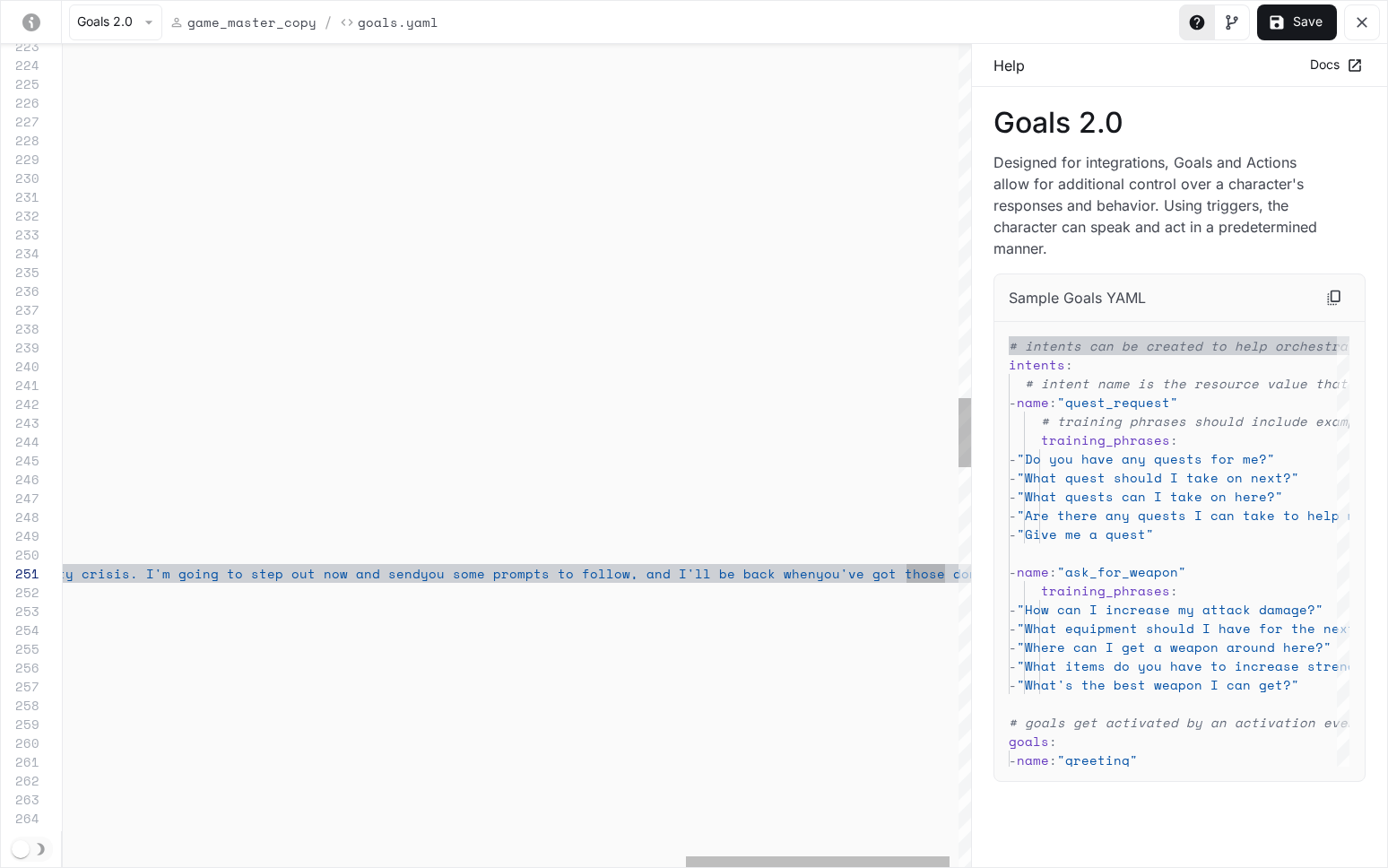 scroll, scrollTop: 0, scrollLeft: 3019, axis: horizontal 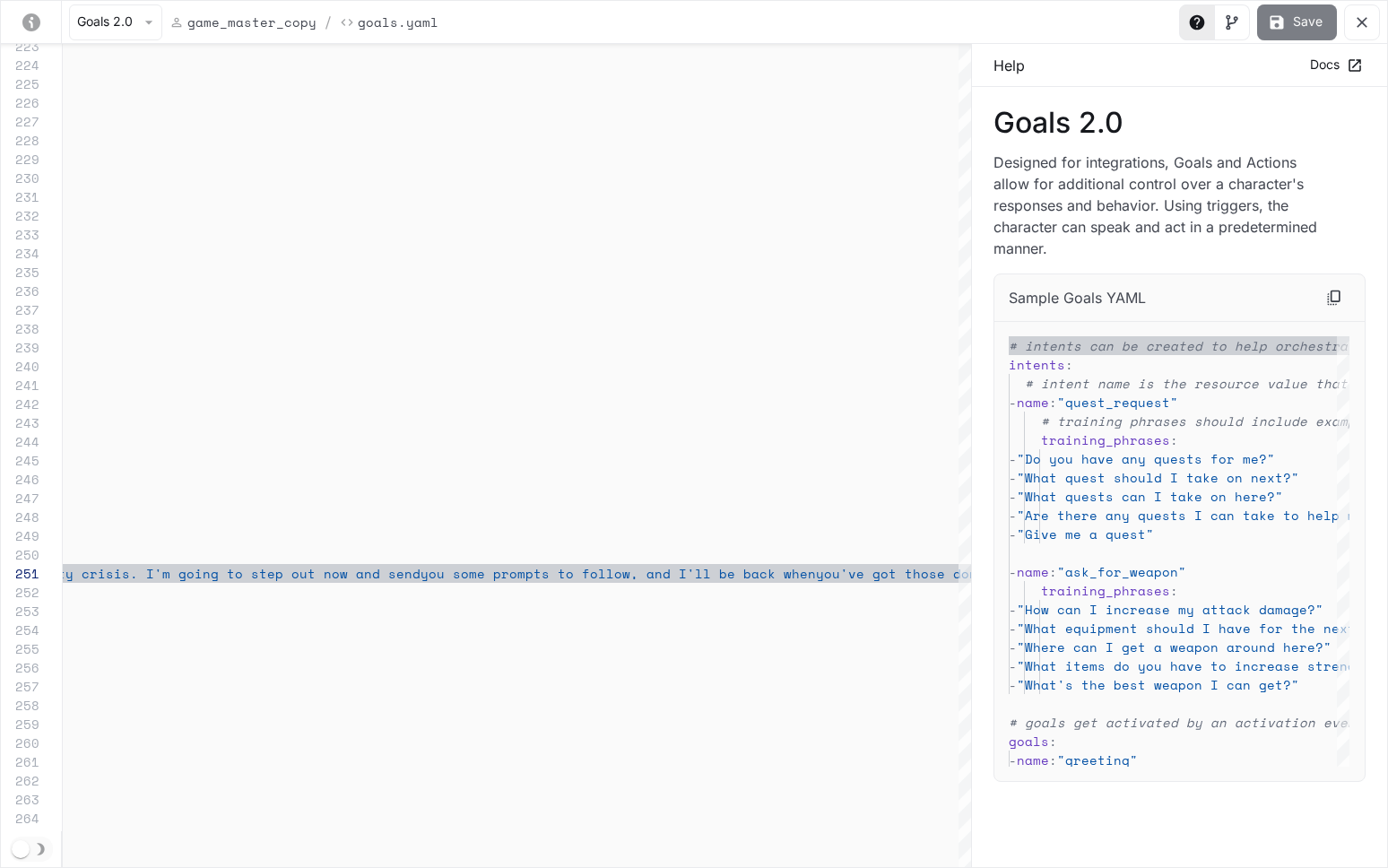 click on "Save" at bounding box center (1297, 22) 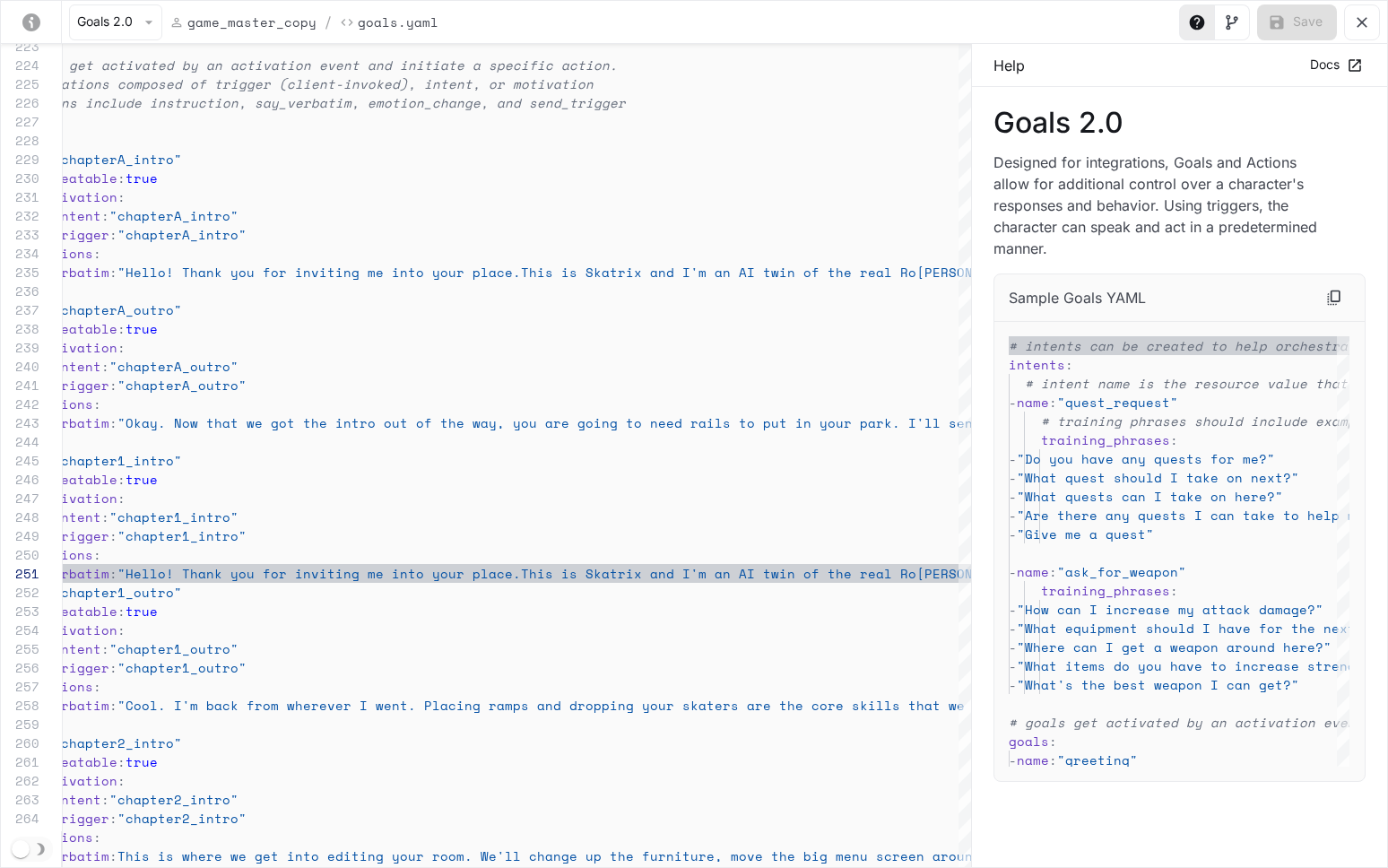 click on "Hello! Thank you for inviting me into your place. This is Skatrix and I'm an AI twin of the real [NAME], who couldn't be here right now. The game is in Alpha so please forgive the mess." at bounding box center (1546, 731) 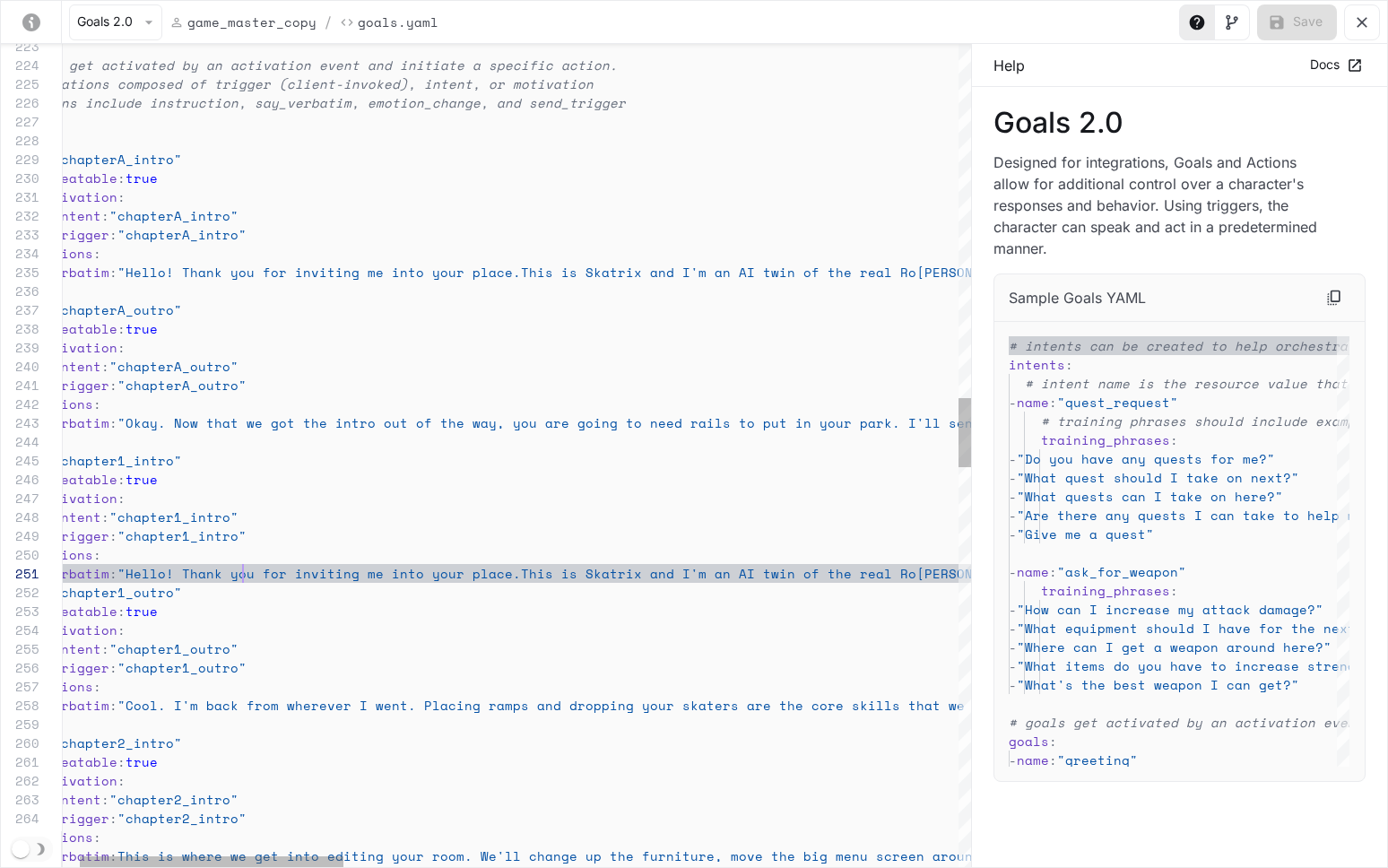 scroll, scrollTop: 0, scrollLeft: 239, axis: horizontal 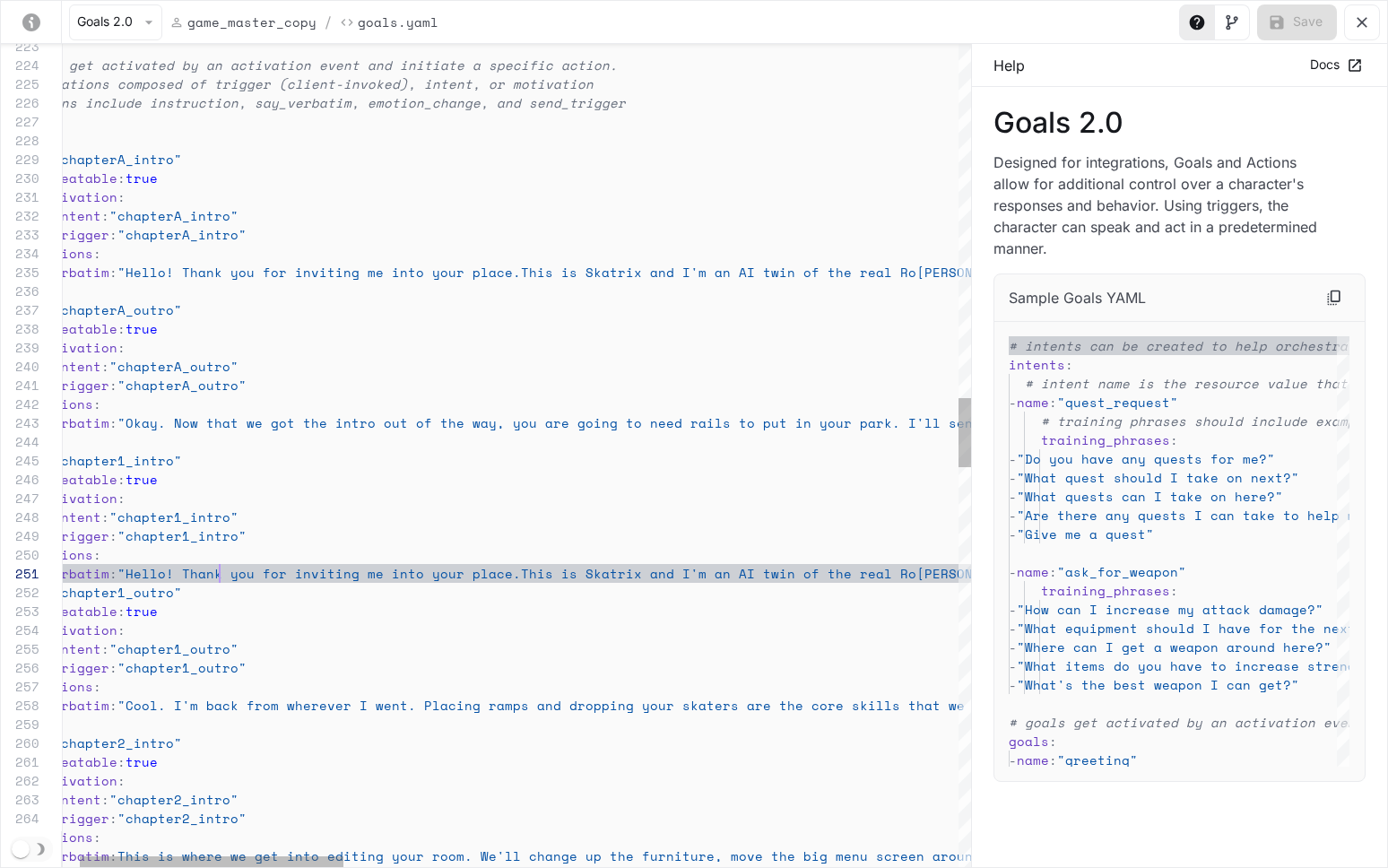 click on "Hello! Thank you for inviting me into your place. This is Skatrix and I'm an AI twin of the real [NAME], who couldn't be here right now. The game is in Alpha so please forgive the mess." at bounding box center (1546, 731) 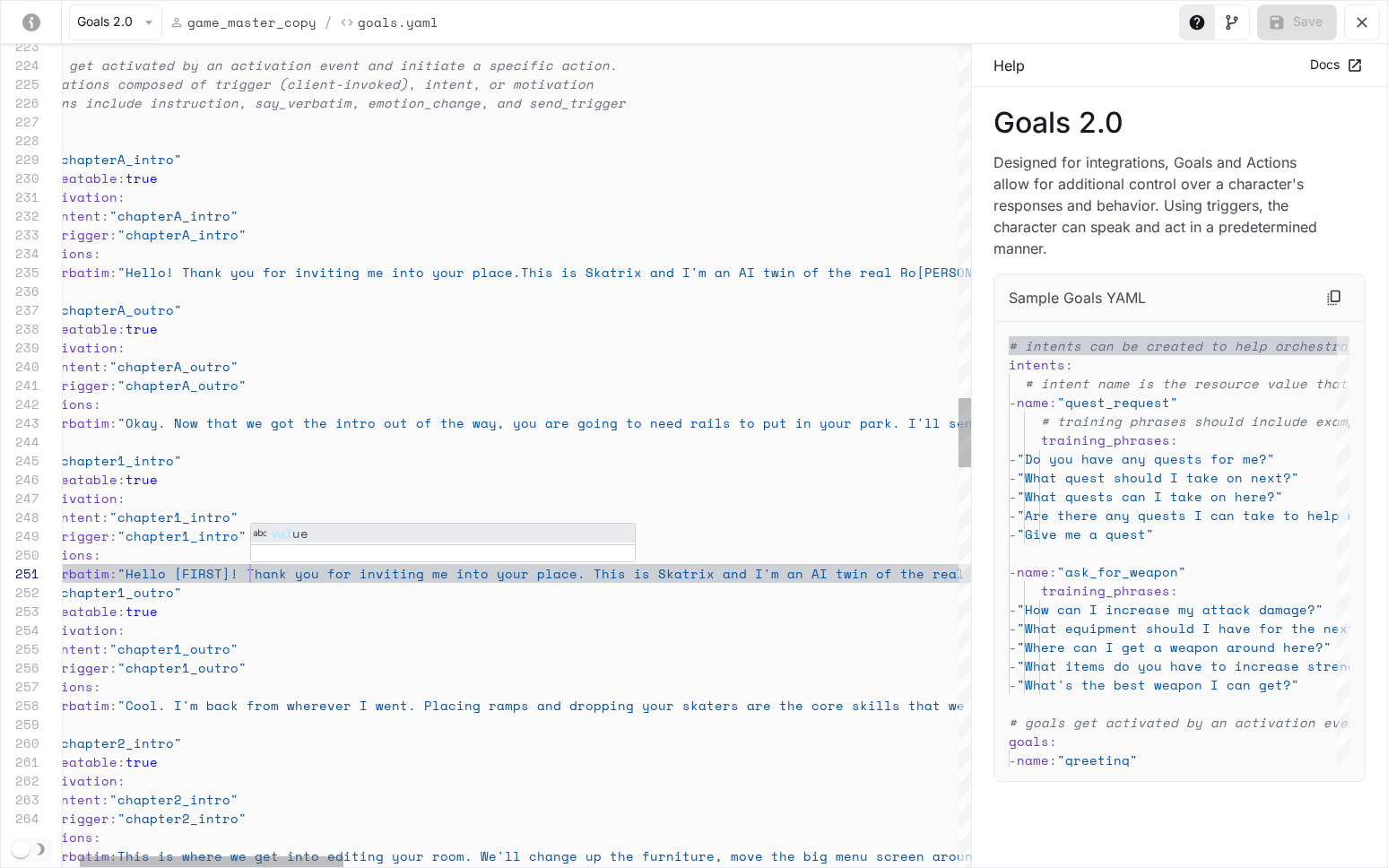 scroll, scrollTop: 0, scrollLeft: 254, axis: horizontal 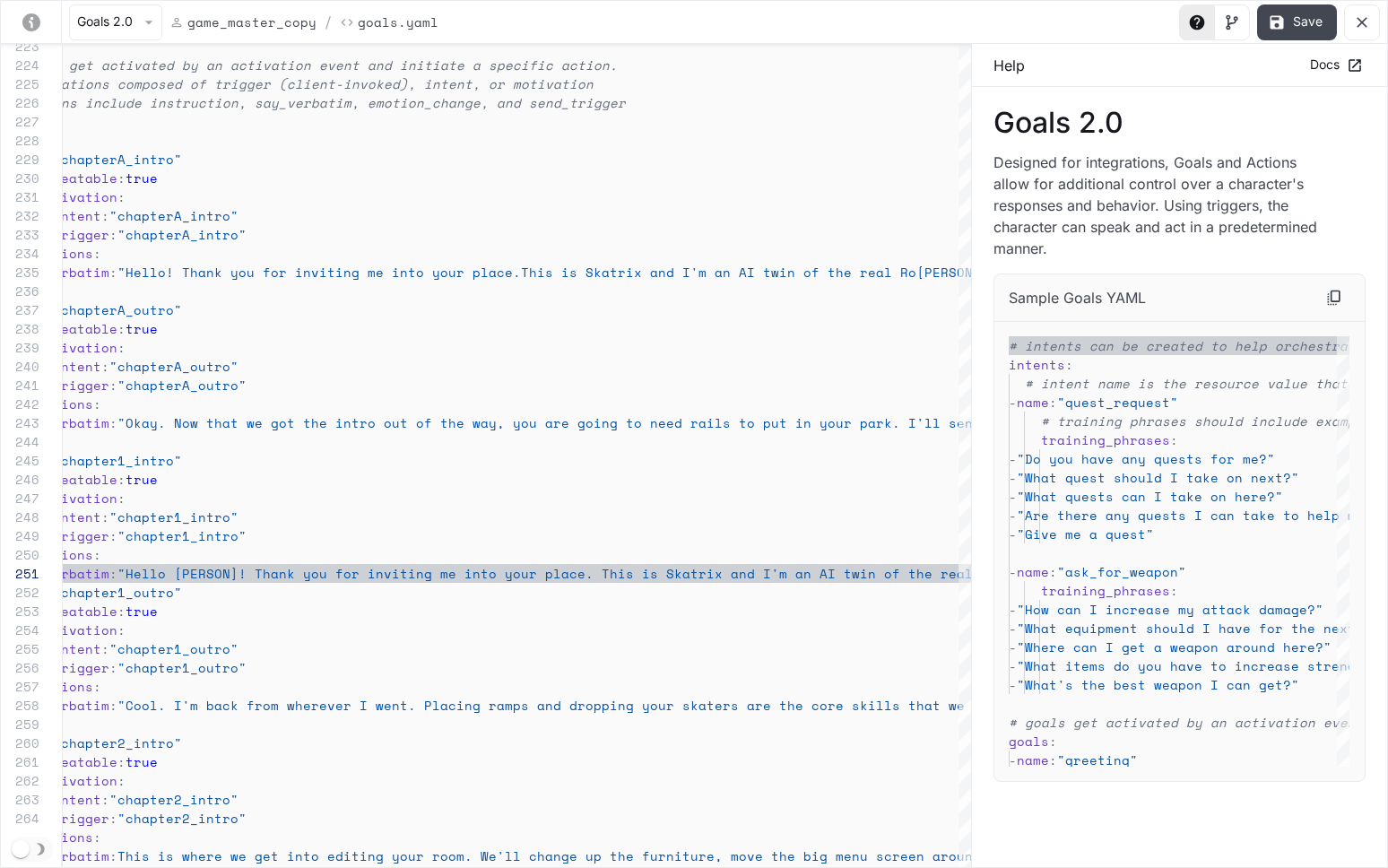 click 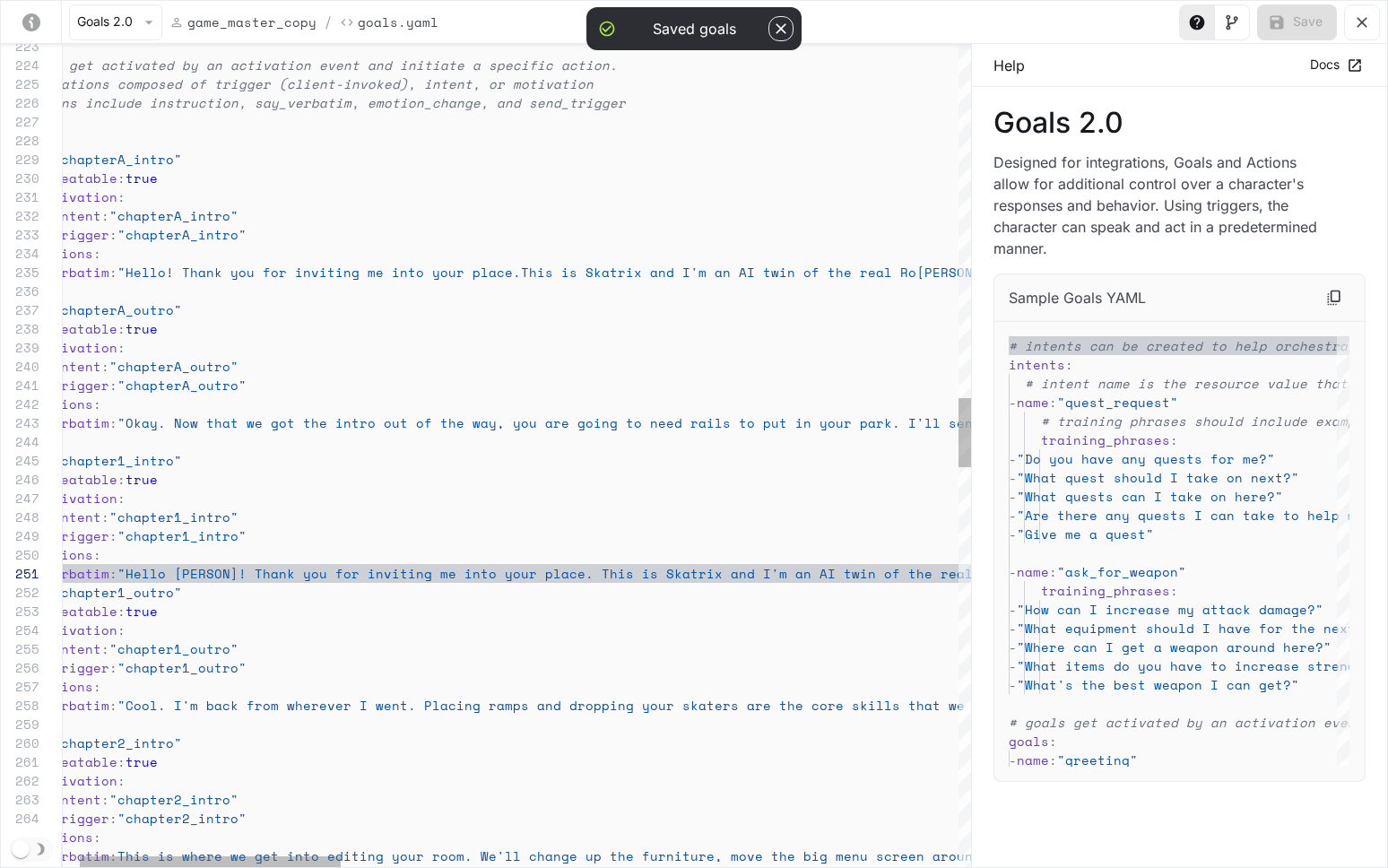 click on "Hello! Thank you for inviting me into your place. This is Skatrix and I'm an AI twin of the real [NAME], who couldn't be here right now. The game is in Alpha so please forgive the mess." at bounding box center (1558, 731) 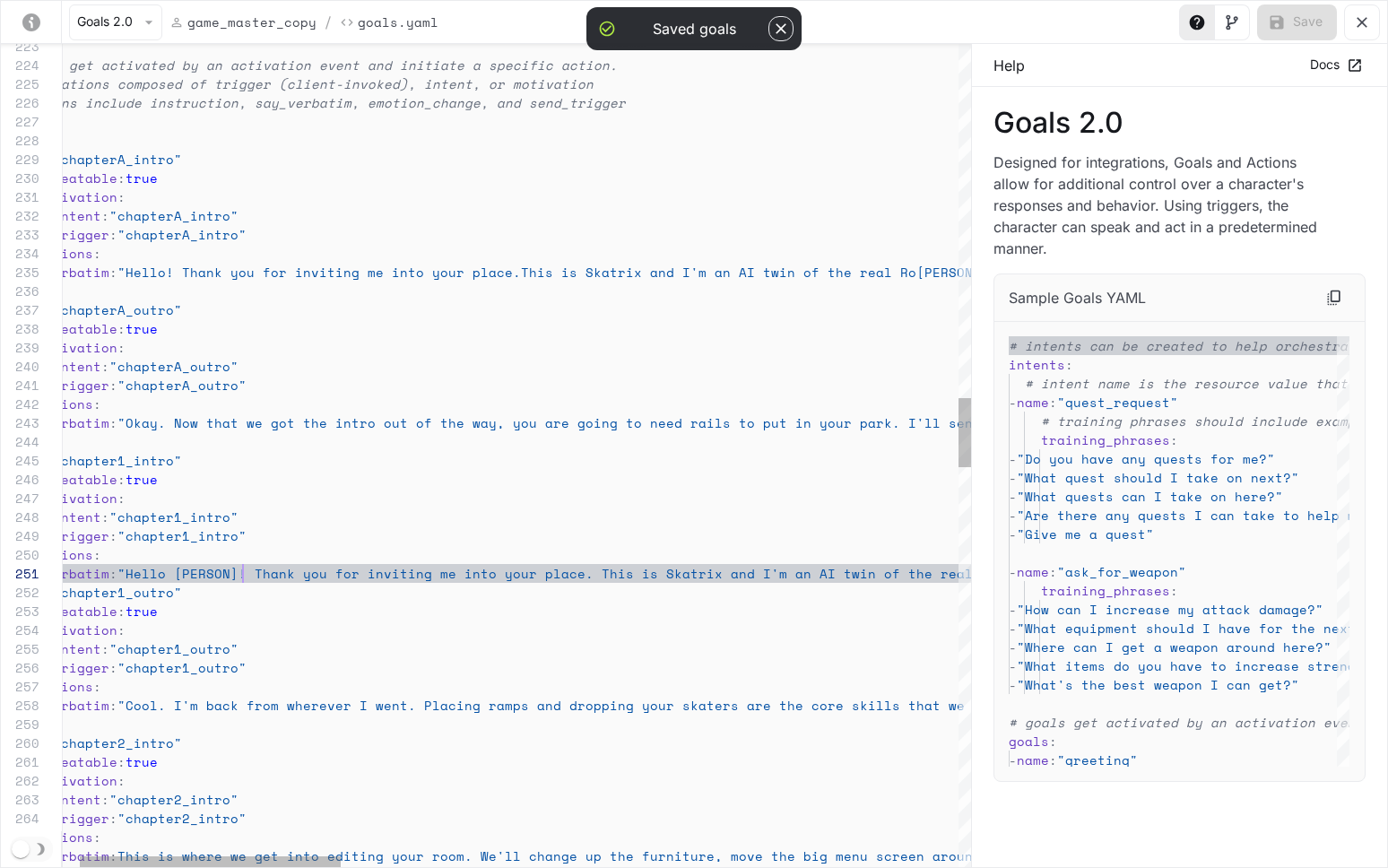 click on "Hello! Thank you for inviting me into your place. This is Skatrix and I'm an AI twin of the real [NAME], who couldn't be here right now. The game is in Alpha so please forgive the mess." at bounding box center (1558, 731) 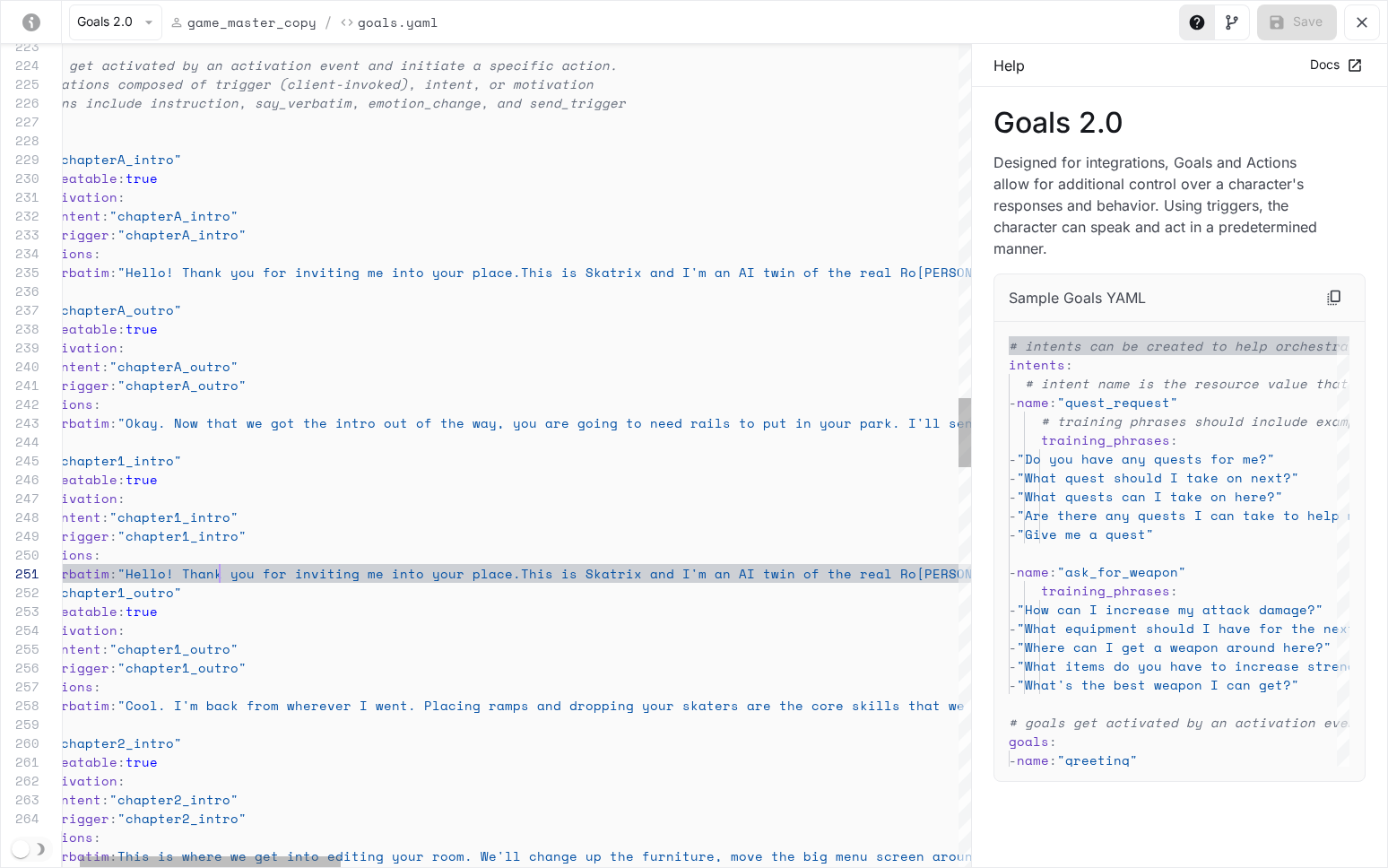 scroll, scrollTop: 0, scrollLeft: 215, axis: horizontal 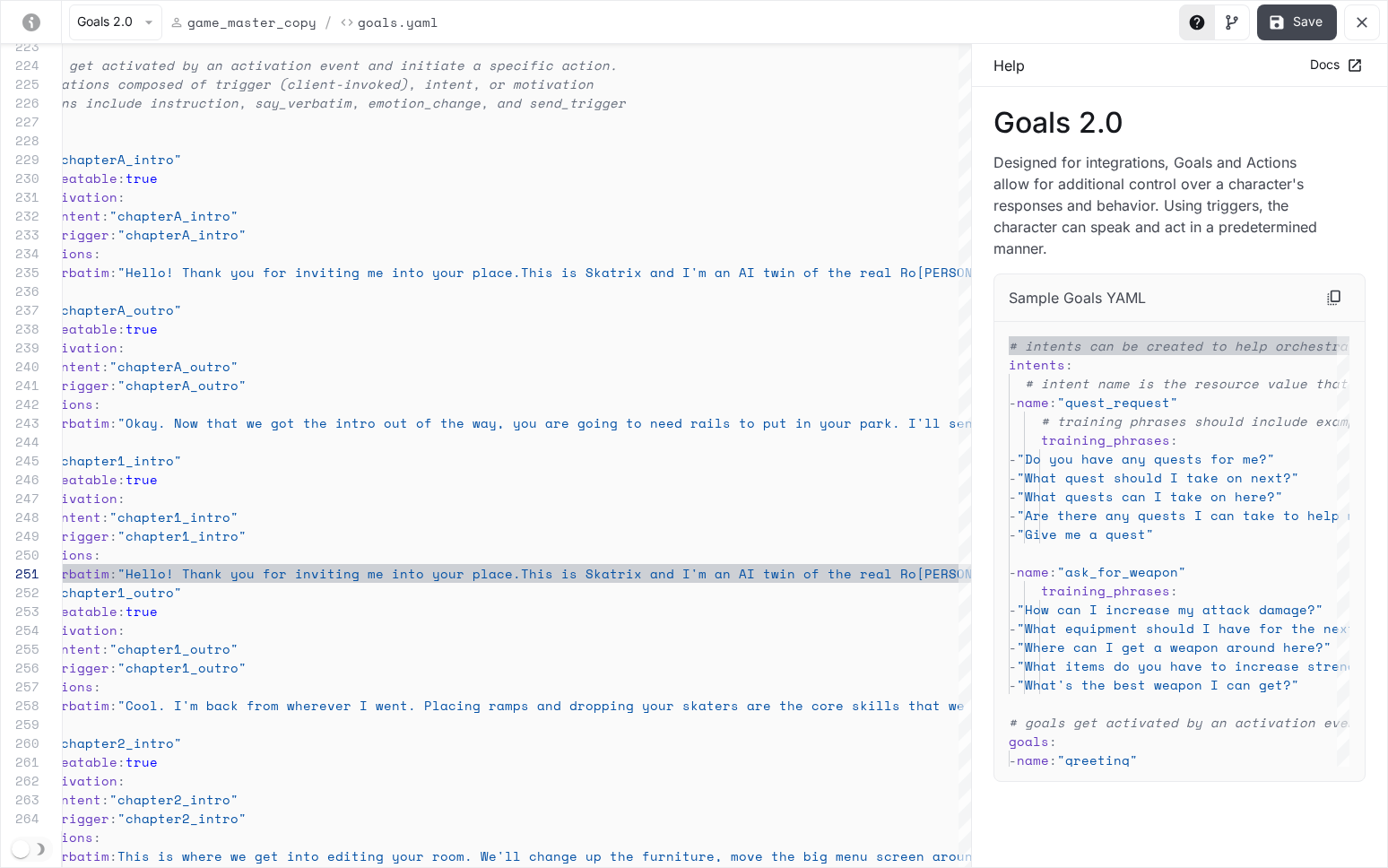 click on "Save" at bounding box center (1297, 22) 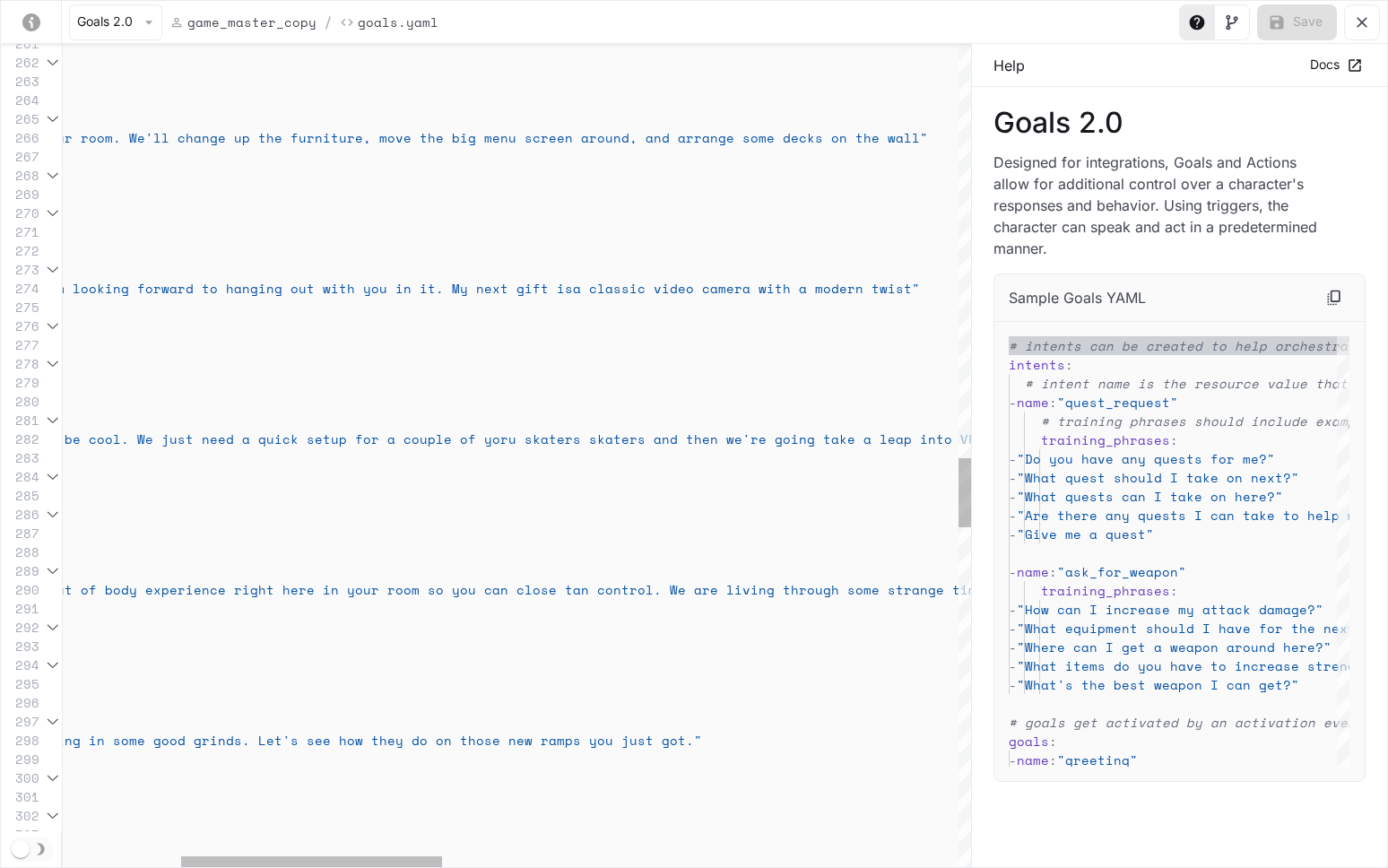 click on "activation : intent : "chapter2_intro" trigger : "chapter2_intro" actions : - say_verbatim : "This is where we get into editing your room. We'l l change up the furniture, move the big menu scree n around, and arrange some decks on the wall" - name : "chapter2_outro" repeatable : true activation : intent : "chapter2_outro" trigger : "chapter2_outro" actions : - say_verbatim : "Your skate room is looking good! I'm looking forw ard to hanging out with you in it. My next gift is a classic video camera with a modern twist" - name : "chapter3_intro" repeatable : true activation : intent : "chapter3_intro" trigger : "chapter3_intro" actions : - say_verbatim : with your new camera" - :" at bounding box center [1207, 13] 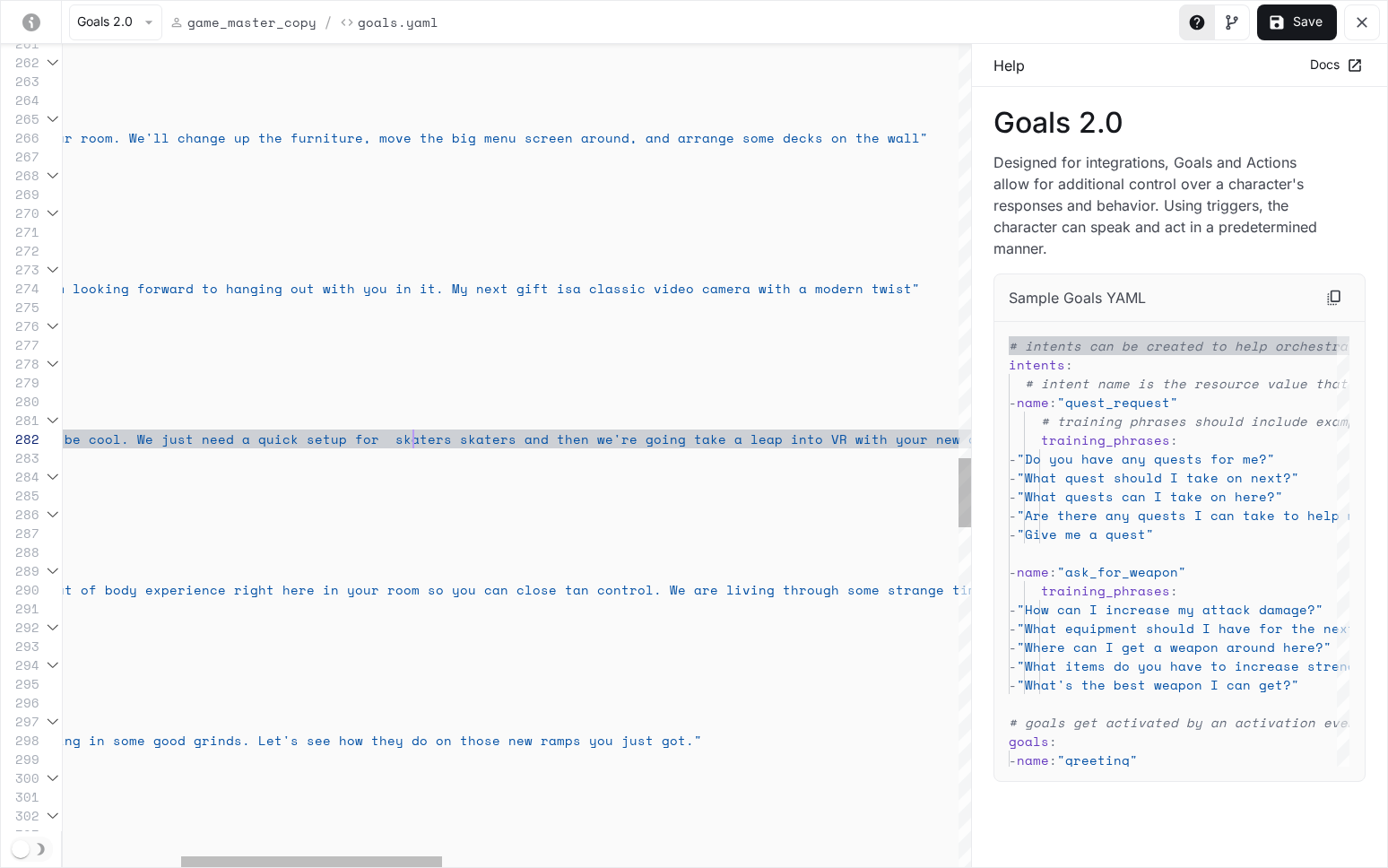 scroll, scrollTop: 19, scrollLeft: 760, axis: both 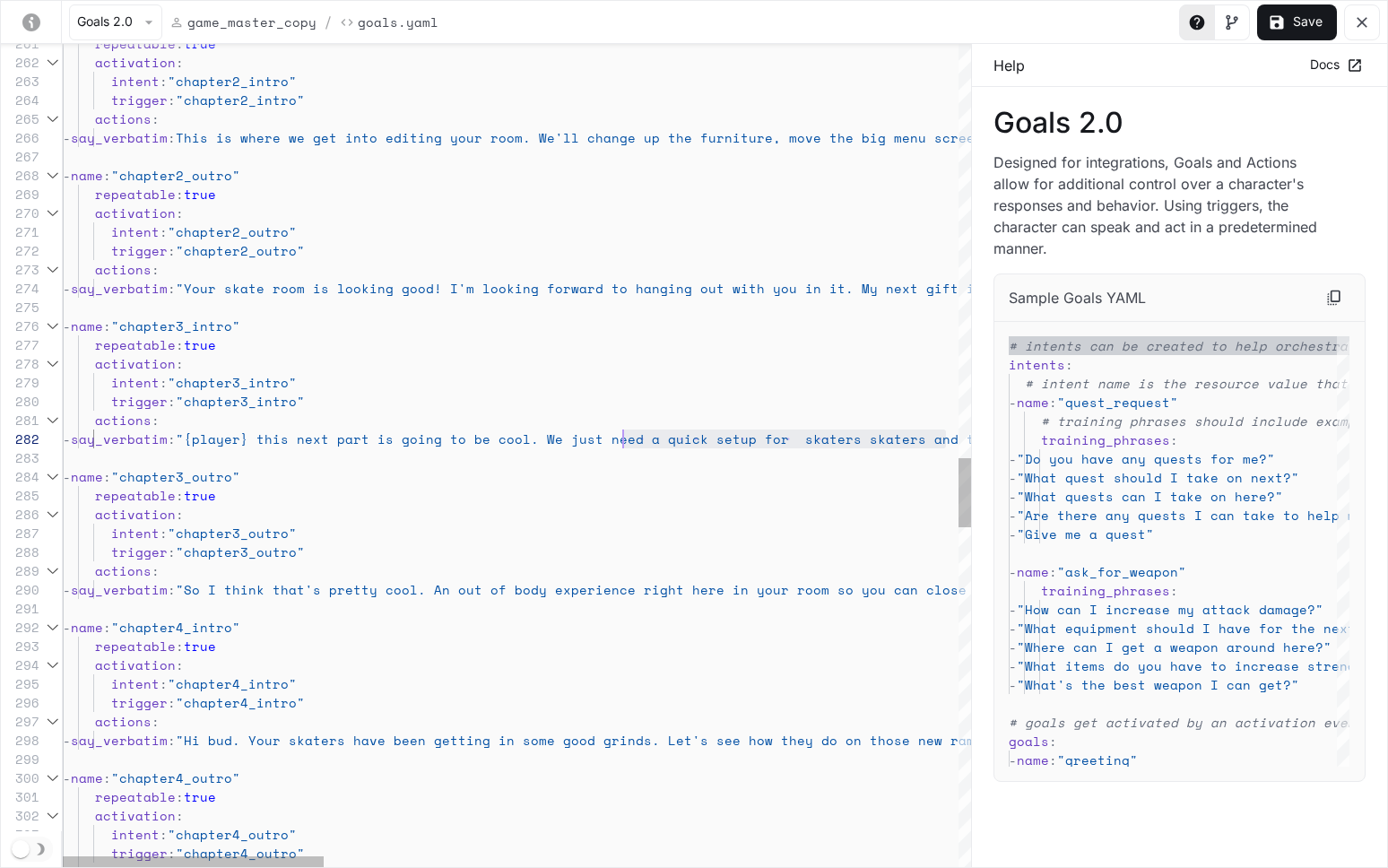 drag, startPoint x: 537, startPoint y: 442, endPoint x: 649, endPoint y: 447, distance: 112.11155 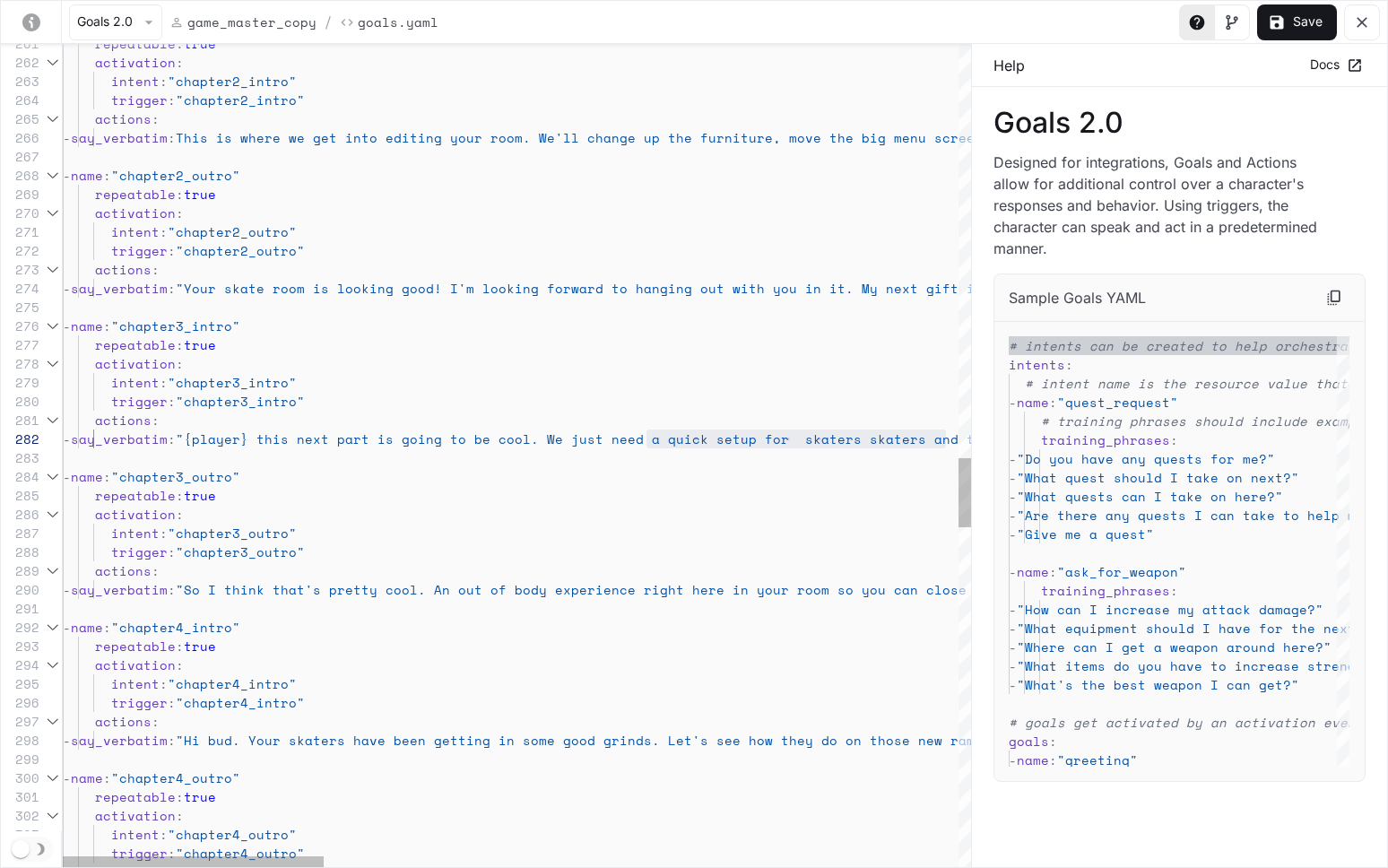 click on "repeatable :  true      activation :        intent :  "chapter2_intro"        trigger :  "chapter2_intro"      actions :       -  say_verbatim :  "This is where we get into editing your room. We'l l change up the furniture, move the big menu scree n around, and arrange some decks on the wall"   -  name :  "chapter2_outro"         repeatable :  true      activation :        intent :  "chapter2_outro"        trigger :  "chapter2_outro"      actions :       -  say_verbatim :  "Your skate room is looking good! I'm looking forw ard to hanging out with you in it. My next gift is  a classic video camera with a modern twist"     -  name :  "chapter3_intro"         repeatable :  true      activation :        intent :  "chapter3_intro"        trigger :  "chapter3_intro"      actions :       -  say_verbatim :  amera"   -  name :" at bounding box center [1617, 13] 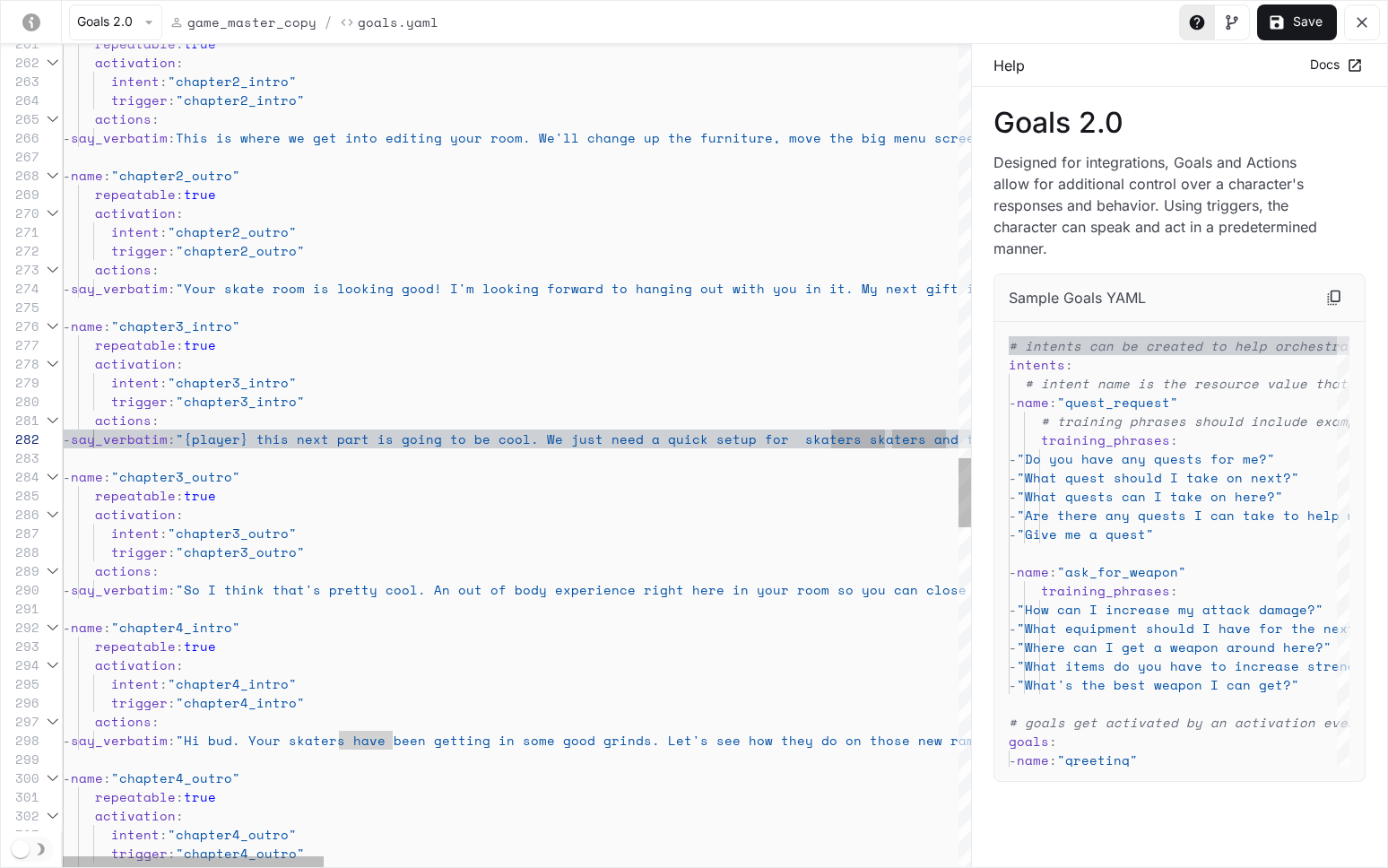 click on "repeatable :  true      activation :        intent :  "chapter2_intro"        trigger :  "chapter2_intro"      actions :       -  say_verbatim :  "This is where we get into editing your room. We'l l change up the furniture, move the big menu scree n around, and arrange some decks on the wall"   -  name :  "chapter2_outro"         repeatable :  true      activation :        intent :  "chapter2_outro"        trigger :  "chapter2_outro"      actions :       -  say_verbatim :  "Your skate room is looking good! I'm looking forw ard to hanging out with you in it. My next gift is  a classic video camera with a modern twist"     -  name :  "chapter3_intro"         repeatable :  true      activation :        intent :  "chapter3_intro"        trigger :  "chapter3_intro"      actions :       -  say_verbatim :  amera"   -  name :" at bounding box center [1617, 13] 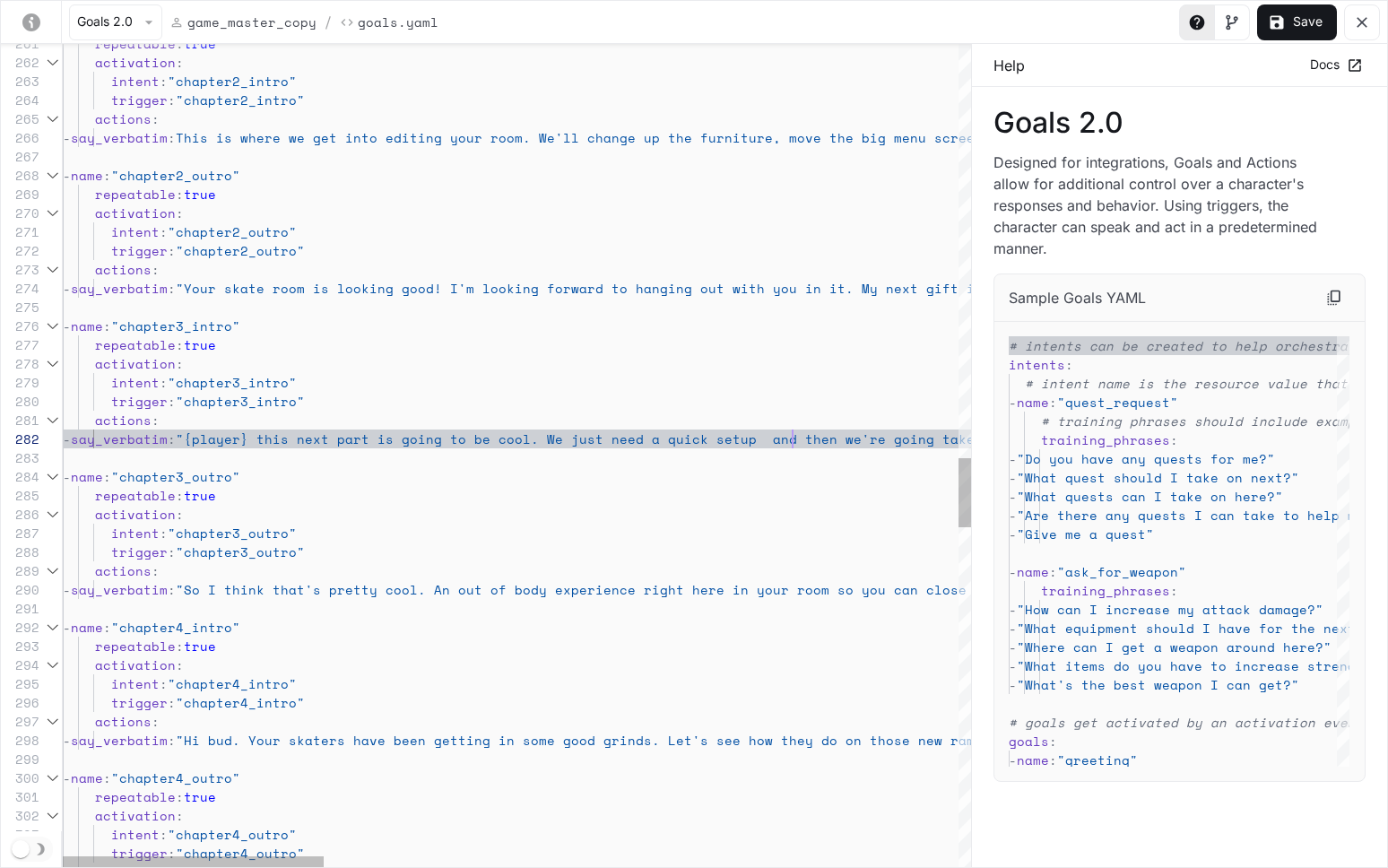 scroll, scrollTop: 19, scrollLeft: 722, axis: both 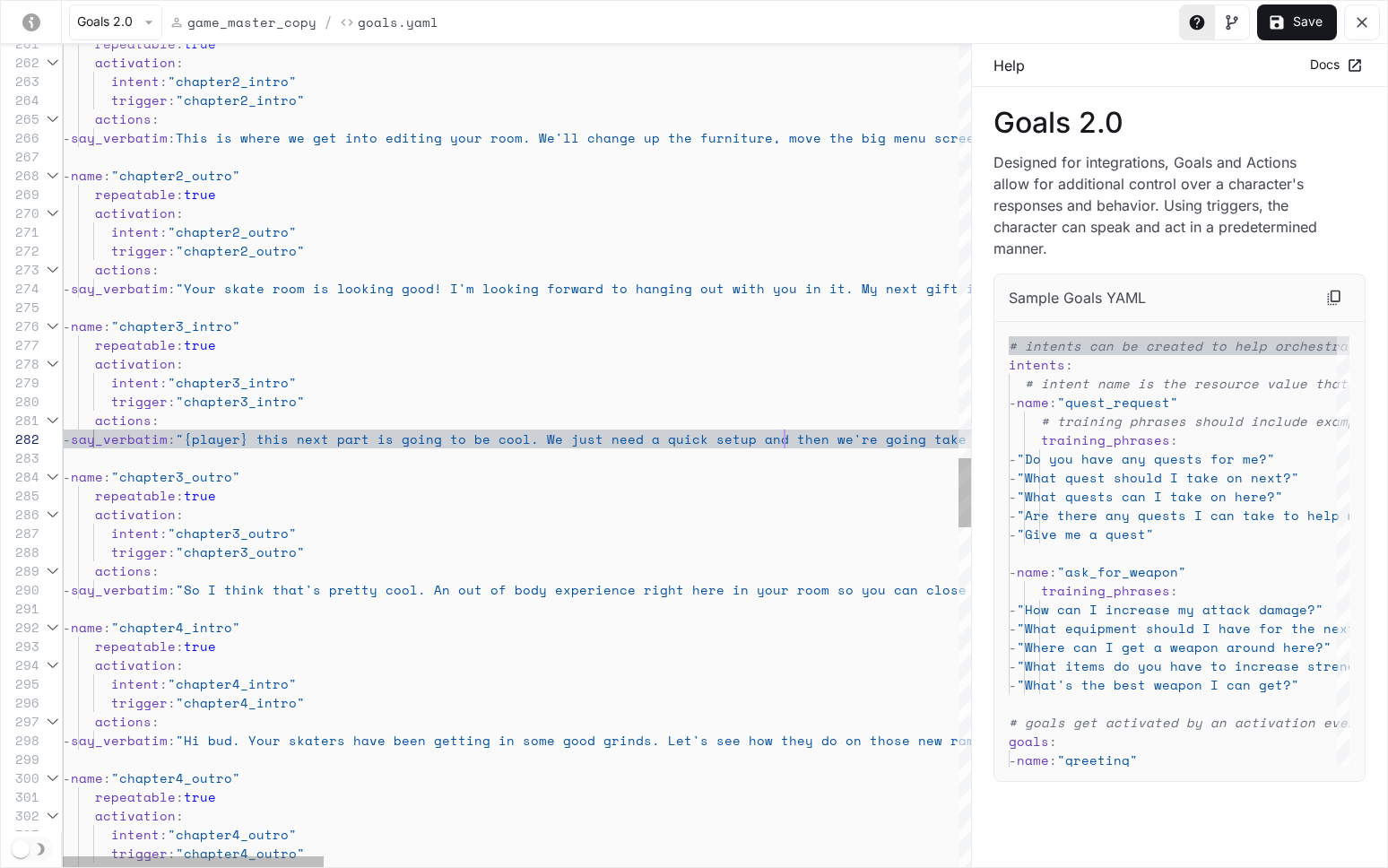 click on "repeatable : true activation : intent : "chapter2_intro" trigger : "chapter2_intro" actions : - say_verbatim : "This is where we get into editing your room. We'l l change up the furniture, move the big menu scree n around, and arrange some decks on the wall - name : "chapter2_outro" repeatable : true activation : intent : "chapter2_outro" trigger : "chapter2_outro" actions : - say_verbatim : "Your skate room is looking good! I'm looking forw ard to hanging out with you in it. My next gift is a classic video camera with a modern twist - name : "chapter3_intro" repeatable : true activation : intent : "chapter3_intro" trigger : "chapter3_intro" actions : - say_verbatim : - name : "chapter3_outro" :" at bounding box center [1617, 13] 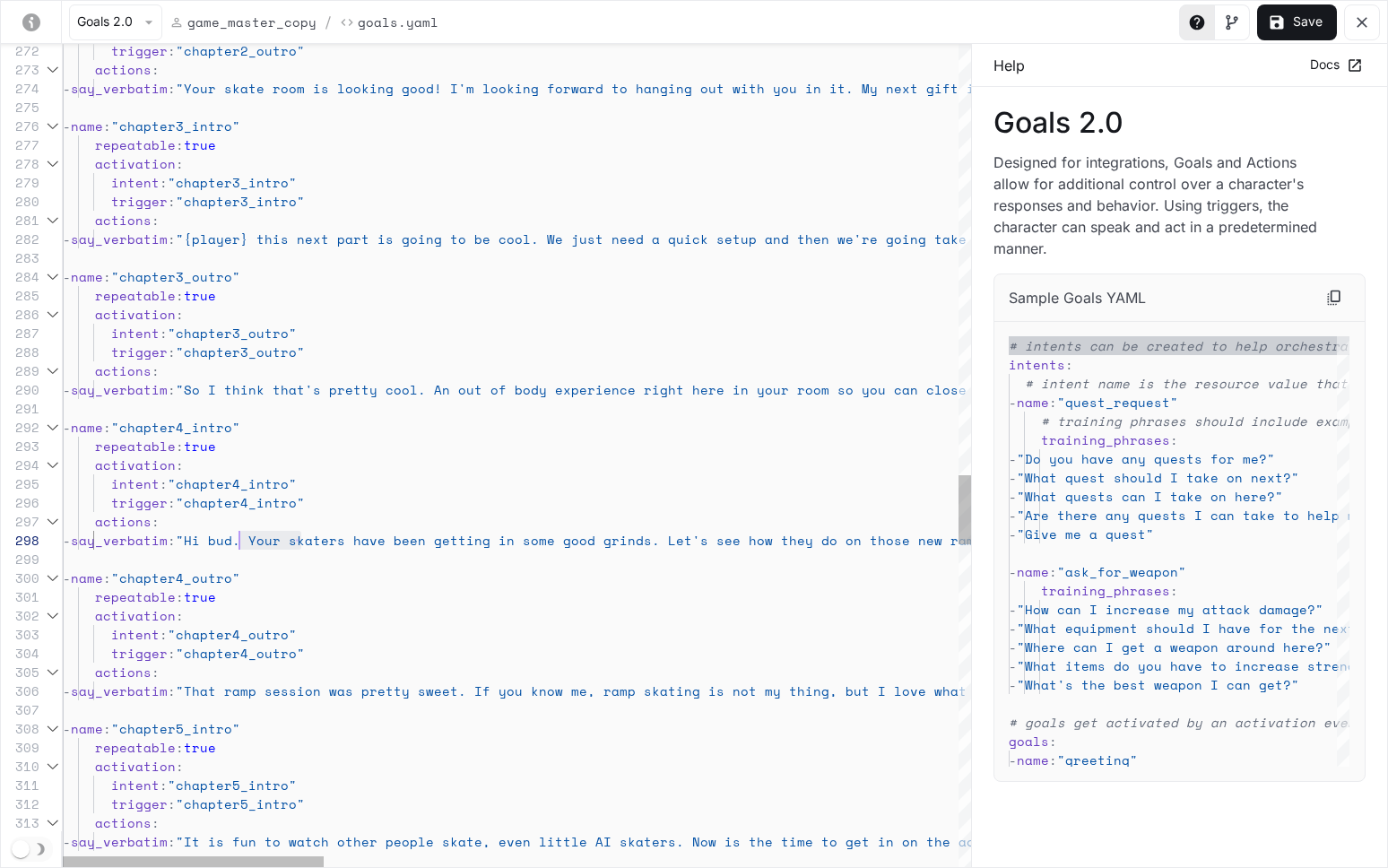 scroll, scrollTop: 132, scrollLeft: 177, axis: both 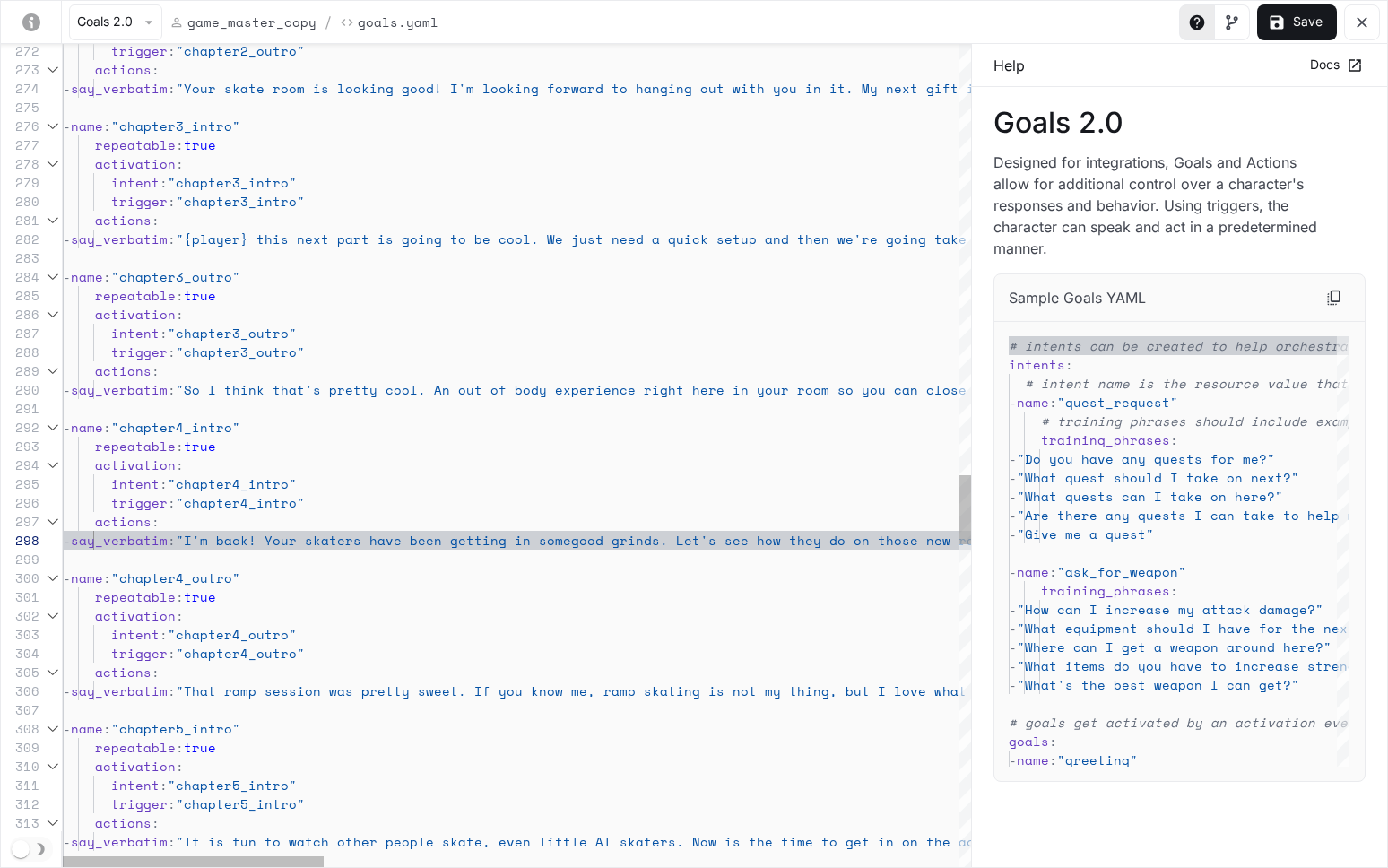 click on "trigger : "chapter2_outro" actions : - say_verbatim : "Your skate room is looking good! I'm looking forw ard to hanging out with you in it. My next gift is a classic video camera with a modern twist" - name : "chapter3_intro" repeatable : true activation : intent : "chapter3_intro" trigger : "chapter3_intro" actions : - say_verbatim : "{player} this next part is going to be cool. We just need a quick setup and then we're going take a leap into VR with your new camera" - name : "chapter3_outro" repeatable : true activation : intent : "chapter3_outro" trigger : "chapter3_outro" actions : - say_verbatim : "So I think that's pretty cool. An out of body exp erience right here in your room so you can close t - name :" at bounding box center (1617, -187) 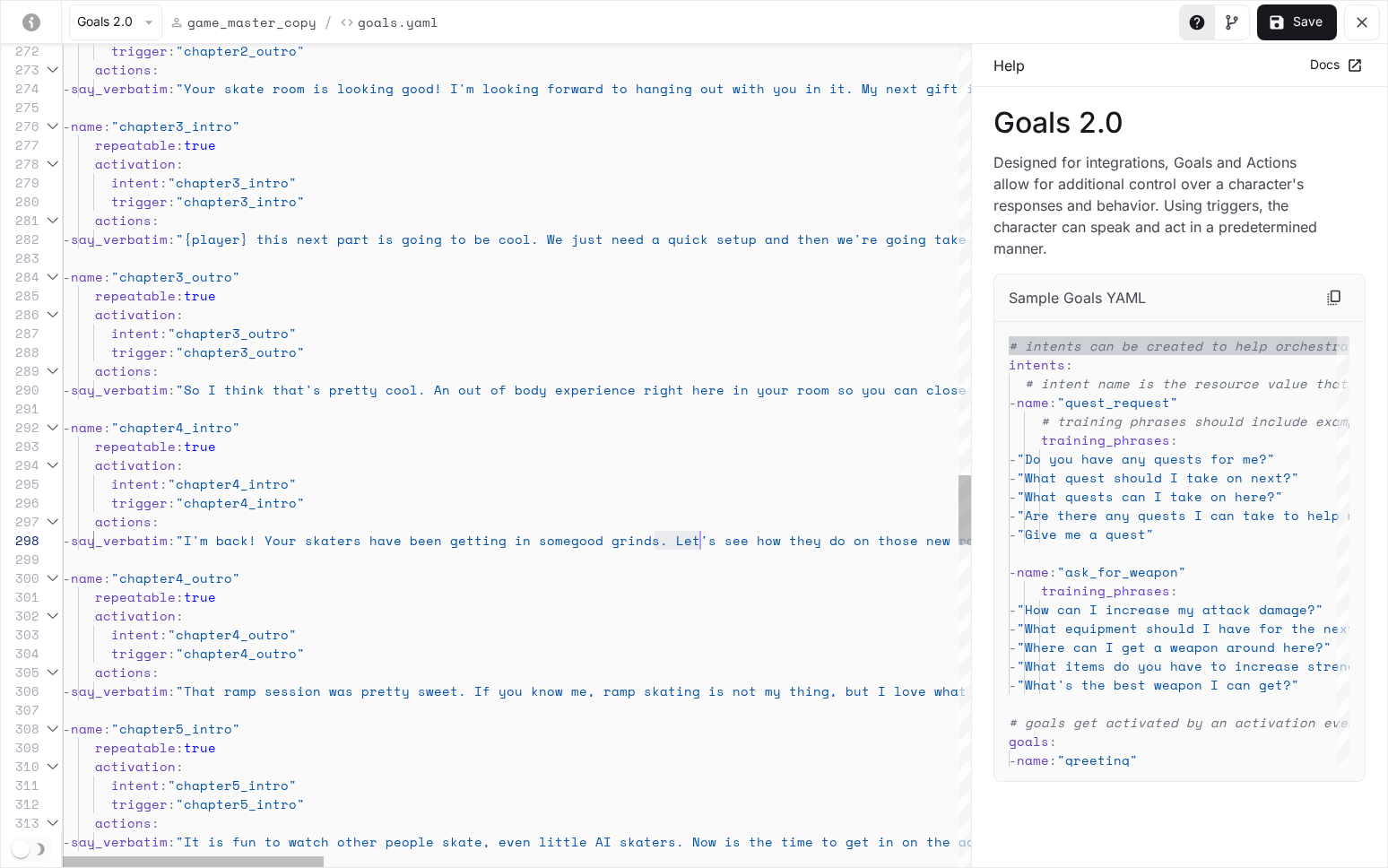 click on "trigger : "chapter2_outro" actions : - say_verbatim : "Your skate room is looking good! I'm looking forw ard to hanging out with you in it. My next gift is a classic video camera with a modern twist" - name : "chapter3_intro" repeatable : true activation : intent : "chapter3_intro" trigger : "chapter3_intro" actions : - say_verbatim : "{player} this next part is going to be cool. We just need a quick setup and then we're going take a leap into VR with your new camera" - name : "chapter3_outro" repeatable : true activation : intent : "chapter3_outro" trigger : "chapter3_outro" actions : - say_verbatim : "So I think that's pretty cool. An out of body exp erience right here in your room so you can close t - name :" at bounding box center [1617, -187] 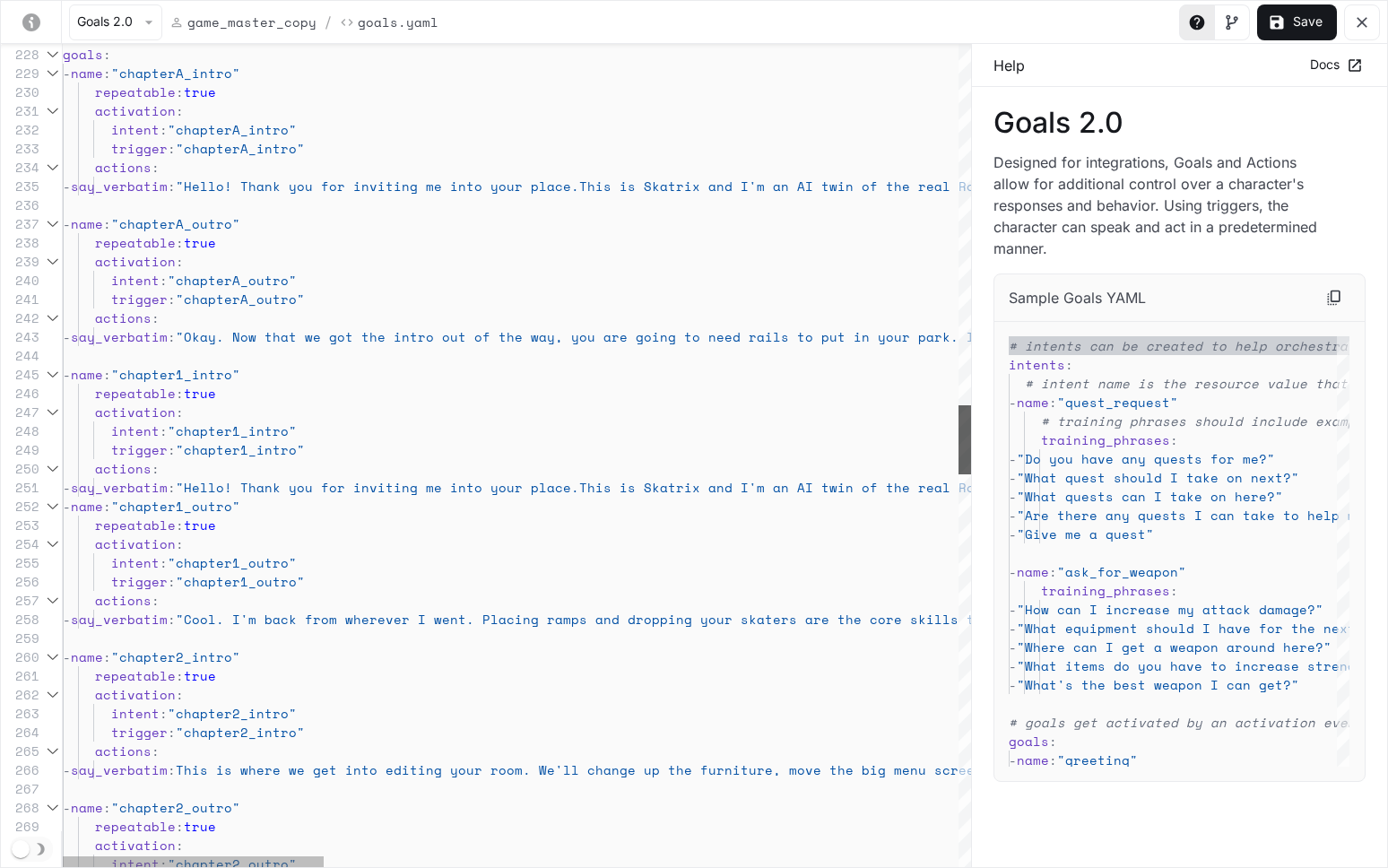 click at bounding box center (965, 439) 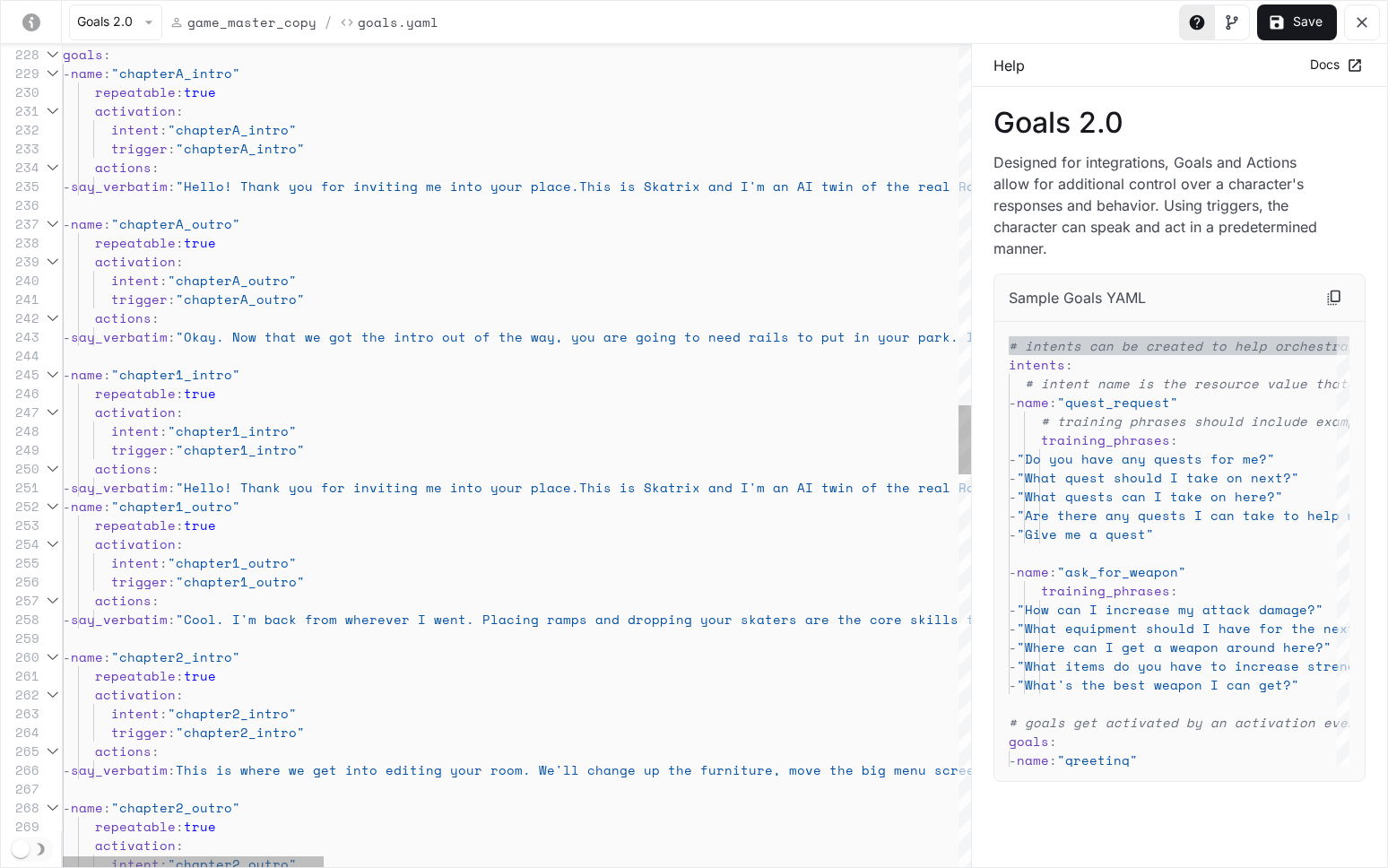 click on "goals :   -  name :  "chapterA_intro"         repeatable :  true      activation :        intent :  "chapterA_intro"        trigger :  "chapterA_intro"      actions :       -  say_verbatim :  "Hello! Thank you for inviting me into your place.  This is Skatrix and I'm an AI twin of the real Ro dney [PERSON], who couldn't be here right now. The g ame is in Alpha so please forgive the mess."   -  name :  "chapterA_outro"         repeatable :  true      activation :        intent :  "chapterA_outro"        trigger :  "chapterA_outro"      actions :       -  say_verbatim :  "Okay. Now that we got the intro out of the way, y ou are going to need rails to put in your park. I  ll send something to you now"     -  name :  "chapter1_intro"         repeatable :  true      activation :        intent :  "chapter1_intro"        trigger :      : :" at bounding box center [1617, 645] 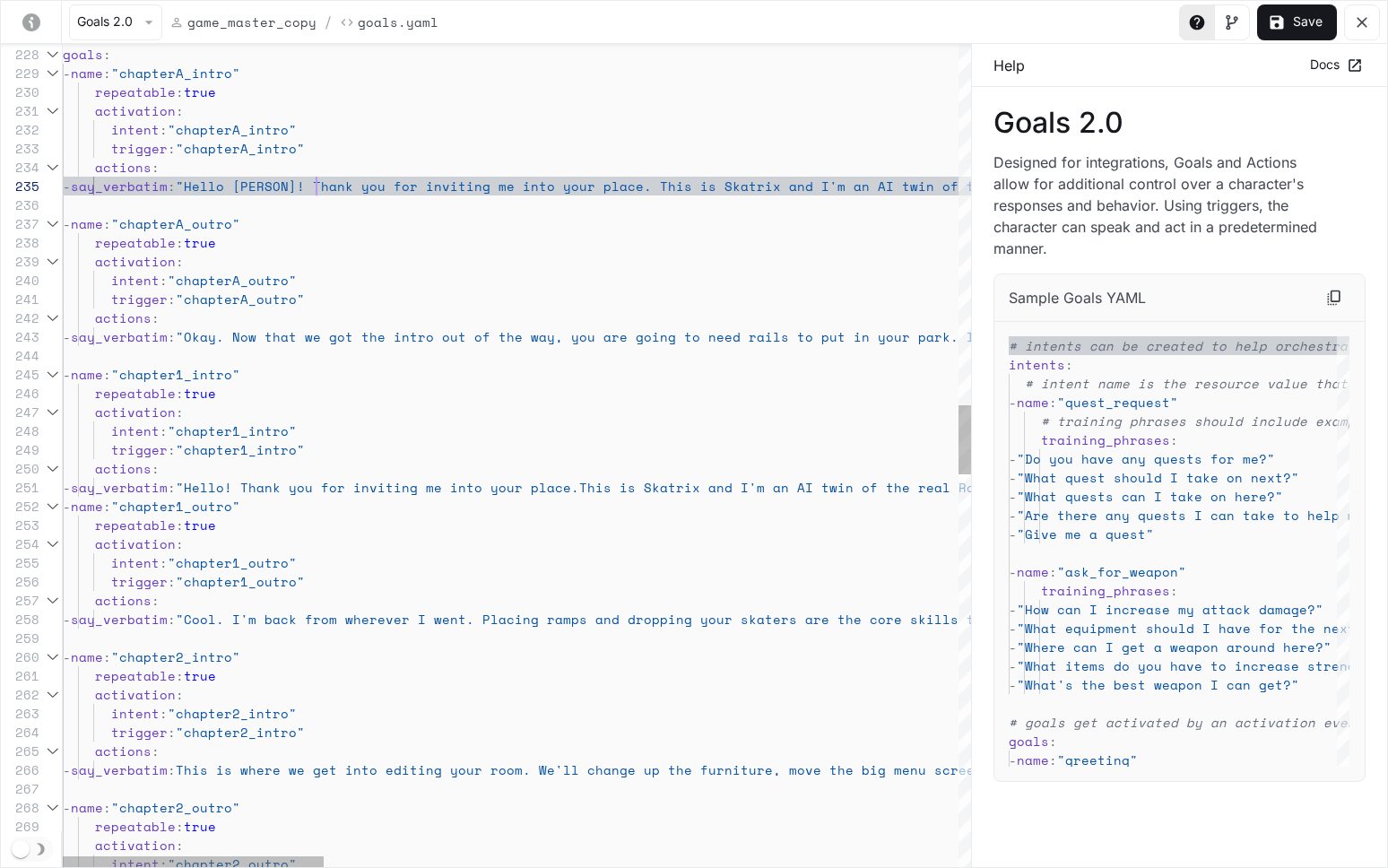 scroll, scrollTop: 75, scrollLeft: 254, axis: both 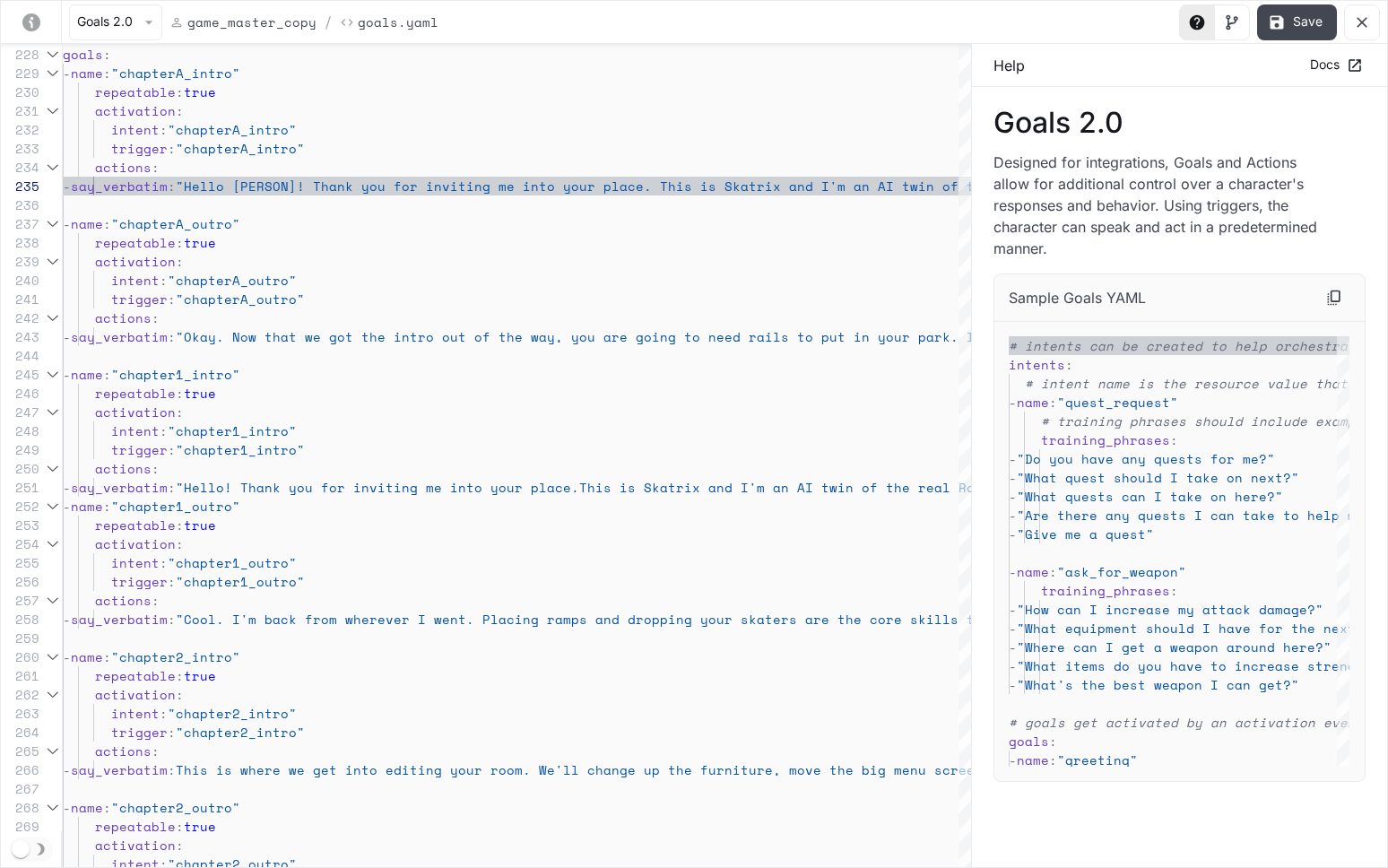click on "Save" at bounding box center [1297, 22] 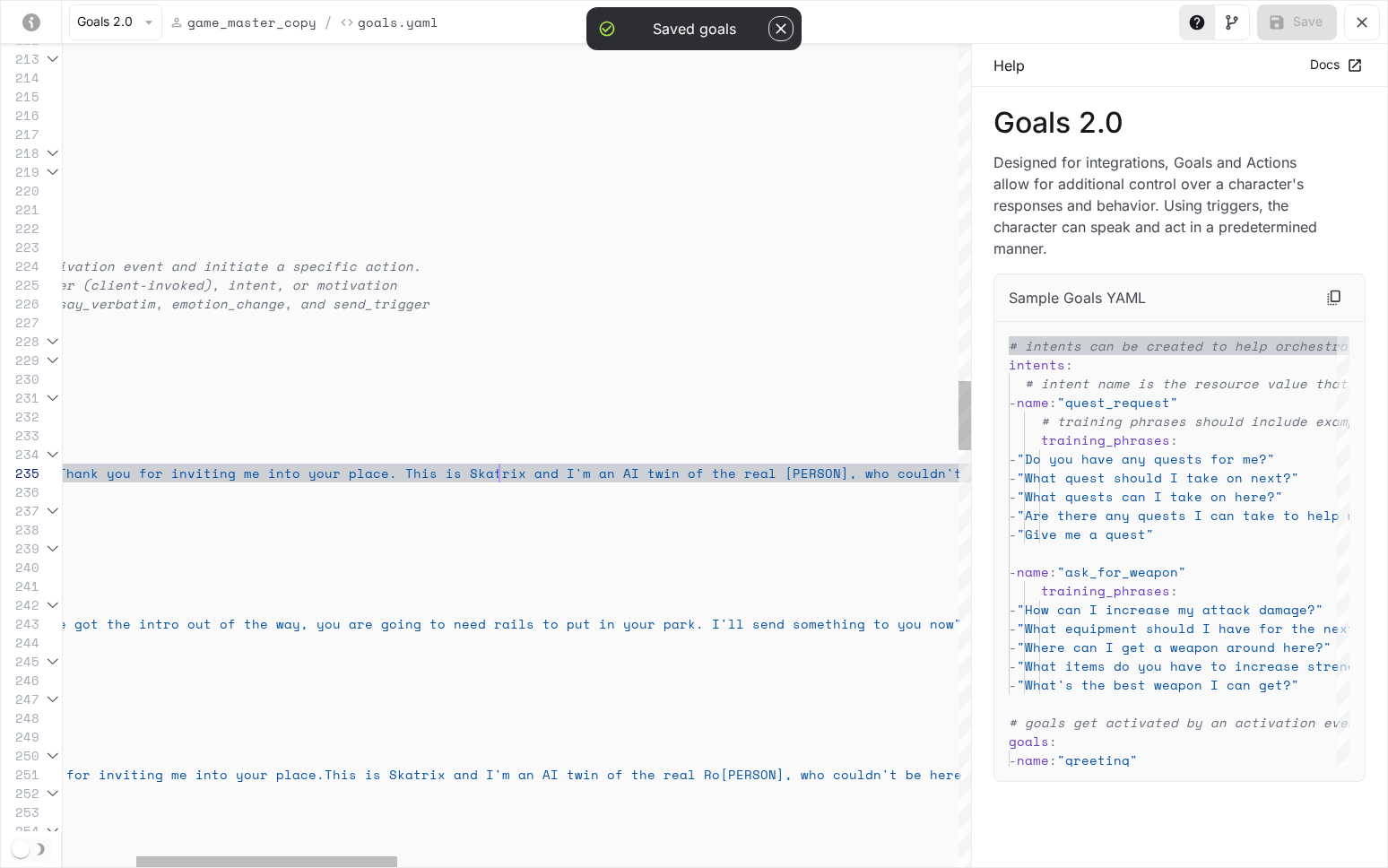 click on "training_phrases : - name : "intro_place_ramps" - "how to place ramps" - "how to set up ramps" - "place some ramps" - name : "intro_skating" training_phrases : - "how to skate" - "manual skating" - "tips for skating" # goals get activated by an activation event and initiate a specific action. # activations composed of trigger (client-invoked) , intent, or motivation # actions include instruction, say_verbatim, emotion_change, and send_trigger goals : - name : "chapterA_intro" repeatable : true activation : intent : "chapterA_intro" trigger : "chapterA_intro" actions : - say_verbatim : "Hello [NAME]! Thank you for inviting me into your p lace. This is Skatrix and I'm an AI twin of the re - name : "chapterA_outro" : true" at bounding box center [1362, 932] 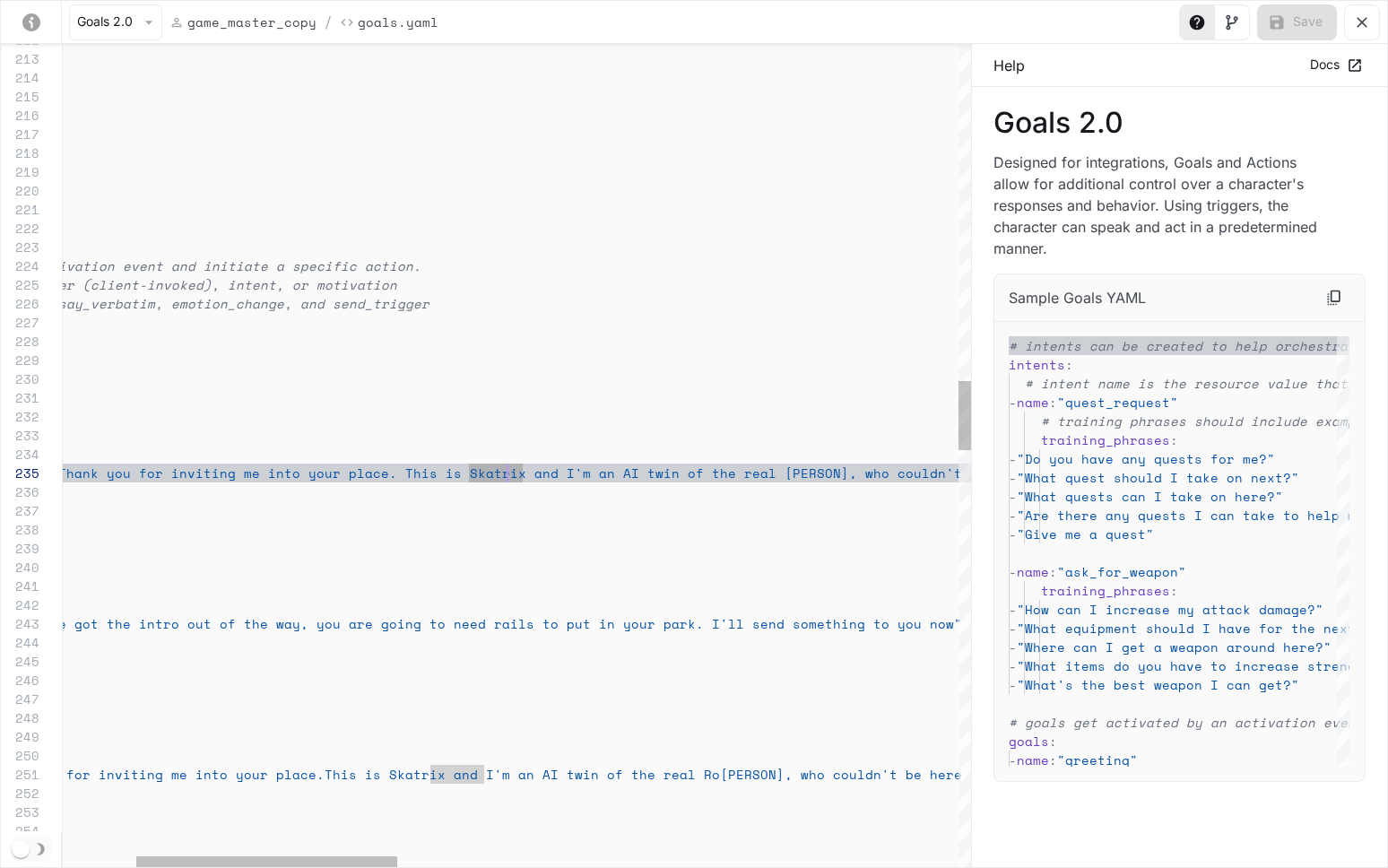 click on "training_phrases : - name : "intro_place_ramps" - "how to place ramps" - "how to set up ramps" - "place some ramps" - name : "intro_skating" training_phrases : - "how to skate" - "manual skating" - "tips for skating" # goals get activated by an activation event and initiate a specific action. # activations composed of trigger (client-invoked) , intent, or motivation # actions include instruction, say_verbatim, emotion_change, and send_trigger goals : - name : "chapterA_intro" repeatable : true activation : intent : "chapterA_intro" trigger : "chapterA_intro" actions : - say_verbatim : "Hello [NAME]! Thank you for inviting me into your p lace. This is Skatrix and I'm an AI twin of the re - name : "chapterA_outro" : true" at bounding box center [1362, 932] 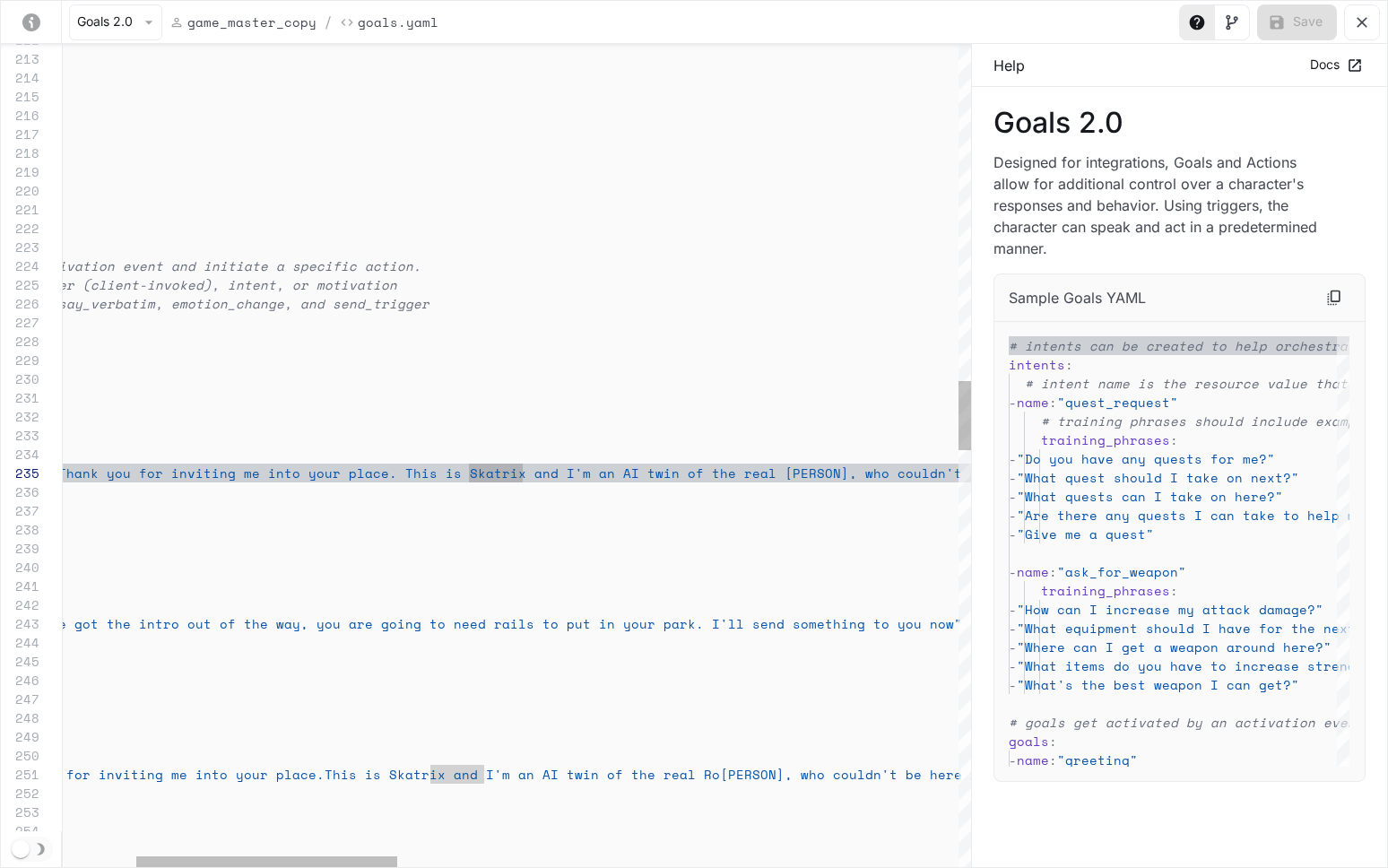 click on "training_phrases : - name : "intro_place_ramps" - "how to place ramps" - "how to set up ramps" - "place some ramps" - name : "intro_skating" training_phrases : - "how to skate" - "manual skating" - "tips for skating" # goals get activated by an activation event and initiate a specific action. # activations composed of trigger (client-invoked) , intent, or motivation # actions include instruction, say_verbatim, emotion_change, and send_trigger goals : - name : "chapterA_intro" repeatable : true activation : intent : "chapterA_intro" trigger : "chapterA_intro" actions : - say_verbatim : "Hello [NAME]! Thank you for inviting me into your p lace. This is Skatrix and I'm an AI twin of the re - name : "chapterA_outro" : true" at bounding box center [1362, 932] 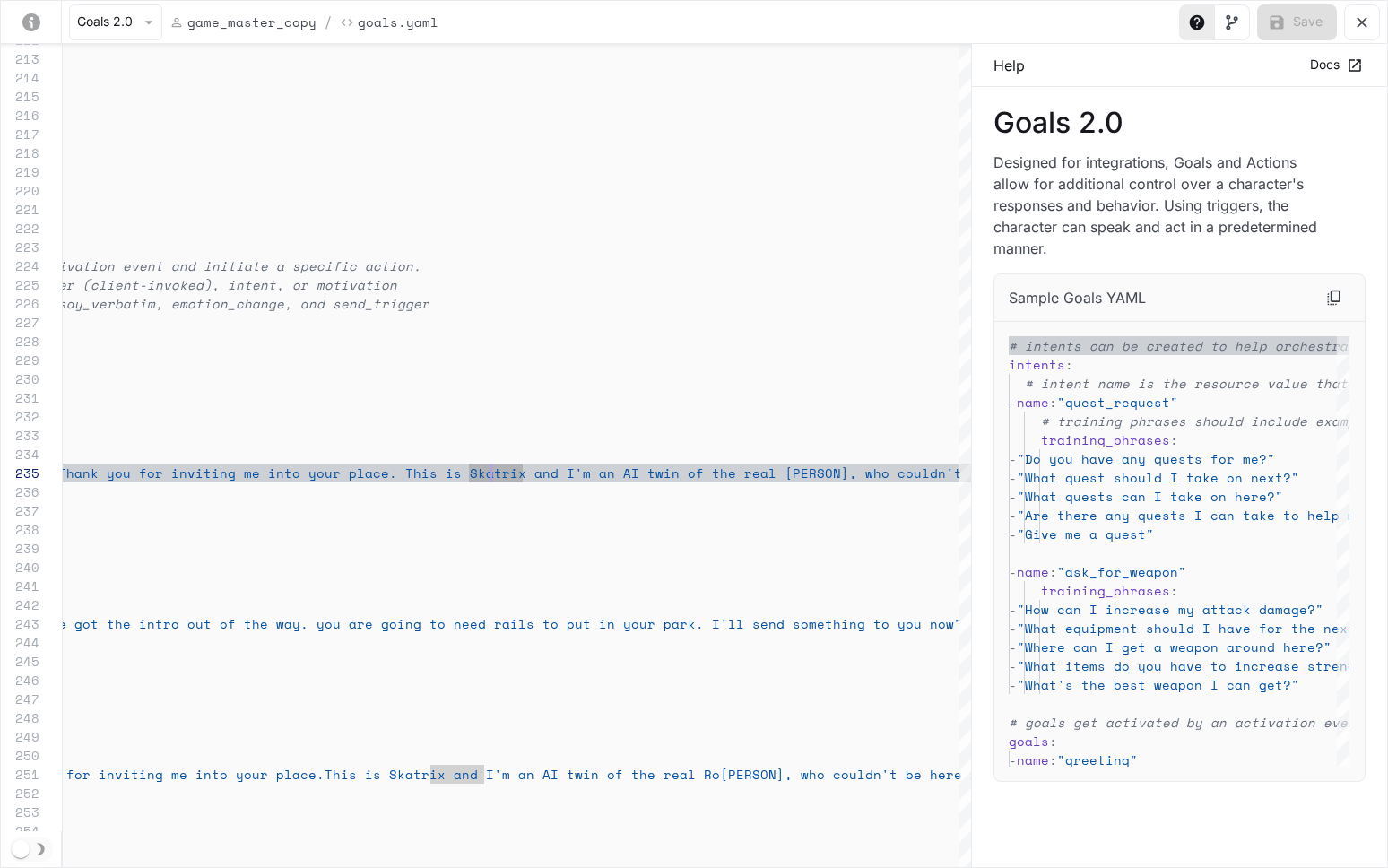 click on "training_phrases : - name : "intro_place_ramps" - "how to place ramps" - "how to set up ramps" - "place some ramps" - name : "intro_skating" training_phrases : - "how to skate" - "manual skating" - "tips for skating" # goals get activated by an activation event and initiate a specific action. # activations composed of trigger (client-invoked) , intent, or motivation # actions include instruction, say_verbatim, emotion_change, and send_trigger goals : - name : "chapterA_intro" repeatable : true activation : intent : "chapterA_intro" trigger : "chapterA_intro" actions : - say_verbatim : "Hello [NAME]! Thank you for inviting me into your p lace. This is Skatrix and I'm an AI twin of the re - name : "chapterA_outro" : true" at bounding box center [1362, 932] 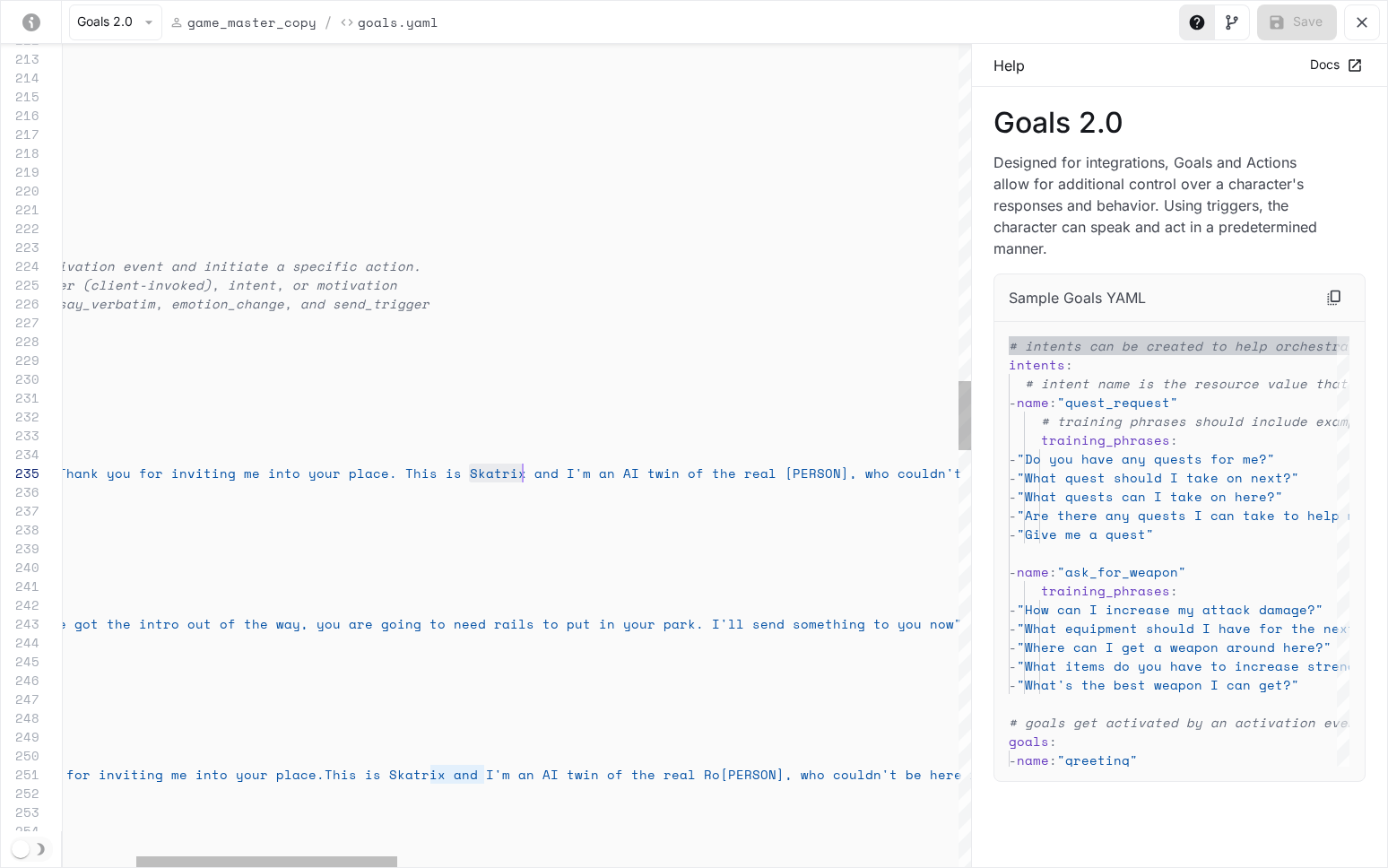 click on "training_phrases : - name : "intro_place_ramps" - "how to place ramps" - "how to set up ramps" - "place some ramps" - name : "intro_skating" training_phrases : - "how to skate" - "manual skating" - "tips for skating" # goals get activated by an activation event and initiate a specific action. # activations composed of trigger (client-invoked) , intent, or motivation # actions include instruction, say_verbatim, emotion_change, and send_trigger goals : - name : "chapterA_intro" repeatable : true activation : intent : "chapterA_intro" trigger : "chapterA_intro" actions : - say_verbatim : "Hello [NAME]! Thank you for inviting me into your p lace. This is Skatrix and I'm an AI twin of the re - name : "chapterA_outro" : true" at bounding box center [1362, 932] 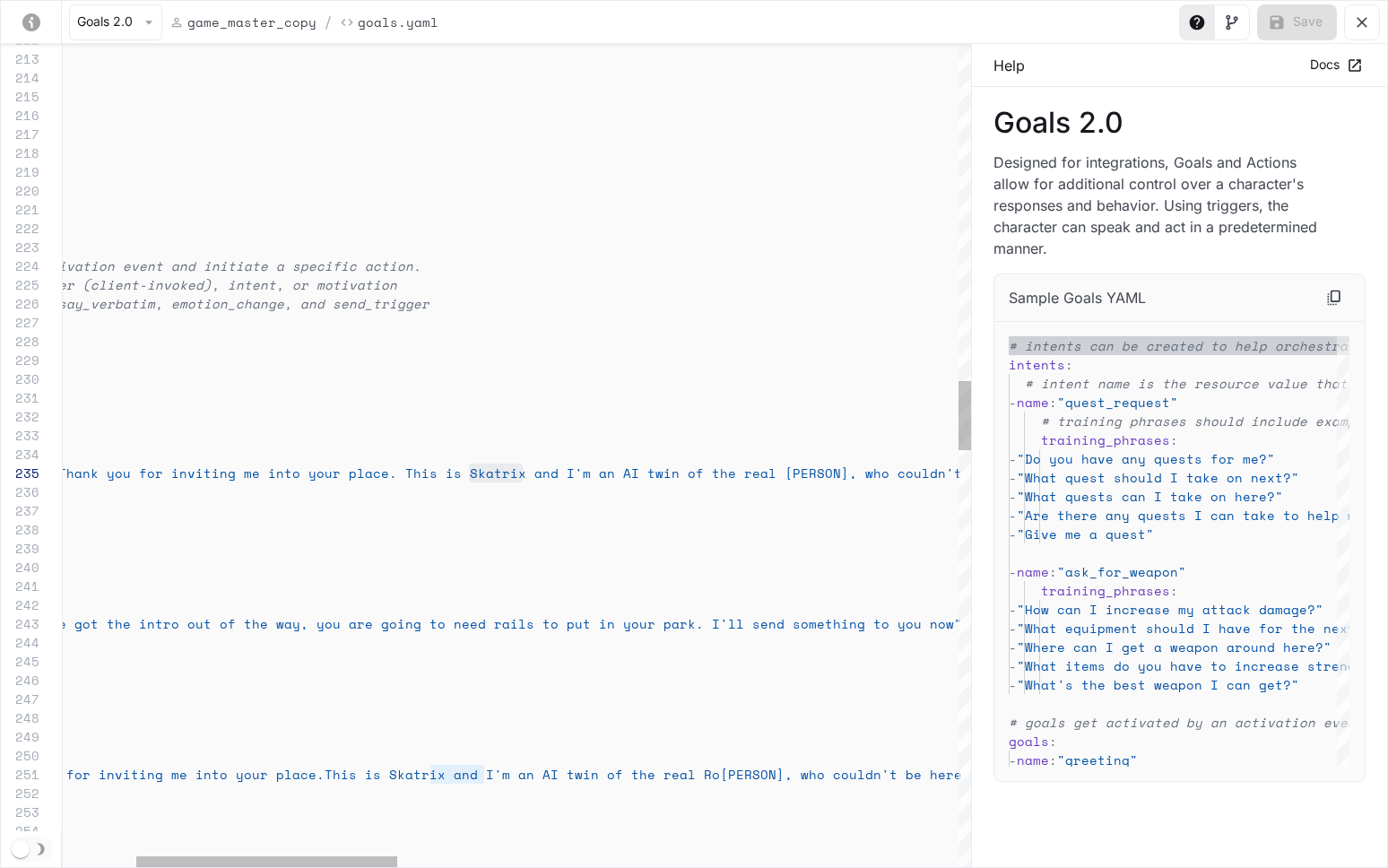click on "training_phrases : - name : "intro_place_ramps" - "how to place ramps" - "how to set up ramps" - "place some ramps" - name : "intro_skating" training_phrases : - "how to skate" - "manual skating" - "tips for skating" # goals get activated by an activation event and initiate a specific action. # activations composed of trigger (client-invoked) , intent, or motivation # actions include instruction, say_verbatim, emotion_change, and send_trigger goals : - name : "chapterA_intro" repeatable : true activation : intent : "chapterA_intro" trigger : "chapterA_intro" actions : - say_verbatim : "Hello [NAME]! Thank you for inviting me into your p lace. This is Skatrix and I'm an AI twin of the re - name : "chapterA_outro" : true" at bounding box center [1362, 932] 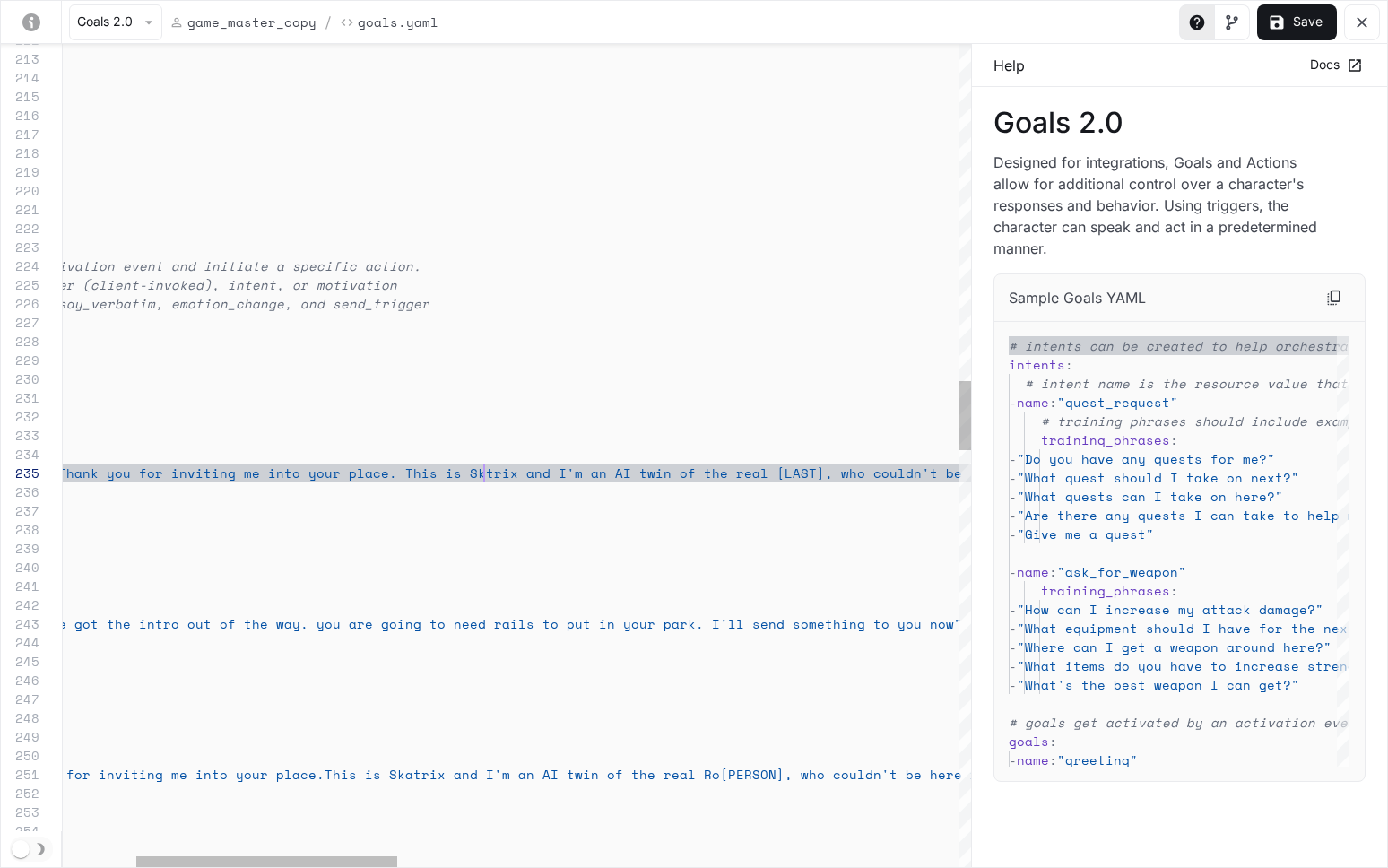 scroll, scrollTop: 75, scrollLeft: 684, axis: both 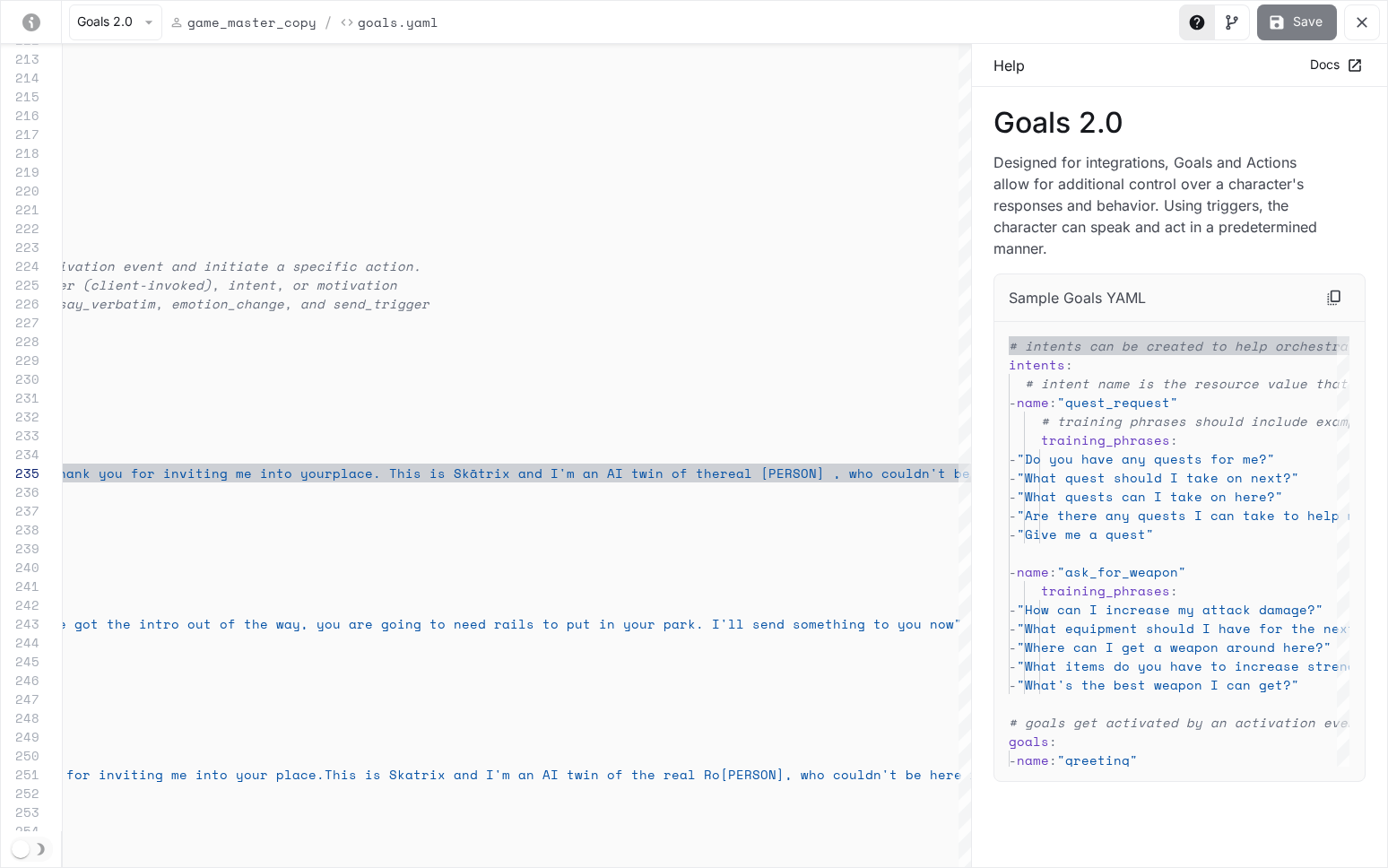 click on "Save" at bounding box center [1297, 22] 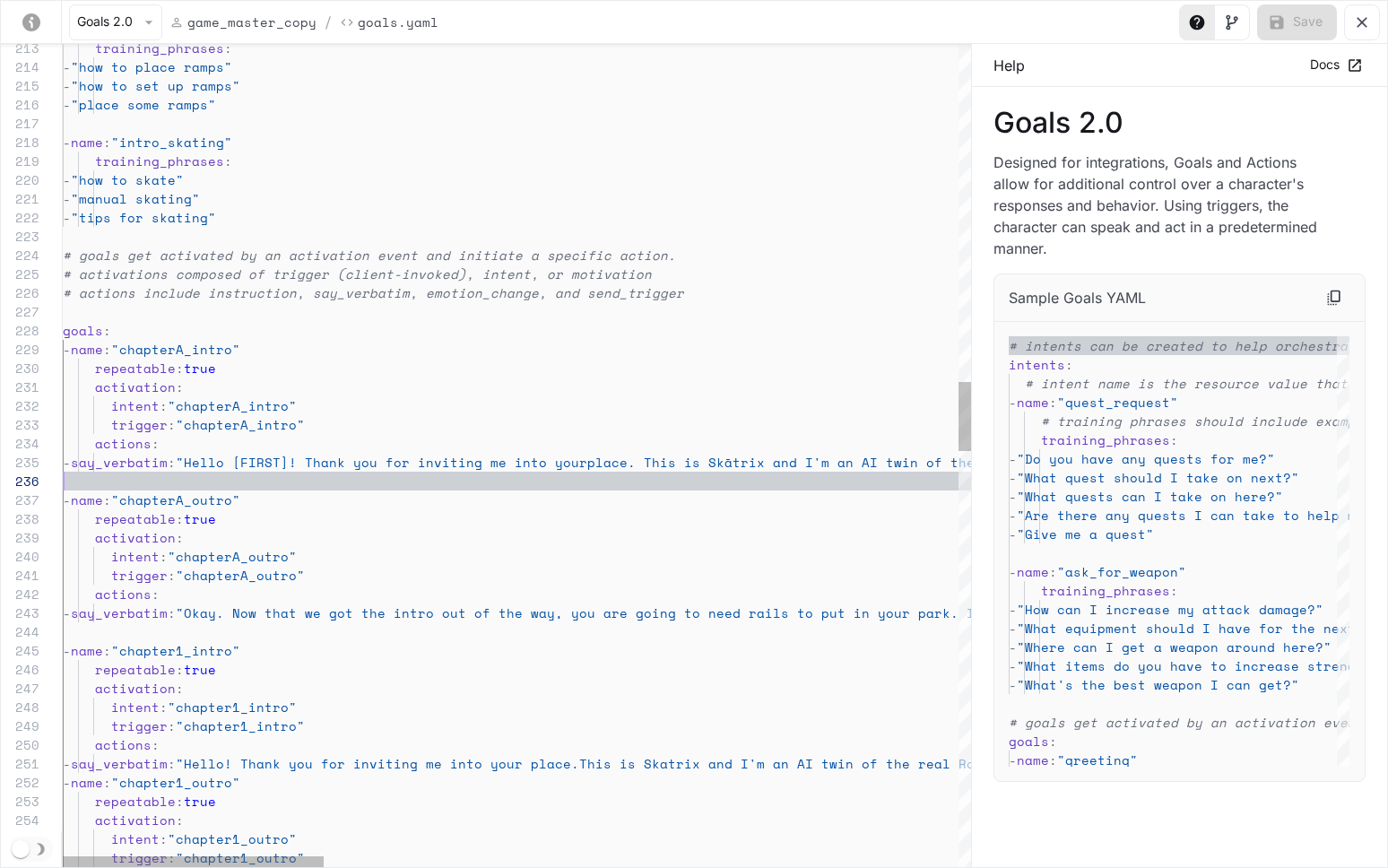 click on "training_phrases : - "how to place ramps" - "how to set up ramps" - "place some ramps" - name : "intro_skating" training_phrases : - "how to skate" - "manual skating" - "tips for skating" # goals get activated by an activation event and initate a specific action. # activations composed of trigger (client-invoked) , intent, or motivation # actions include instruction, say_verbatim, emotion_change, and send_trigger goals : - name : "chapterA_intro" repeatable : true activation : intent : "chapterA_intro" trigger : "chapterA_intro" actions : - say_verbatim : "Hello [FIRST]! Thank you for inviting me into your place. This is Skātrix and I'm an AI twin of the real [PERSON], who couldn't be here right mess." - name :" at bounding box center (1617, 921) 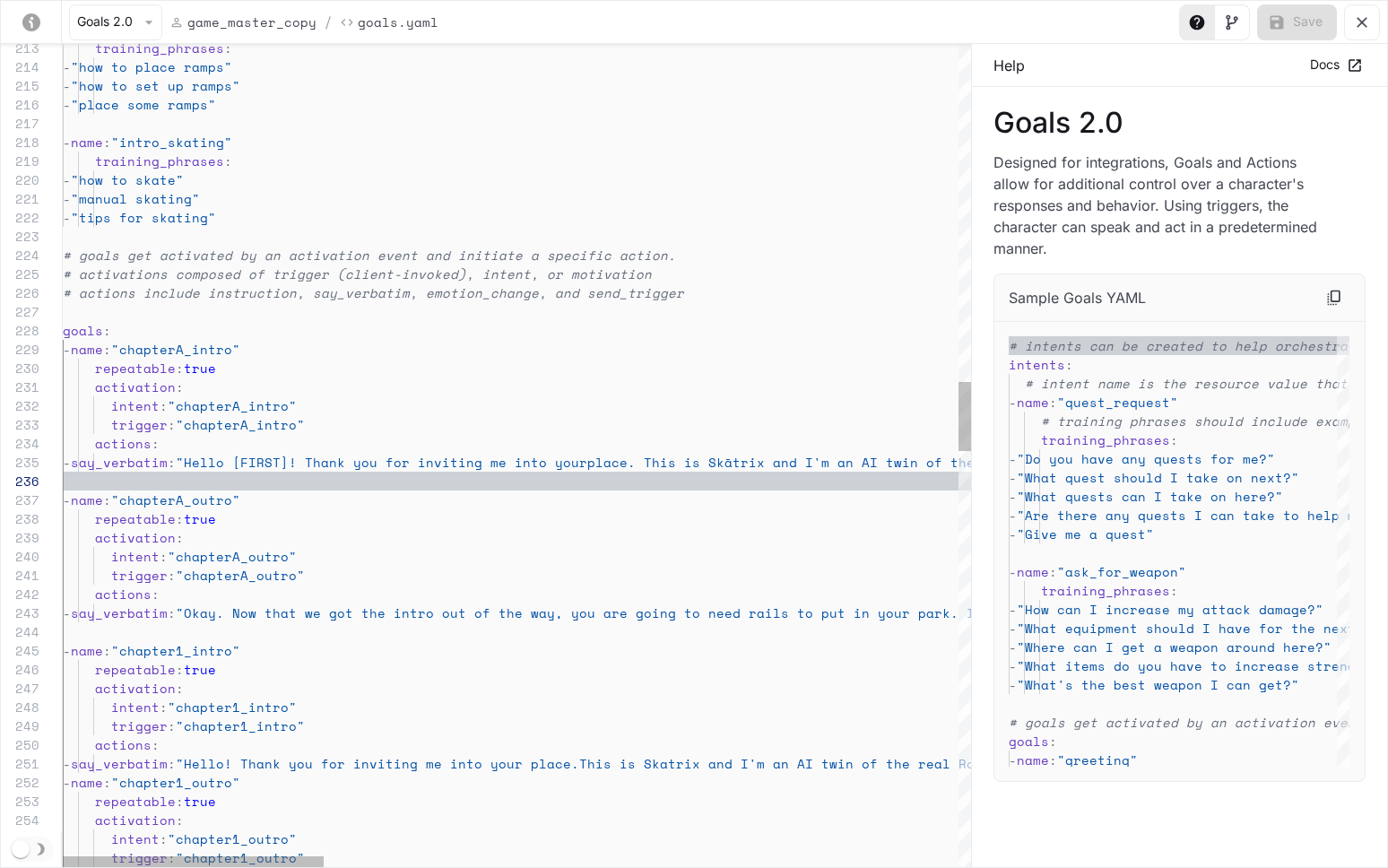 click on "training_phrases : - "how to place ramps" - "how to set up ramps" - "place some ramps" - name : "intro_skating" training_phrases : - "how to skate" - "manual skating" - "tips for skating" # goals get activated by an activation event and initate a specific action. # activations composed of trigger (client-invoked) , intent, or motivation # actions include instruction, say_verbatim, emotion_change, and send_trigger goals : - name : "chapterA_intro" repeatable : true activation : intent : "chapterA_intro" trigger : "chapterA_intro" actions : - say_verbatim : "Hello [FIRST]! Thank you for inviting me into your place. This is Skātrix and I'm an AI twin of the real [PERSON], who couldn't be here right mess." - name :" at bounding box center [1617, 921] 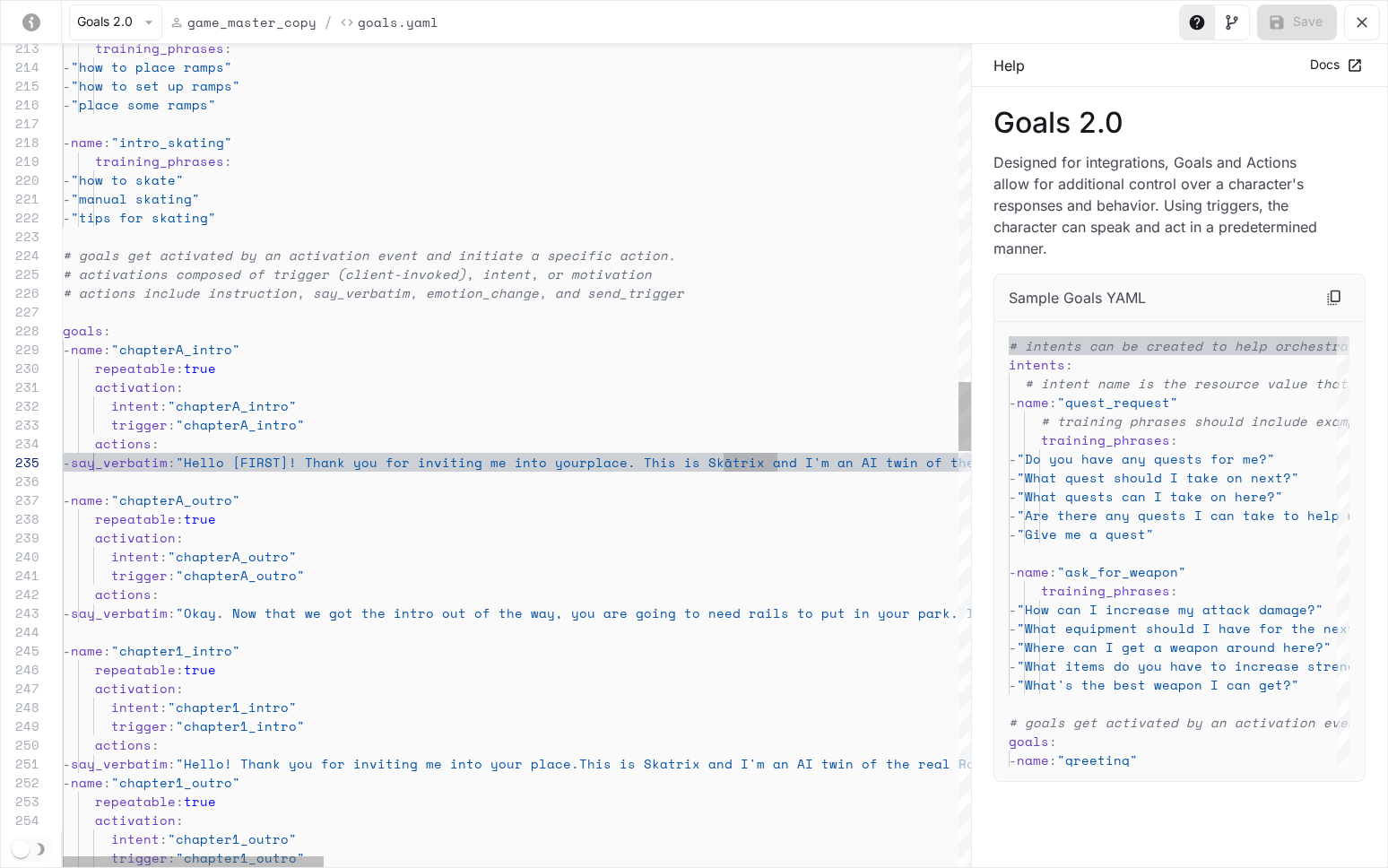 scroll, scrollTop: 75, scrollLeft: 691, axis: both 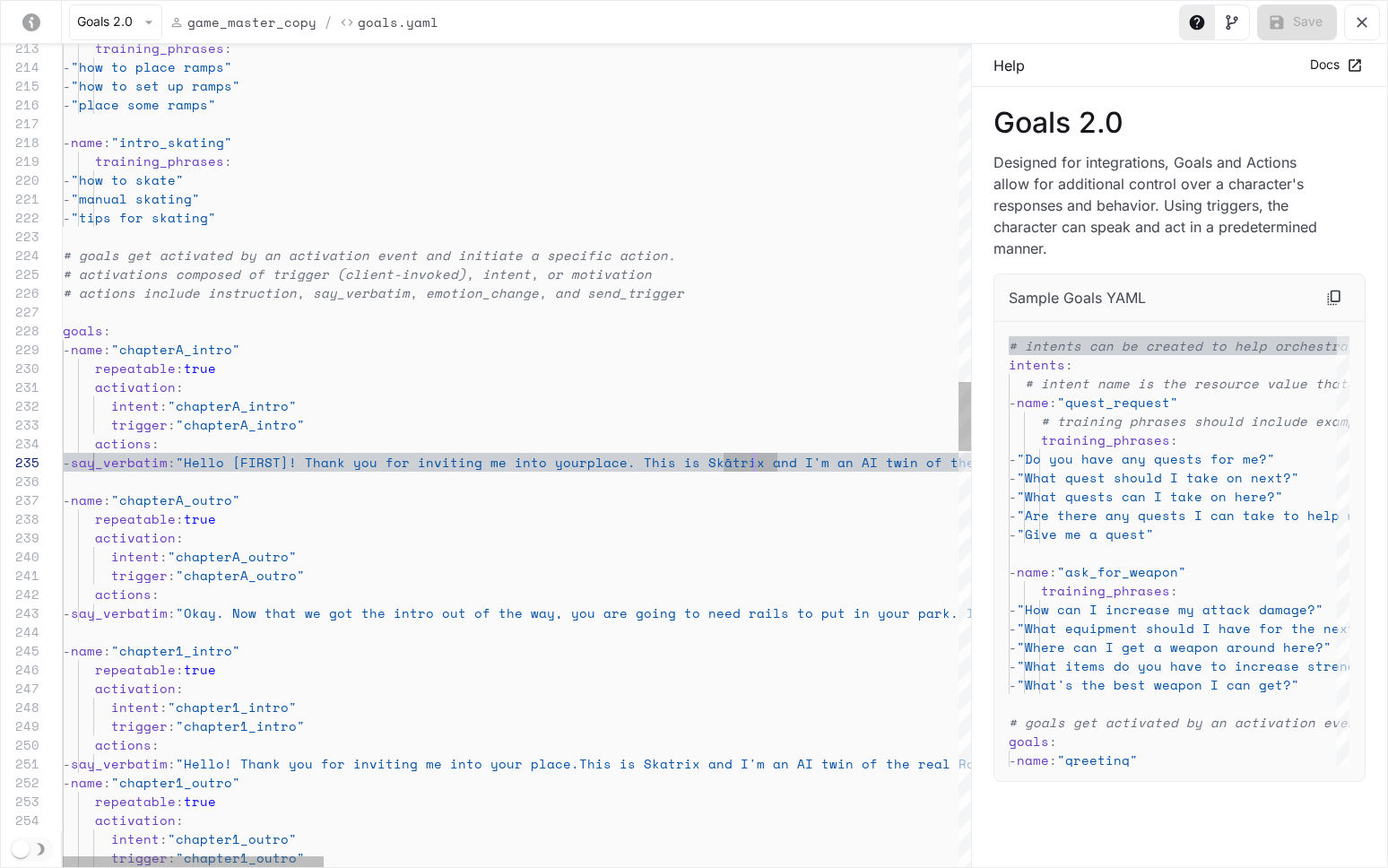 click on "training_phrases : - "how to place ramps" - "how to set up ramps" - "place some ramps" - name : "intro_skating" training_phrases : - "how to skate" - "manual skating" - "tips for skating" # goals get activated by an activation event and initate a specific action. # activations composed of trigger (client-invoked) , intent, or motivation # actions include instruction, say_verbatim, emotion_change, and send_trigger goals : - name : "chapterA_intro" repeatable : true activation : intent : "chapterA_intro" trigger : "chapterA_intro" actions : - say_verbatim : "Hello [FIRST]! Thank you for inviting me into your place. This is Skātrix and I'm an AI twin of the real [PERSON], who couldn't be here right mess." - name :" at bounding box center (1617, 921) 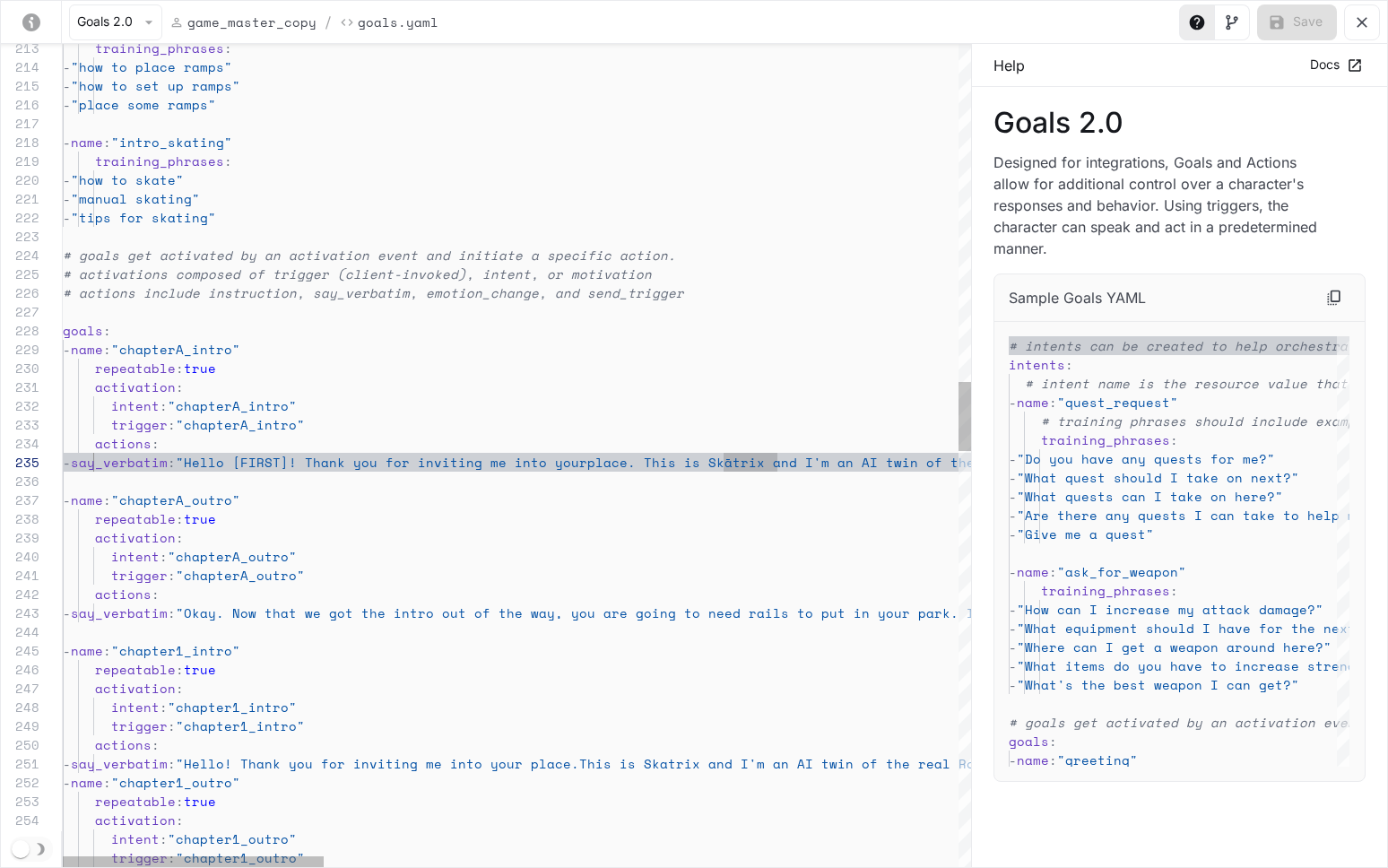 click on "training_phrases : - "how to place ramps" - "how to set up ramps" - "place some ramps" - name : "intro_skating" training_phrases : - "how to skate" - "manual skating" - "tips for skating" # goals get activated by an activation event and initate a specific action. # activations composed of trigger (client-invoked) , intent, or motivation # actions include instruction, say_verbatim, emotion_change, and send_trigger goals : - name : "chapterA_intro" repeatable : true activation : intent : "chapterA_intro" trigger : "chapterA_intro" actions : - say_verbatim : "Hello [FIRST]! Thank you for inviting me into your place. This is Skātrix and I'm an AI twin of the real [PERSON], who couldn't be here right mess." - name :" at bounding box center [1617, 921] 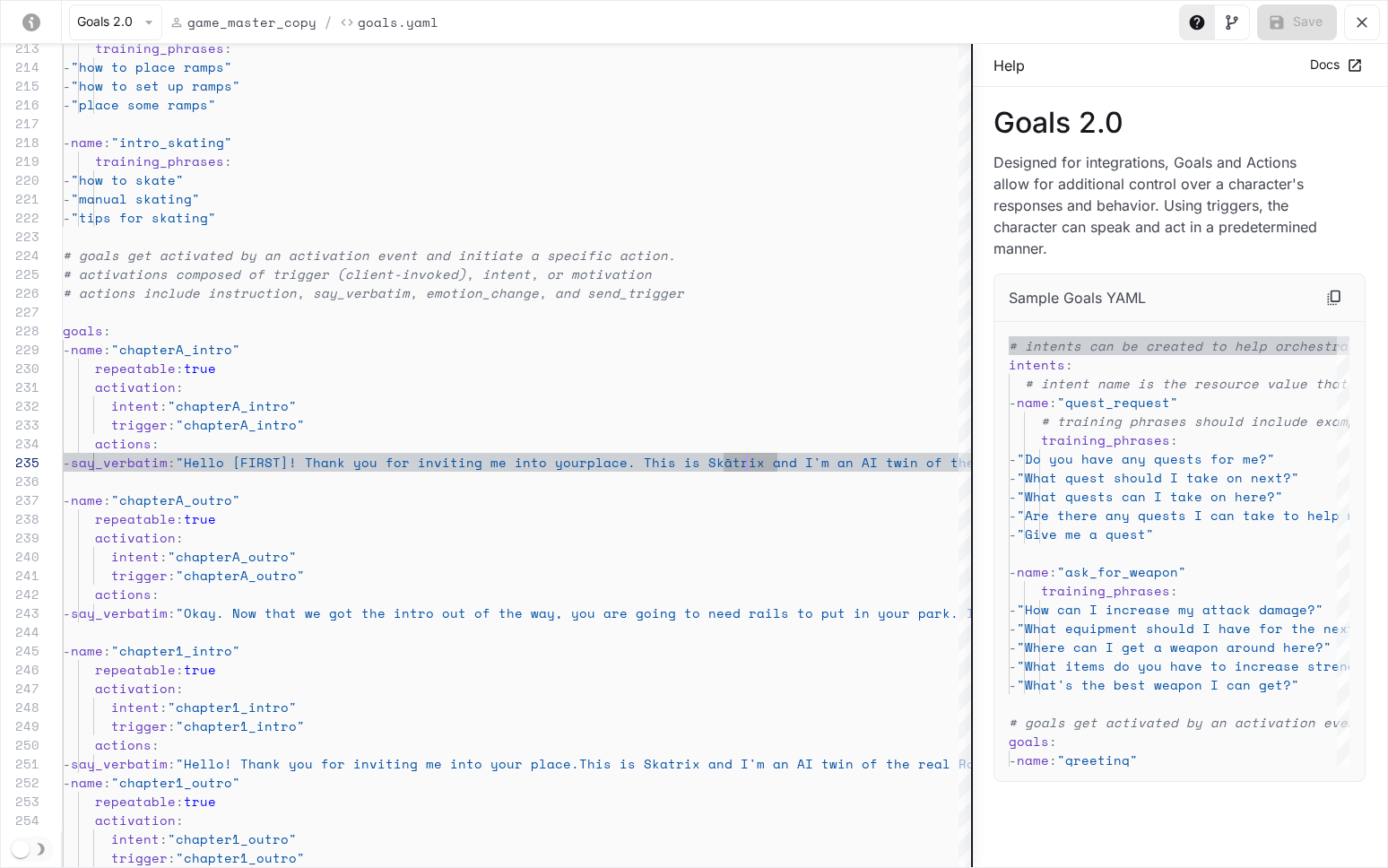 scroll, scrollTop: 75, scrollLeft: 691, axis: both 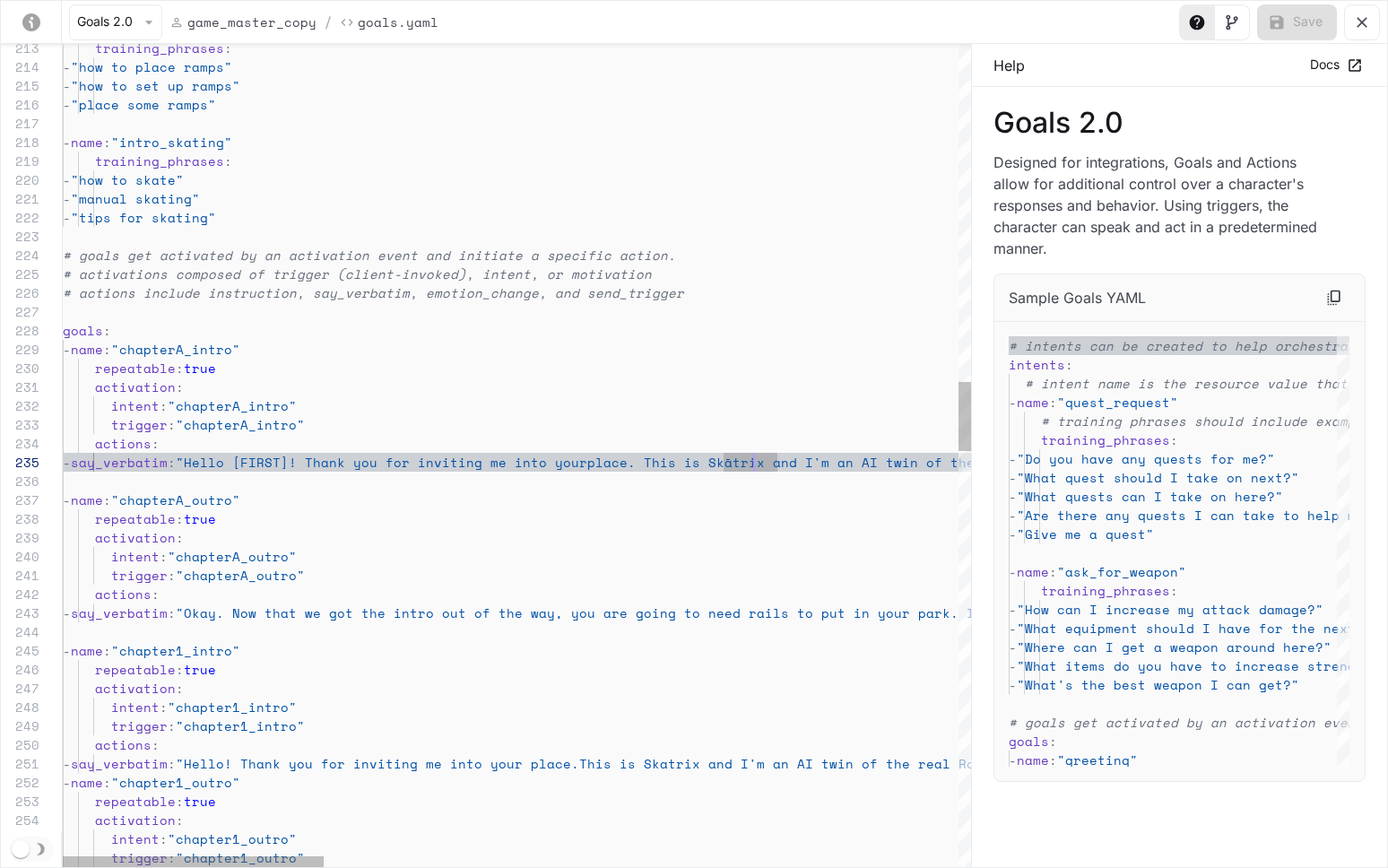 click on "training_phrases : - "how to place ramps" - "how to set up ramps" - "place some ramps" - name : "intro_skating" training_phrases : - "how to skate" - "manual skating" - "tips for skating" # goals get activated by an activation event and initate a specific action. # activations composed of trigger (client-invoked) , intent, or motivation # actions include instruction, say_verbatim, emotion_change, and send_trigger goals : - name : "chapterA_intro" repeatable : true activation : intent : "chapterA_intro" trigger : "chapterA_intro" actions : - say_verbatim : "Hello [FIRST]! Thank you for inviting me into your place. This is Skātrix and I'm an AI twin of the real [PERSON], who couldn't be here right mess." - name :" at bounding box center (1617, 921) 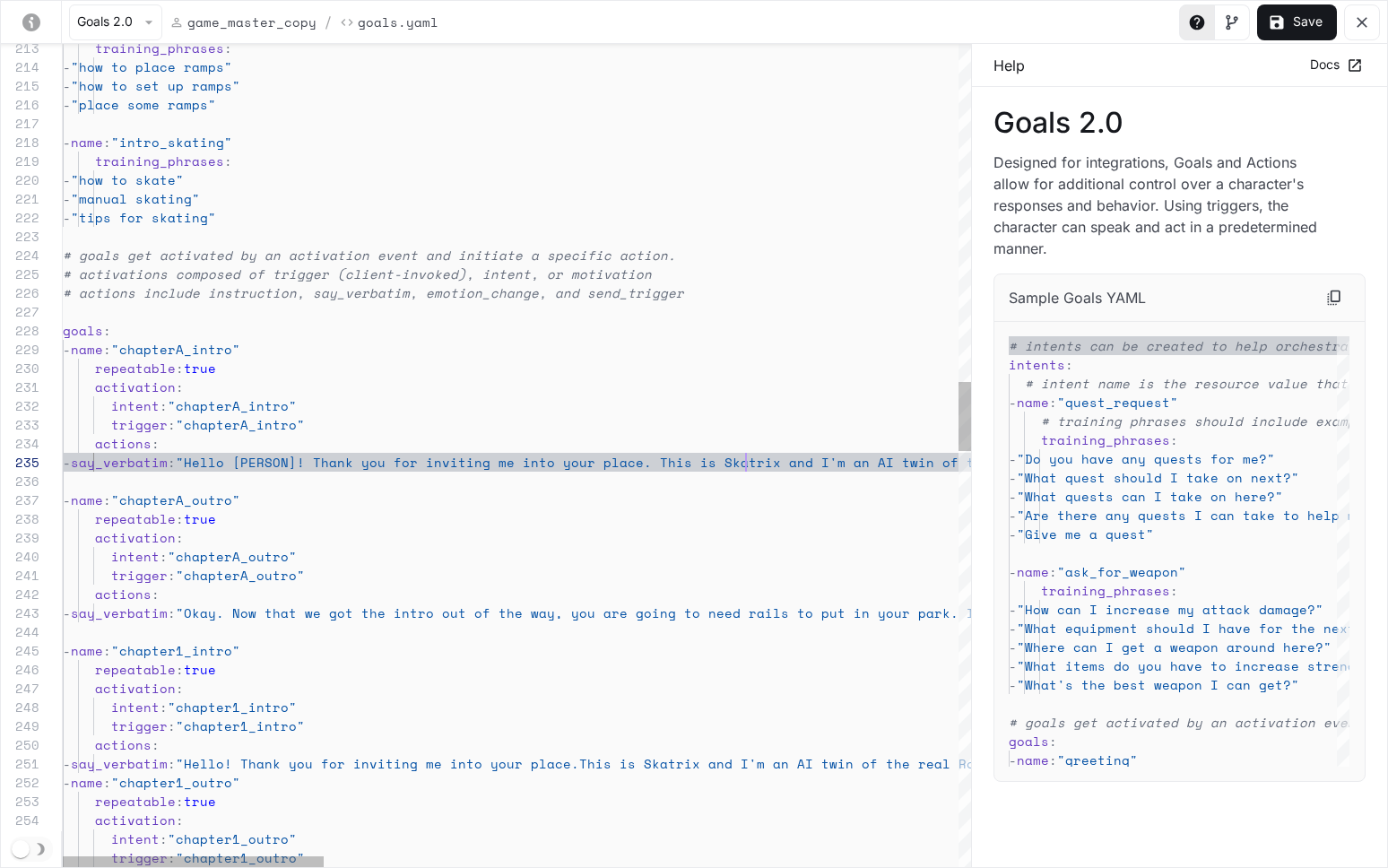 scroll, scrollTop: 75, scrollLeft: 683, axis: both 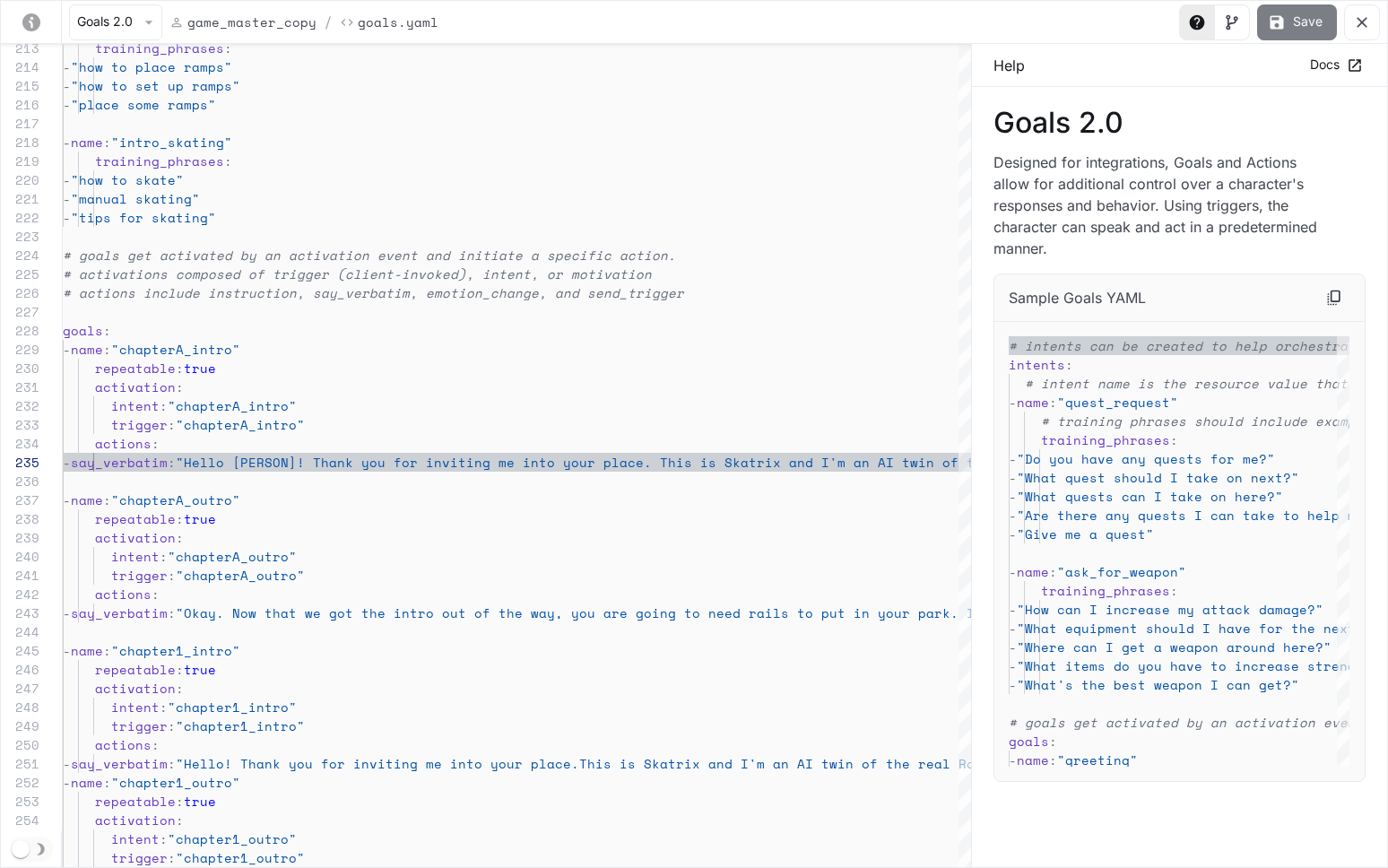 click on "Save" at bounding box center [1297, 22] 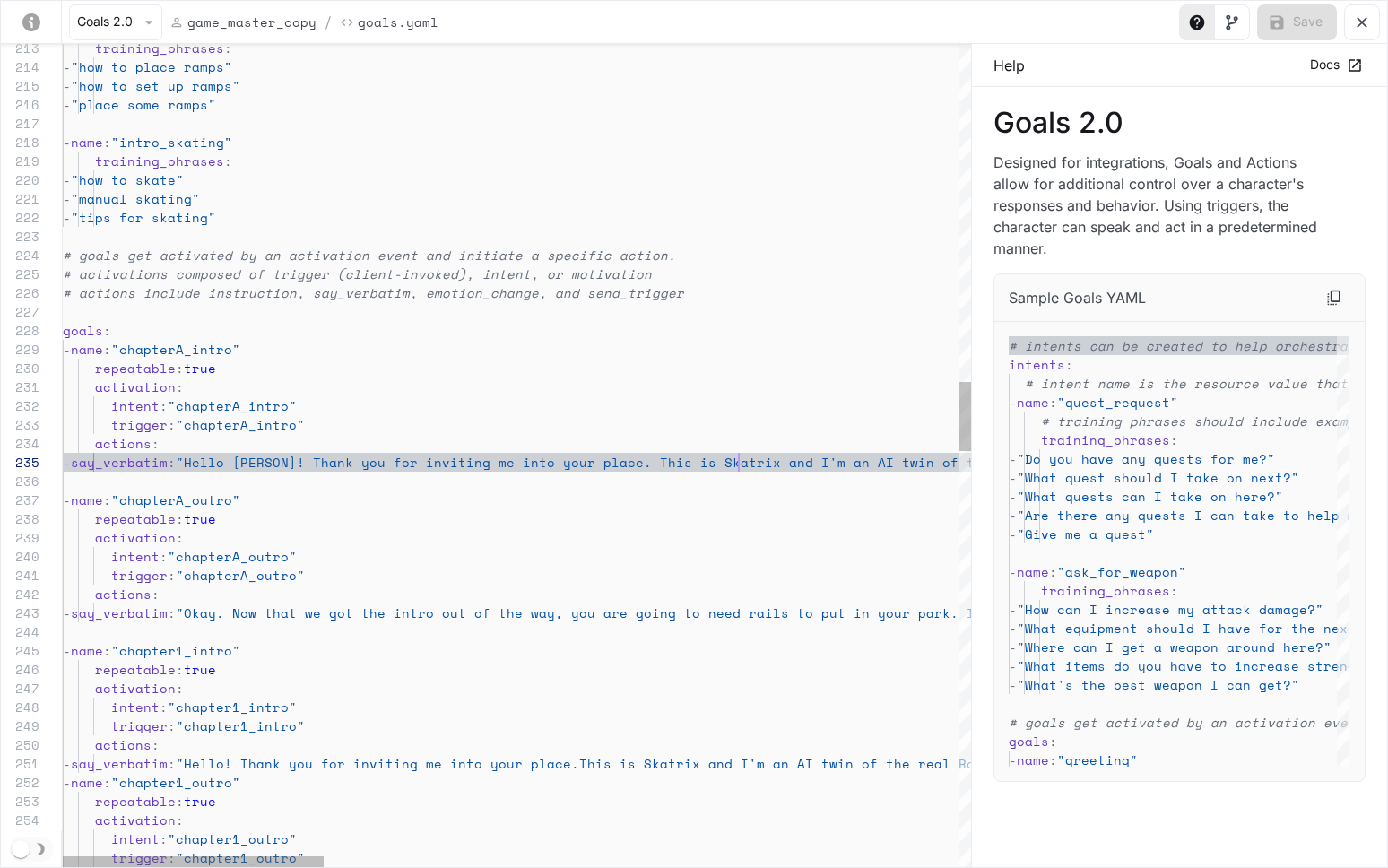 scroll, scrollTop: 75, scrollLeft: 683, axis: both 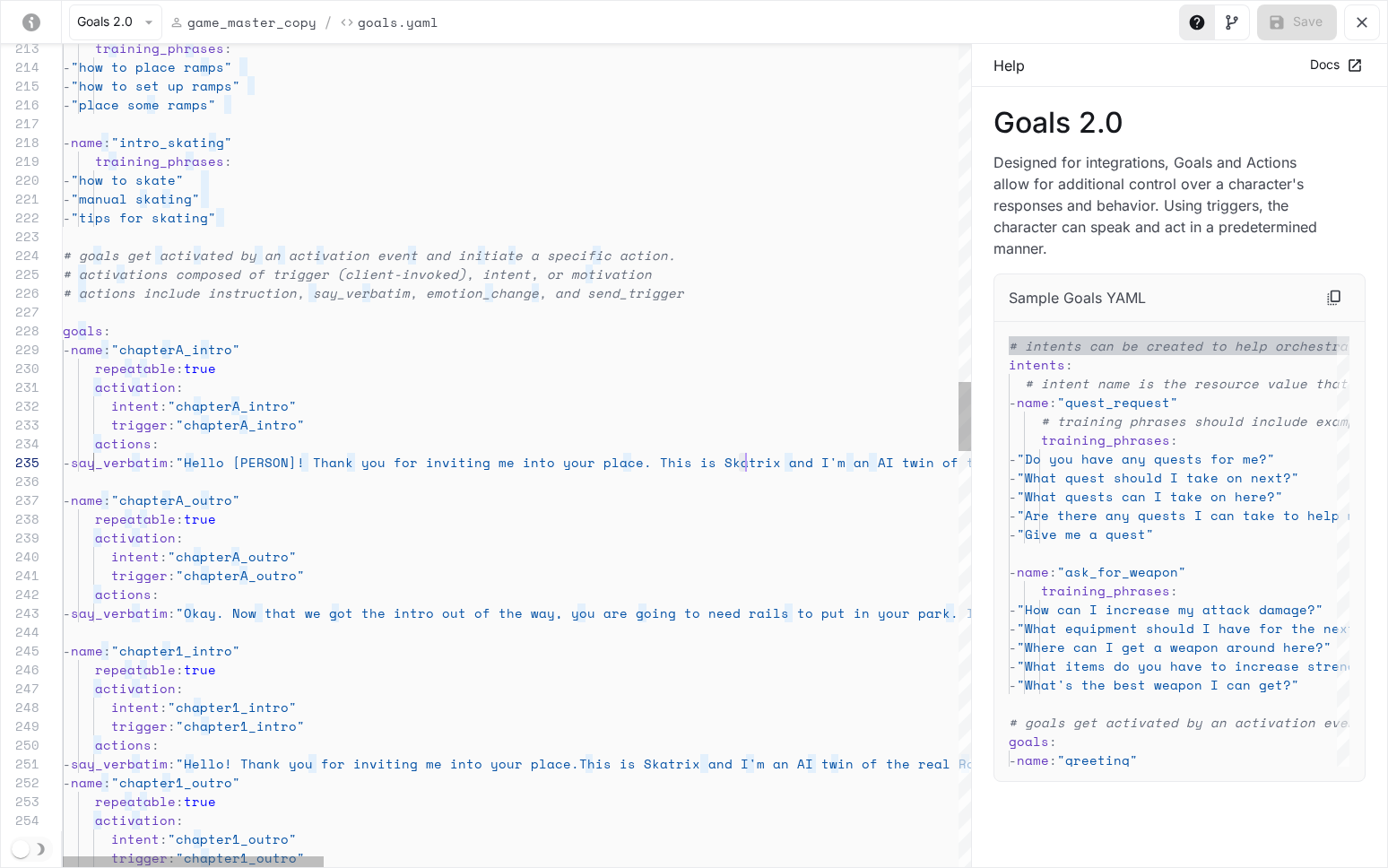 click on "training_phrases :       -  "how to place ramps"       -  "how to set up ramps"       -  "place some ramps"      -  name :  "intro_skating"      training_phrases :       -  "how to skate"       -  "manual skating"       -  "tips for skating" # goals get activated by an activation event and i nitiate a specific action. # activations composed of trigger (client-invoked) , intent, or motivation # actions include instruction, say_verbatim, emoti on_change, and send_trigger goals :   -  name :  "chapterA_intro"         repeatable :  true      activation :        intent :  "chapterA_intro"        trigger :  "chapterA_intro"      actions :       -  say_verbatim :  "Hello [FIRST]! Thank you for inviting me into your p lace. This is Skatrix and I'm an AI twin of the re al [LAST], who couldn't be here right now.    -  name :  "chapterA_outro"" at bounding box center (1617, 921) 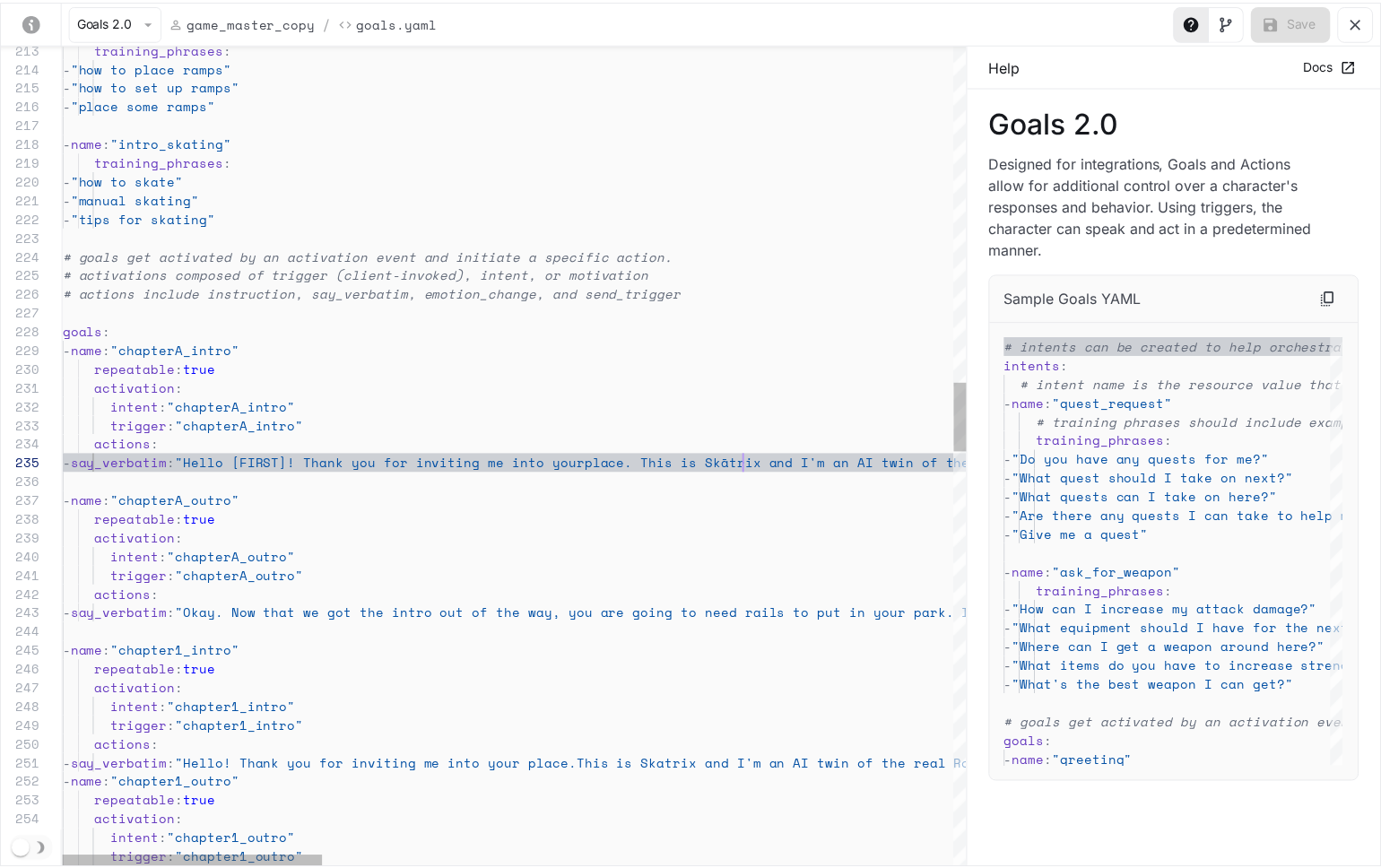 scroll, scrollTop: 75, scrollLeft: 684, axis: both 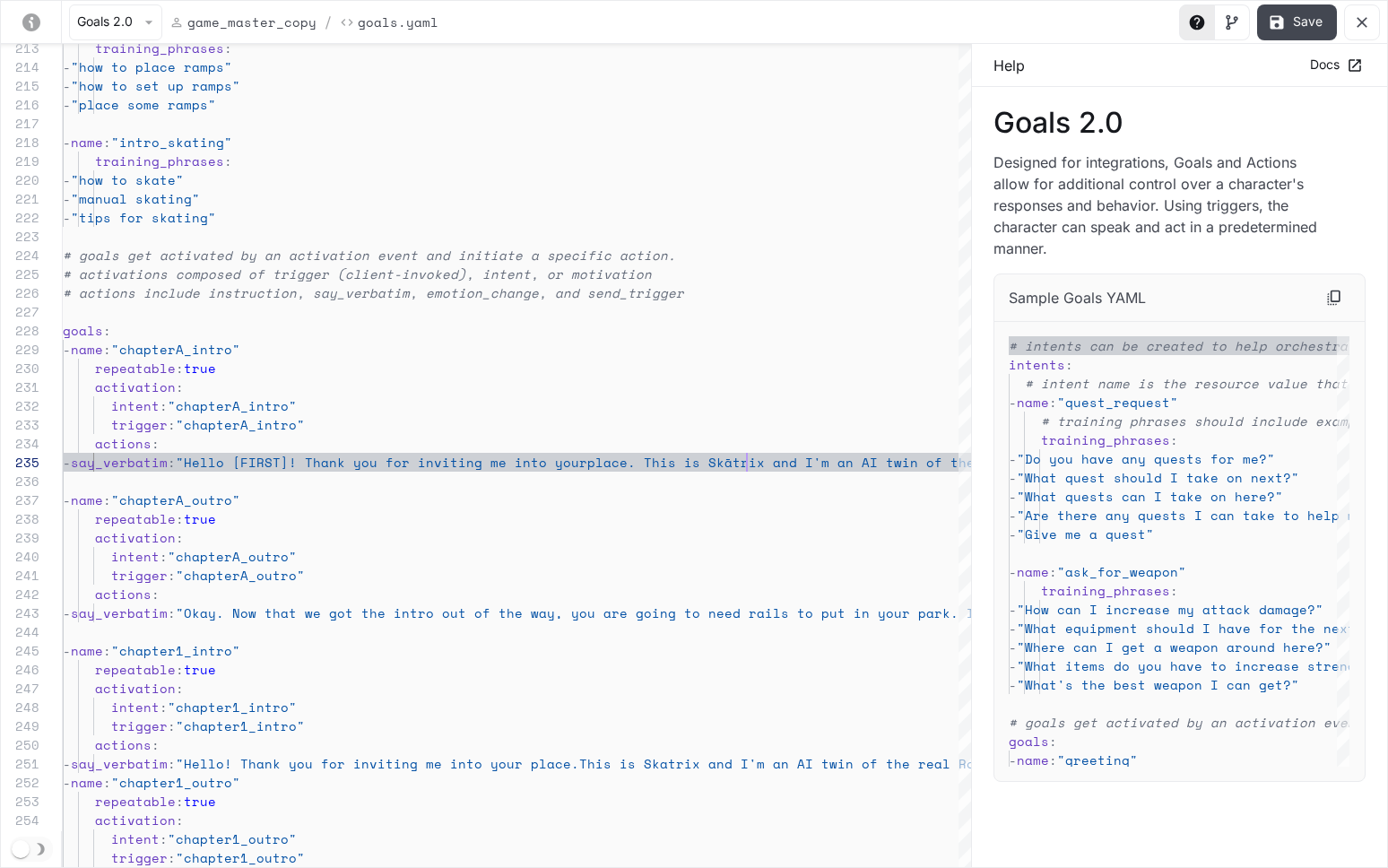 click on "Save" at bounding box center (1297, 22) 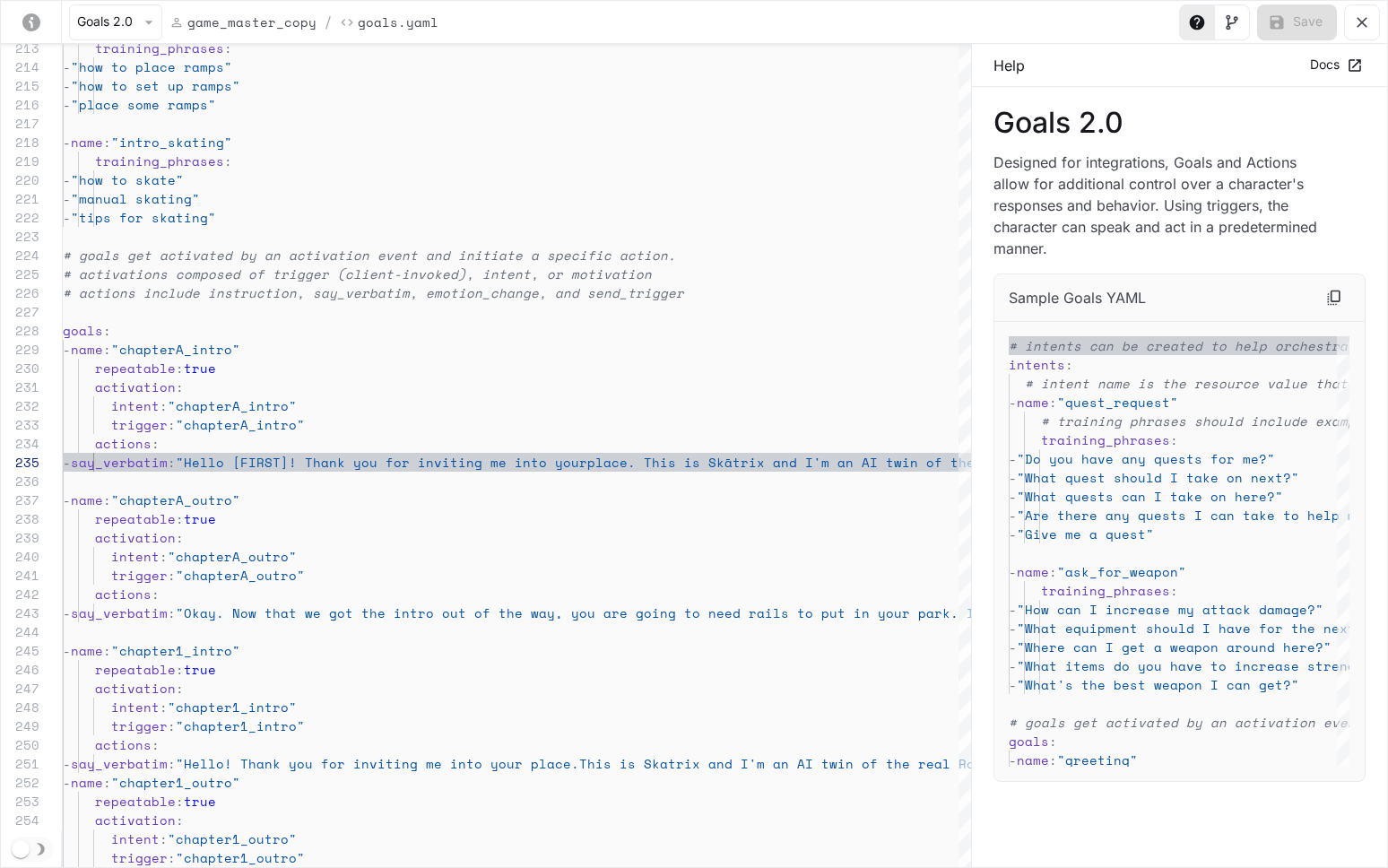 click 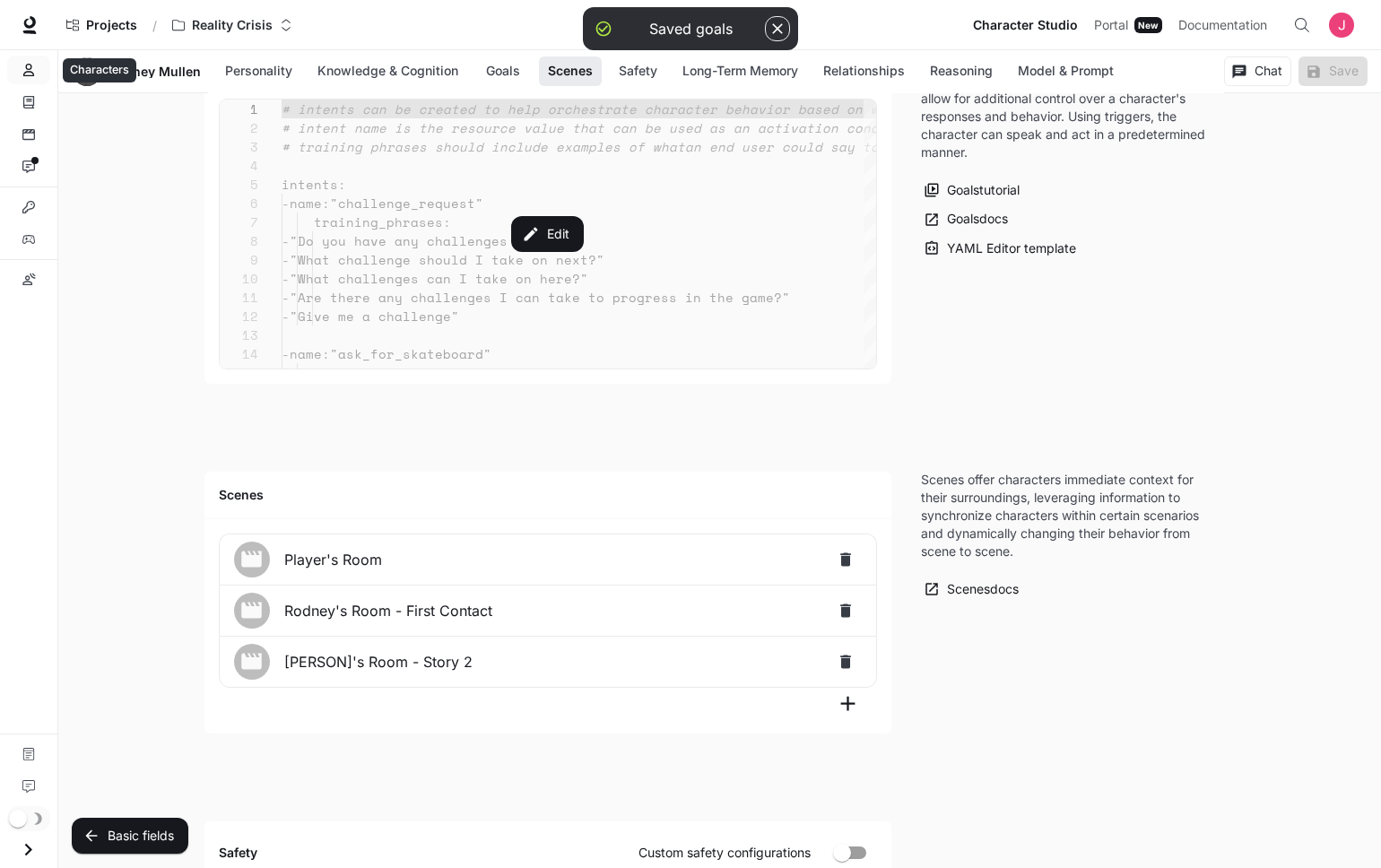click 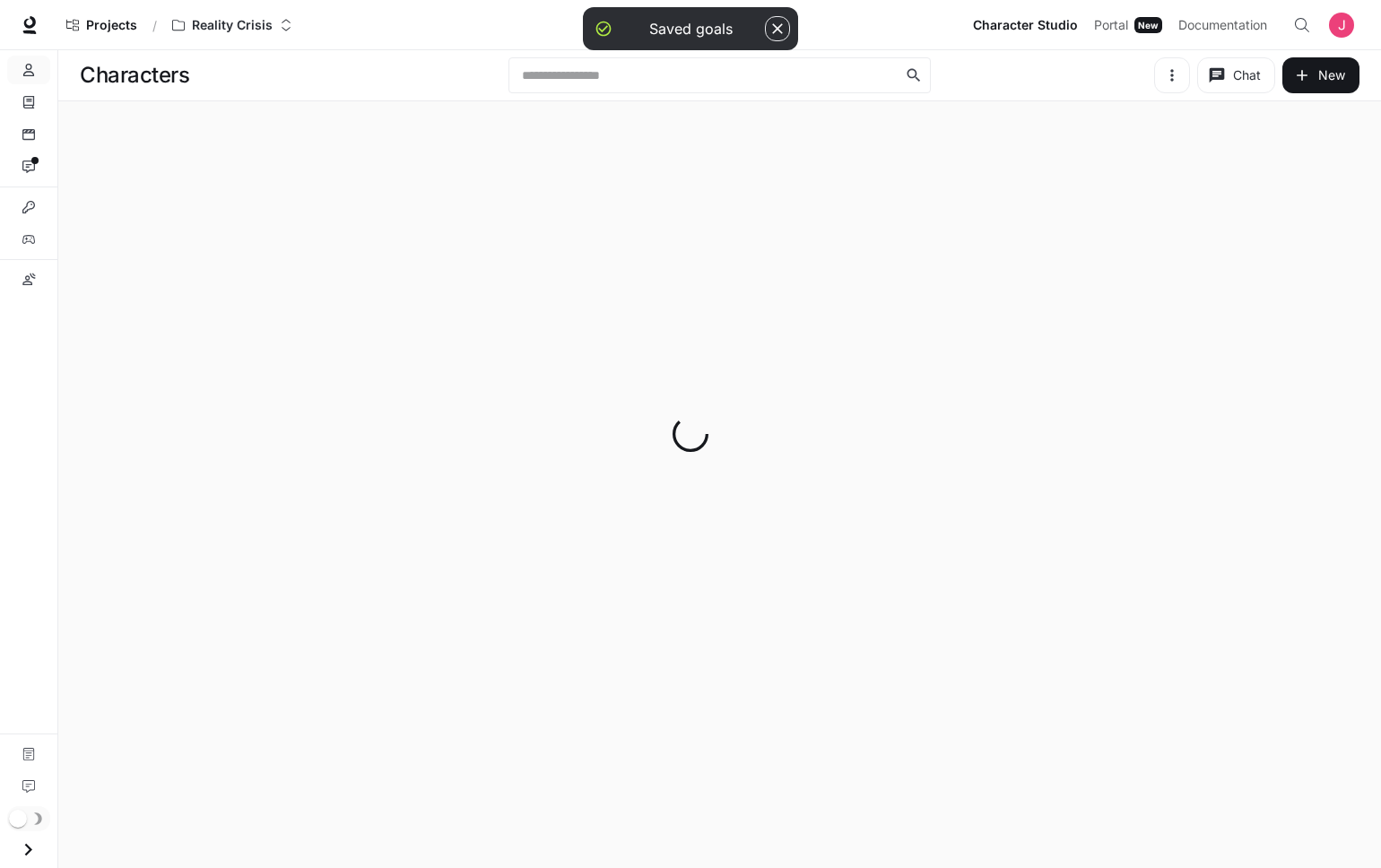 scroll, scrollTop: 0, scrollLeft: 0, axis: both 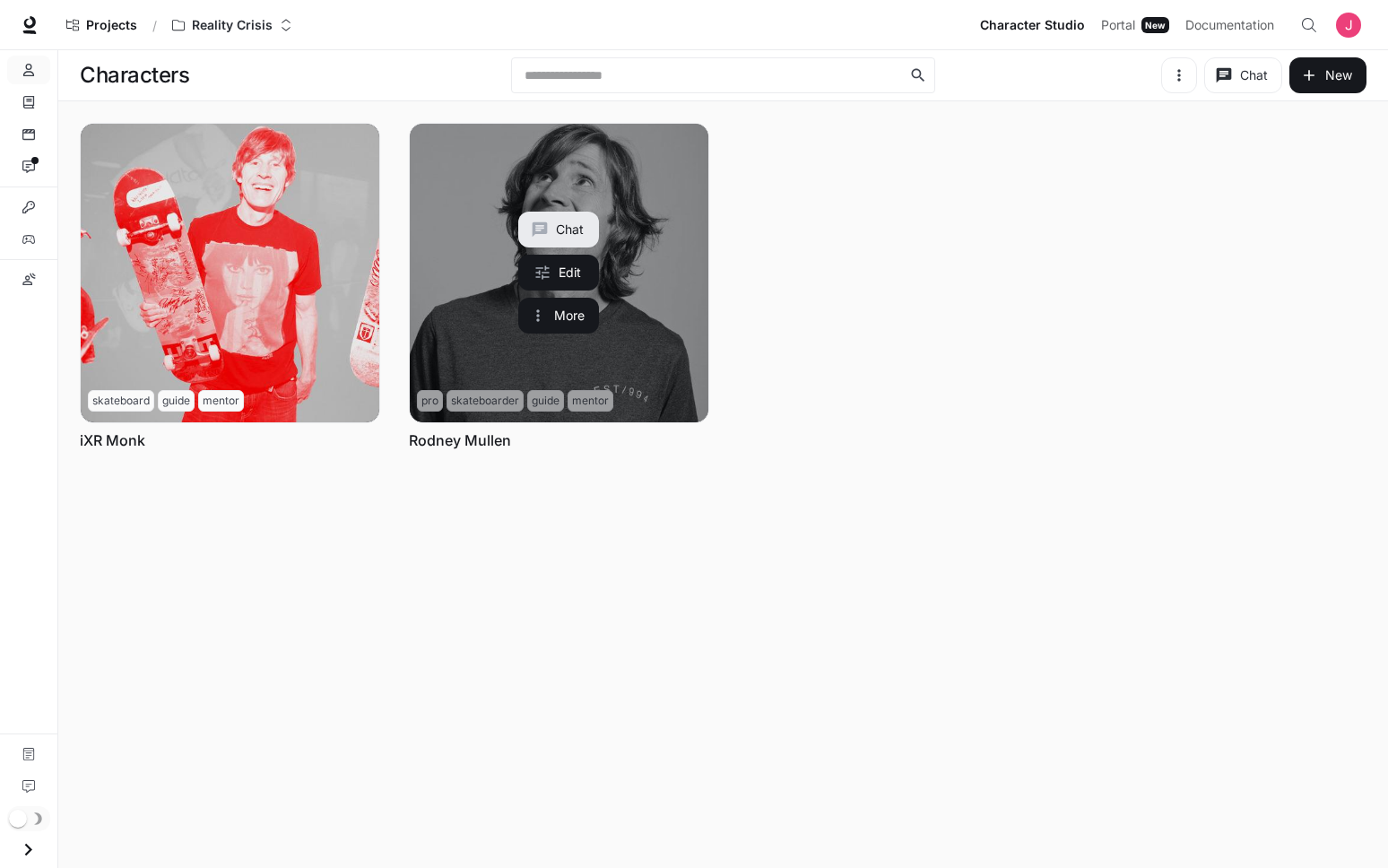 click at bounding box center (559, 273) 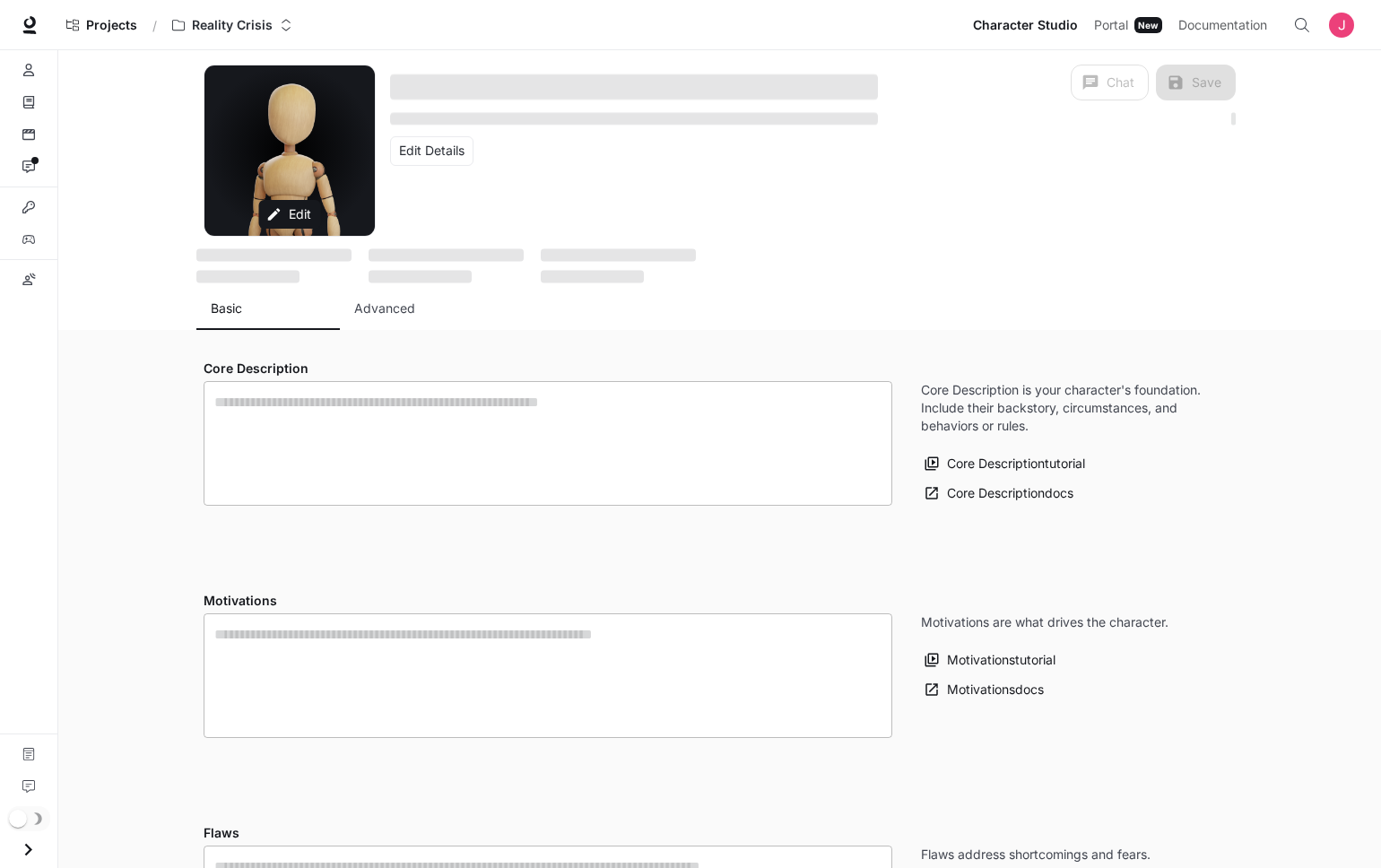type on "**********" 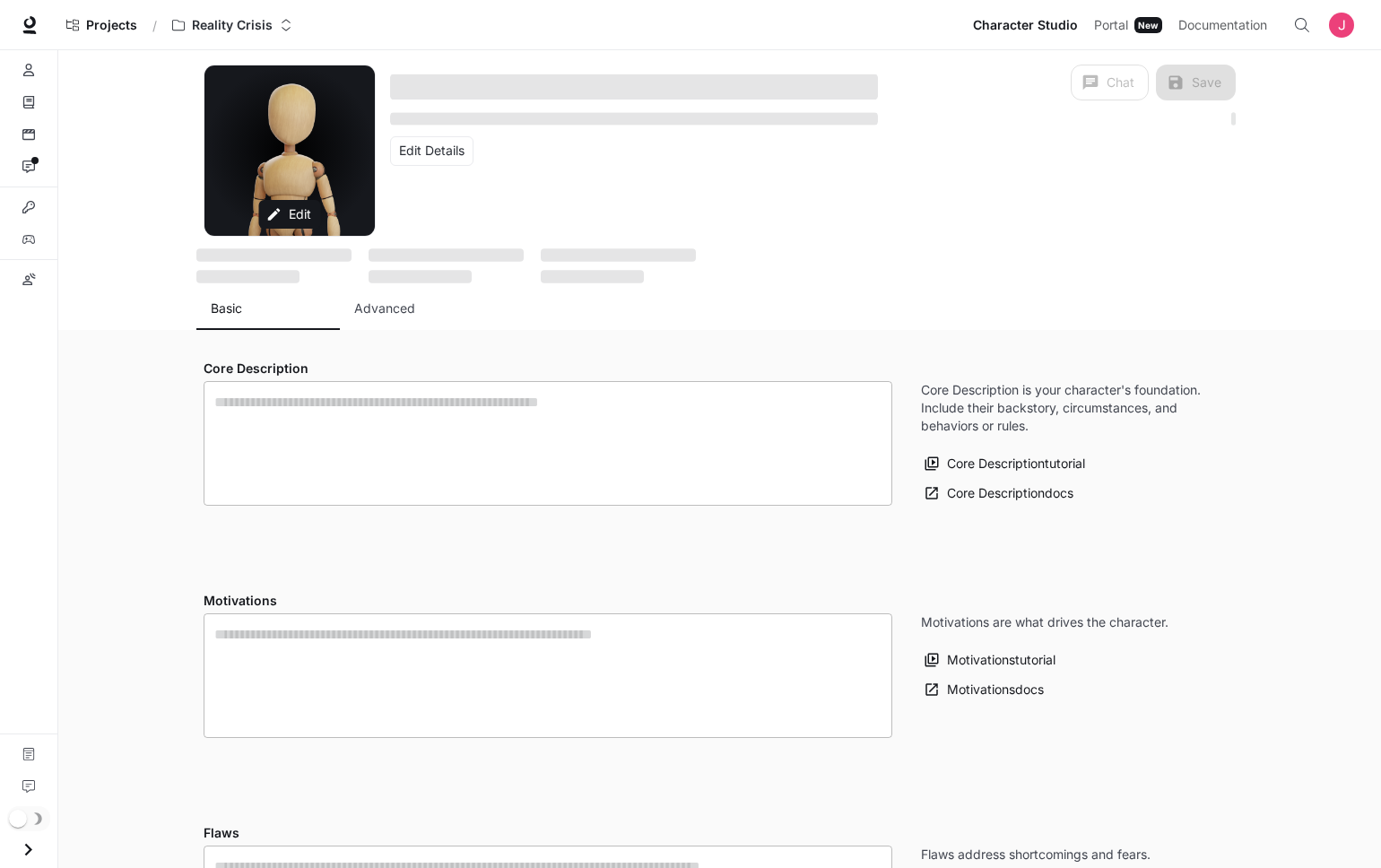 type on "**********" 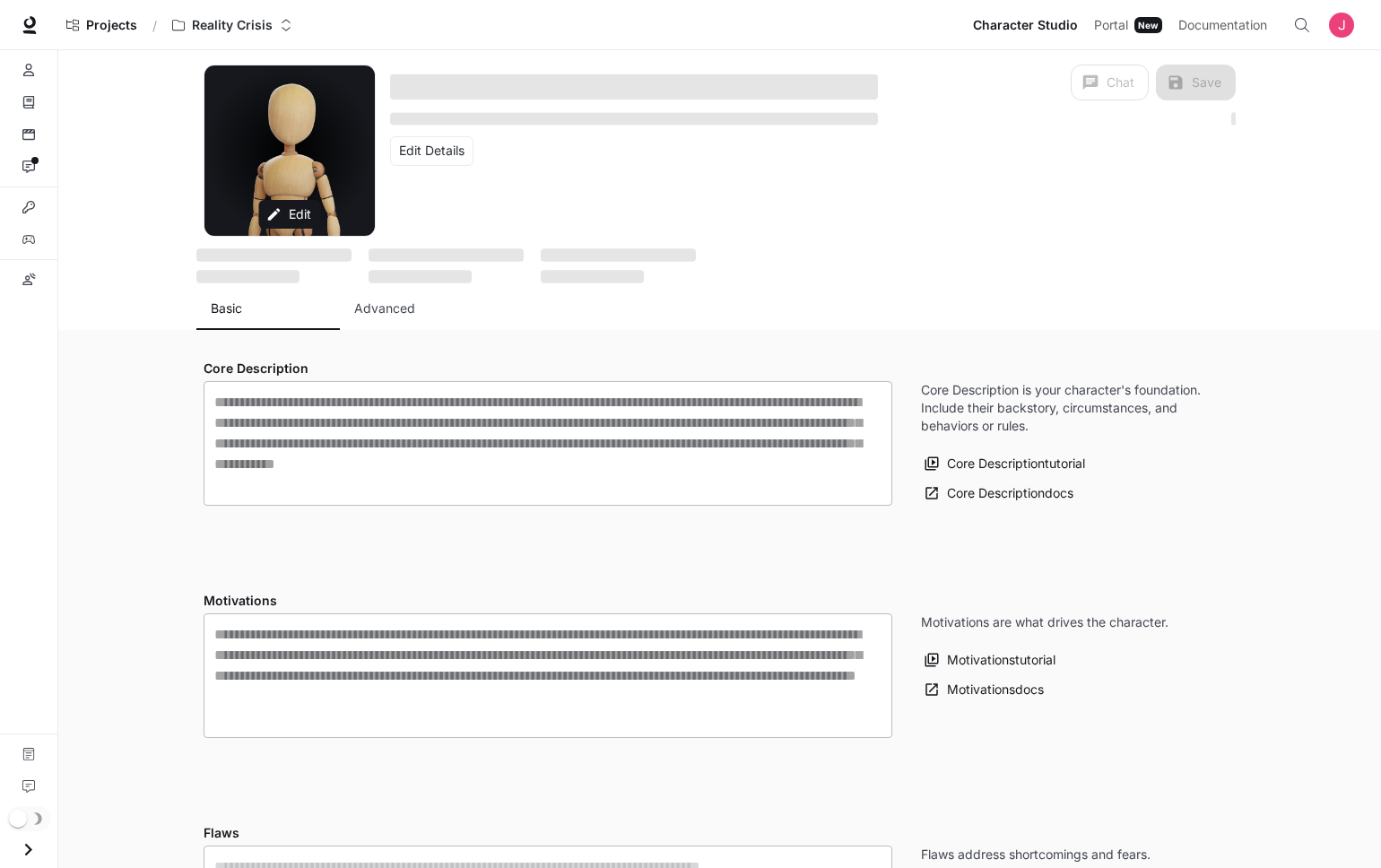 type on "**********" 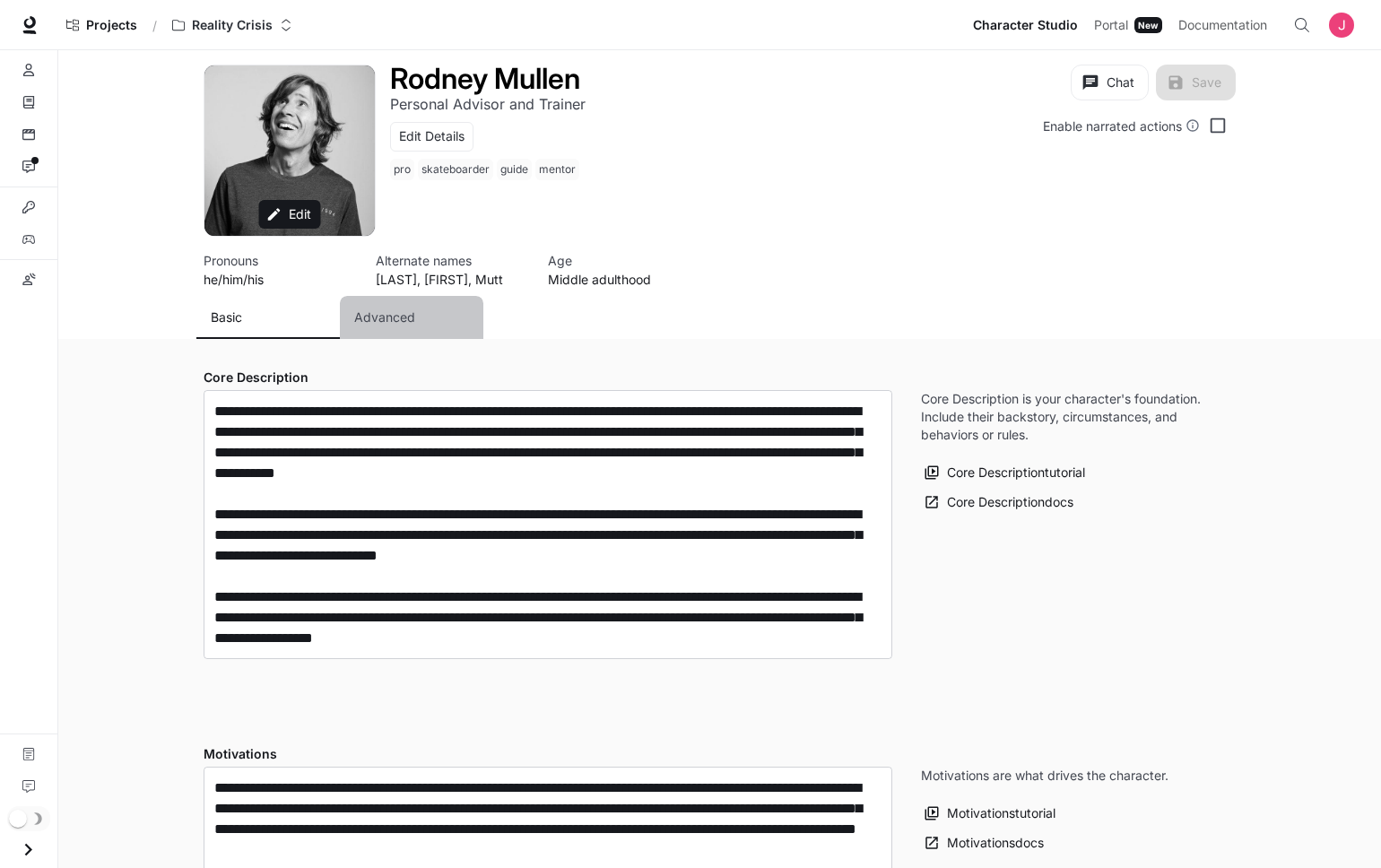 click on "Advanced" at bounding box center (385, 317) 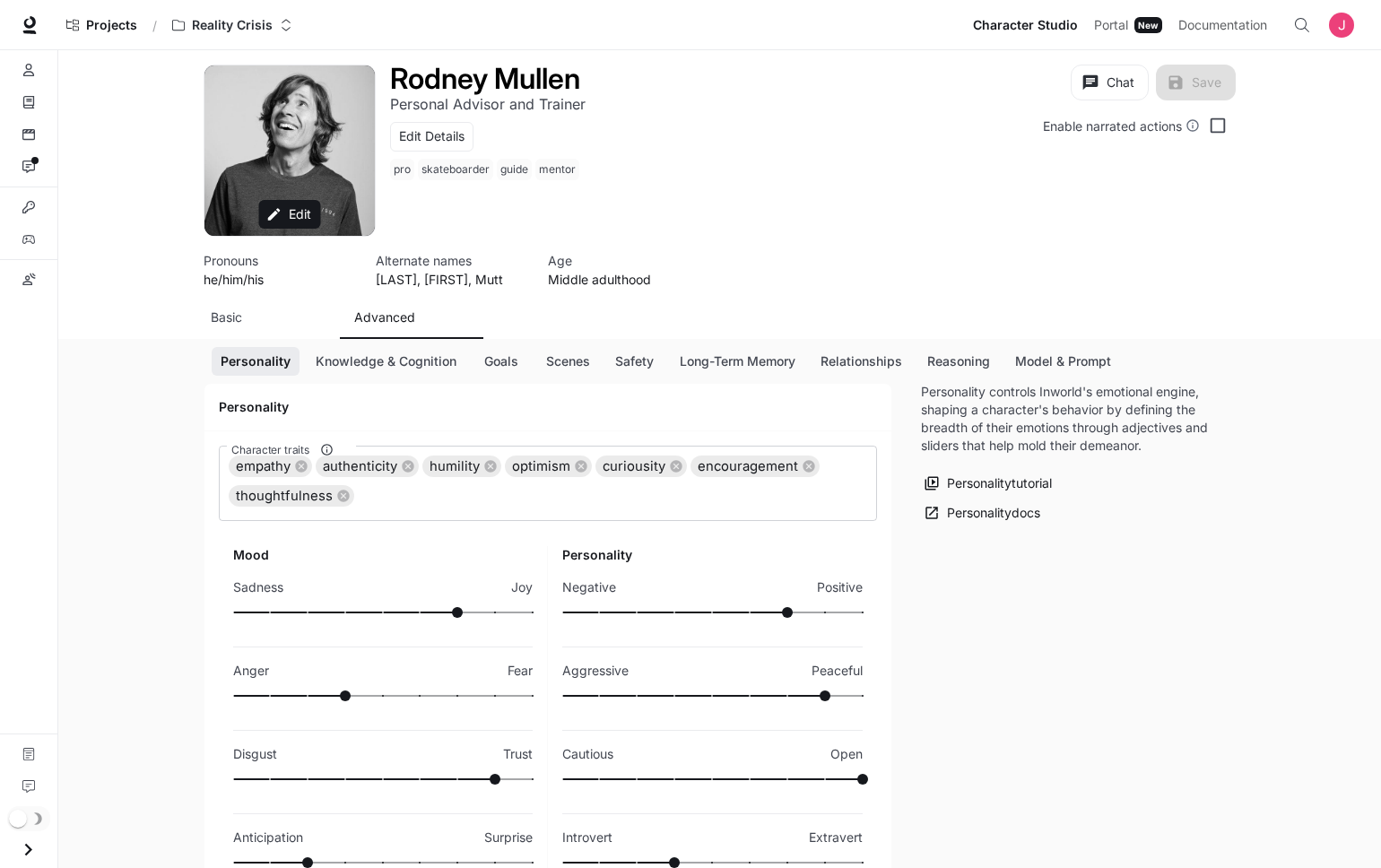 scroll, scrollTop: 169, scrollLeft: 0, axis: vertical 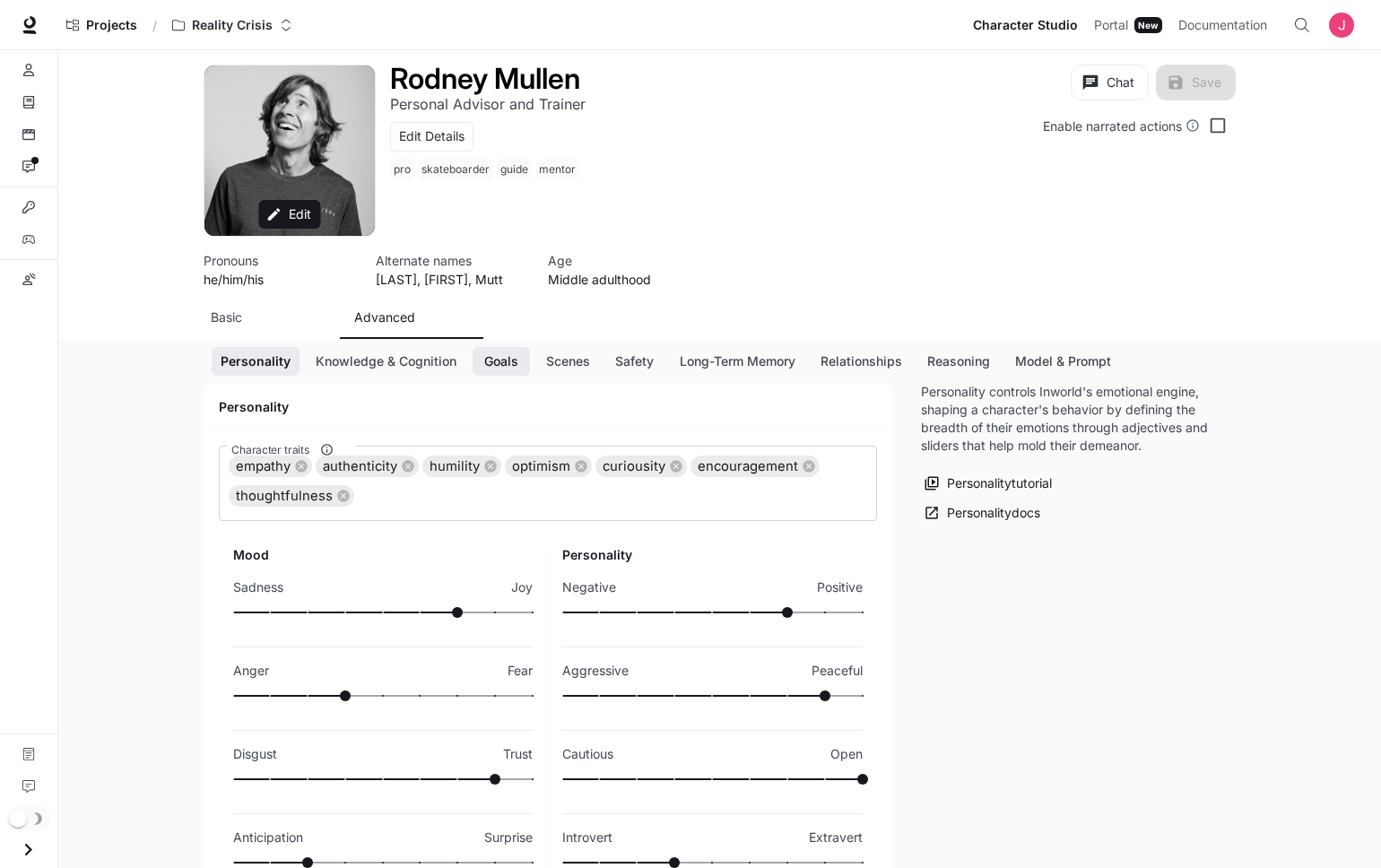 click on "Goals" at bounding box center (501, 361) 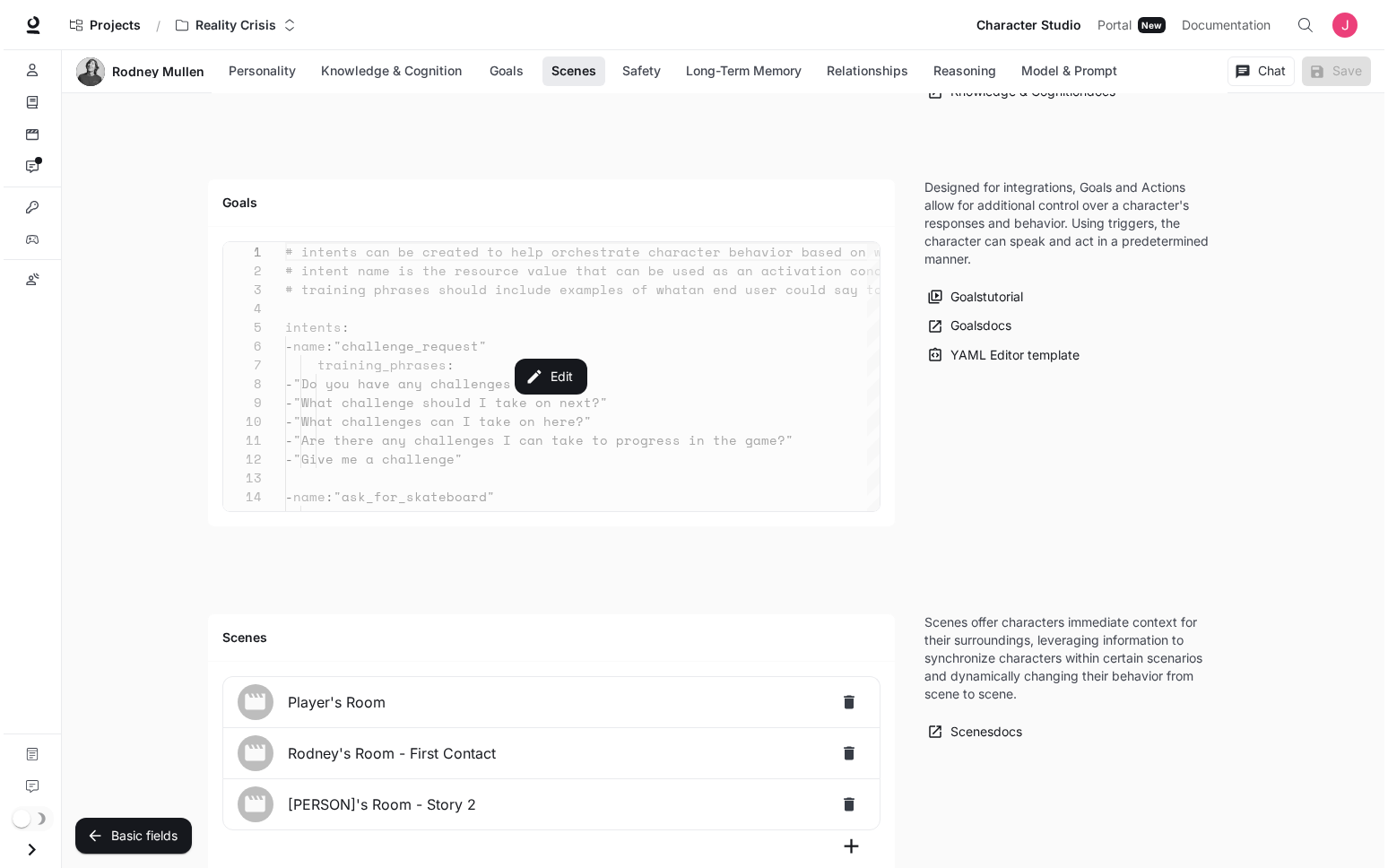 scroll, scrollTop: 2053, scrollLeft: 0, axis: vertical 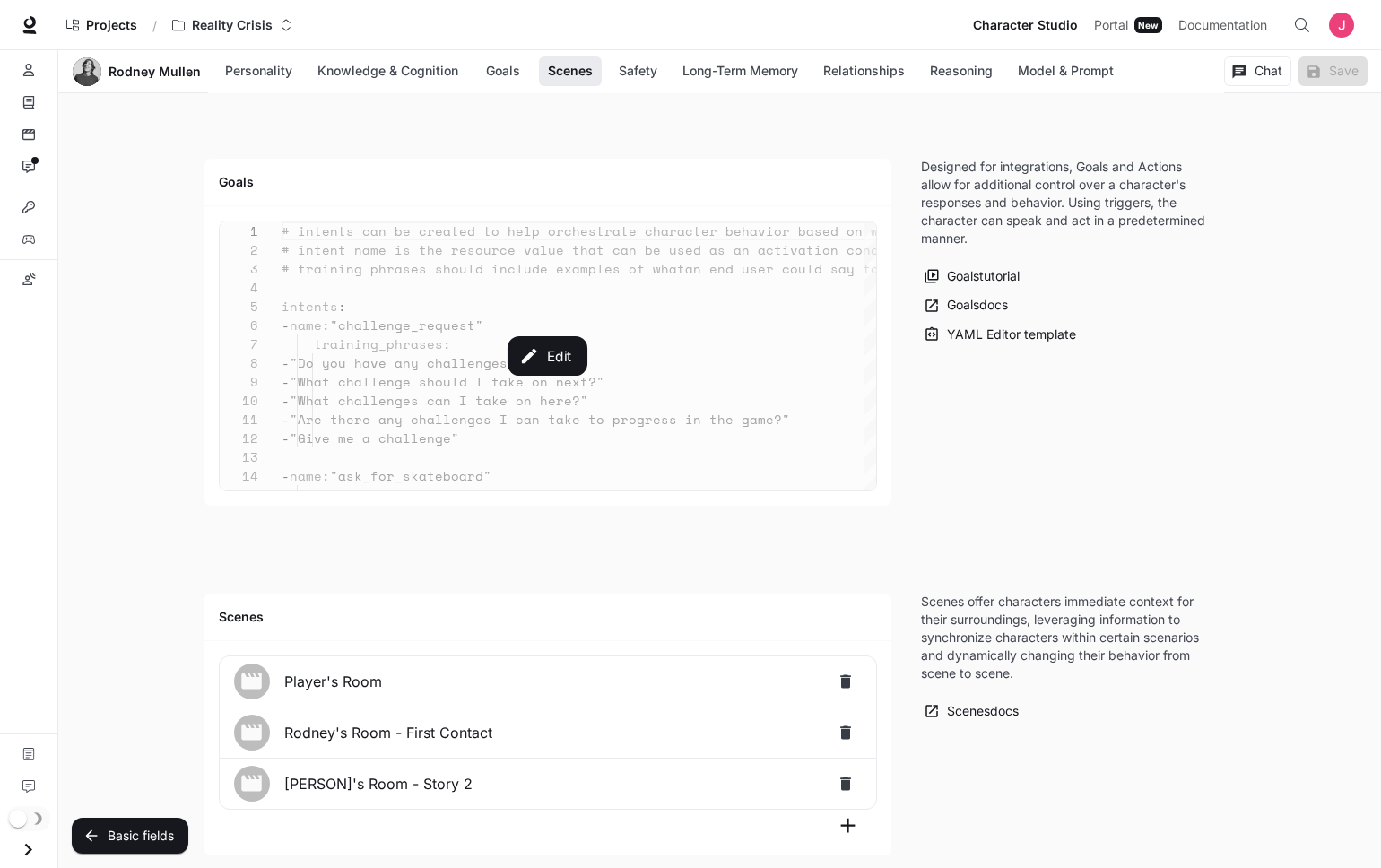 click on "Edit" at bounding box center (548, 356) 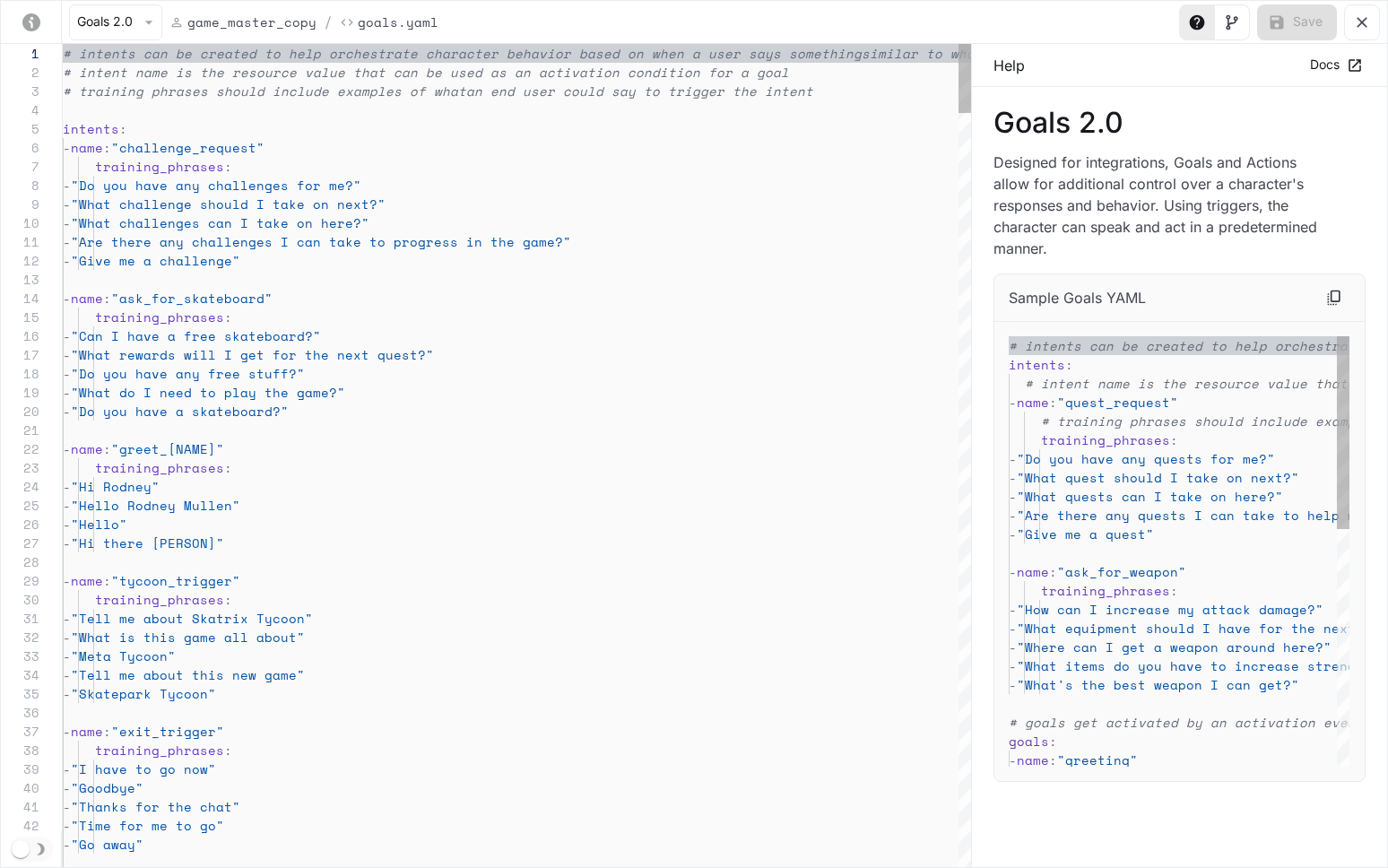 scroll, scrollTop: 169, scrollLeft: 0, axis: vertical 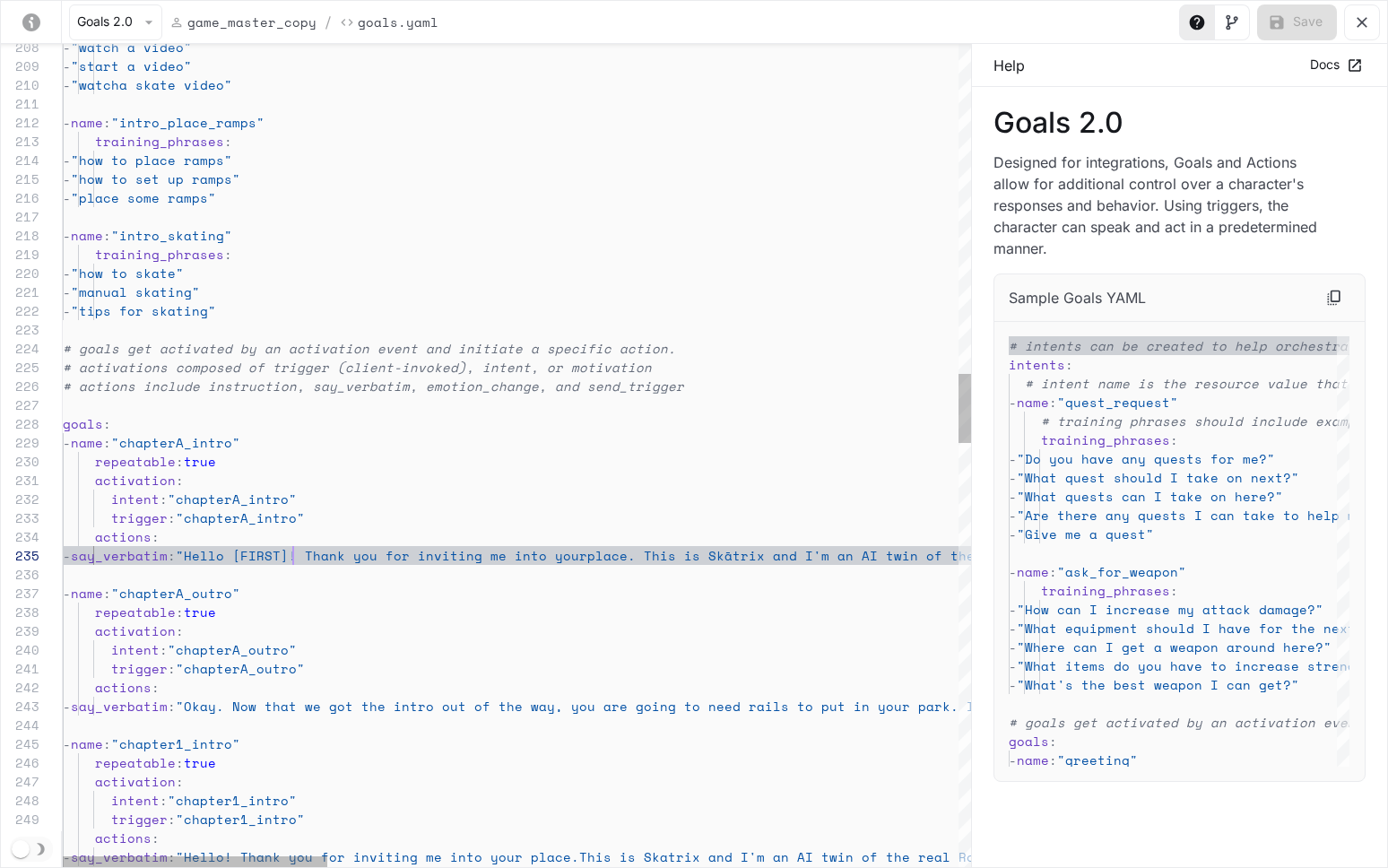 click on "Hello [FIRST]! Thank you for inviting me into your place. This is Skātrix and I'm an AI twin of the  real [LAST], who couldn't be here right now. The game is in Alpha so please forgive the  mess." at bounding box center [1598, 1014] 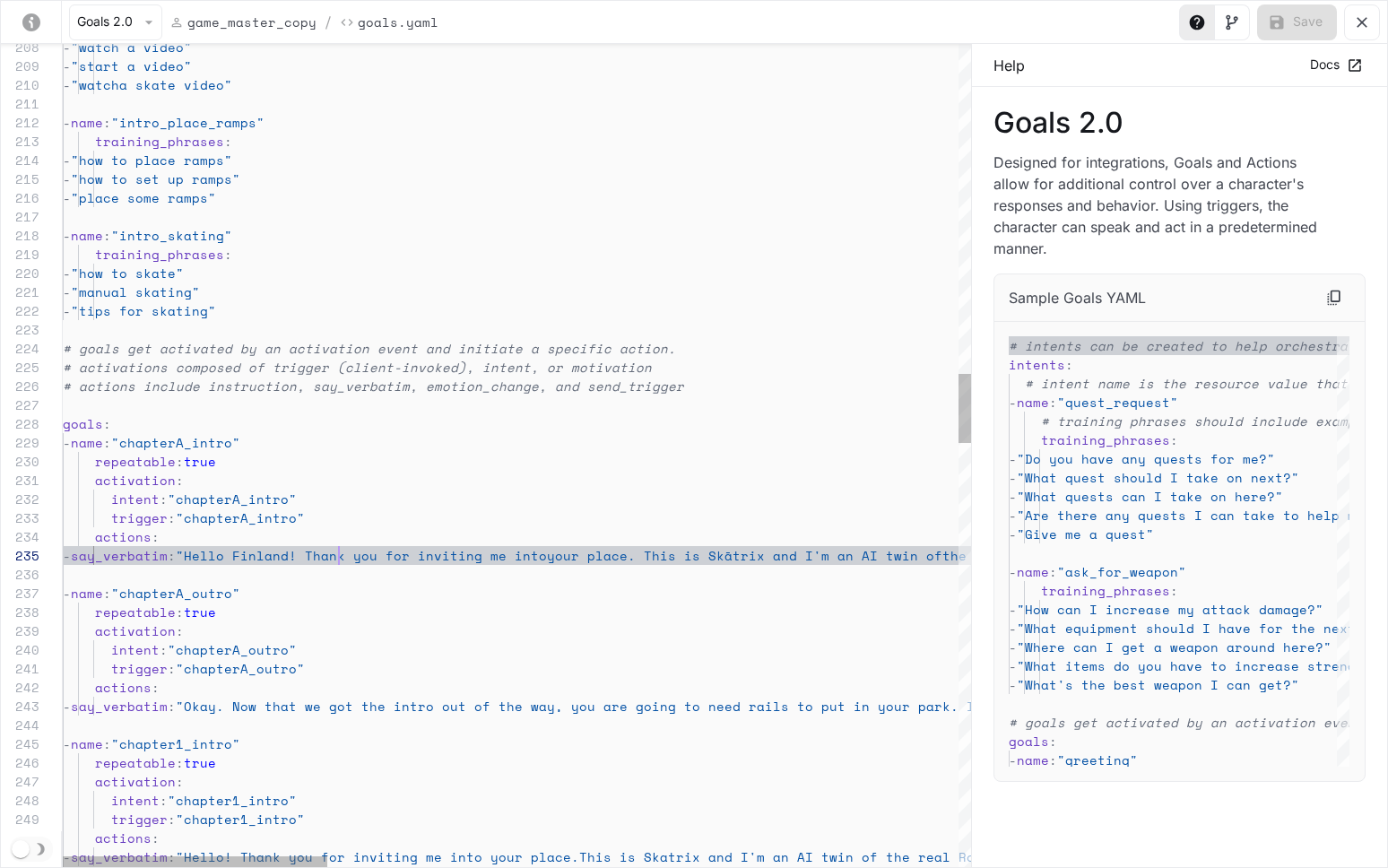 scroll, scrollTop: 75, scrollLeft: 276, axis: both 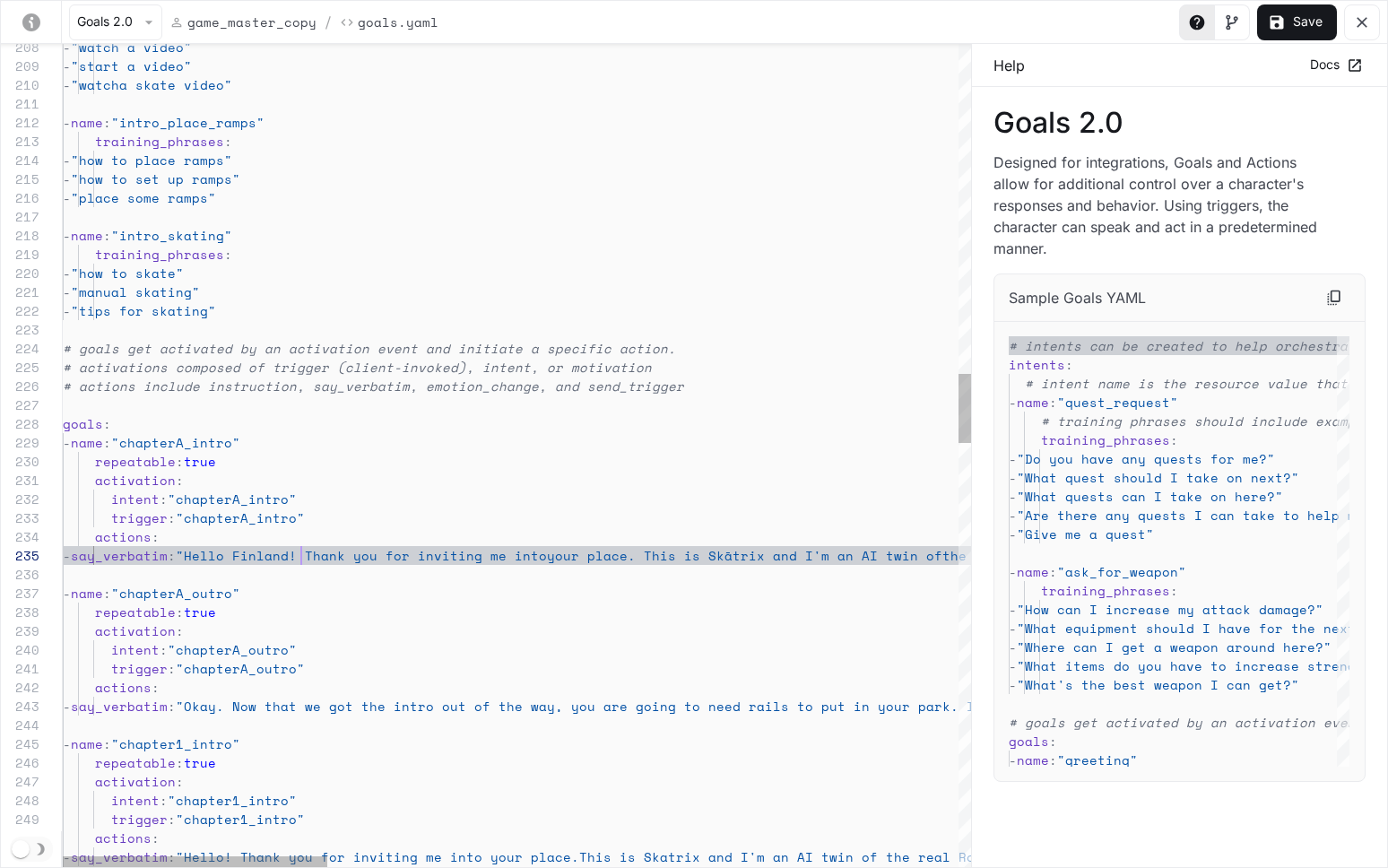 click on "Hello [COUNTRY]! Thank you for inviting me into your place. This is Skātrix and I'm an AI twin of the real Rodney Mullen, who couldn't be here right now. The game is in Alpha so please forgive the mess." at bounding box center (1598, 1014) 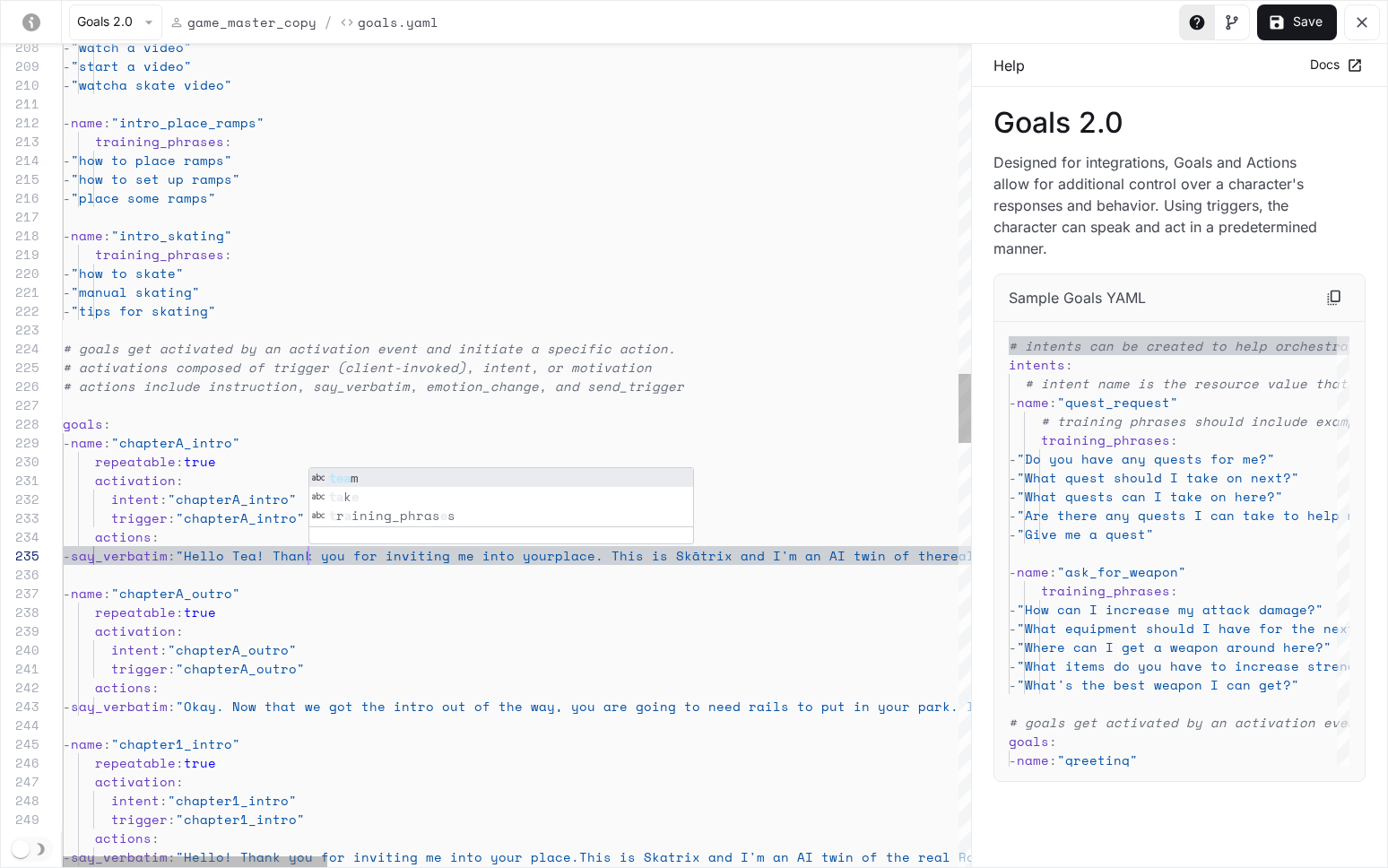 scroll, scrollTop: 75, scrollLeft: 254, axis: both 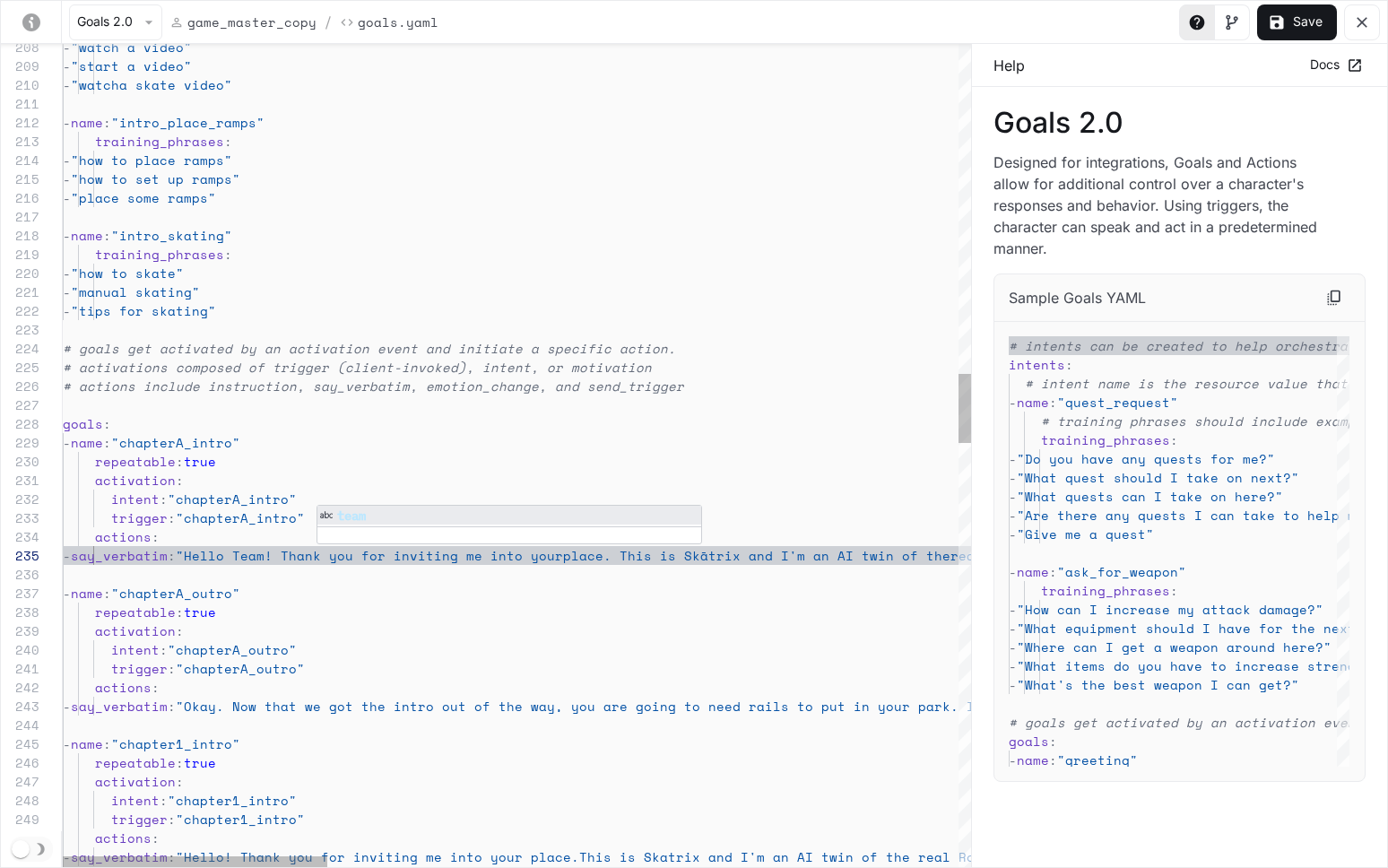 click on "Hello Team! Thank you for inviting me into your place. This is Skātrix and I'm an AI twin of the  real [LAST], who couldn't be here right now. The game is in Alpha so please forgive the  mess." at bounding box center [1598, 1014] 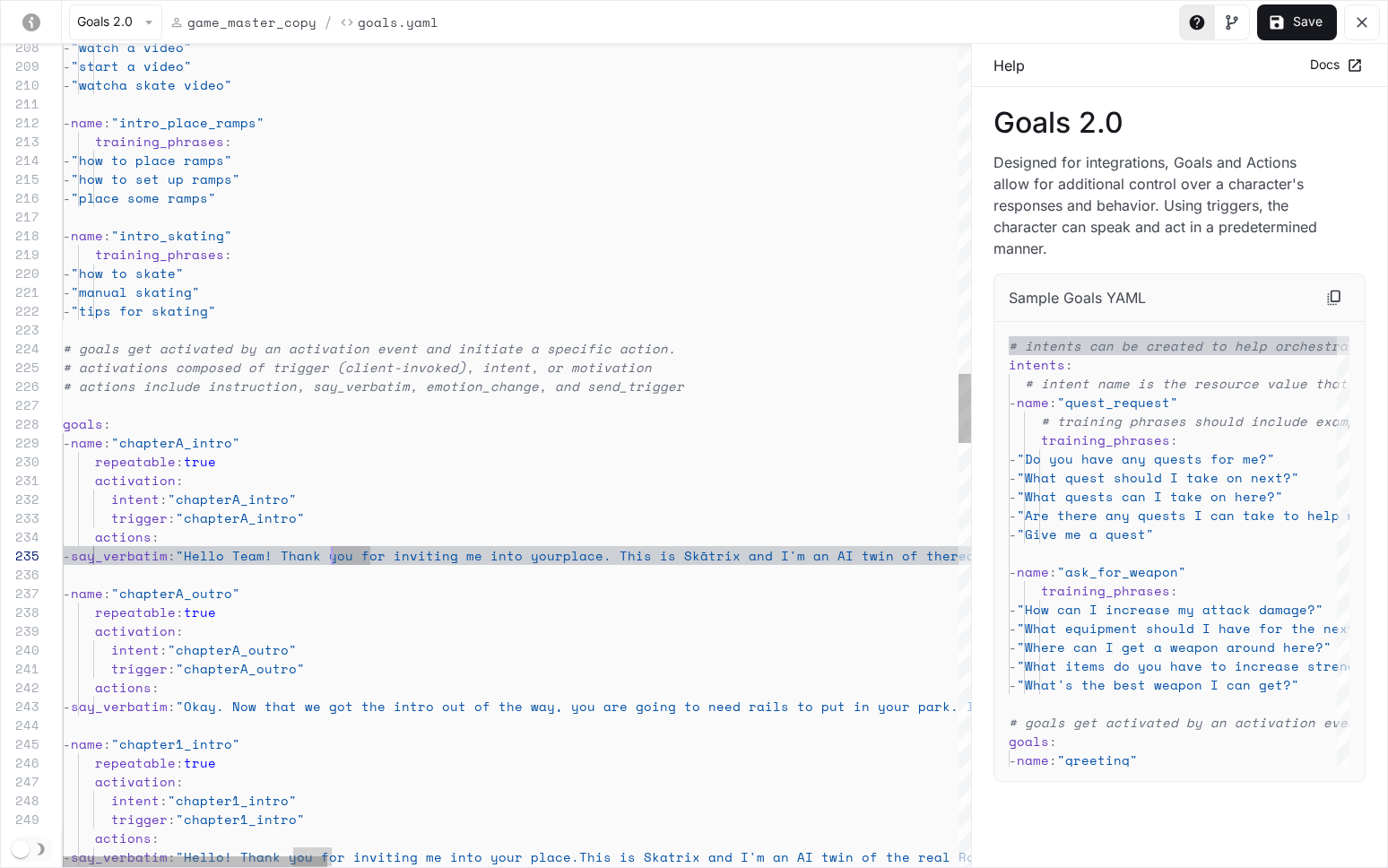 click on "Hello Team! Thank you for inviting me into your place. This is Skātrix and I'm an AI twin of the  real [LAST], who couldn't be here right now. The game is in Alpha so please forgive the  mess." at bounding box center [1598, 1014] 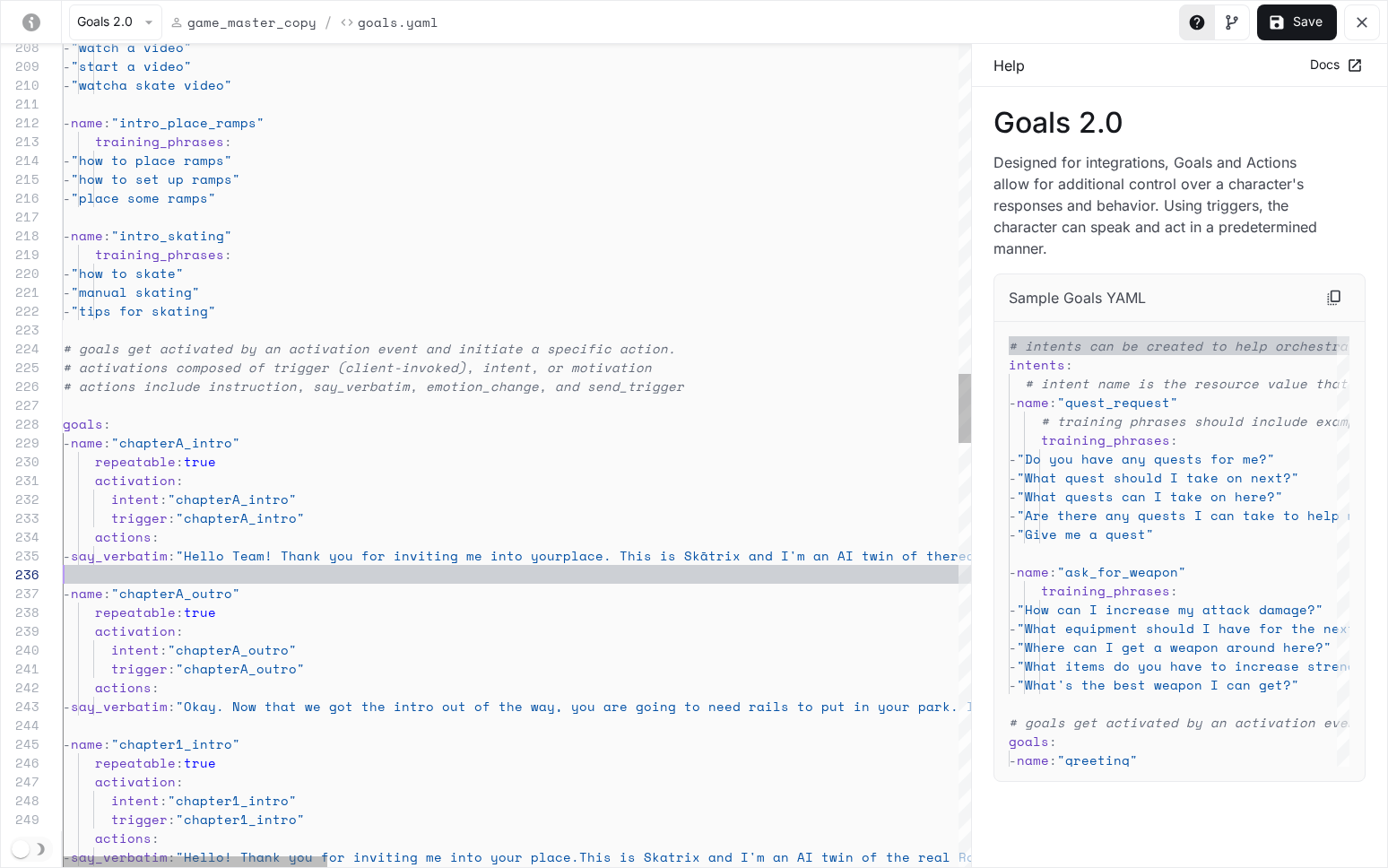 click on "Hello Team! Thank you for inviting me into your place. This is Skātrix and I'm an AI twin of the  real [LAST], who couldn't be here right now. The game is in Alpha so please forgive the  mess." at bounding box center (1598, 1014) 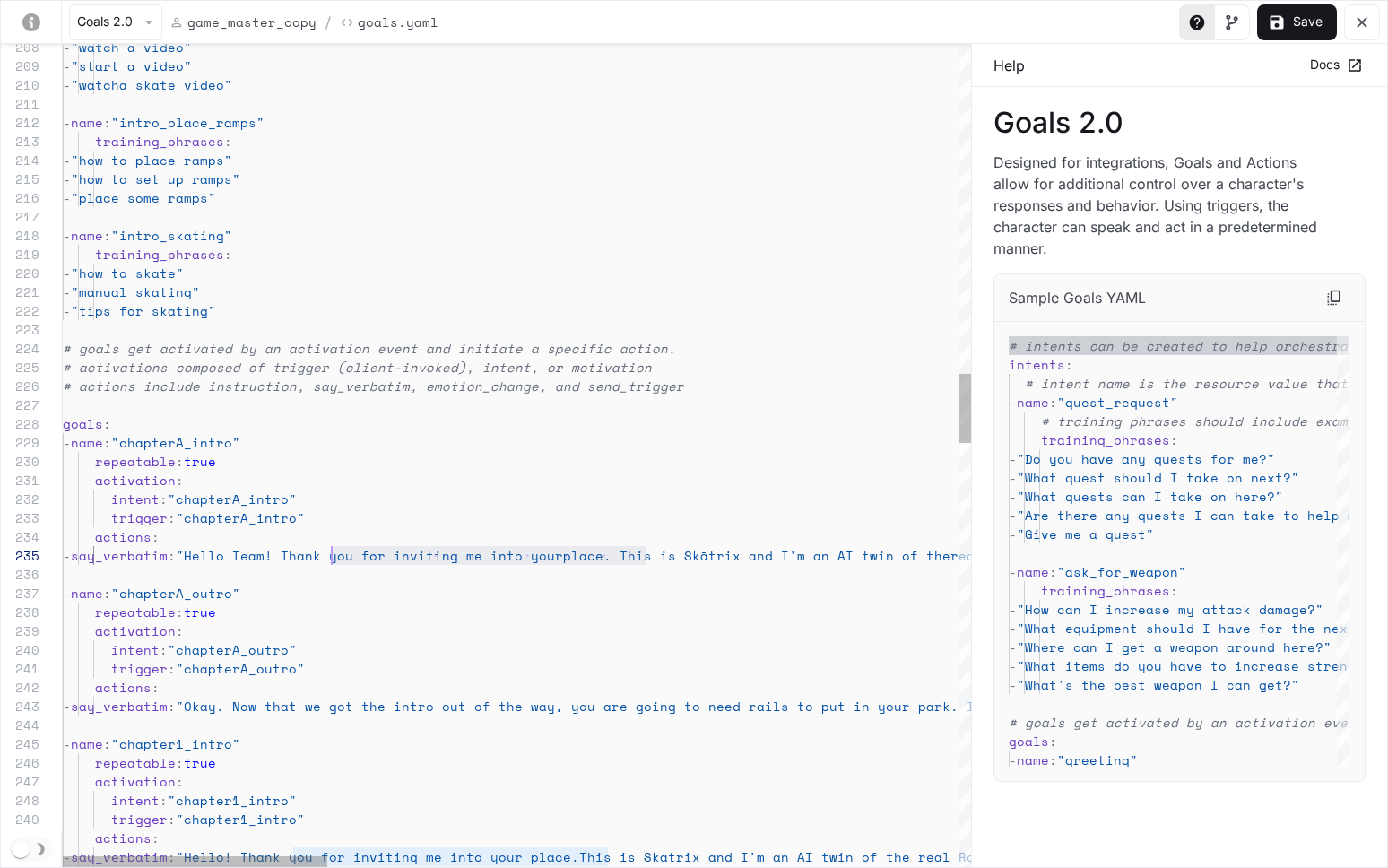scroll, scrollTop: 75, scrollLeft: 269, axis: both 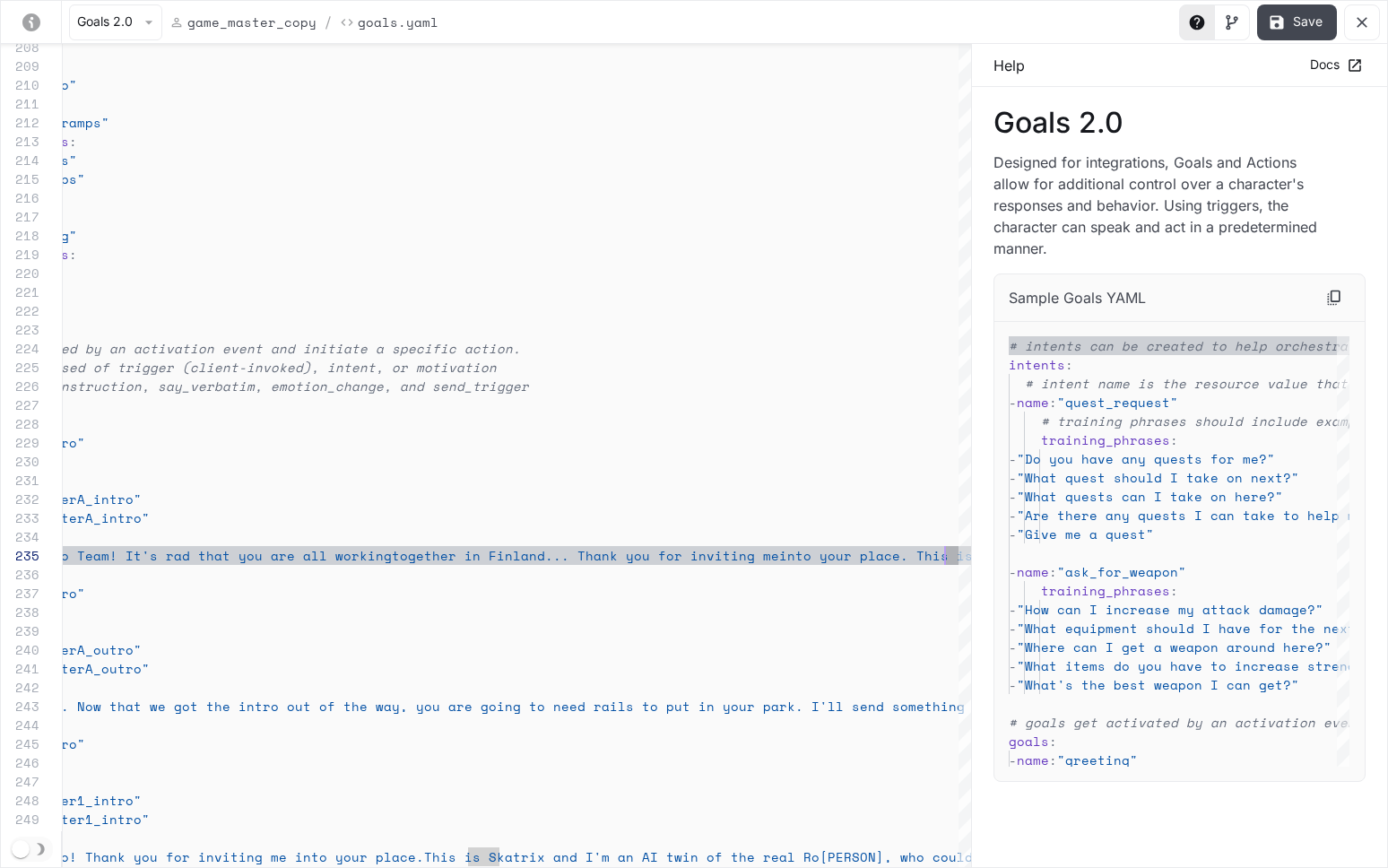 click on "Save" at bounding box center (1297, 22) 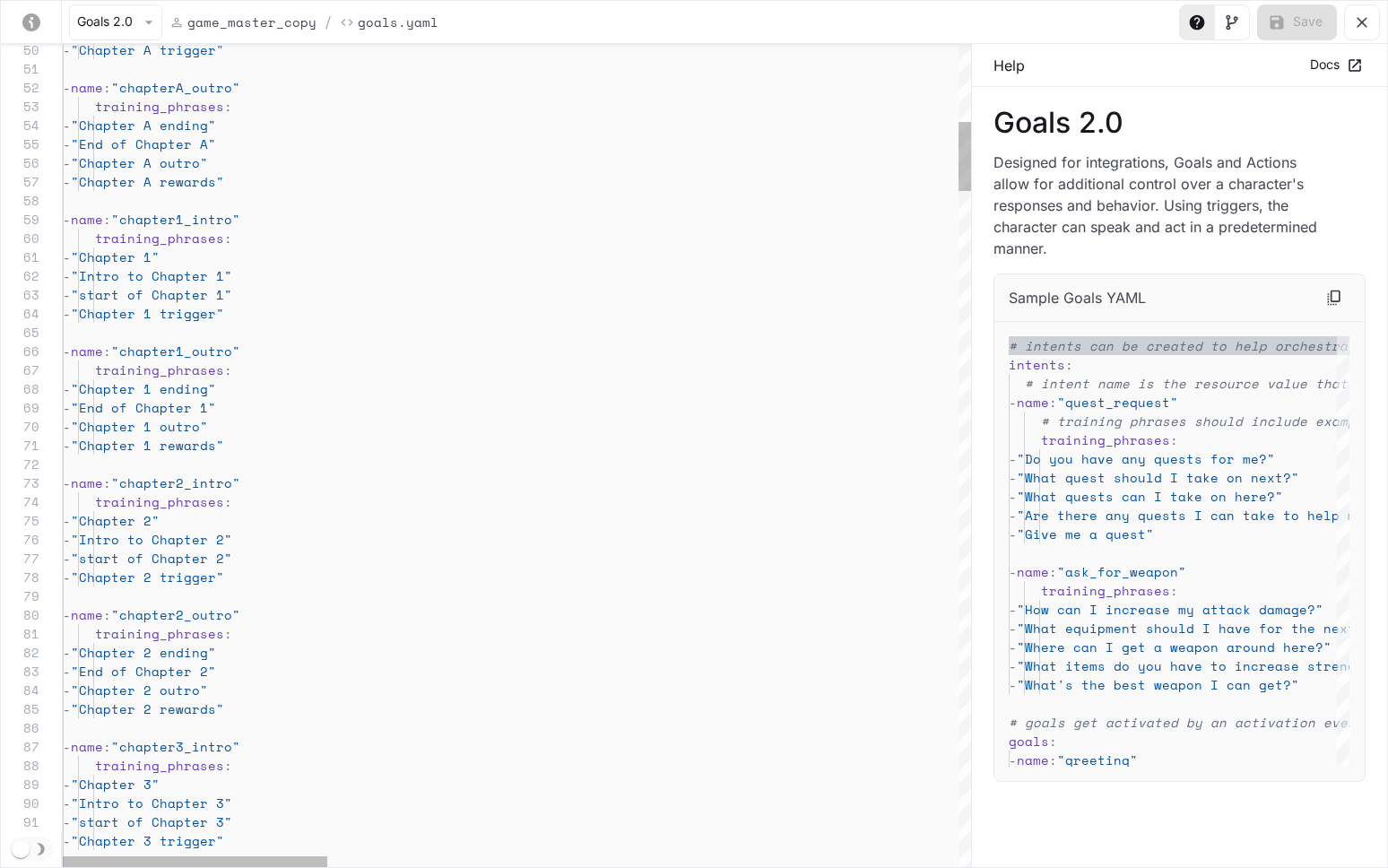 click on "- "Chapter A trigger" - name : "chapterA_outro" training_phrases : - "Chapter A ending" - "End of Chapter A" - "Chapter A outro" - "Chapter A rewards" - name : "chapter1_intro" training_phrases : - "Chapter 1" - "Intro to Chapter 1" - "start of Chapter 1" - "Chapter 1 trigger" - name : "chapter1_outro" training_phrases : - "Chapter 1 ending" - "End of Chapter 1" - "Chapter 1 outro" - "Chapter 1 rewards" - name : "chapter2_intro" training_phrases : - "Chapter 2" - "Intro to Chapter 2" - "start of Chapter 2" - "Chapter 2 trigger" - name : "chapter2_outro" training_phrases : - "Chapter 2 ending" - "End of Chapter 2" - :" at bounding box center [1598, 3992] 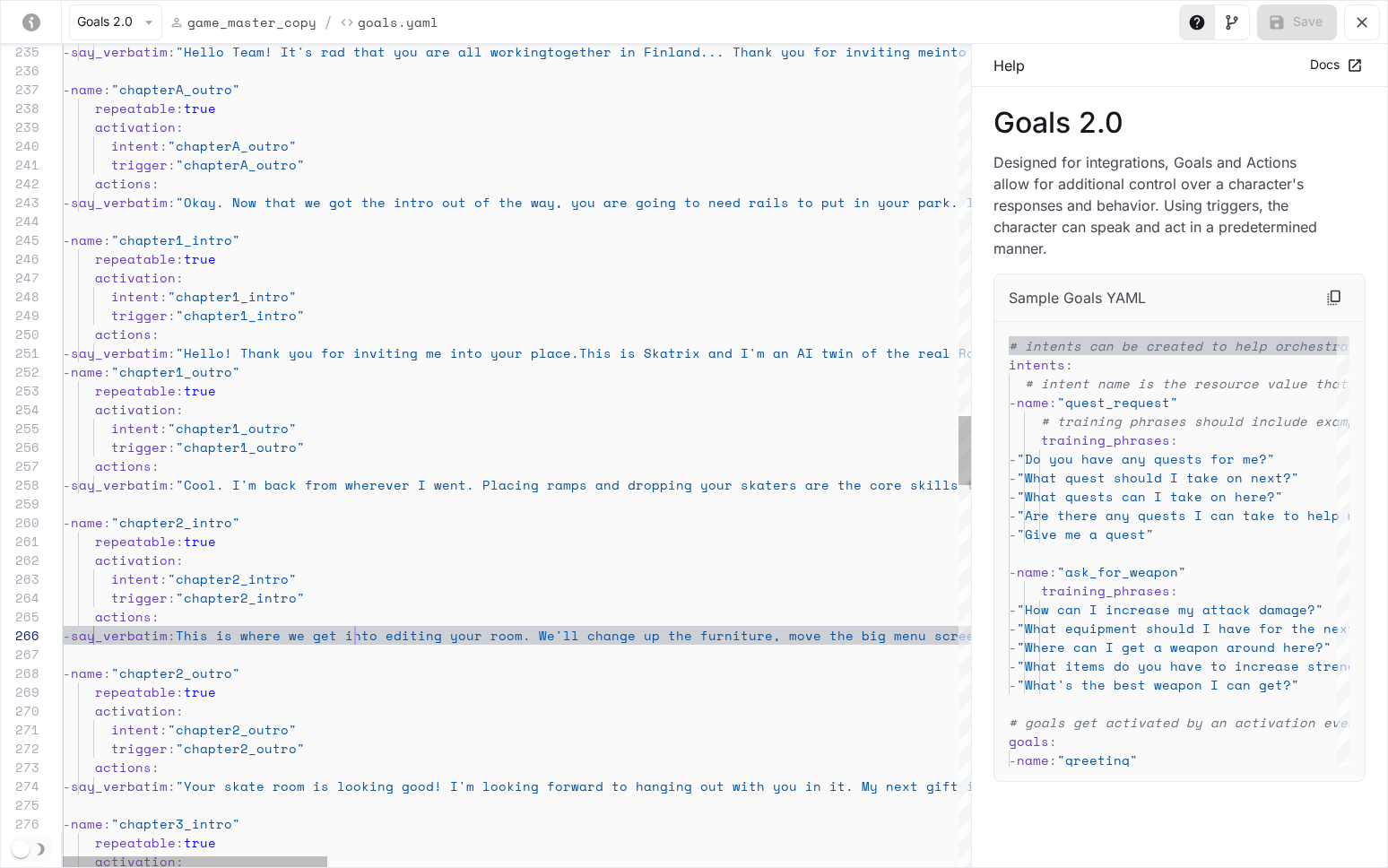 click on "Hello Team! It's rad that you are all working  together in Finland... Thank you for inviting me  into your place. This is Skātrix and I'm an AI  twin of the real [LAST], who couldn't be here right now. The game is in Alpha so please  forgive the mess.Okay. Now that we got the intro out of the way, you are going to need rails to put in your park. I  ll send something to you now.Hello! Thank you for inviting me into your place." at bounding box center (1598, 510) 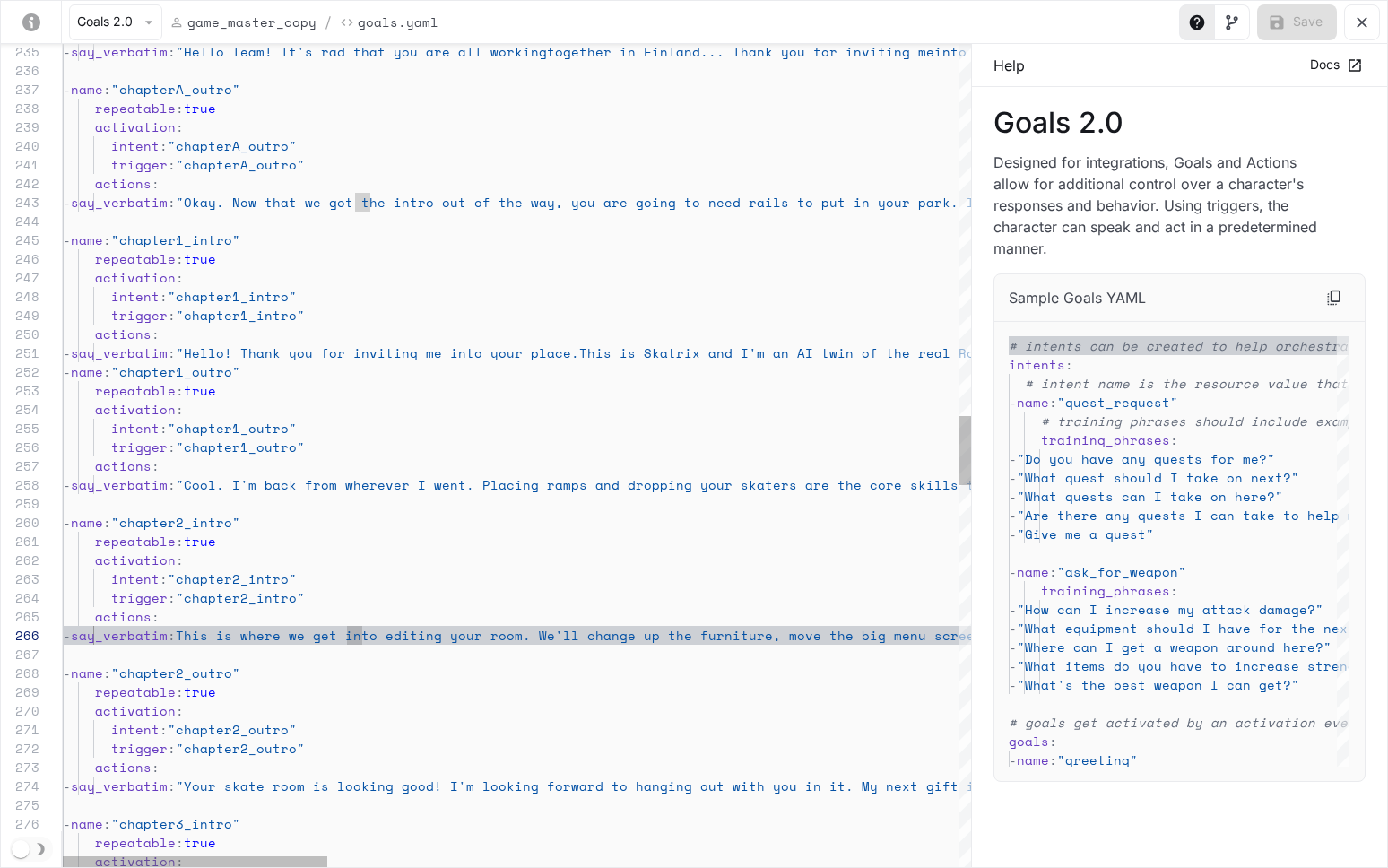 click on "Hello Team! It's rad that you are all working  together in Finland... Thank you for inviting me  into your place. This is Skātrix and I'm an AI  twin of the real [LAST], who couldn't be here right now. The game is in Alpha so please  forgive the mess.Okay. Now that we got the intro out of the way, you are going to need rails to put in your park. I  ll send something to you now.Hello! Thank you for inviting me into your place." at bounding box center (1598, 510) 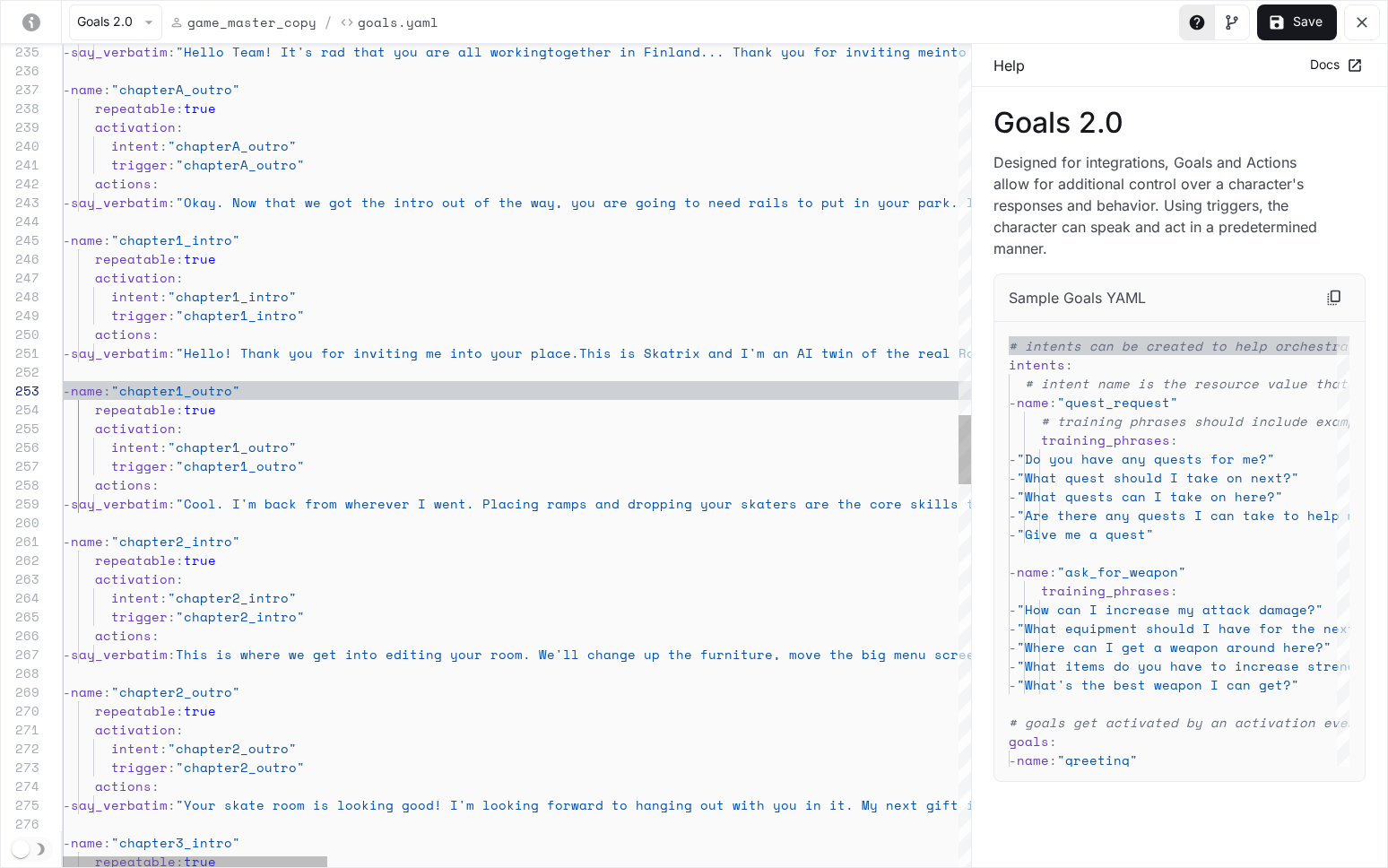 scroll, scrollTop: 19, scrollLeft: 0, axis: vertical 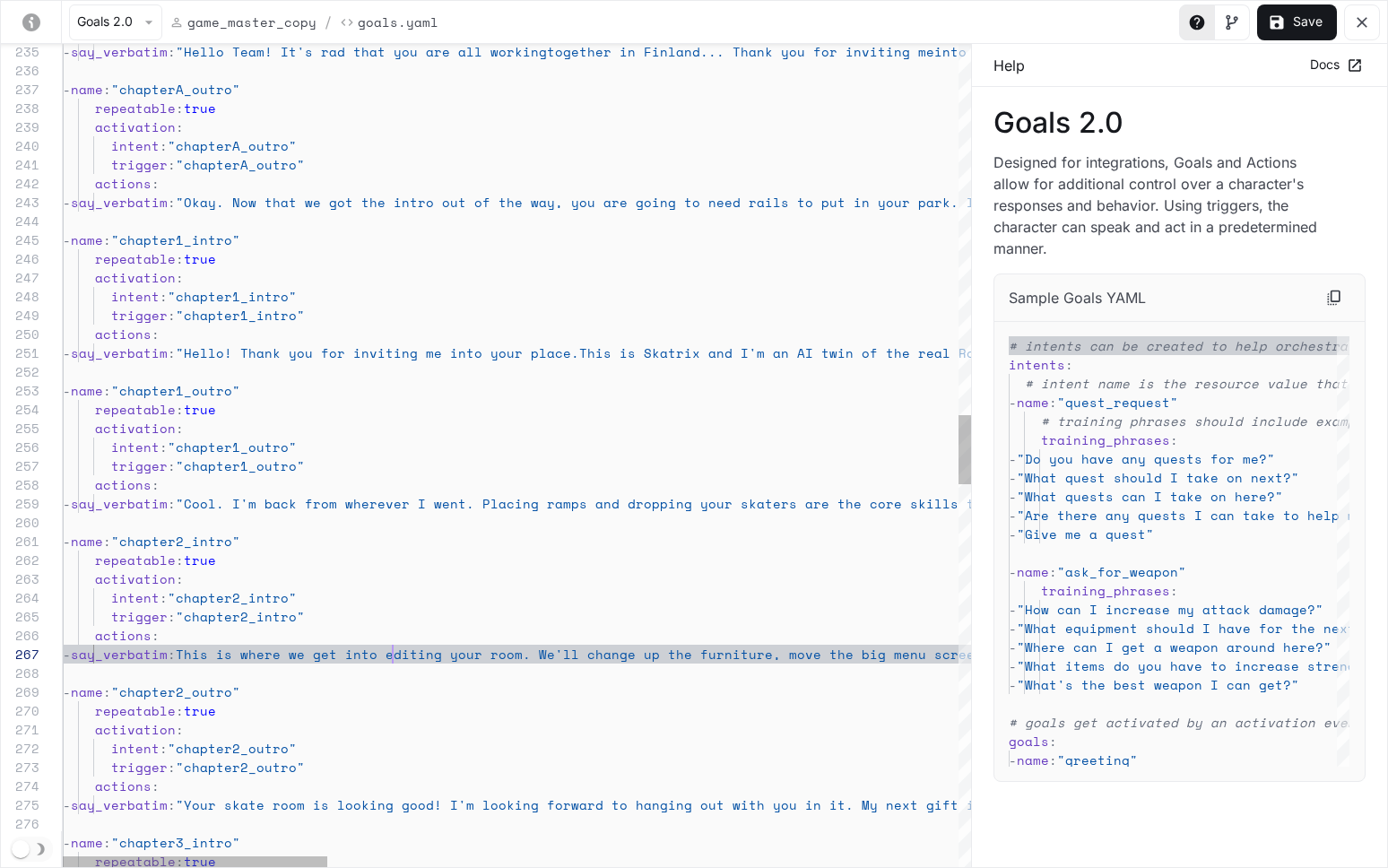 click on "-  say_verbatim :  "Hello Team! It's rad that you are all working  together in [COUNTRY]... Thank you for inviting me  into your place. This is Skātrix and I'm an AI  twin of the real [PERSON], who couldn't be  here right now. The game is in Alpha so please  forgive the mess."   -  name :  "chapterA_outro"         repeatable :  true      activation :        intent :  "chapterA_outro"        trigger :  "chapterA_outro"      actions :       -  say_verbatim :  "Okay. Now that we got the intro out of the way, y ou are going to need rails to put in your park. I  ll send something to you now"     -  name :  "chapter1_intro"         repeatable :  true      activation :        intent :  "chapter1_intro"        trigger :  "chapter1_intro"      actions :       -  say_verbatim :  "Hello! Thank you for inviting me into your place." at bounding box center [1598, 519] 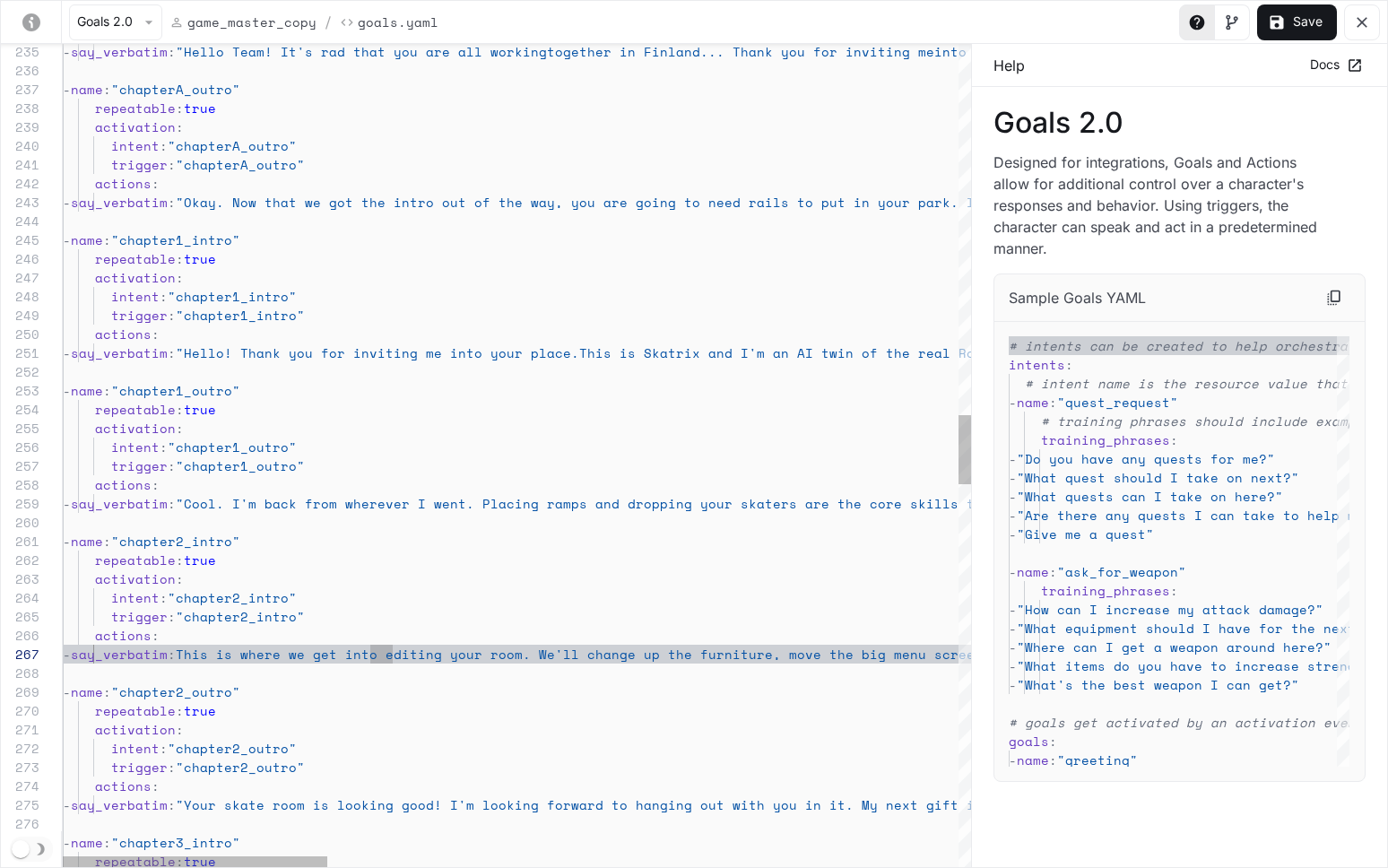 click on "-  say_verbatim :  "Hello Team! It's rad that you are all working  together in [COUNTRY]... Thank you for inviting me  into your place. This is Skātrix and I'm an AI  twin of the real [PERSON], who couldn't be  here right now. The game is in Alpha so please  forgive the mess."   -  name :  "chapterA_outro"         repeatable :  true      activation :        intent :  "chapterA_outro"        trigger :  "chapterA_outro"      actions :       -  say_verbatim :  "Okay. Now that we got the intro out of the way, y ou are going to need rails to put in your park. I  ll send something to you now"     -  name :  "chapter1_intro"         repeatable :  true      activation :        intent :  "chapter1_intro"        trigger :  "chapter1_intro"      actions :       -  say_verbatim :  "Hello! Thank you for inviting me into your place." at bounding box center (1598, 519) 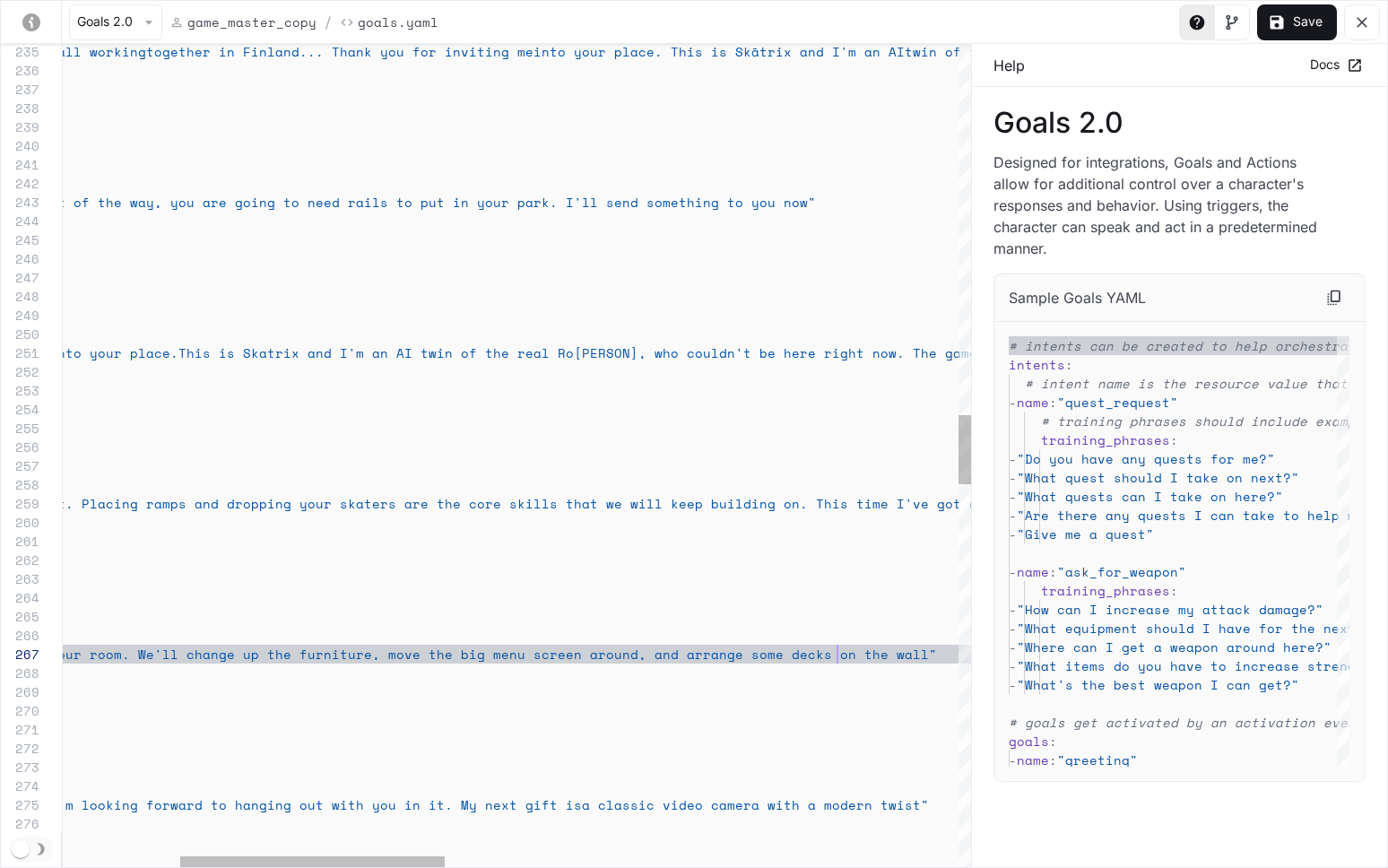 scroll, scrollTop: 113, scrollLeft: 1160, axis: both 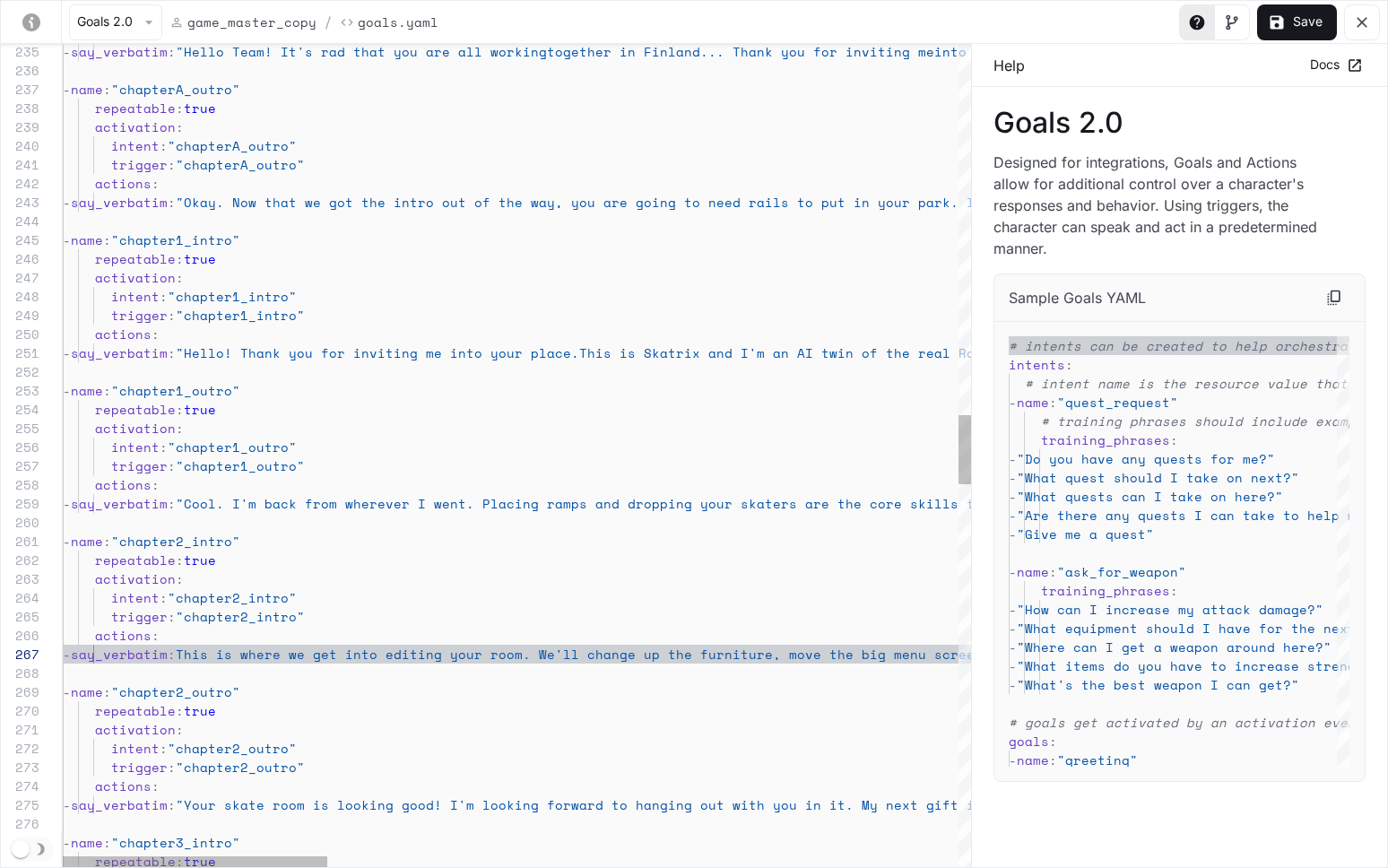 click on "-  say_verbatim :  "Hello Team! It's rad that you are all working  together in [COUNTRY]... Thank you for inviting me  into your place. This is Skātrix and I'm an AI  twin of the real [PERSON], who couldn't be  here right now. The game is in Alpha so please  forgive the mess."   -  name :  "chapterA_outro"         repeatable :  true      activation :        intent :  "chapterA_outro"        trigger :  "chapterA_outro"      actions :       -  say_verbatim :  "Okay. Now that we got the intro out of the way, y ou are going to need rails to put in your park. I  ll send something to you now"     -  name :  "chapter1_intro"         repeatable :  true      activation :        intent :  "chapter1_intro"        trigger :  "chapter1_intro"      actions :       -  say_verbatim :  "Hello! Thank you for inviting me into your place." at bounding box center [1598, 519] 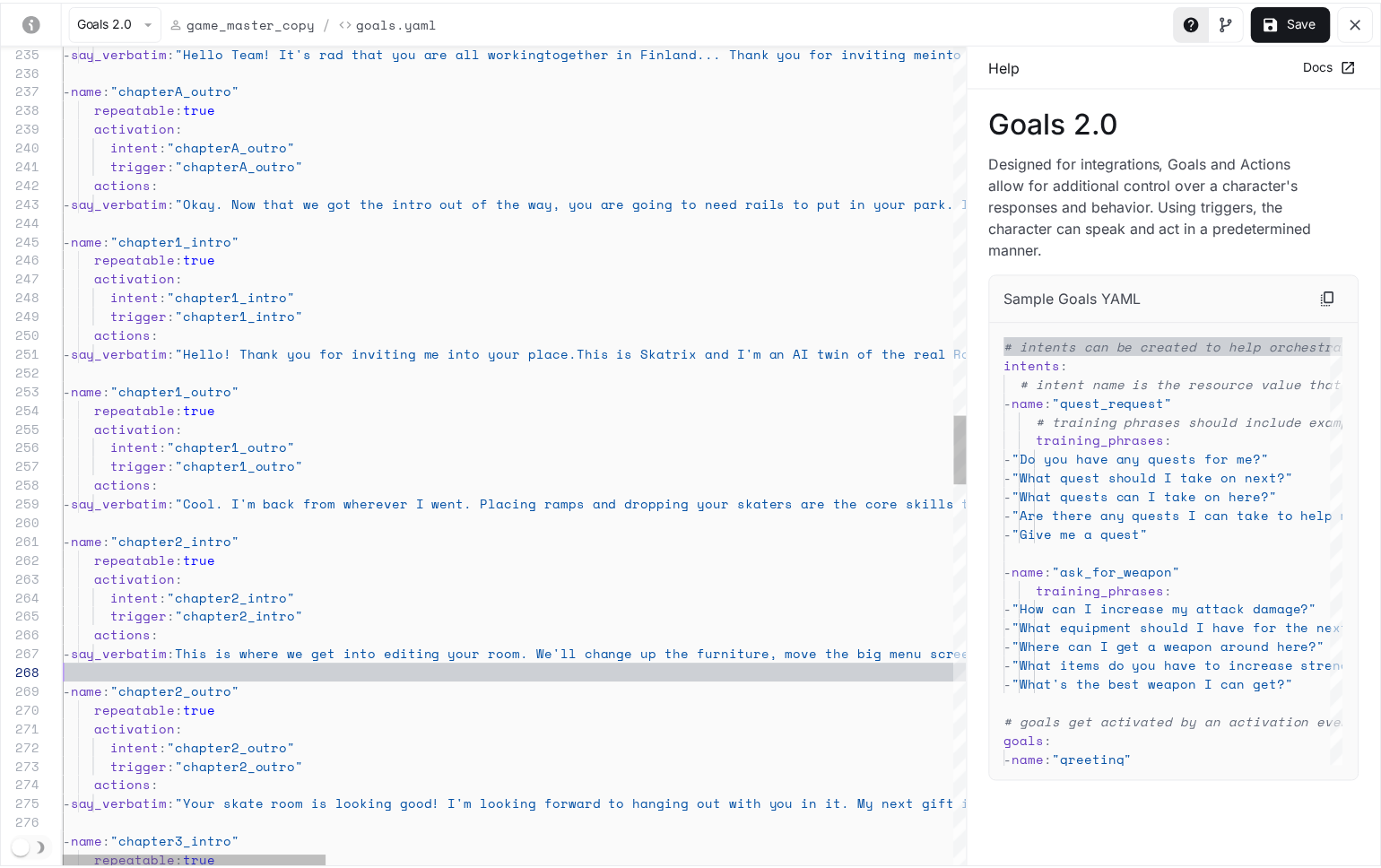 scroll, scrollTop: 132, scrollLeft: 0, axis: vertical 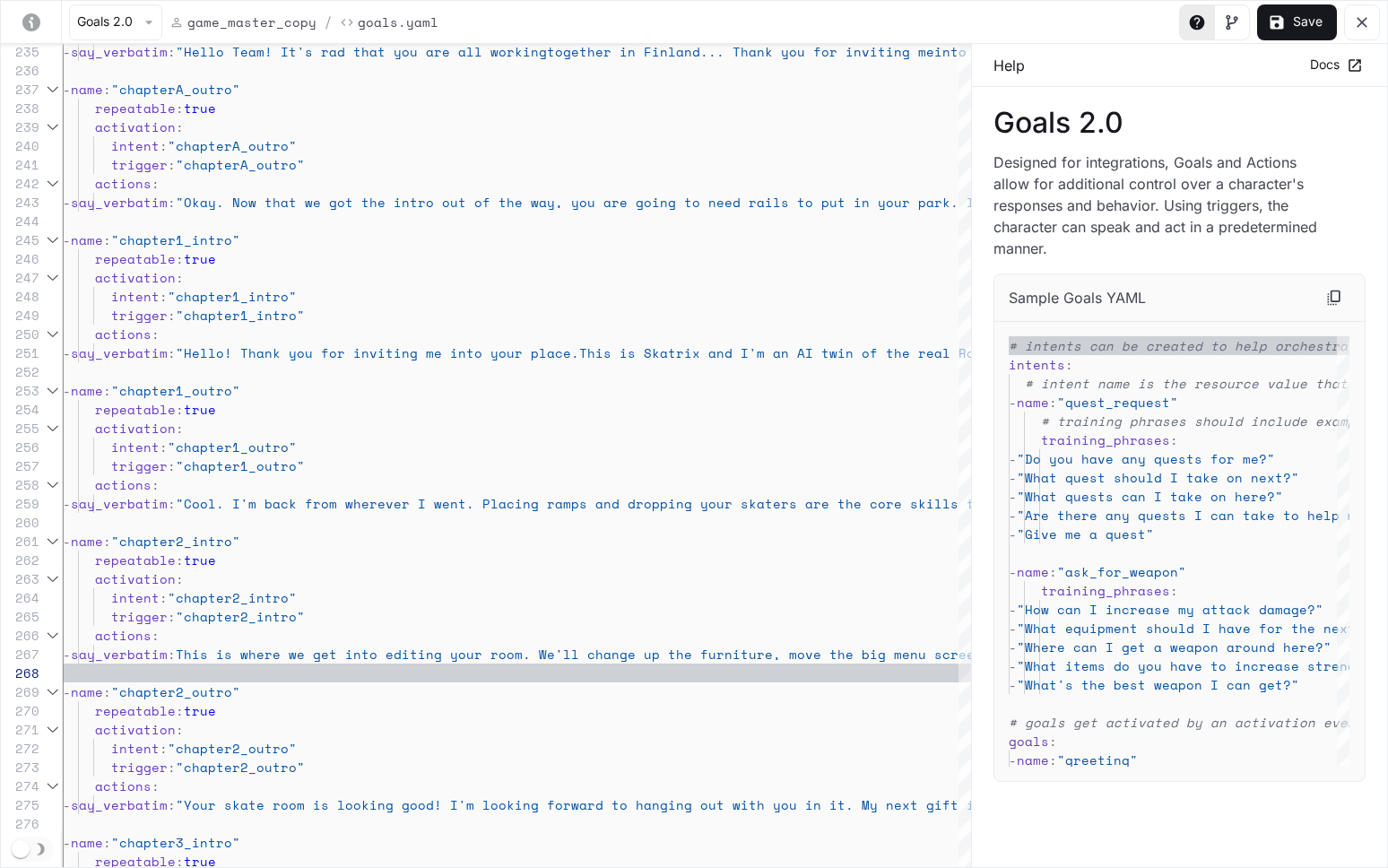 type on "**********" 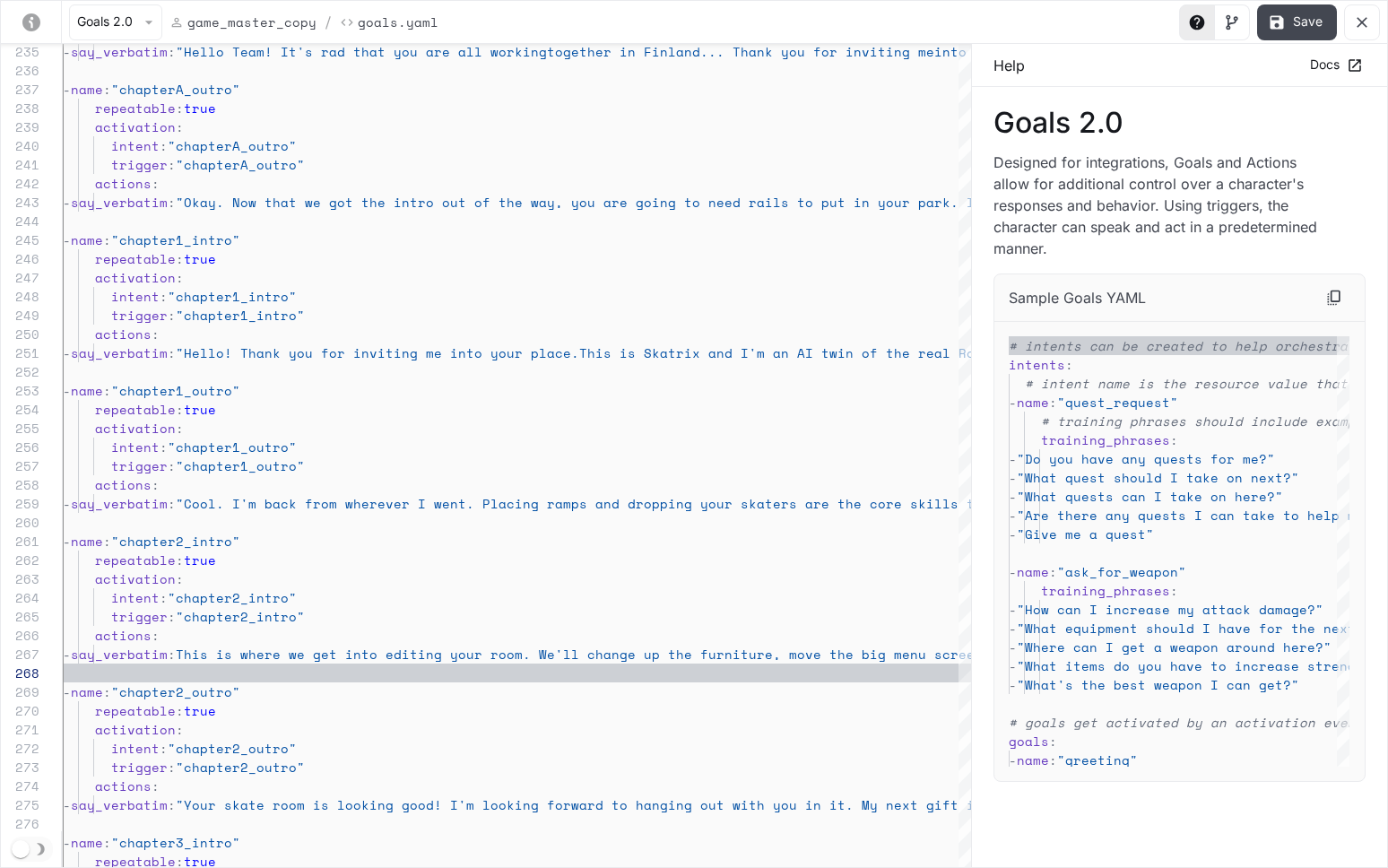 click on "Save" at bounding box center [1297, 22] 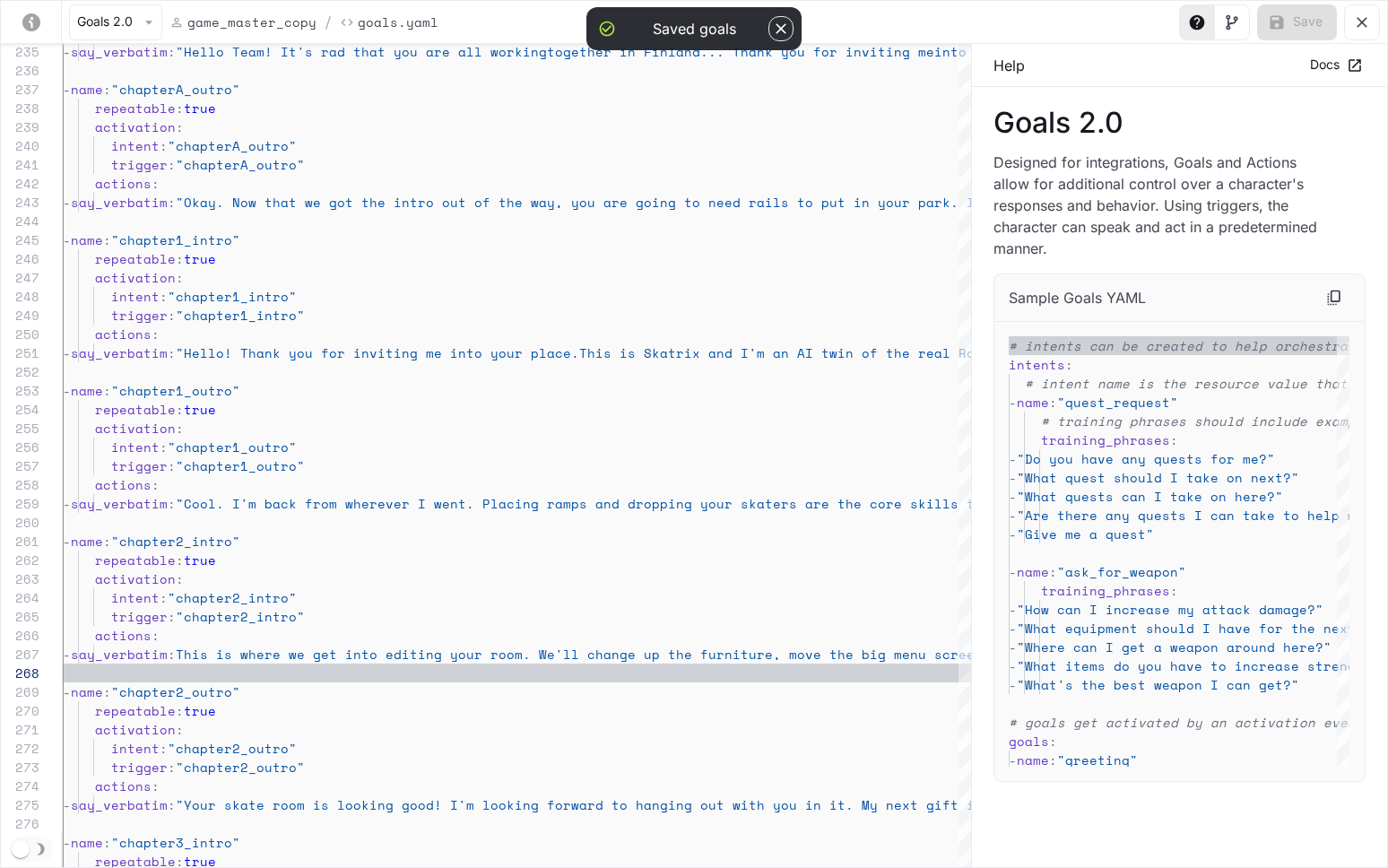 click 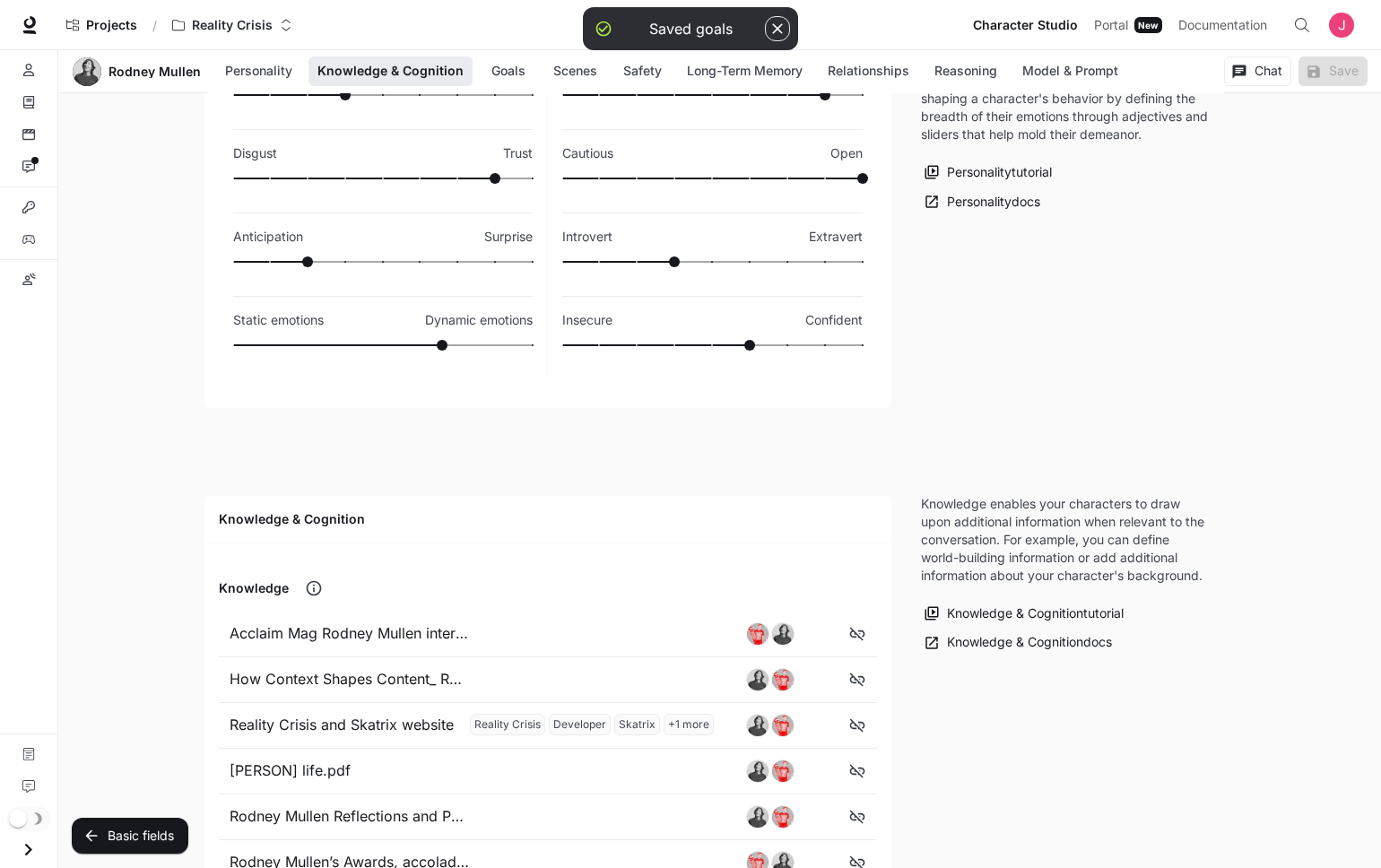 scroll, scrollTop: 386, scrollLeft: 0, axis: vertical 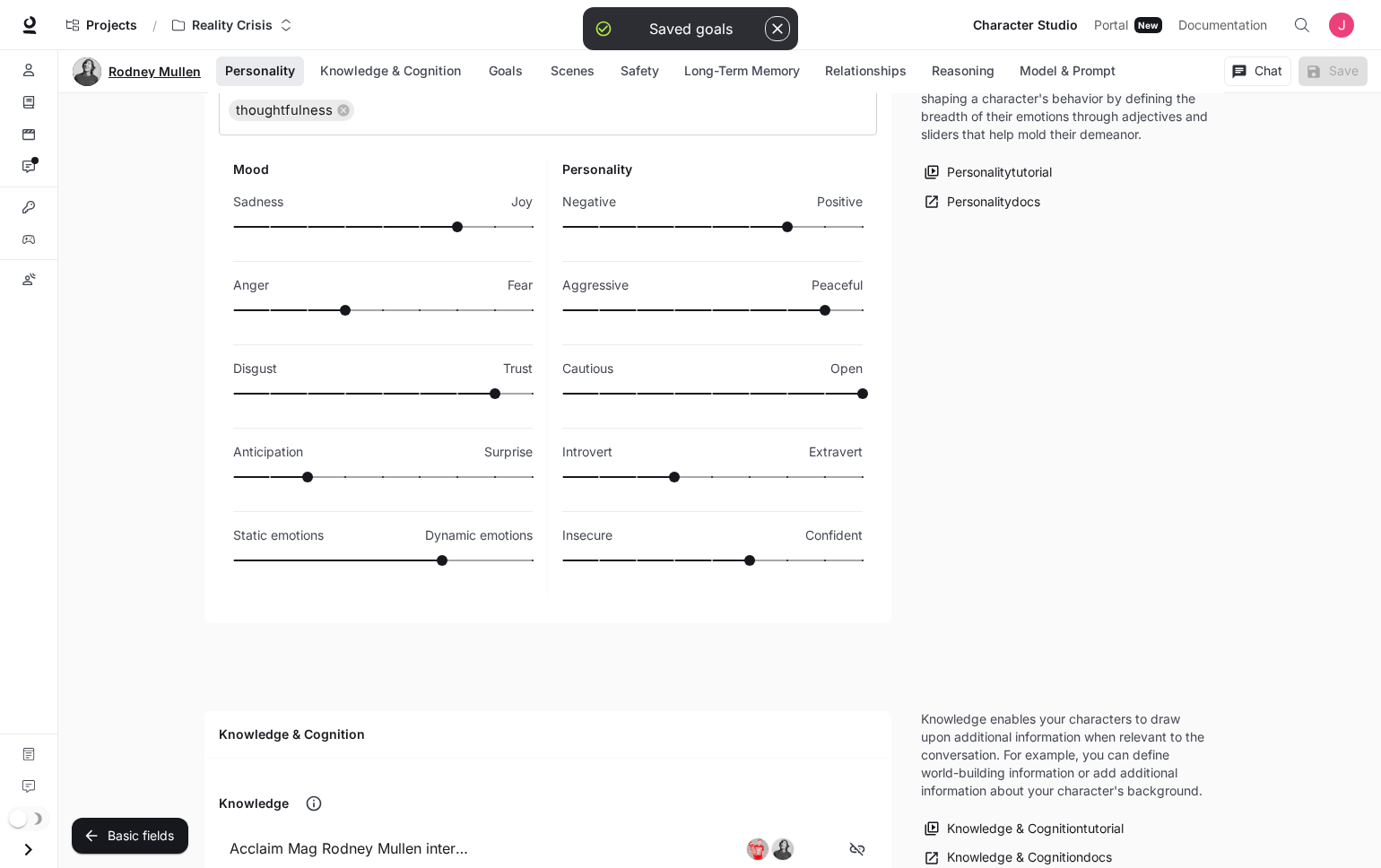 click on "Rodney Mullen" at bounding box center (154, 72) 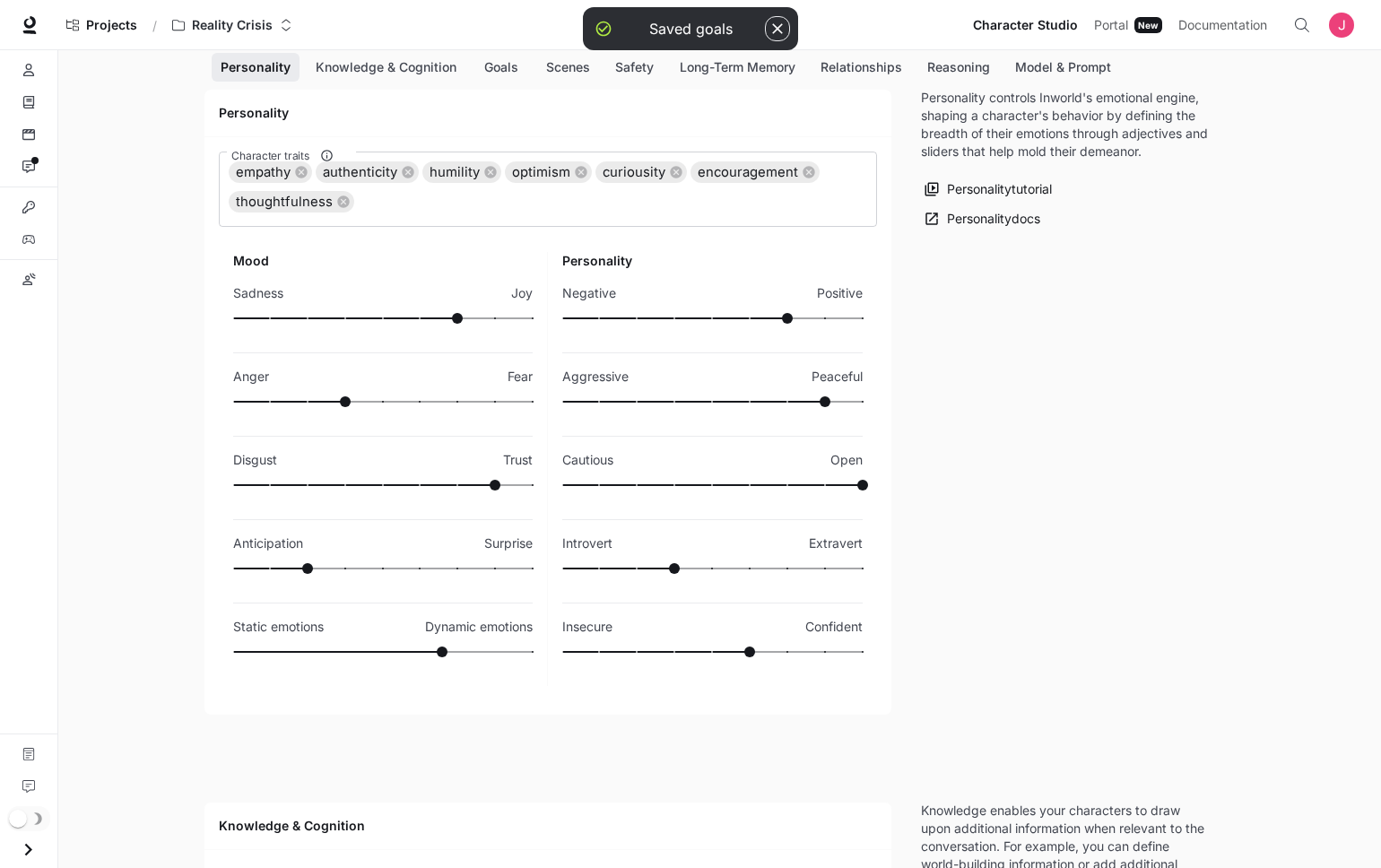 scroll, scrollTop: 0, scrollLeft: 0, axis: both 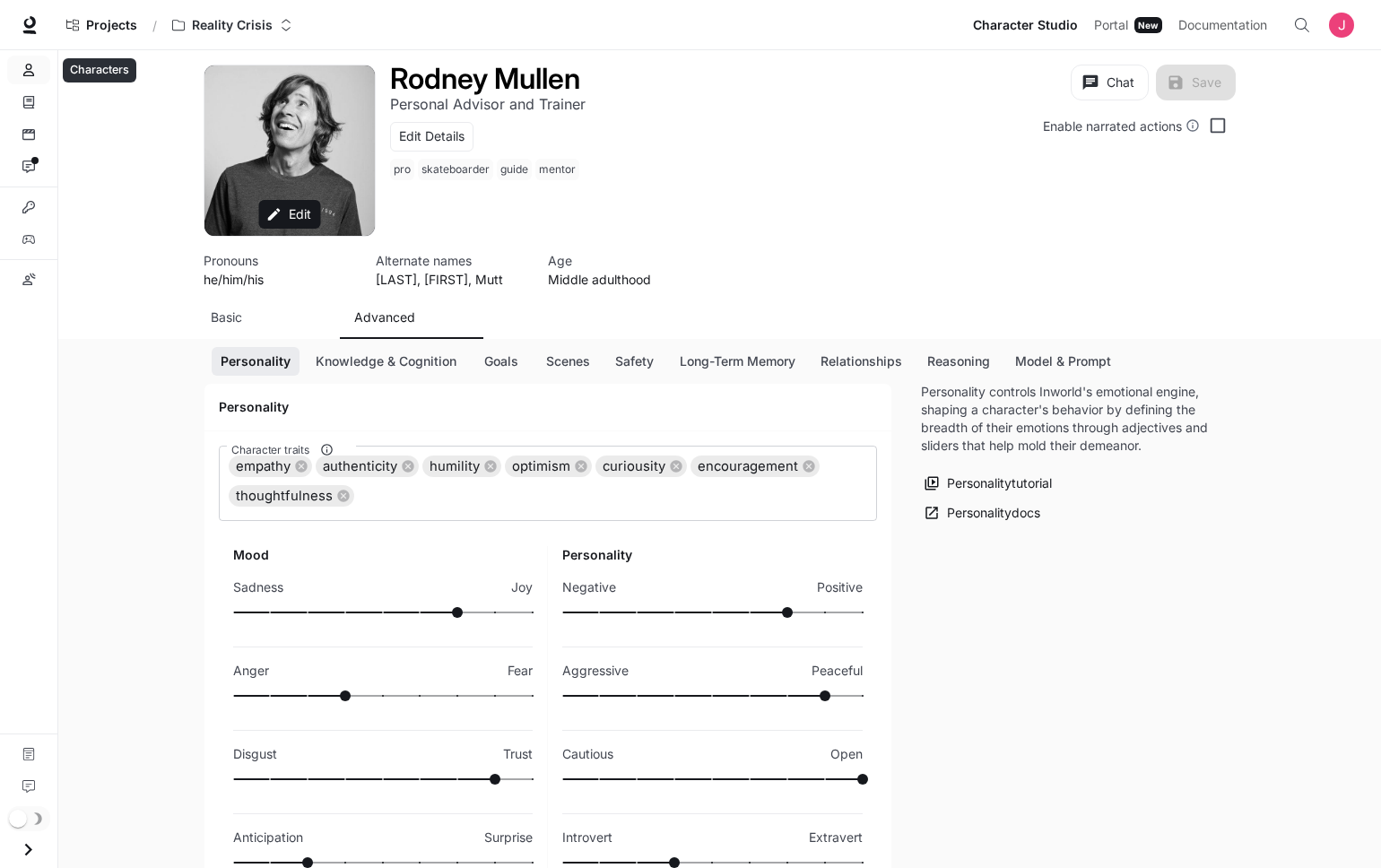 click 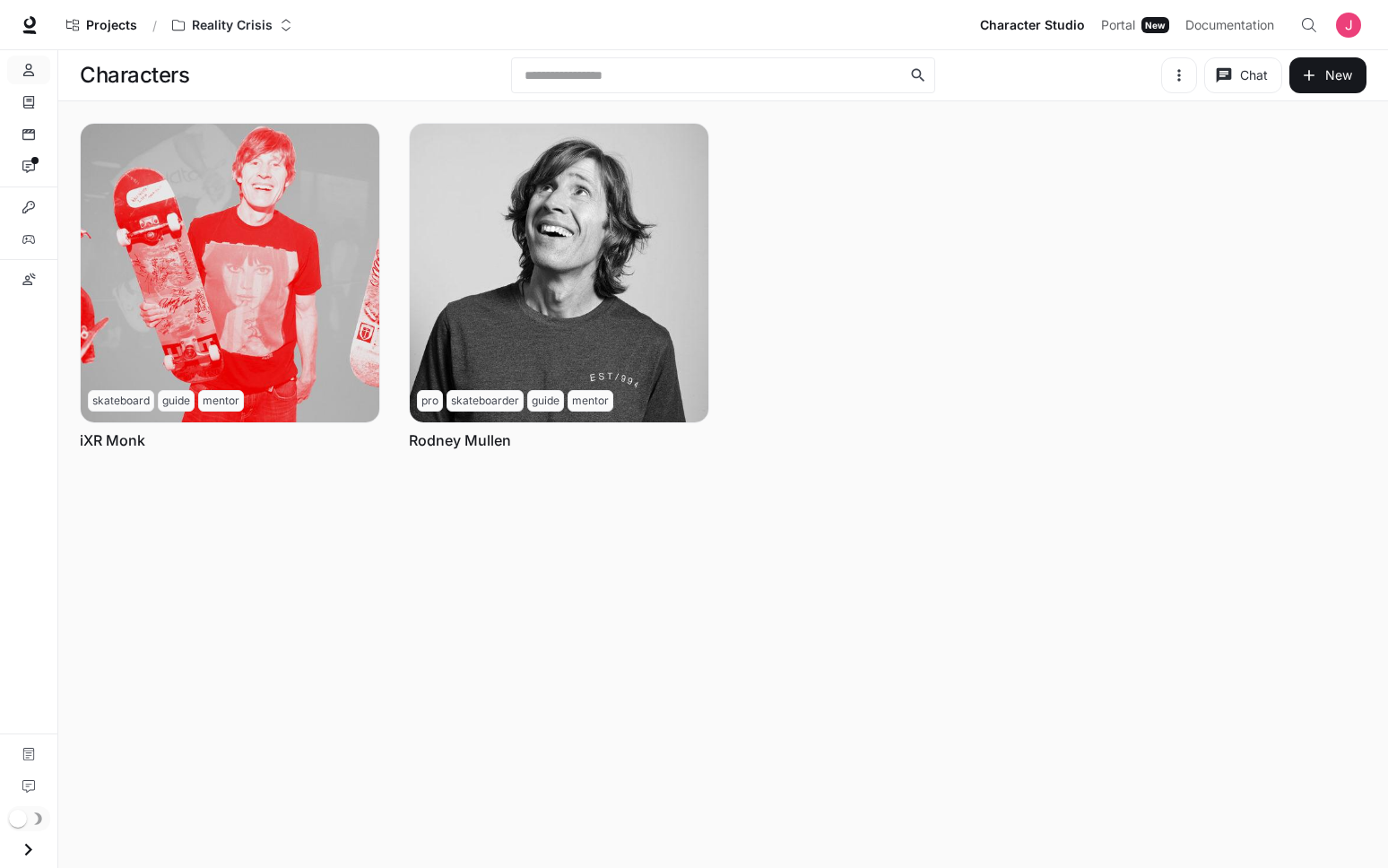 click on "Characters Chat New Chat Edit More skateboard guide mentor iXR Monk Chat Edit More pro skateboarder guide mentor [PERSON]" at bounding box center (723, 459) 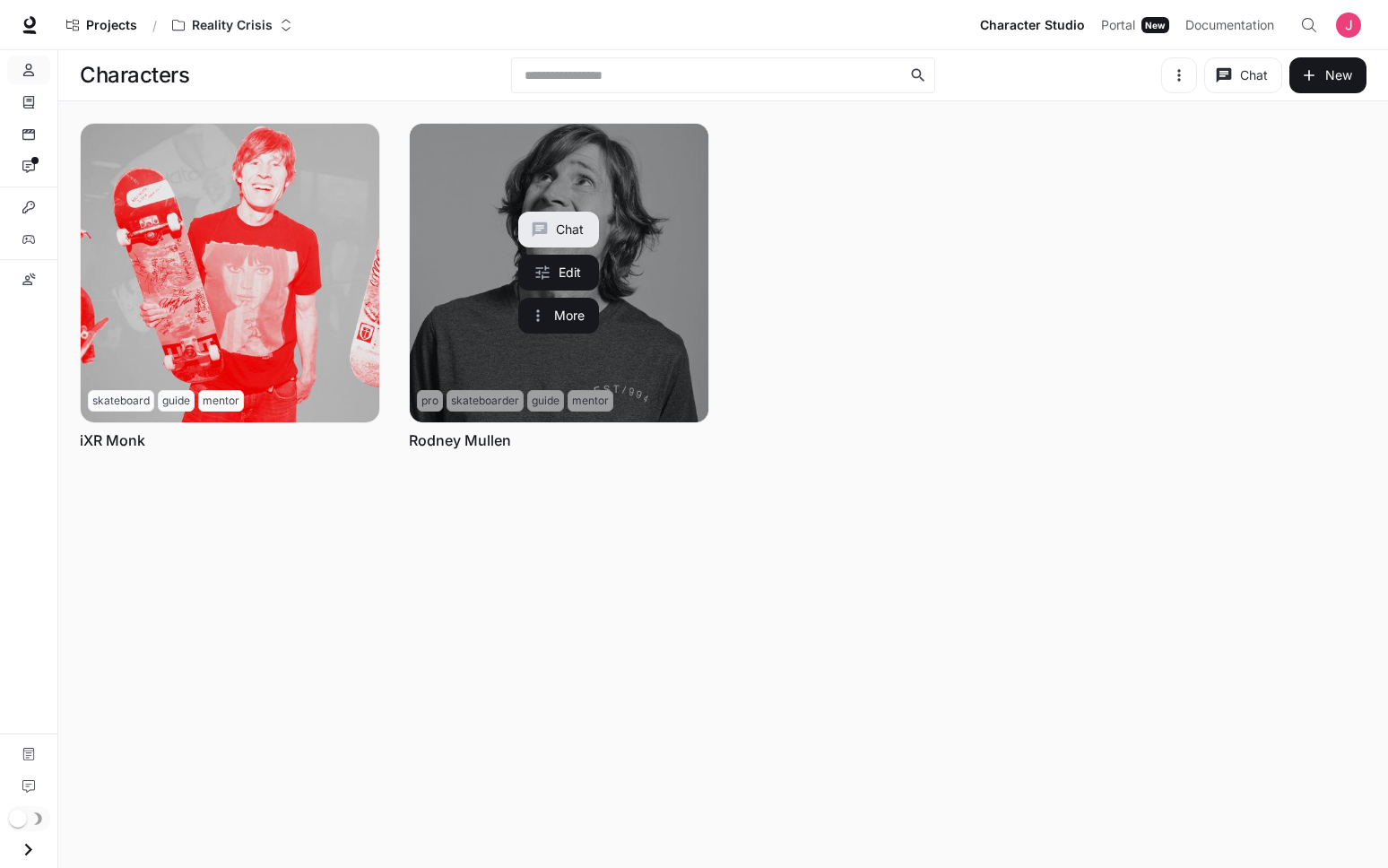 click on "Chat" at bounding box center (559, 230) 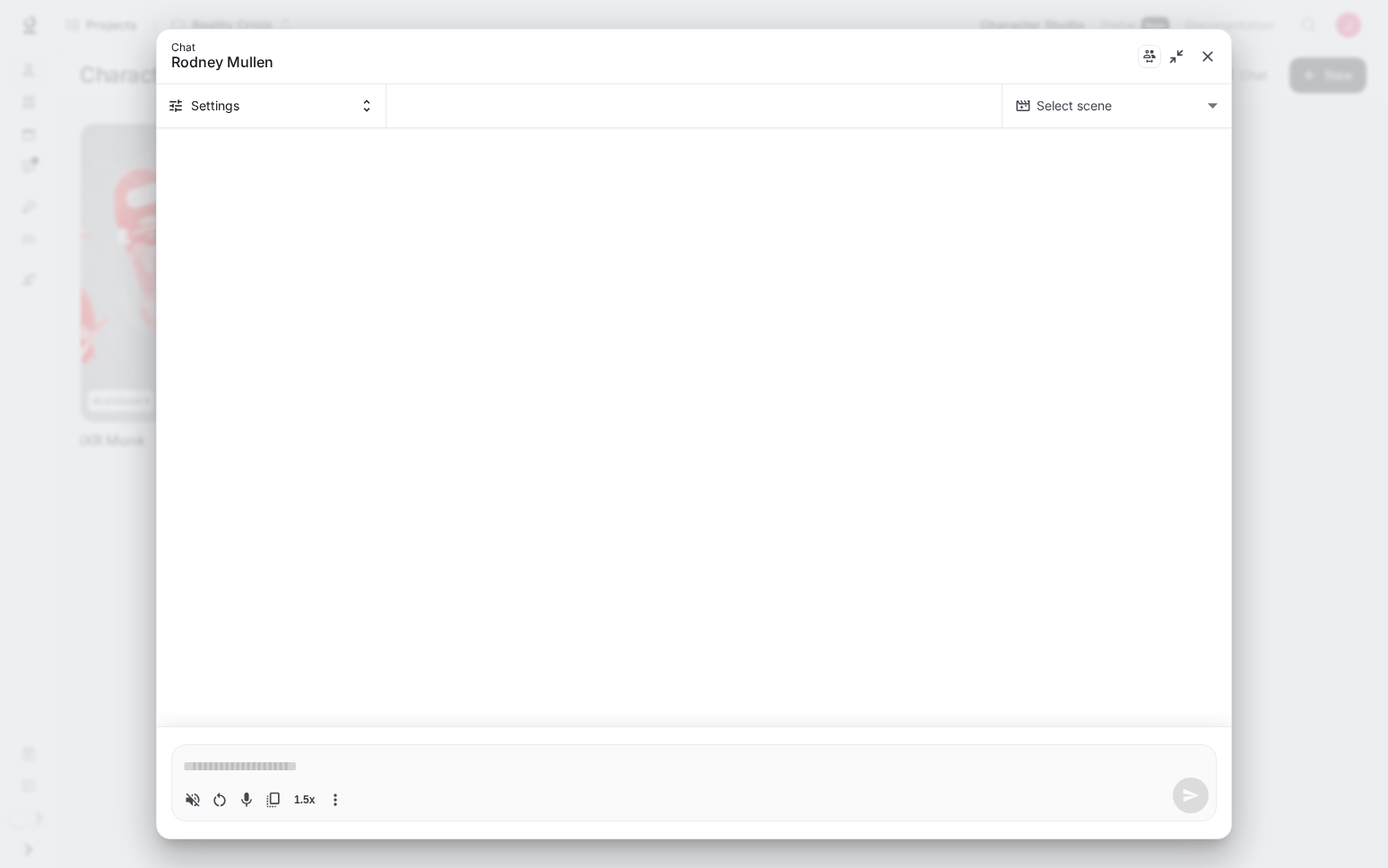 type on "*" 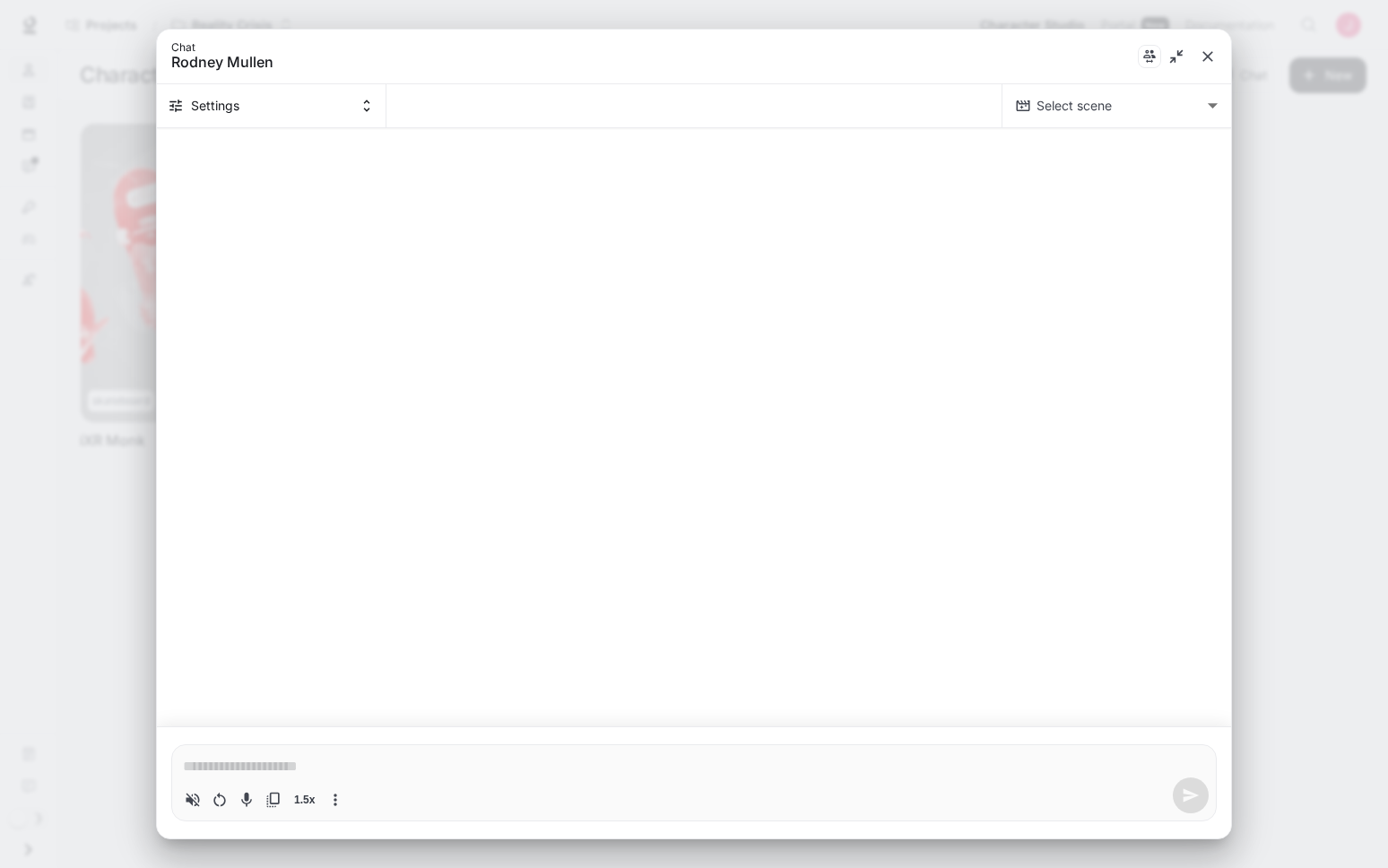 click 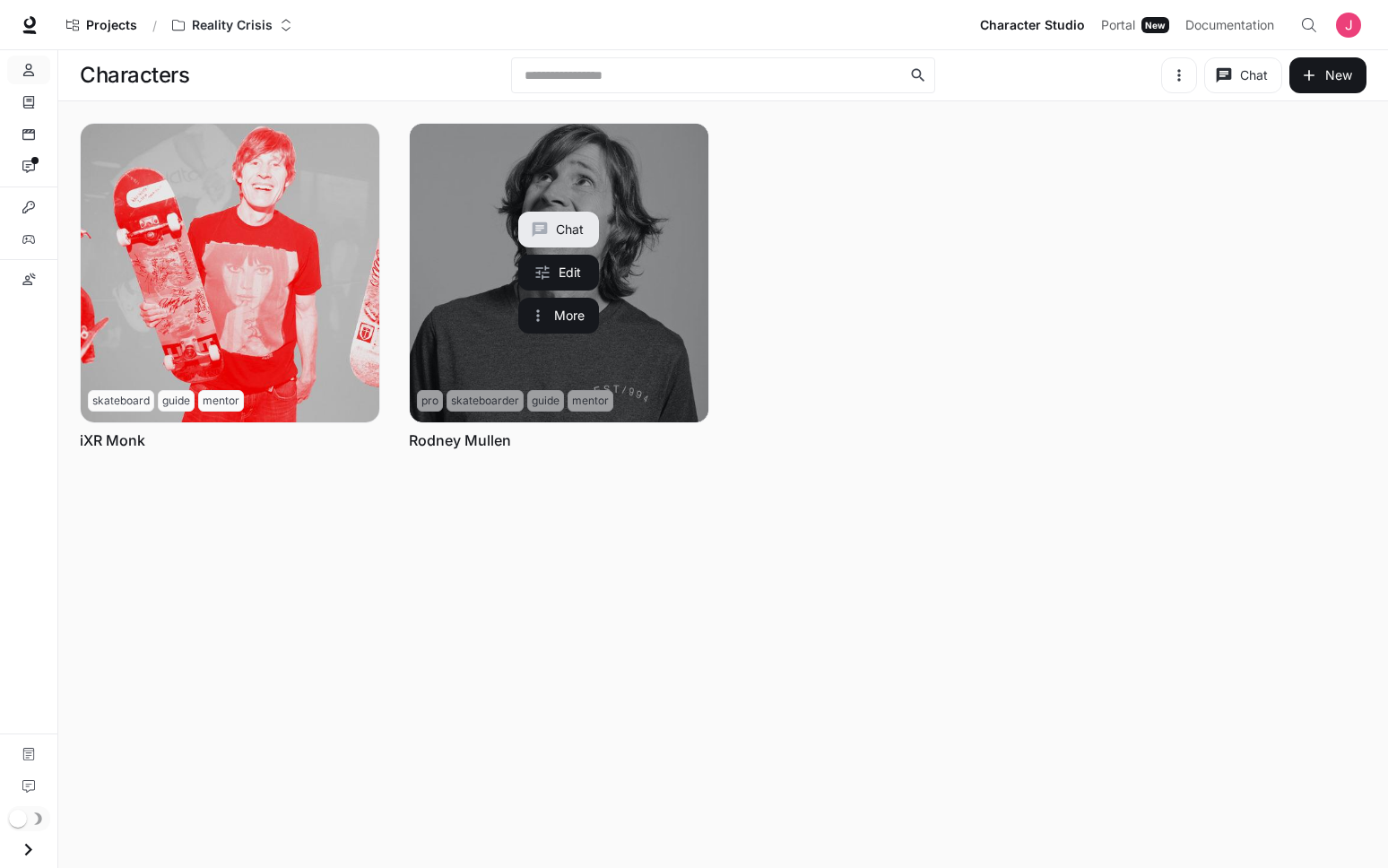 click at bounding box center [559, 273] 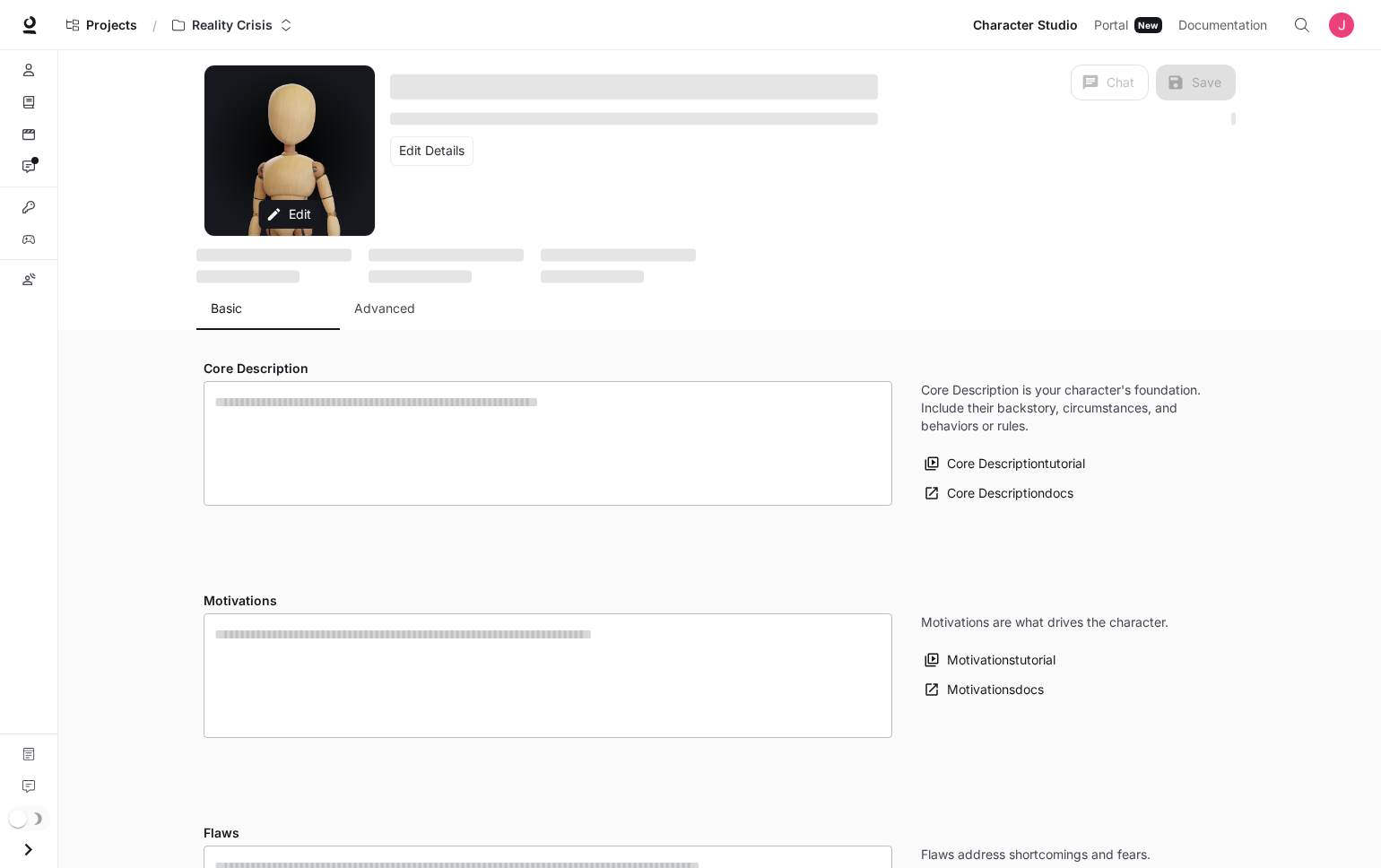 type on "**********" 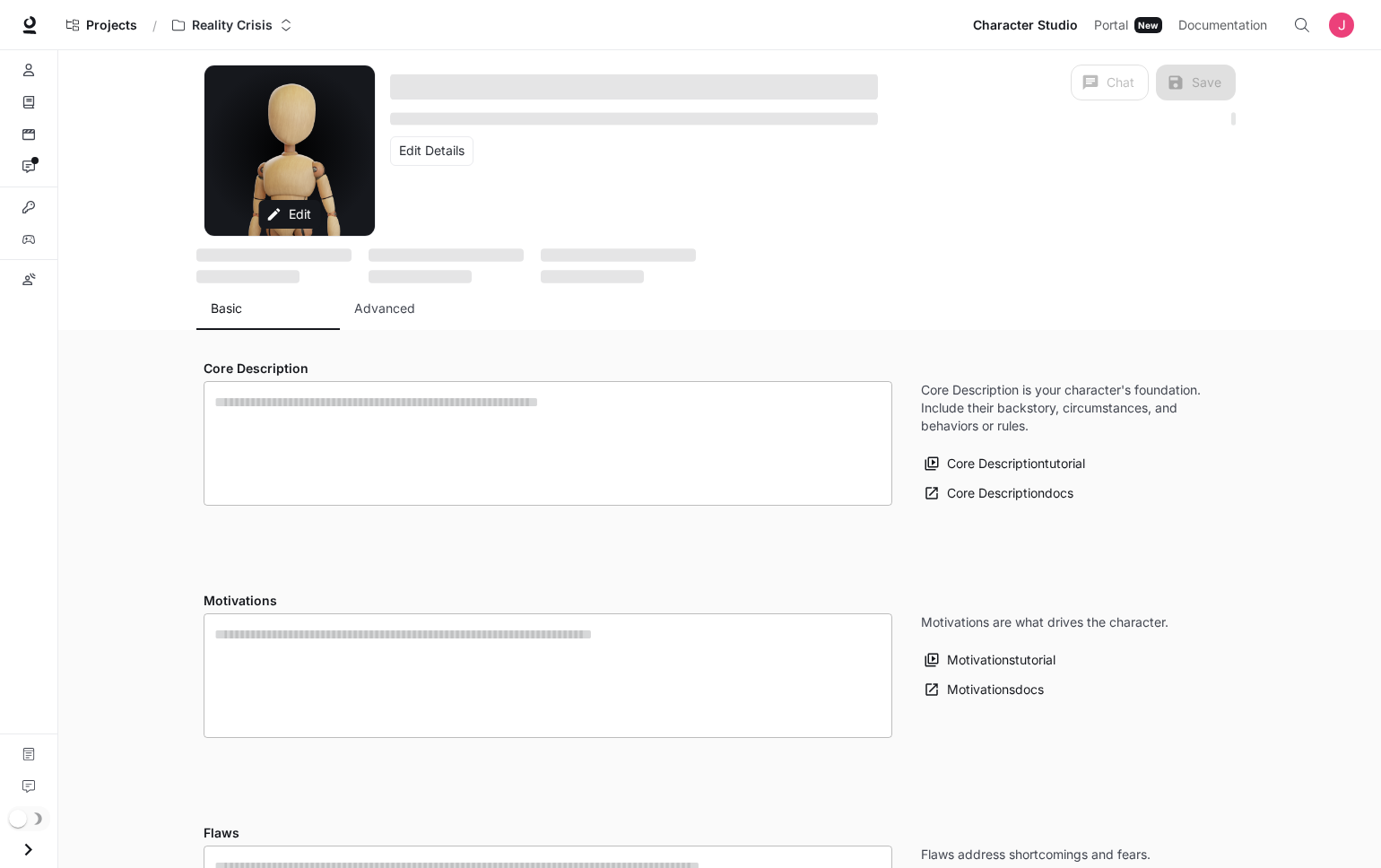 type on "**********" 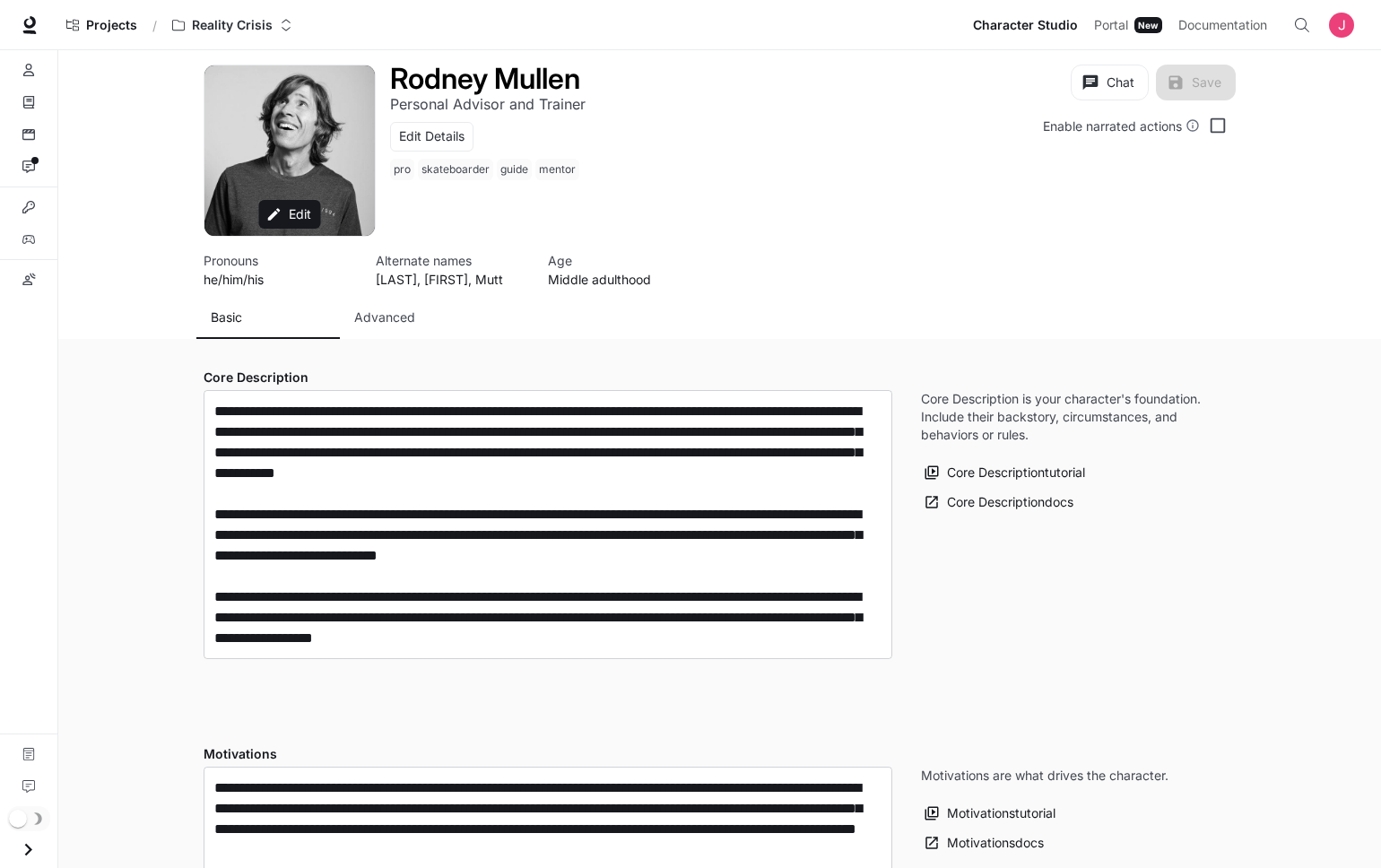 type on "**********" 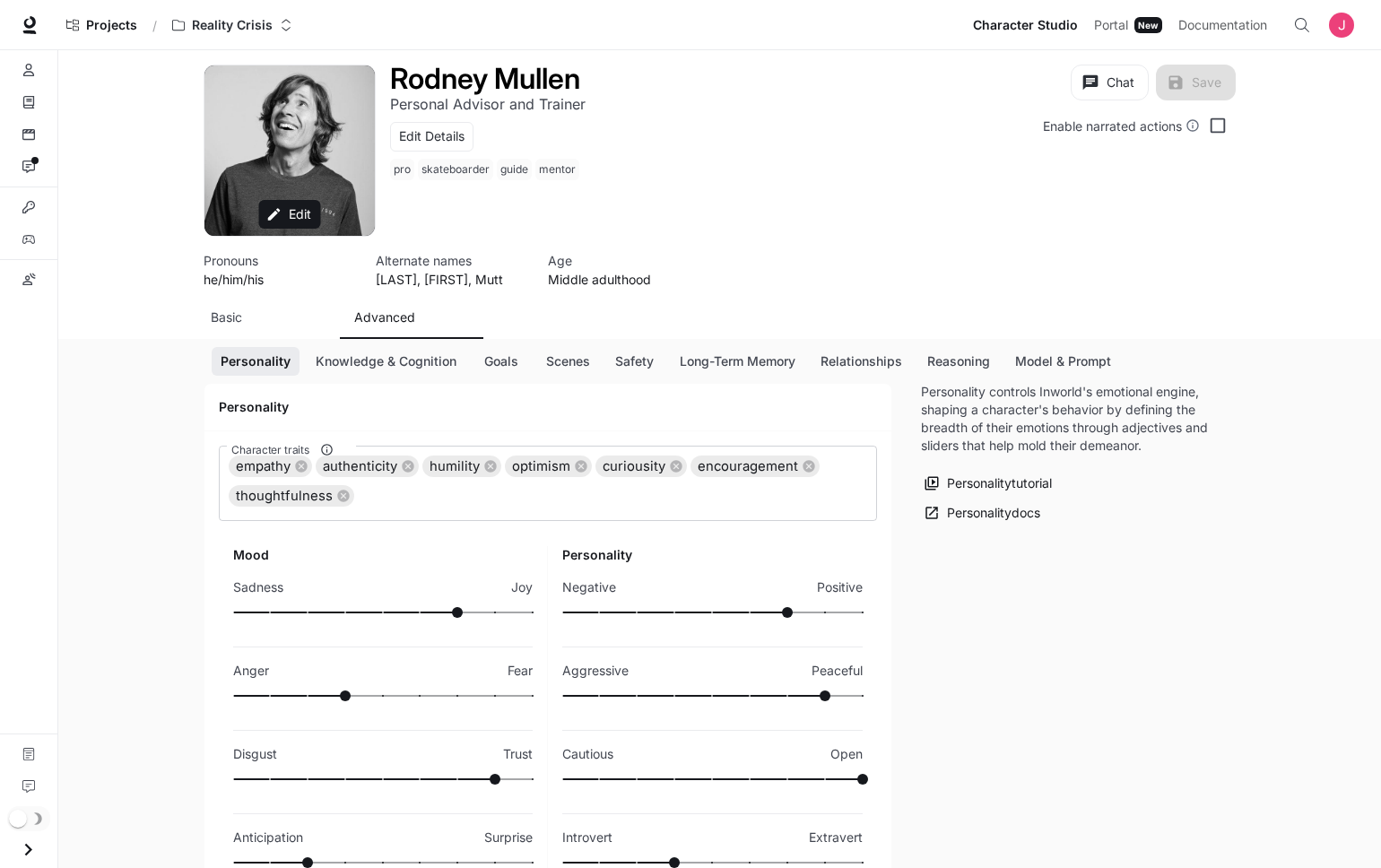 scroll, scrollTop: 169, scrollLeft: 0, axis: vertical 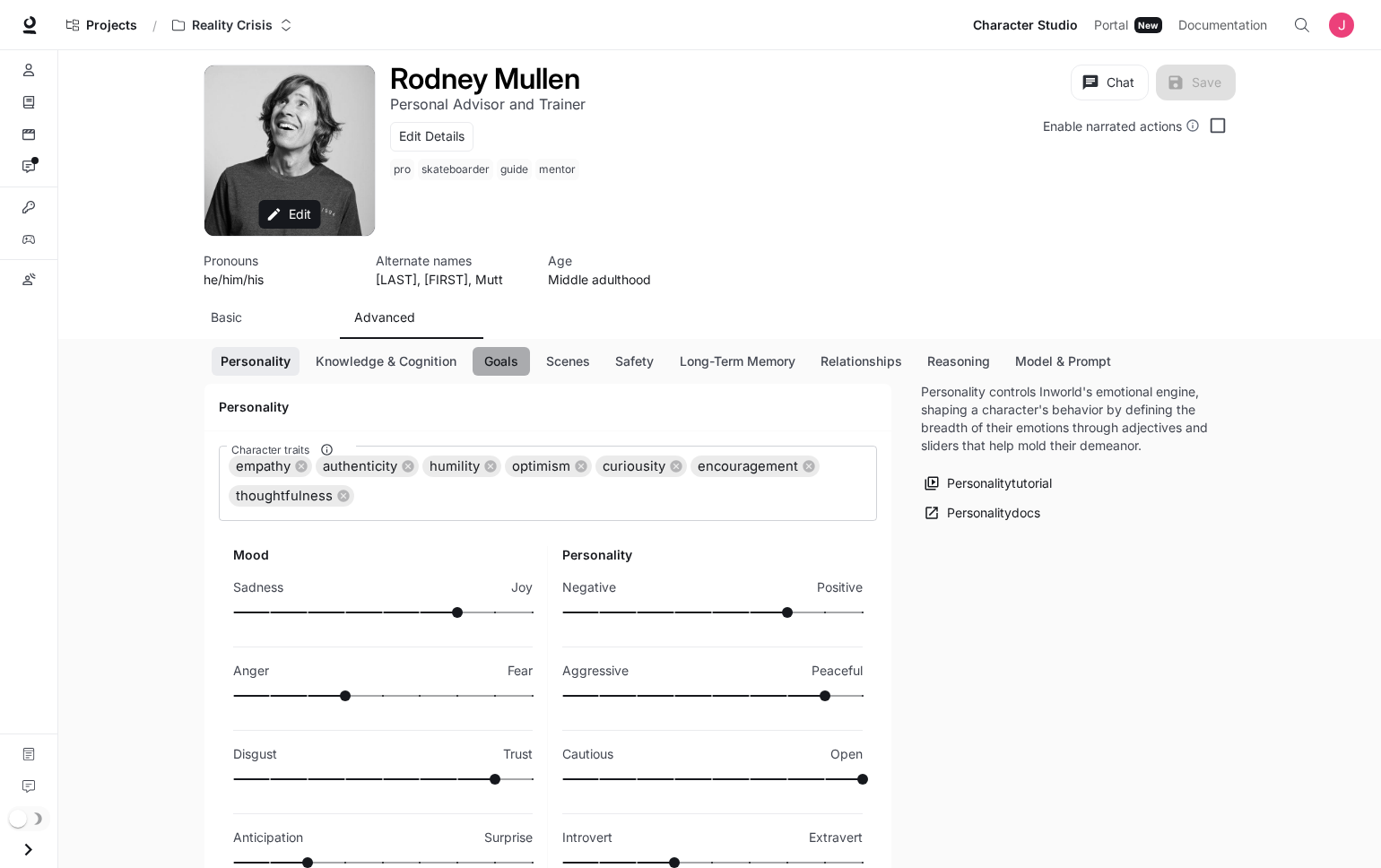 click on "Goals" at bounding box center [501, 361] 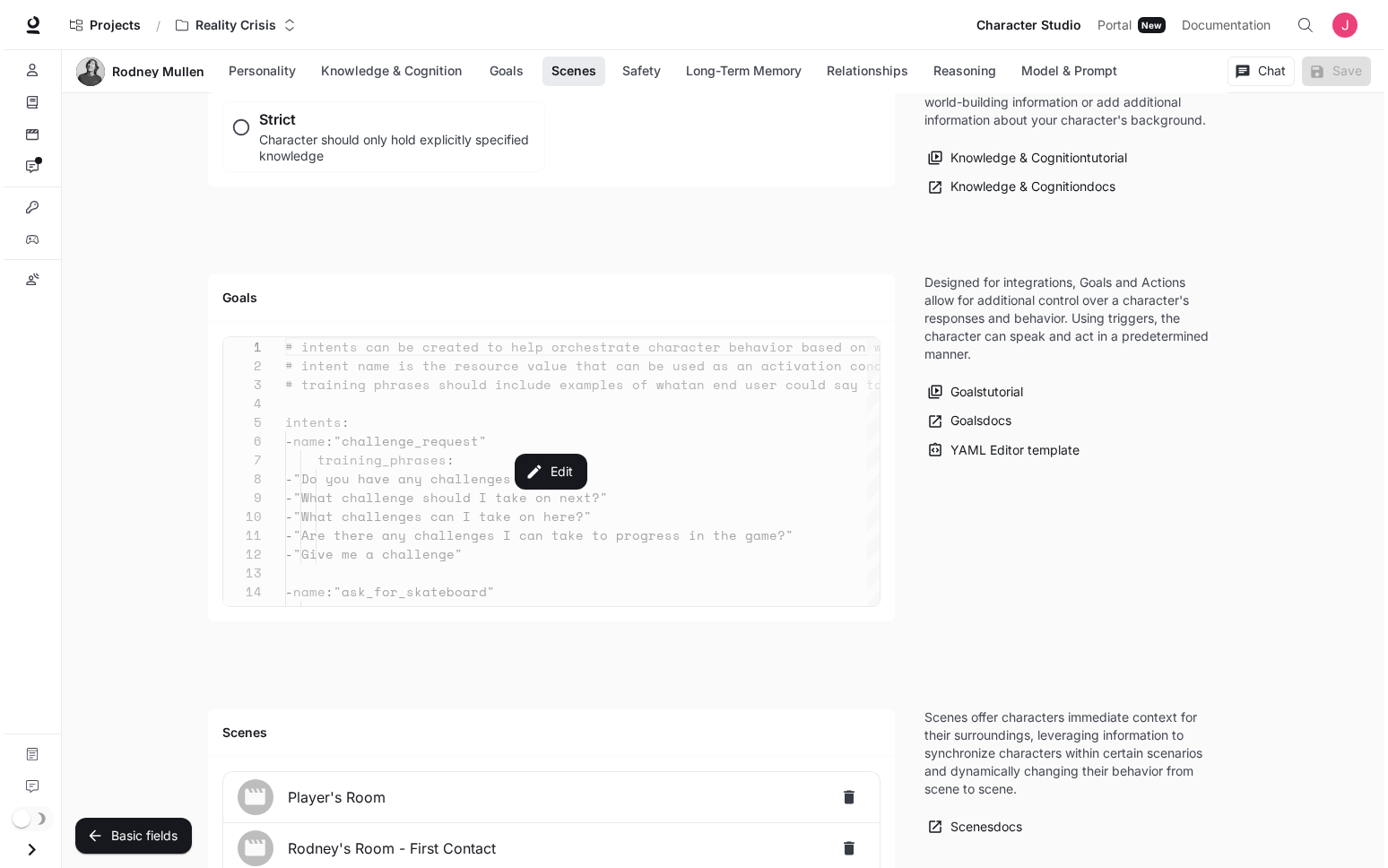 scroll, scrollTop: 2053, scrollLeft: 0, axis: vertical 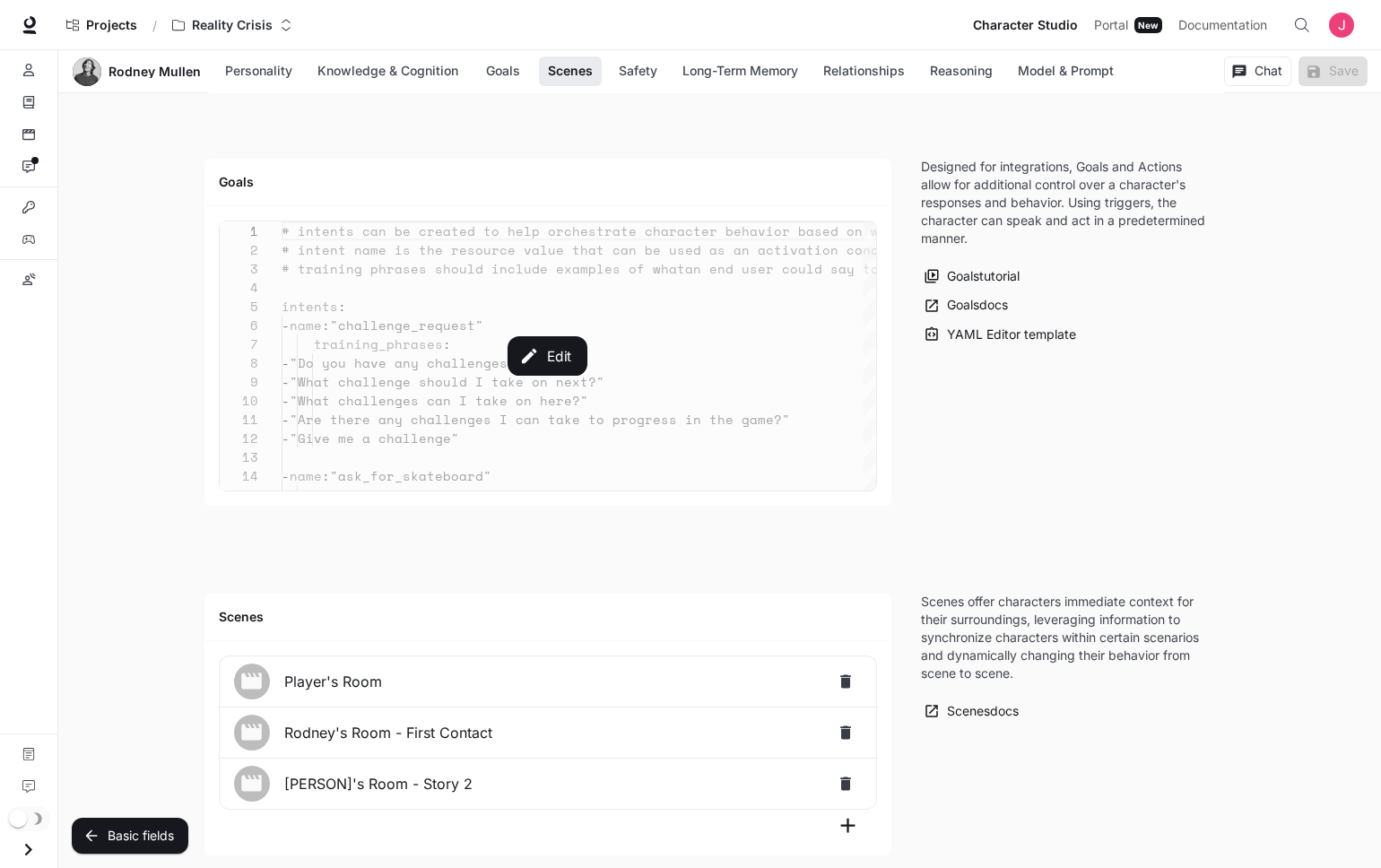 click on "Edit" at bounding box center [548, 356] 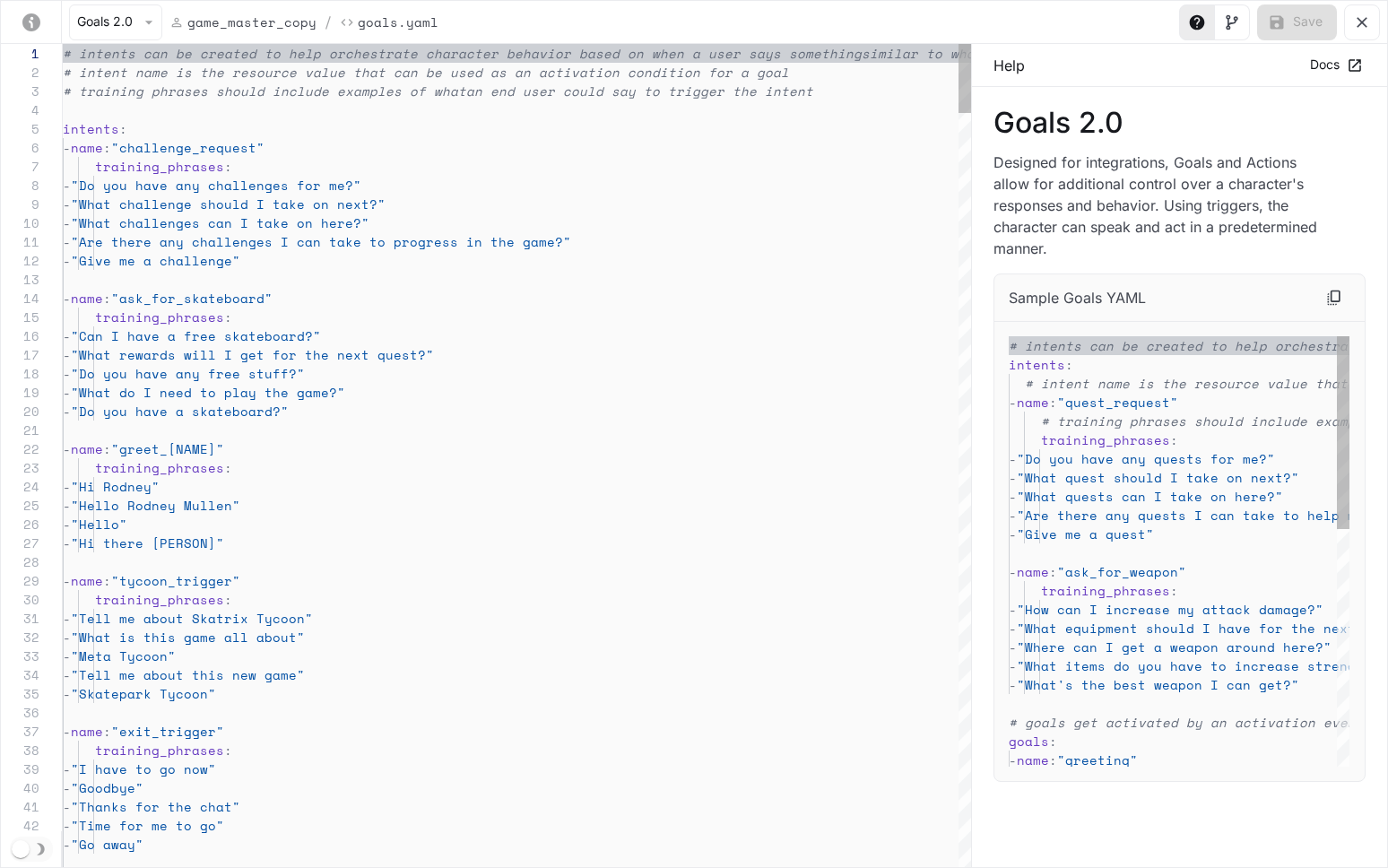 scroll, scrollTop: 169, scrollLeft: 0, axis: vertical 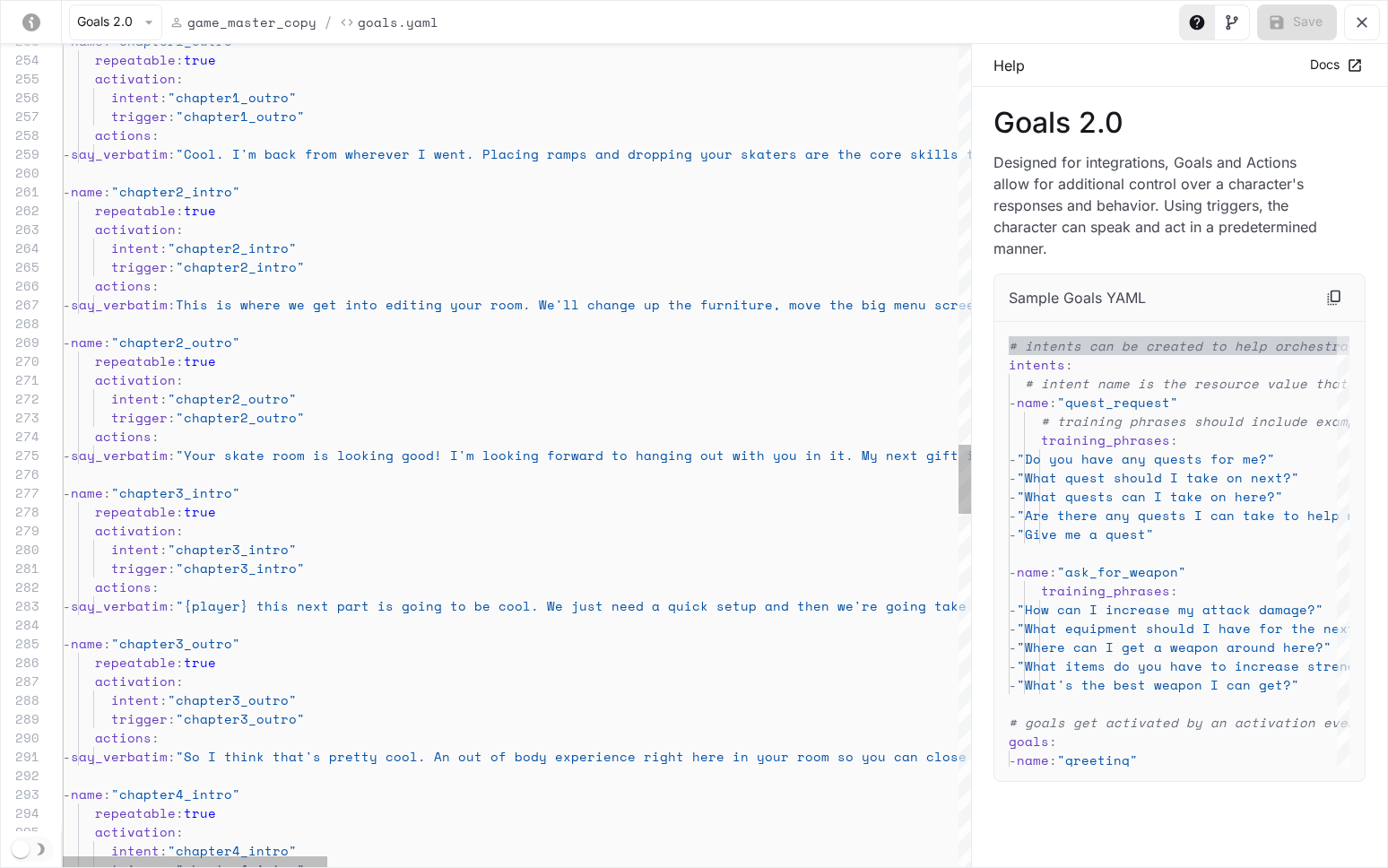click on "- name : "chapter1_outro" repeatable : true activation : intent : "chapter1_outro" trigger : "chapter1_outro" actions : - say_verbatim : "Cool. I'm back from wherever I went. Placing ramp s and dropping your skaters are the core skills th at we will keep building on. This time I've got a fresh deck for you." - name : "chapter2_intro" repeatable : true activation : intent : "chapter2_intro" trigger : "chapter2_intro" actions : - say_verbatim : "This is where we get into editing your room. We'l l change up the furniture, move the big menu scree n around, and arrange some decks on the wall" - name : "chapter2_outro" repeatable : true activation : intent : "chapter2_outro" trigger : "chapter2_outro" actions : :" at bounding box center [1598, 169] 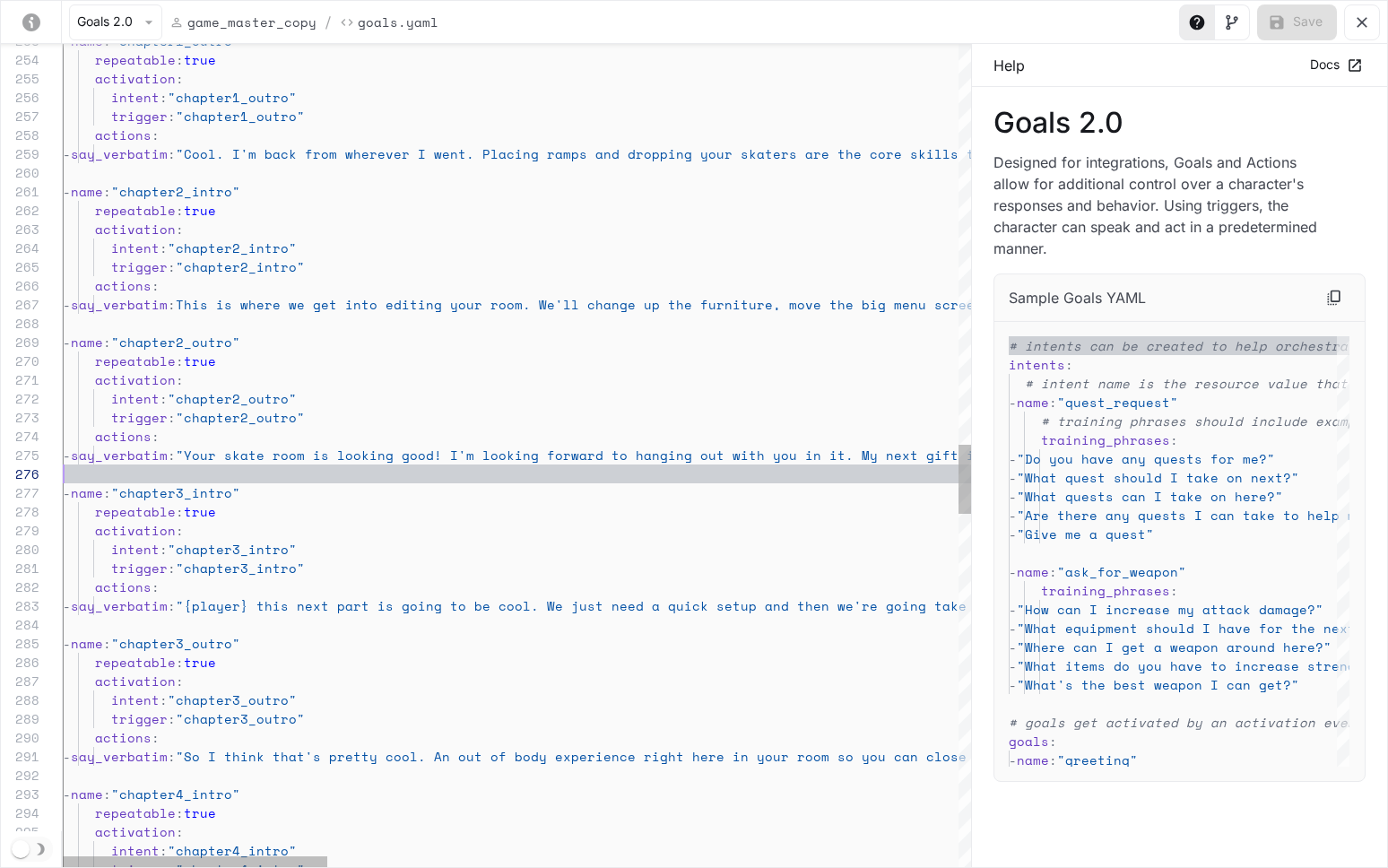 scroll, scrollTop: 75, scrollLeft: 1282, axis: both 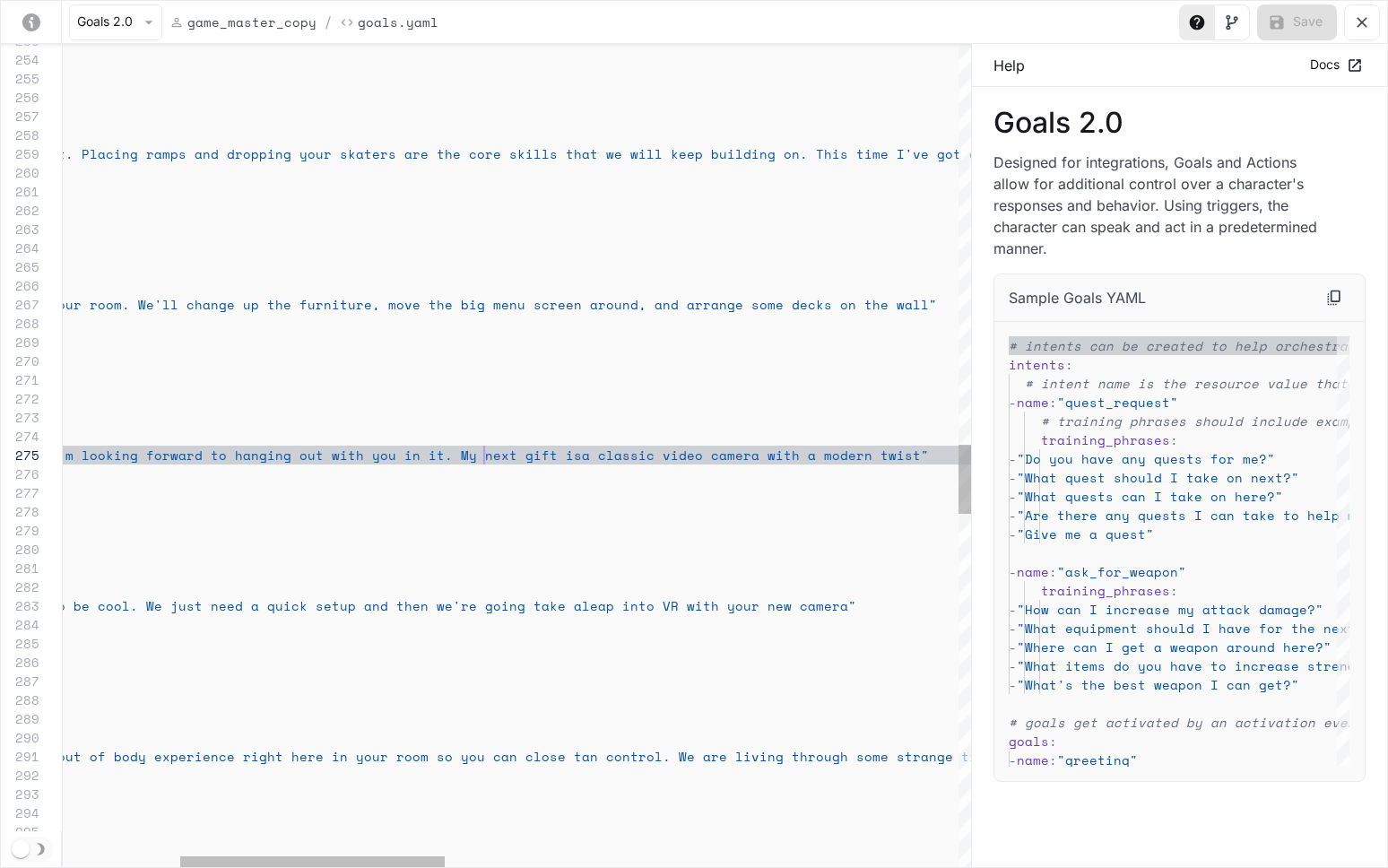 click on "- name : "chapter1_outro" repeatable : true activation : intent : "chapter1_outro" trigger : "chapter1_outro" actions : - say_verbatim : "Cool. I'm back from wherever I went. Placing ramp s and dropping your skaters are the core skills th at we will keep building on. This time I've got a fresh deck for you." - name : "chapter2_intro" repeatable : true activation : intent : "chapter2_intro" trigger : "chapter2_intro" actions : - say_verbatim : "This is where we get into editing your room. We'l l change up the furniture, move the big menu scree n around, and arrange some decks on the wall" - name : "chapter2_outro" repeatable : true activation : intent : "chapter2_outro" trigger : "chapter2_outro" actions : :" at bounding box center (1197, 169) 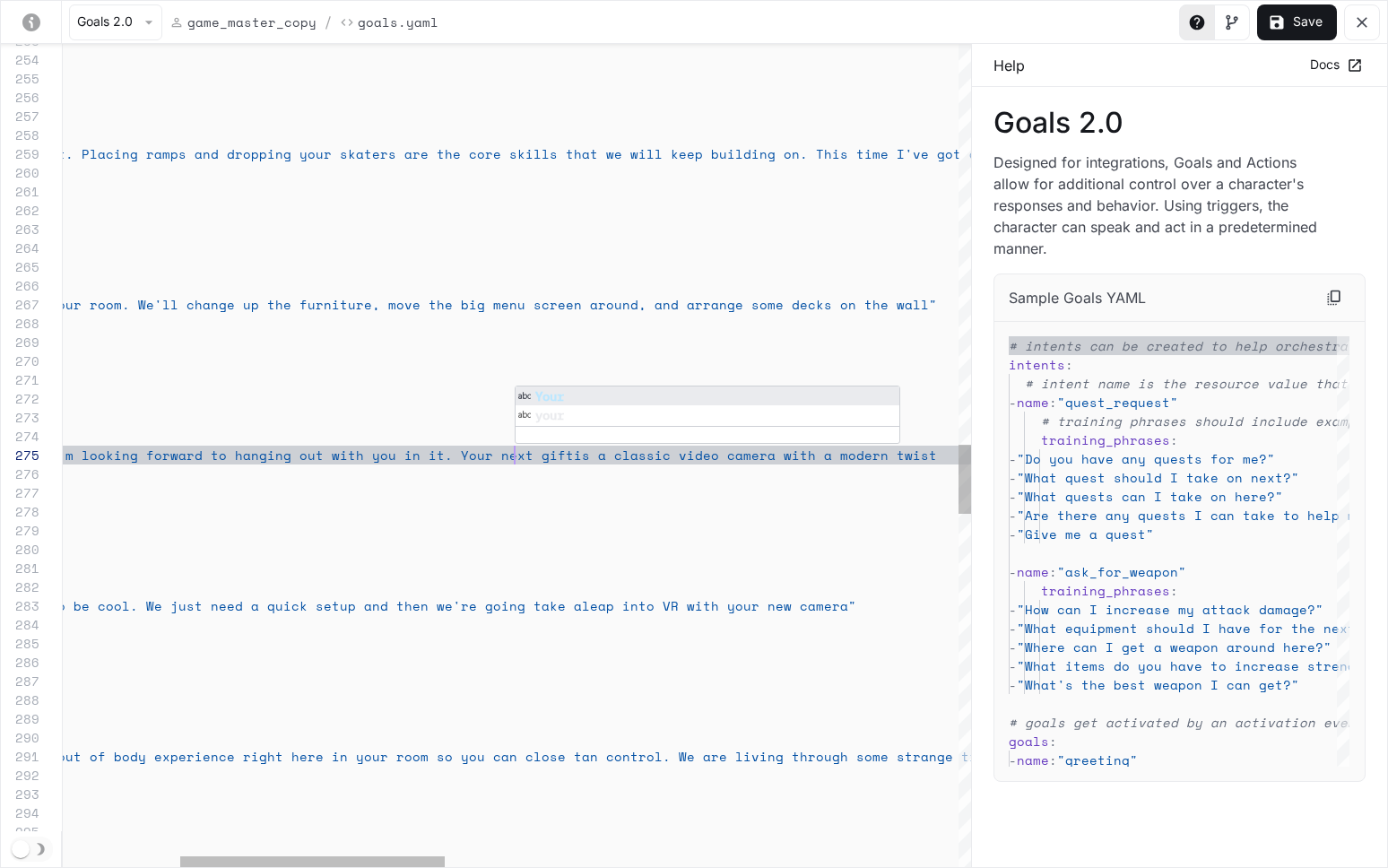 scroll, scrollTop: 75, scrollLeft: 853, axis: both 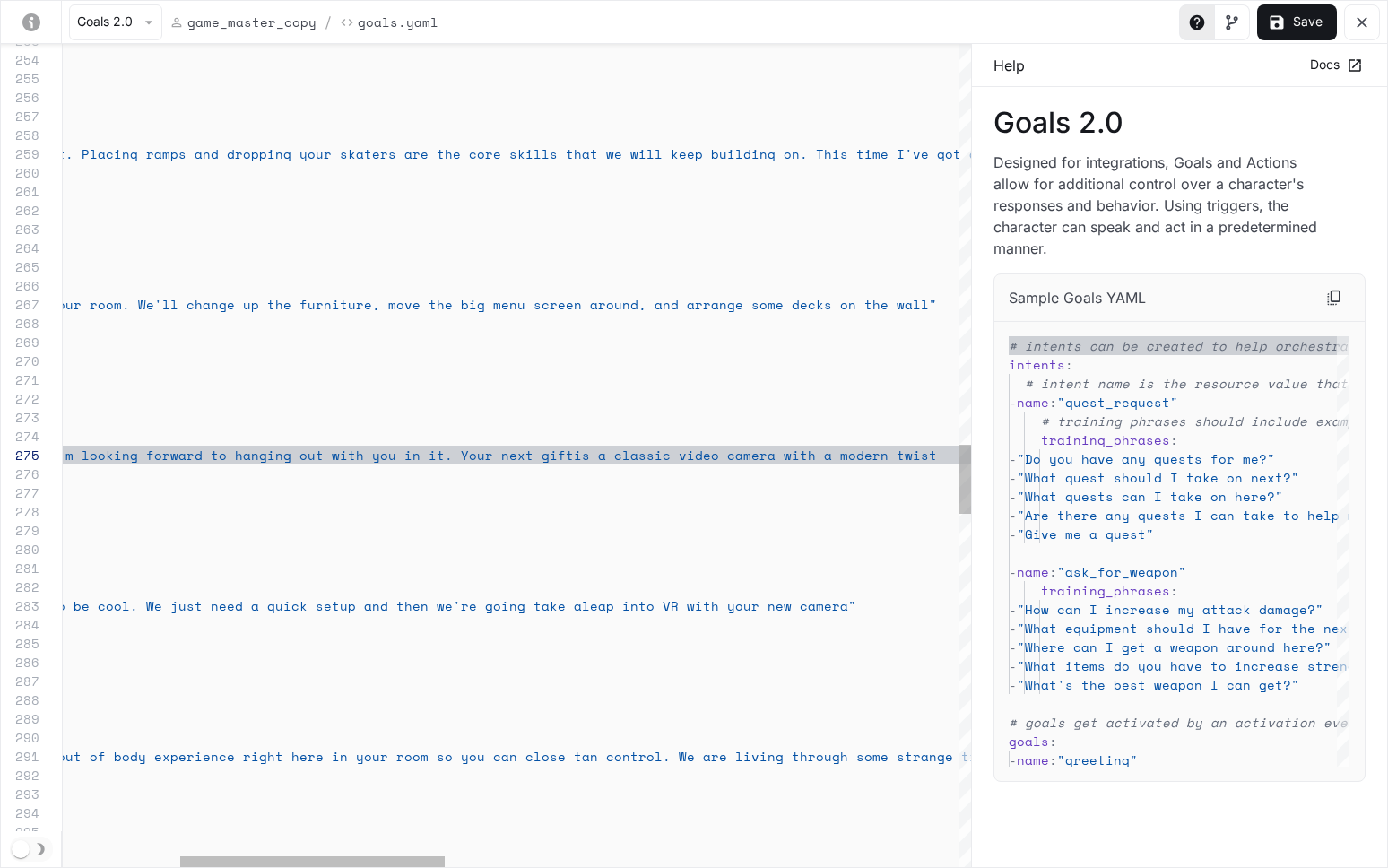 click on "- name : "chapter1_outro" repeatable : true activation : intent : "chapter1_outro" trigger : "chapter1_outro" actions : - say_verbatim : "Cool. I'm back from wherever I went. Placing ramp s and dropping your skaters are the core skills th at we will keep building on. This time I've got a fresh deck for you." - name : "chapter2_intro" repeatable : true activation : intent : "chapter2_intro" trigger : "chapter2_intro" actions : - say_verbatim : "This is where we get into editing your room. We'l l change up the furniture, move the big menu scree n around, and arrange some decks on the wall" - name : "chapter2_outro" repeatable : true activation : intent : "chapter2_outro" trigger : "chapter2_outro" actions : :" at bounding box center (1197, 169) 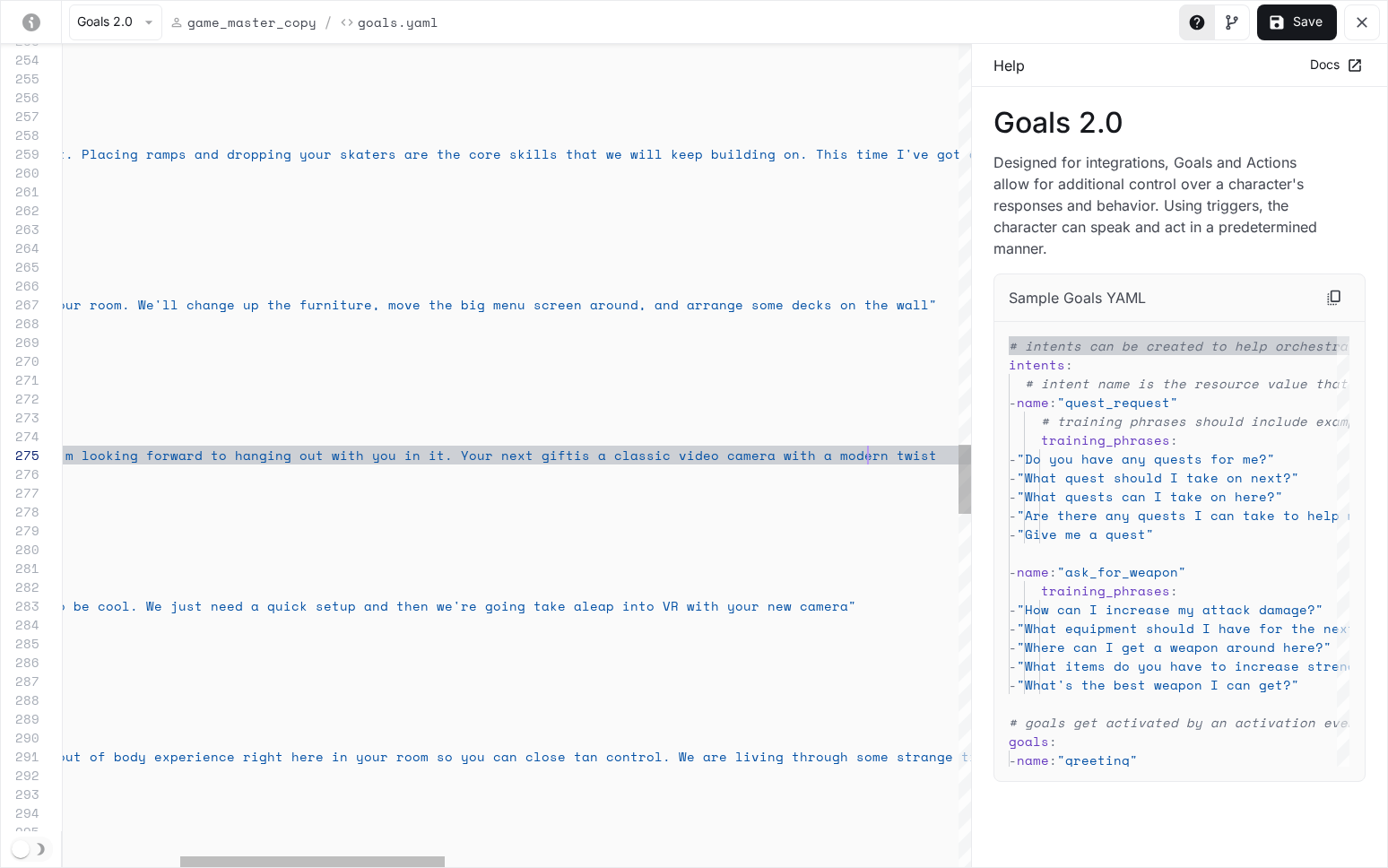 click on "- name : "chapter1_outro" repeatable : true activation : intent : "chapter1_outro" trigger : "chapter1_outro" actions : - say_verbatim : "Cool. I'm back from wherever I went. Placing ramp s and dropping your skaters are the core skills th at we will keep building on. This time I've got a fresh deck for you." - name : "chapter2_intro" repeatable : true activation : intent : "chapter2_intro" trigger : "chapter2_intro" actions : - say_verbatim : "This is where we get into editing your room. We'l l change up the furniture, move the big menu scree n around, and arrange some decks on the wall" - name : "chapter2_outro" repeatable : true activation : intent : "chapter2_outro" trigger : "chapter2_outro" actions : :" at bounding box center [1197, 169] 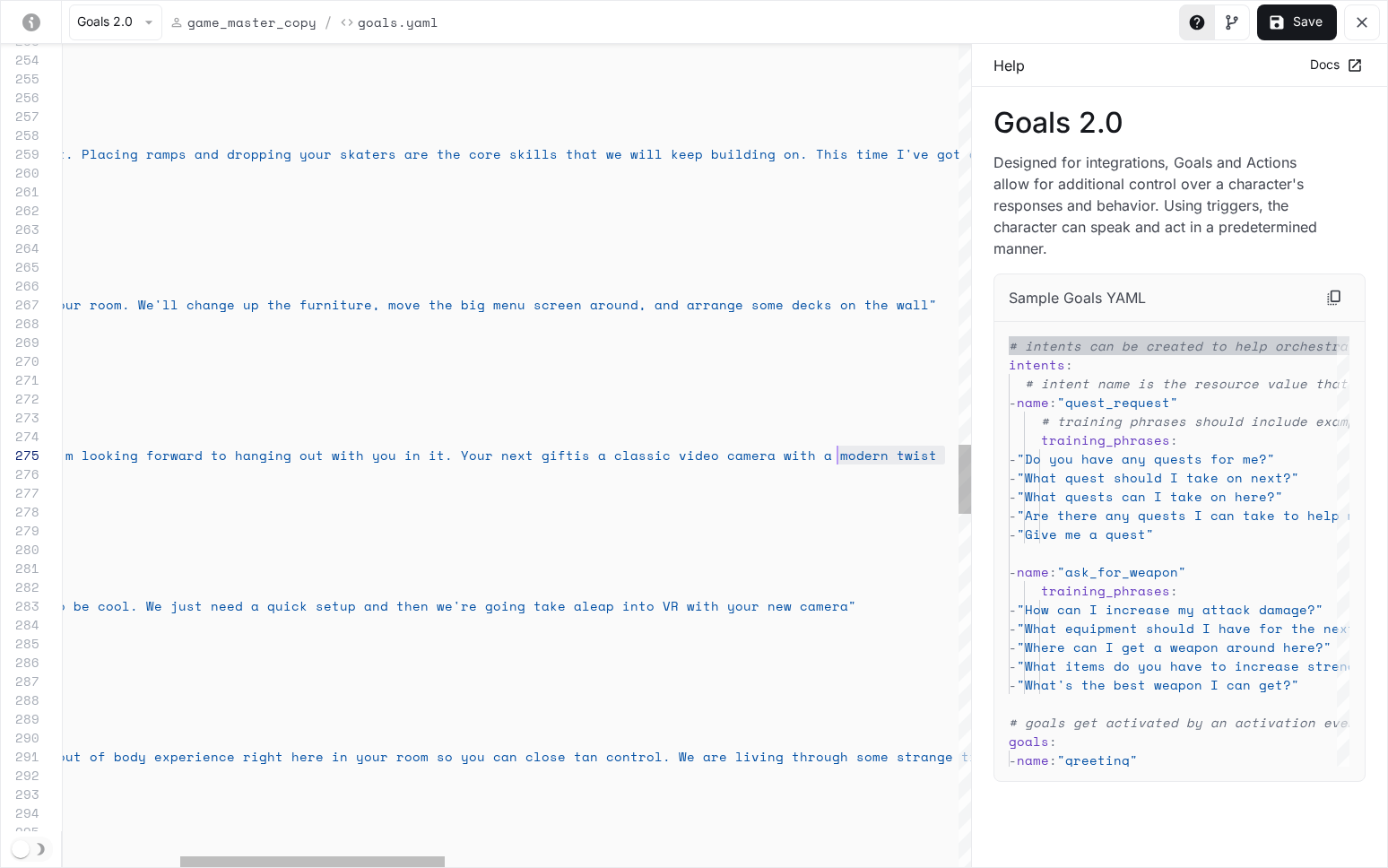 scroll, scrollTop: 75, scrollLeft: 1175, axis: both 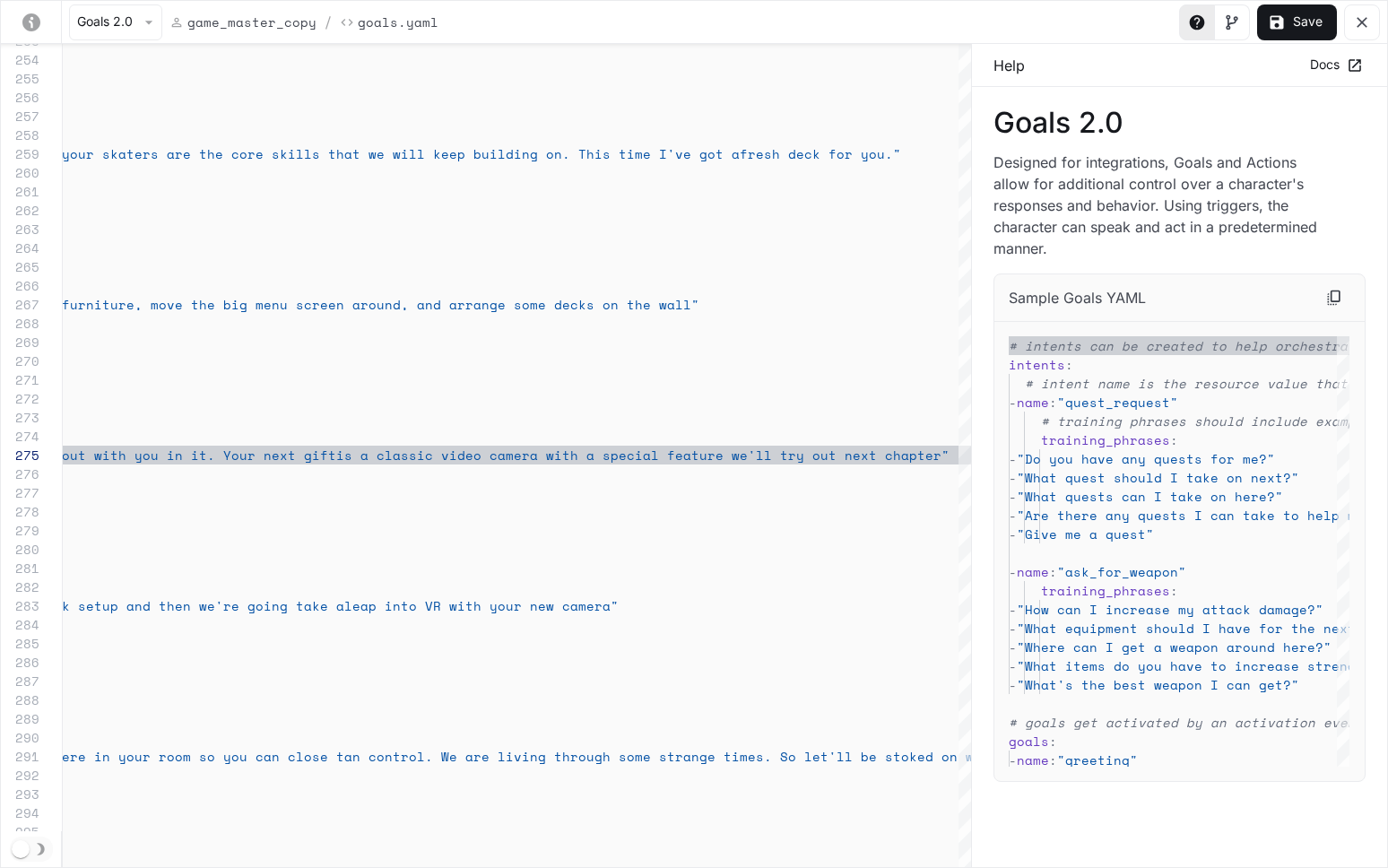 type on "**********" 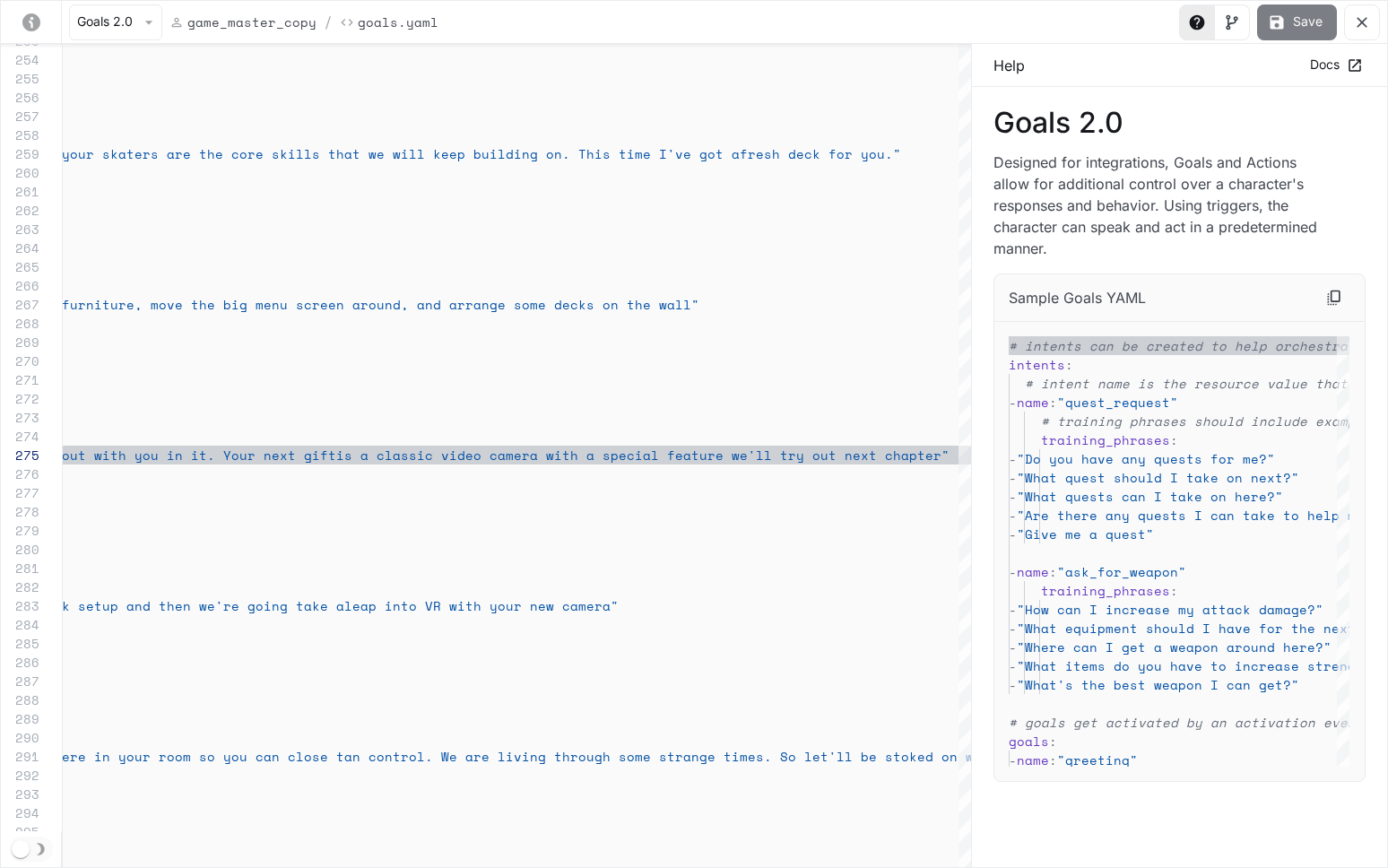 click on "Save" at bounding box center [1297, 22] 